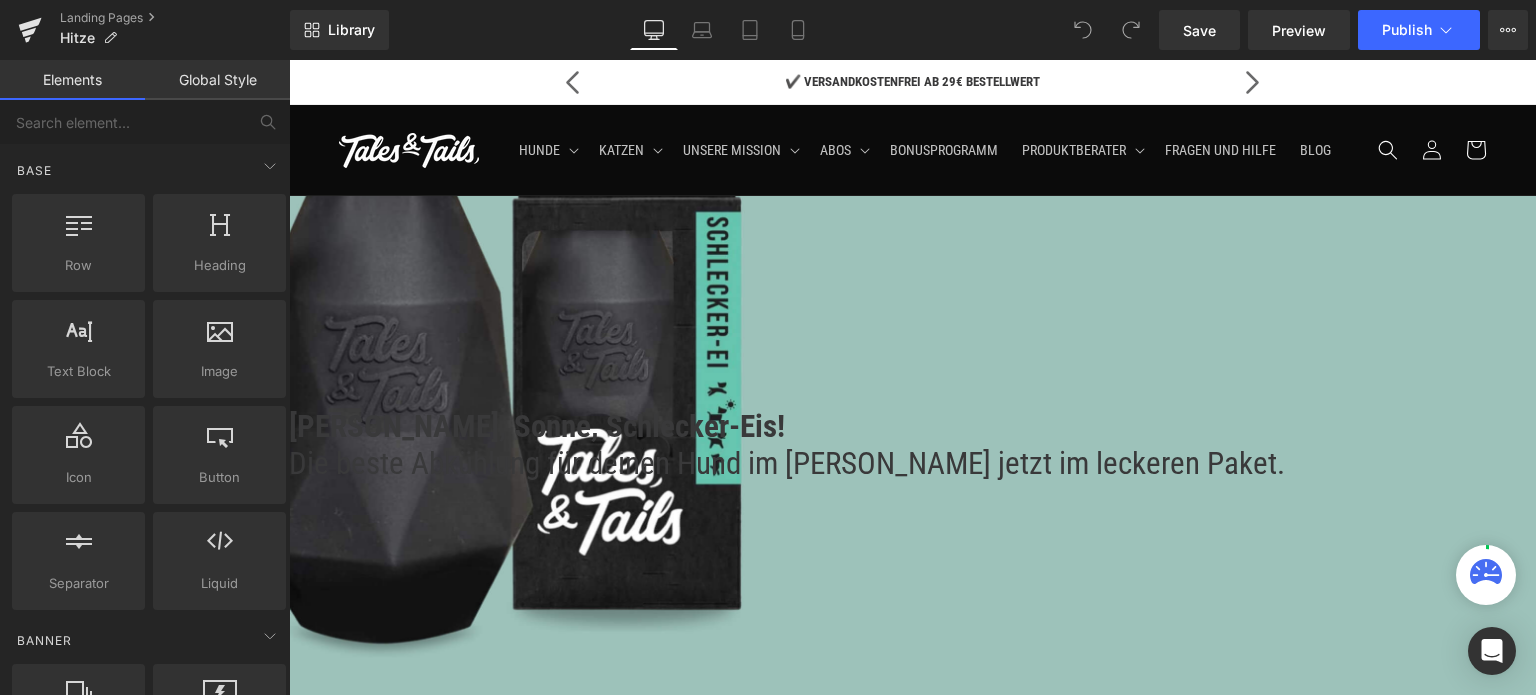 scroll, scrollTop: 0, scrollLeft: 0, axis: both 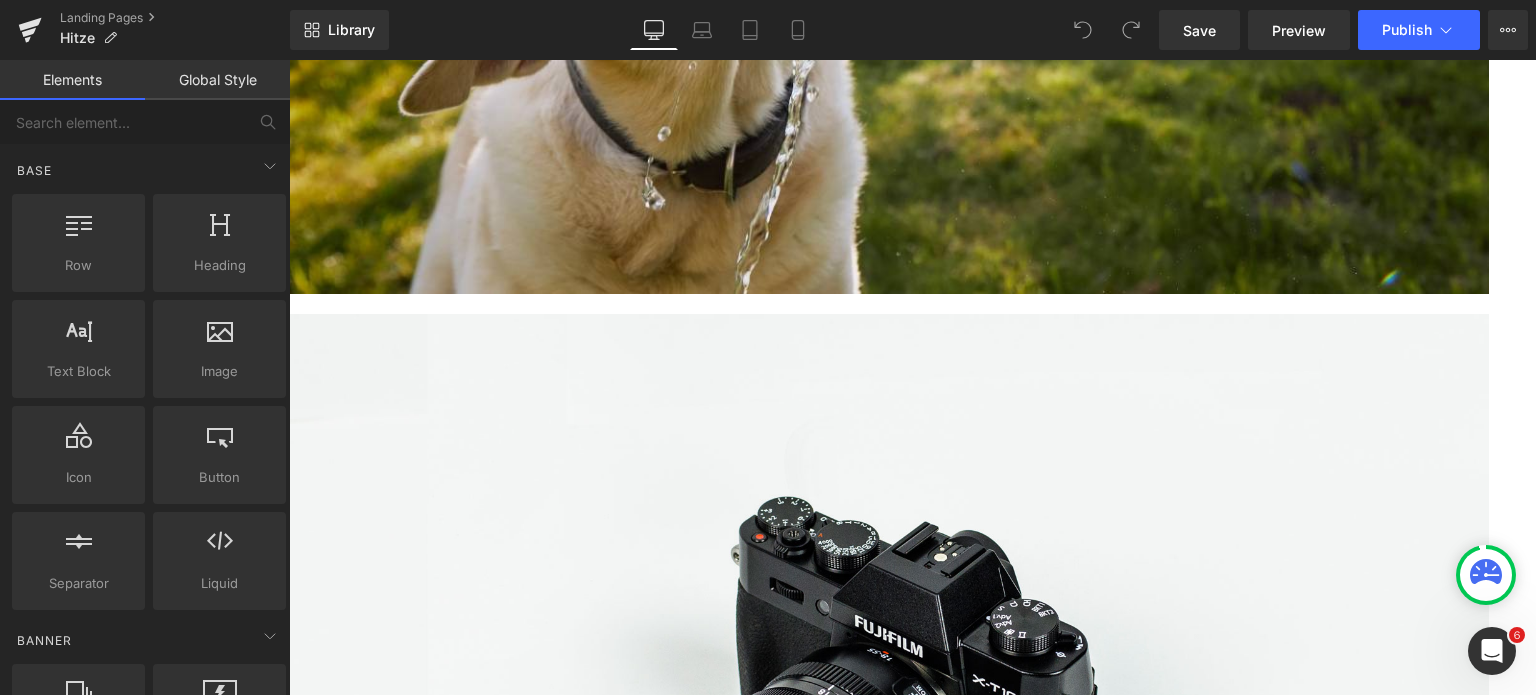 click at bounding box center [889, 711] 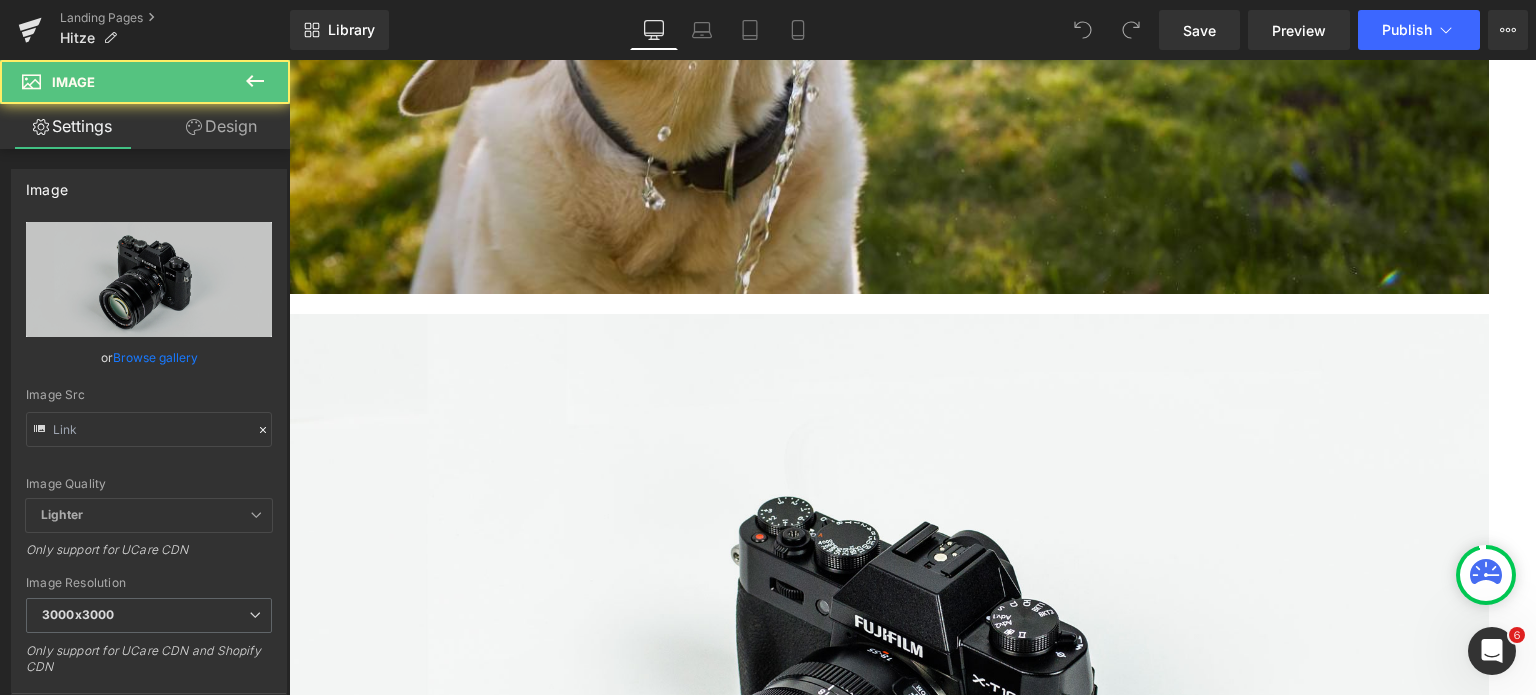 type on "//[DOMAIN_NAME][URL]" 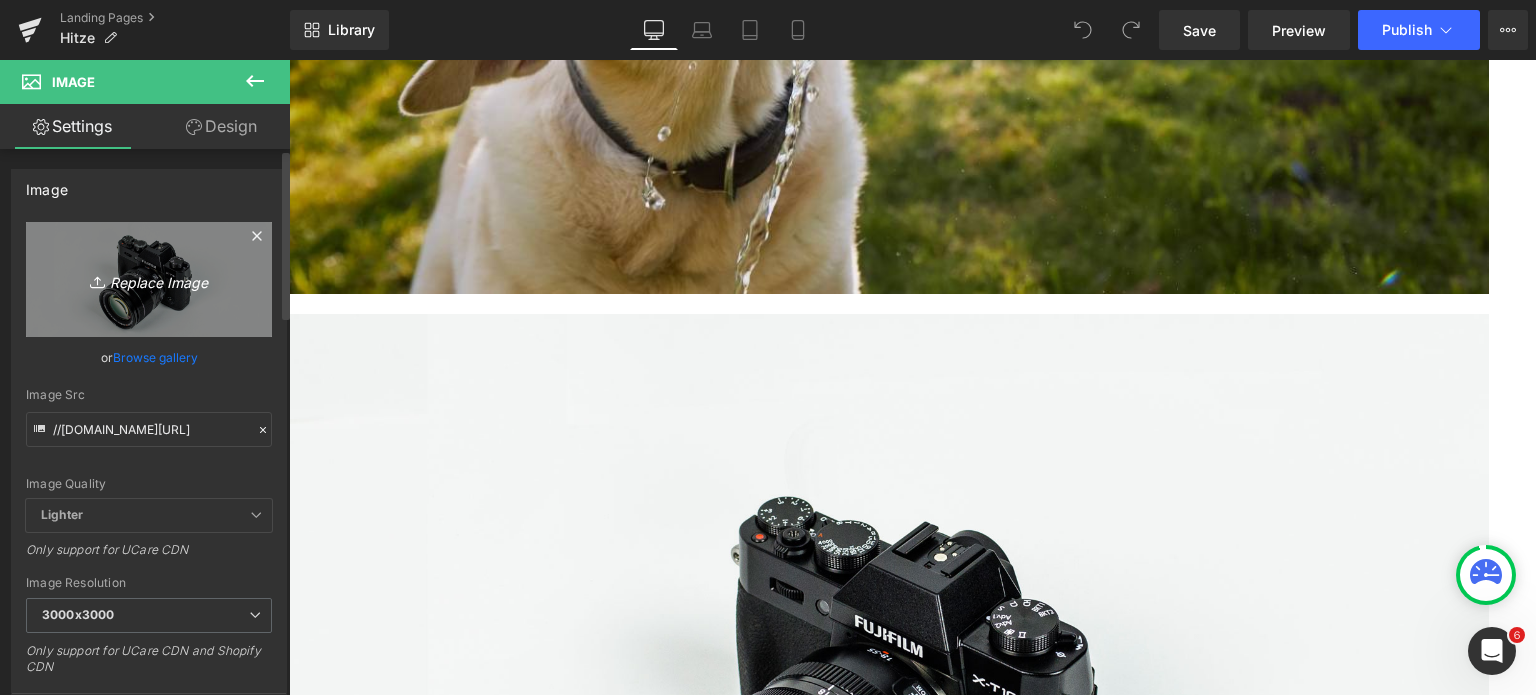 click on "Replace Image" at bounding box center (149, 279) 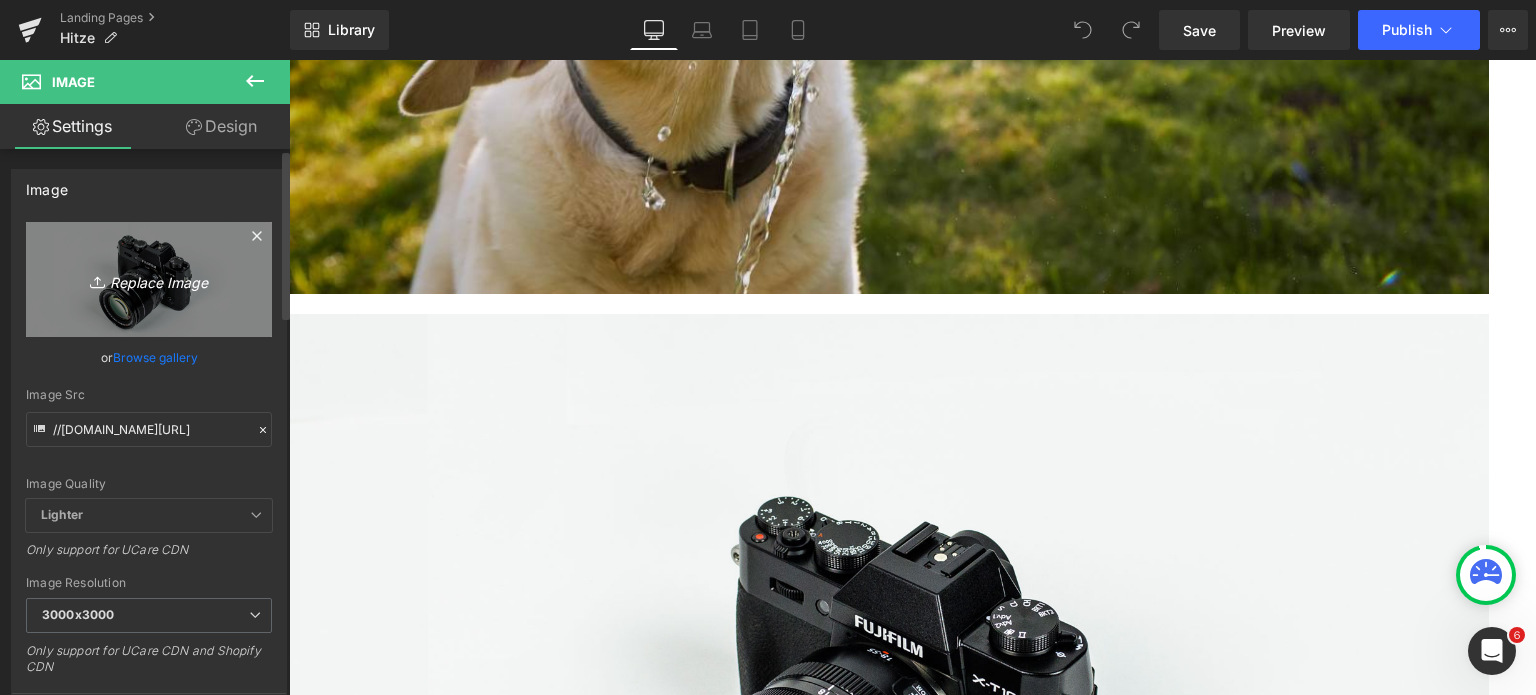 type on "C:\fakepath\Hund Auto.jpg" 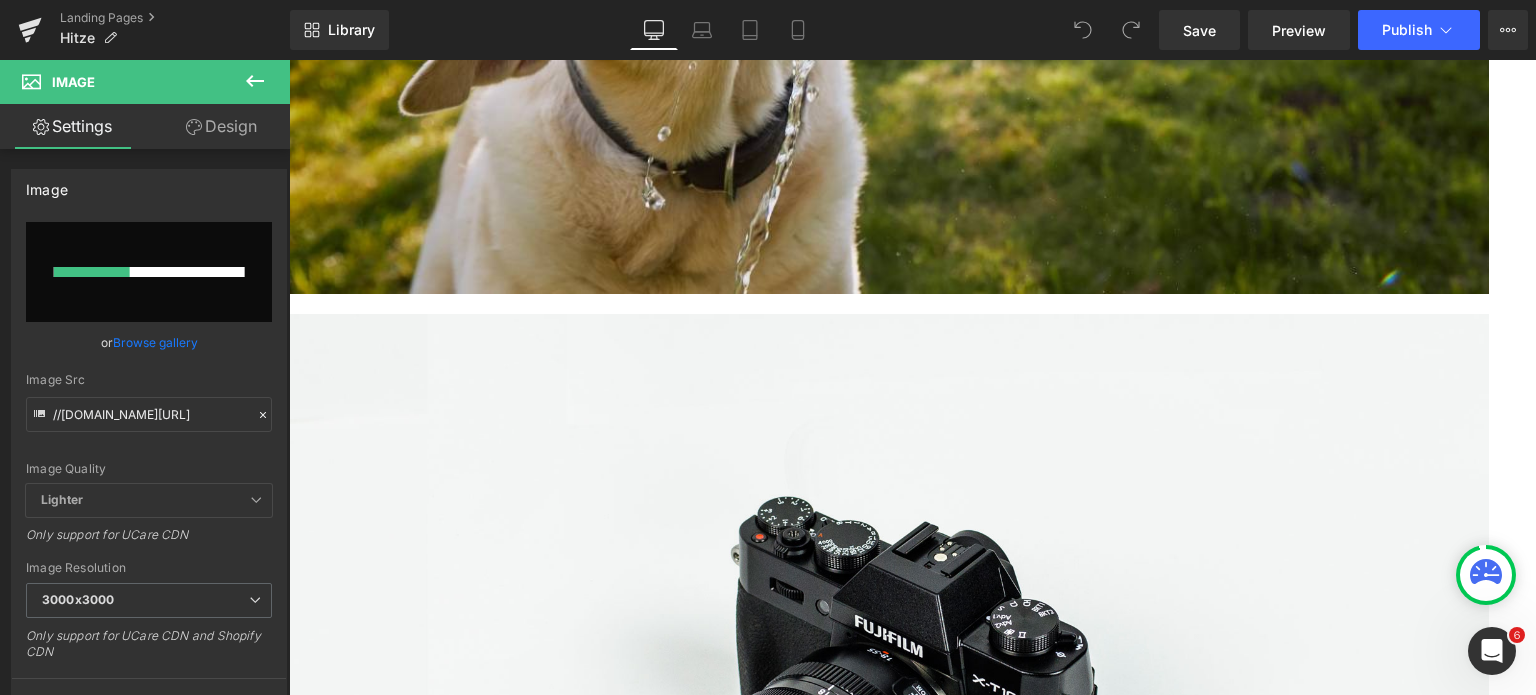 type 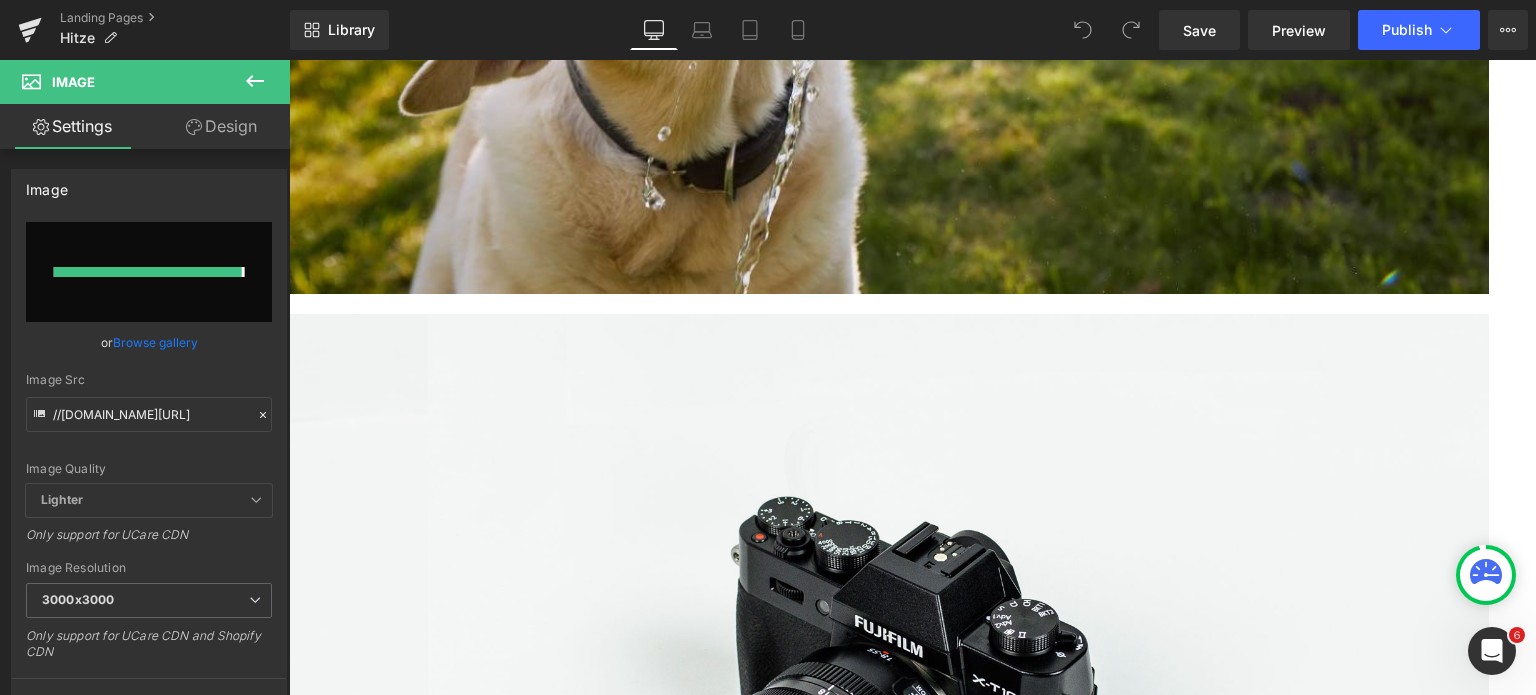 type on "[URL][DOMAIN_NAME]" 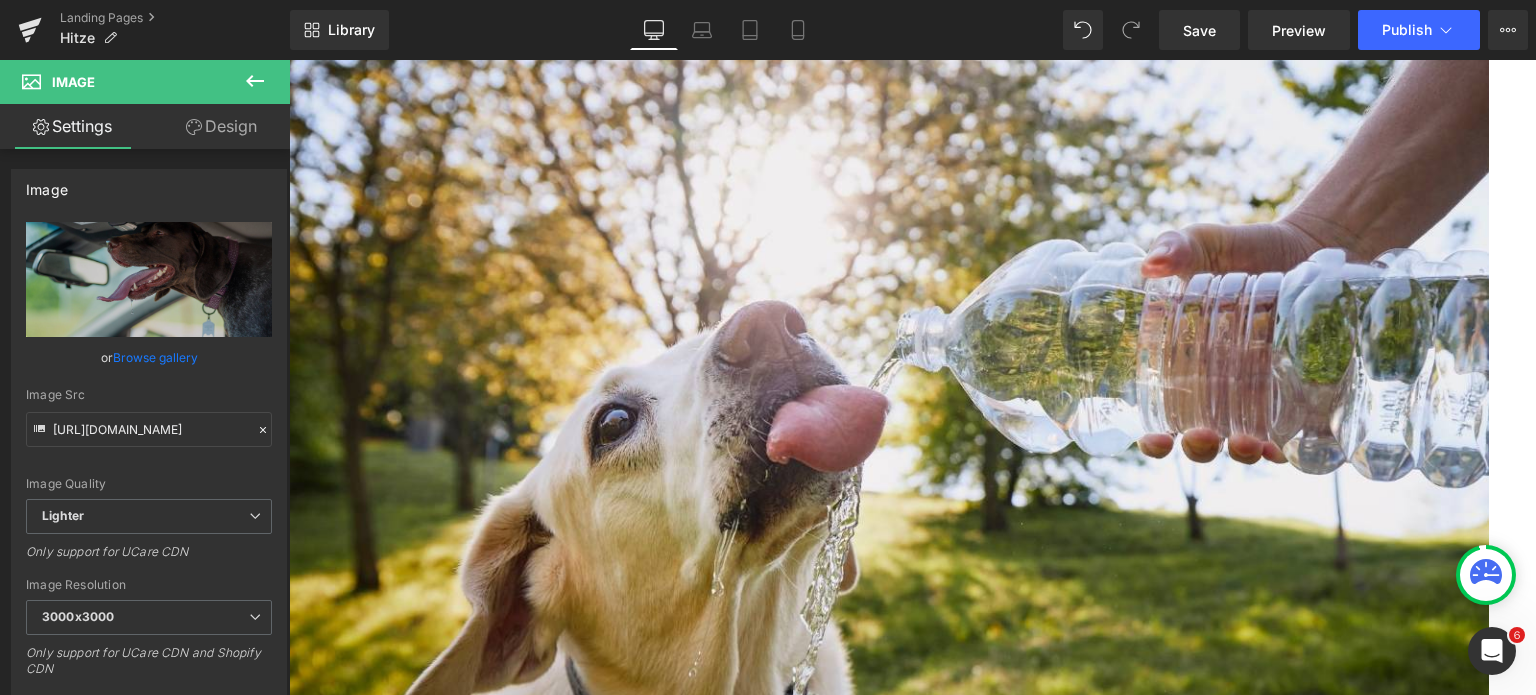 scroll, scrollTop: 800, scrollLeft: 0, axis: vertical 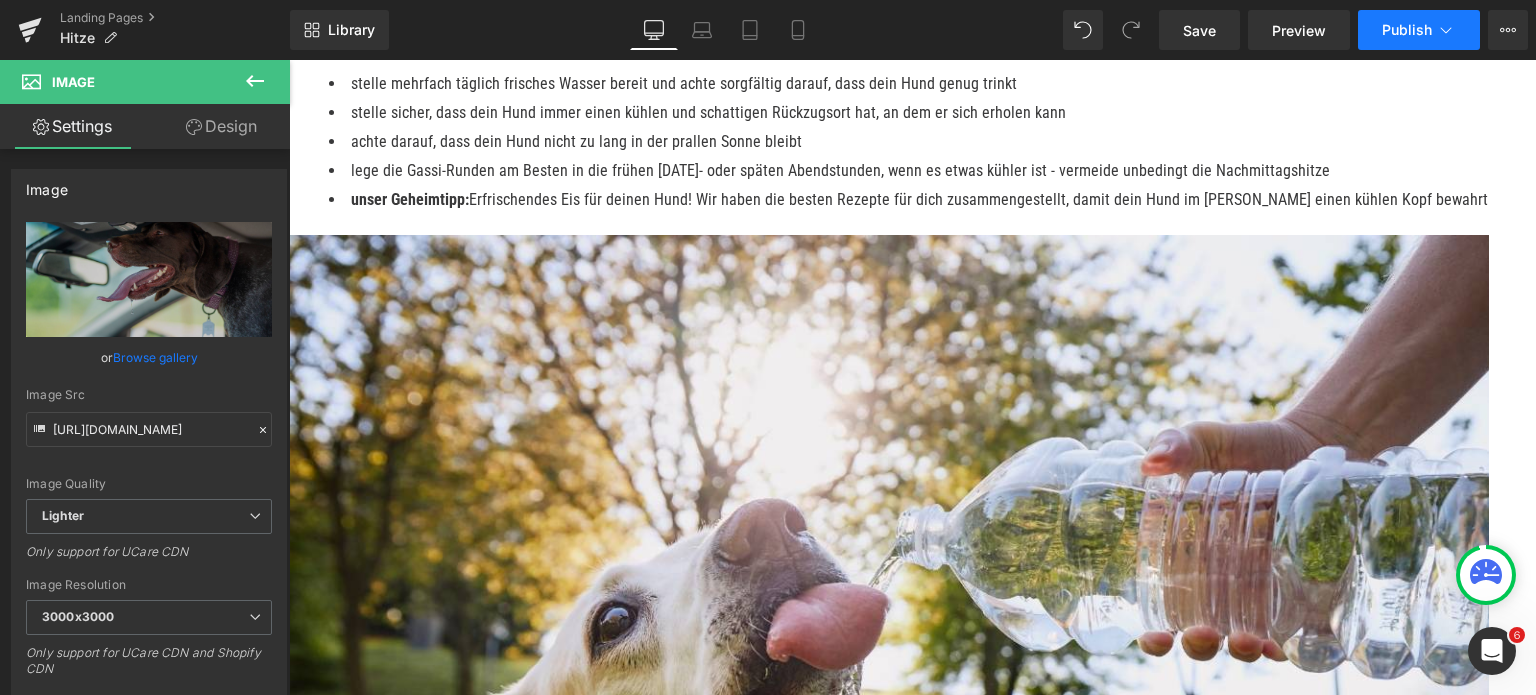 click 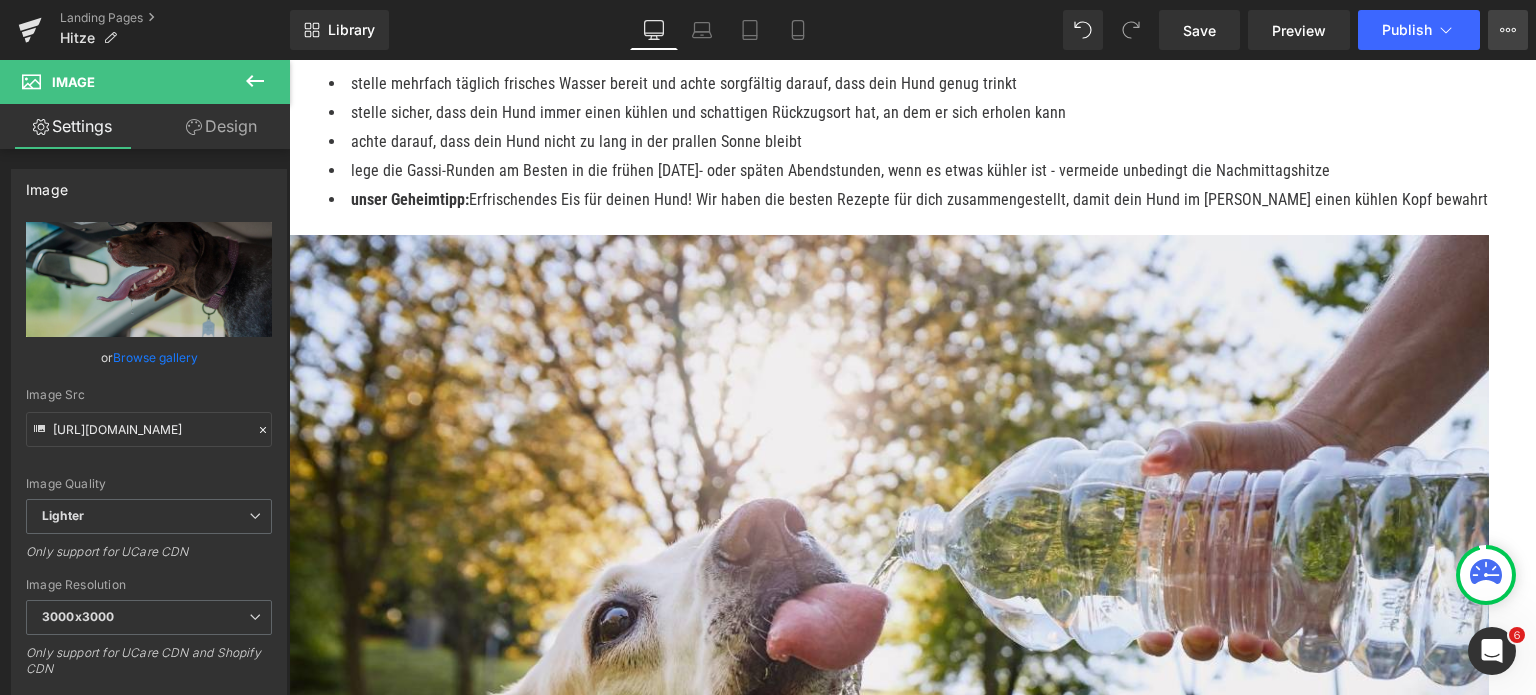 click 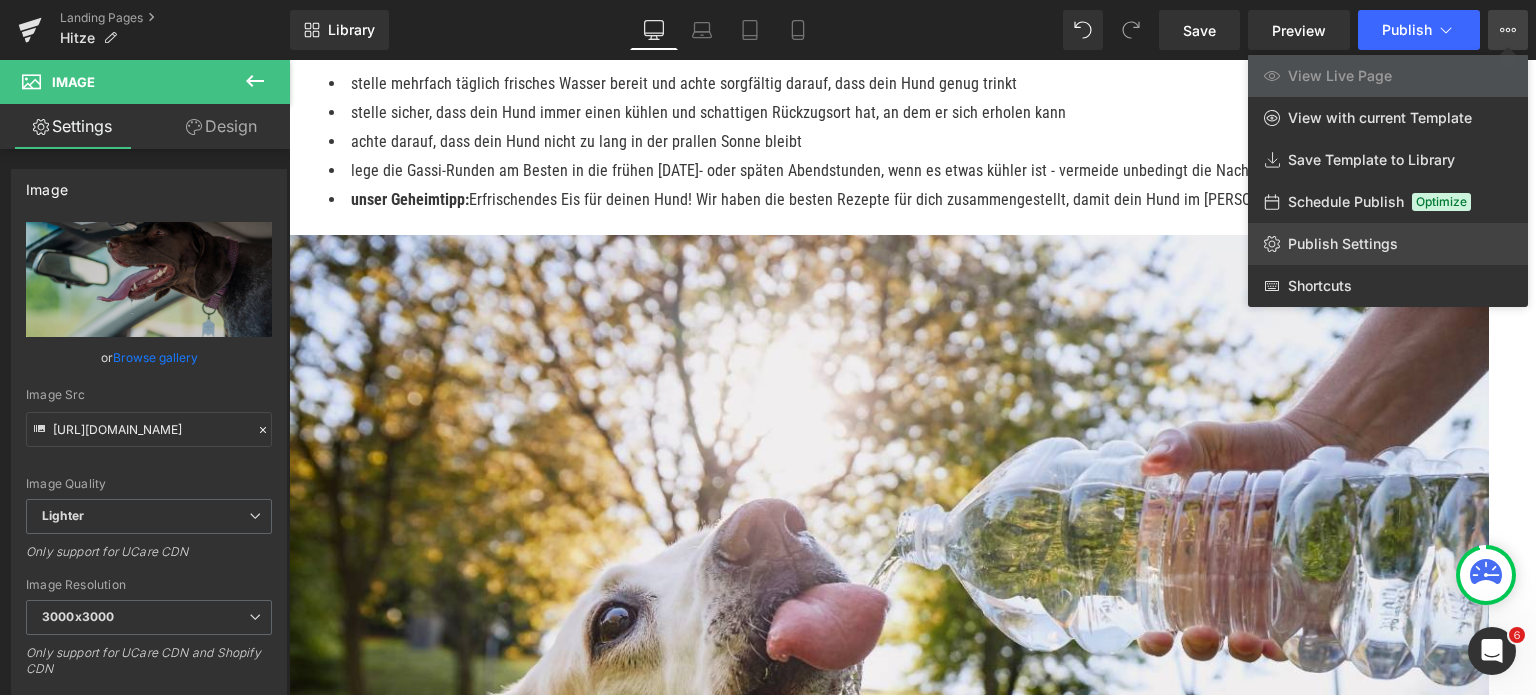 click on "Publish Settings" at bounding box center [1343, 244] 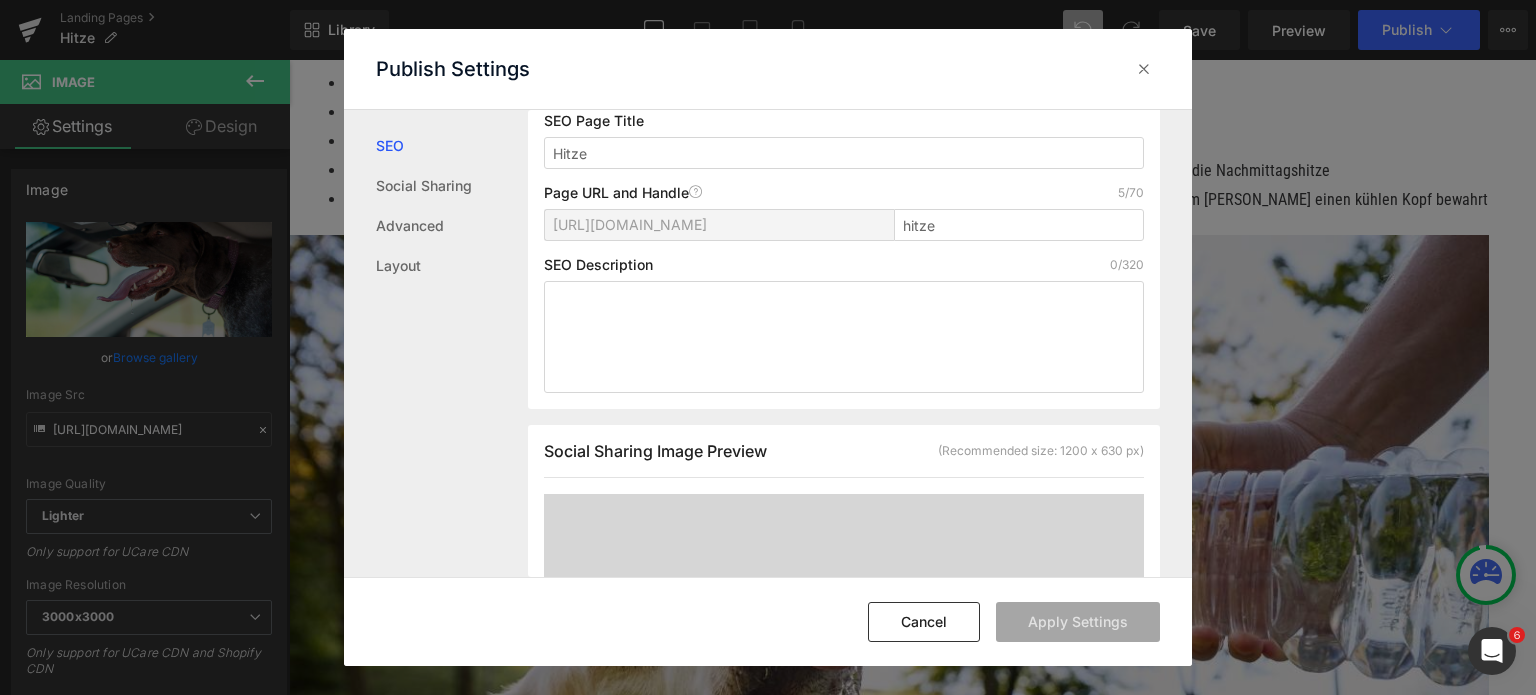 scroll, scrollTop: 100, scrollLeft: 0, axis: vertical 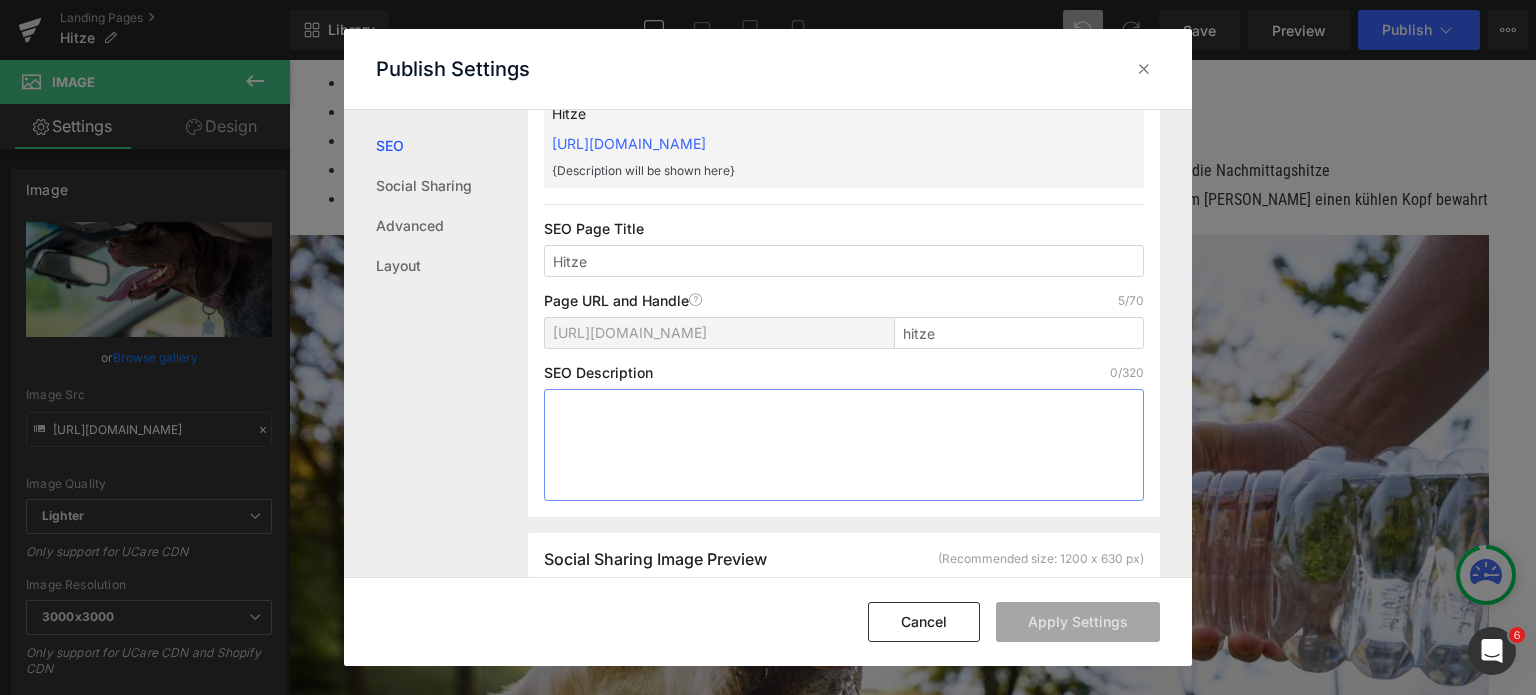 click at bounding box center [844, 445] 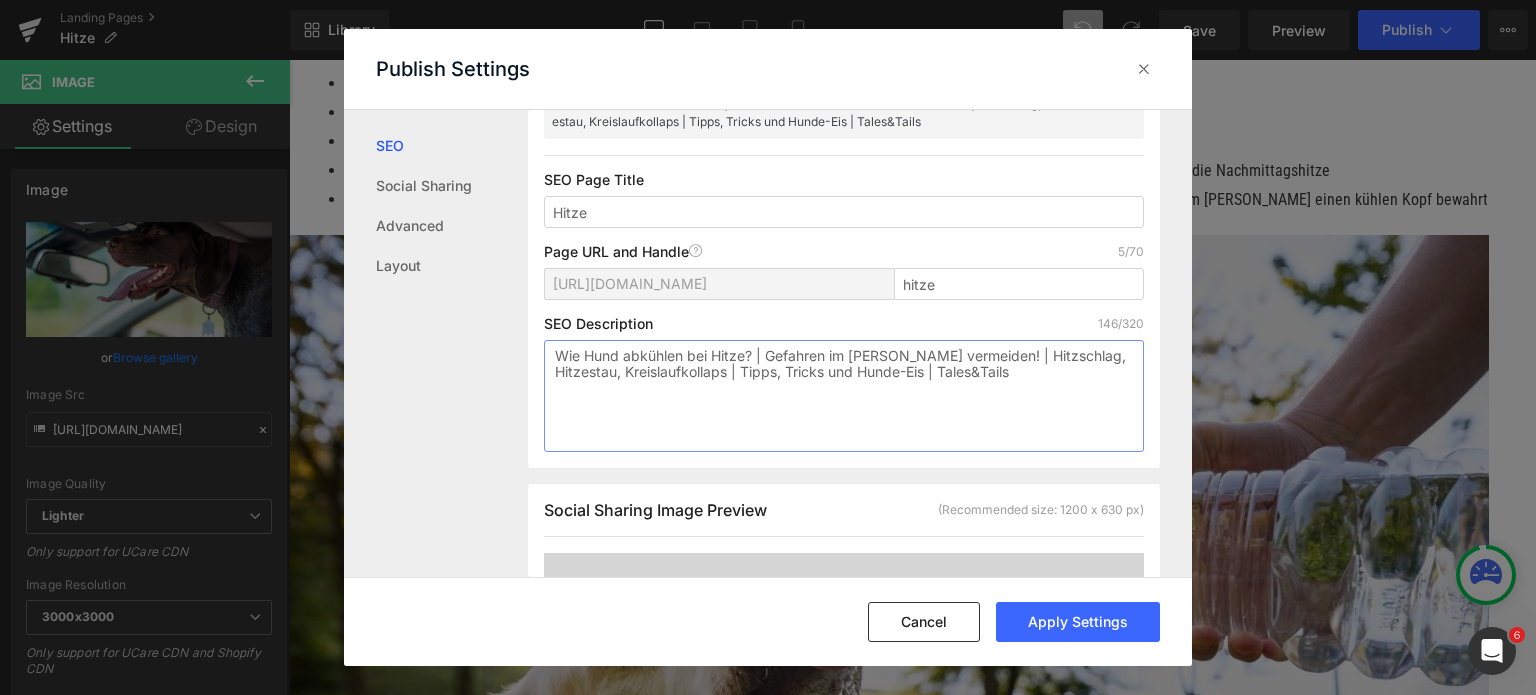 scroll, scrollTop: 200, scrollLeft: 0, axis: vertical 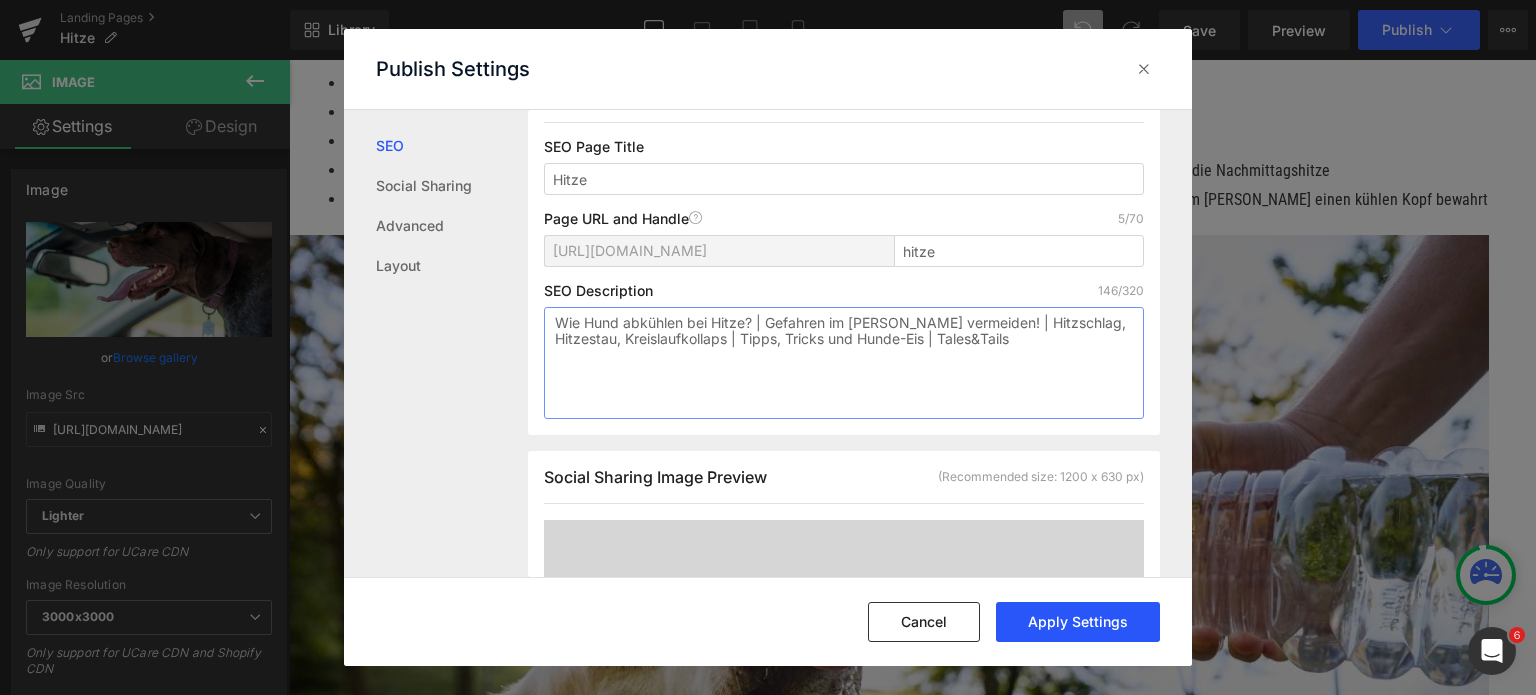 type on "Wie Hund abkühlen bei Hitze? | Gefahren im [PERSON_NAME] vermeiden! | Hitzschlag, Hitzestau, Kreislaufkollaps | Tipps, Tricks und Hunde-Eis | Tales&Tails" 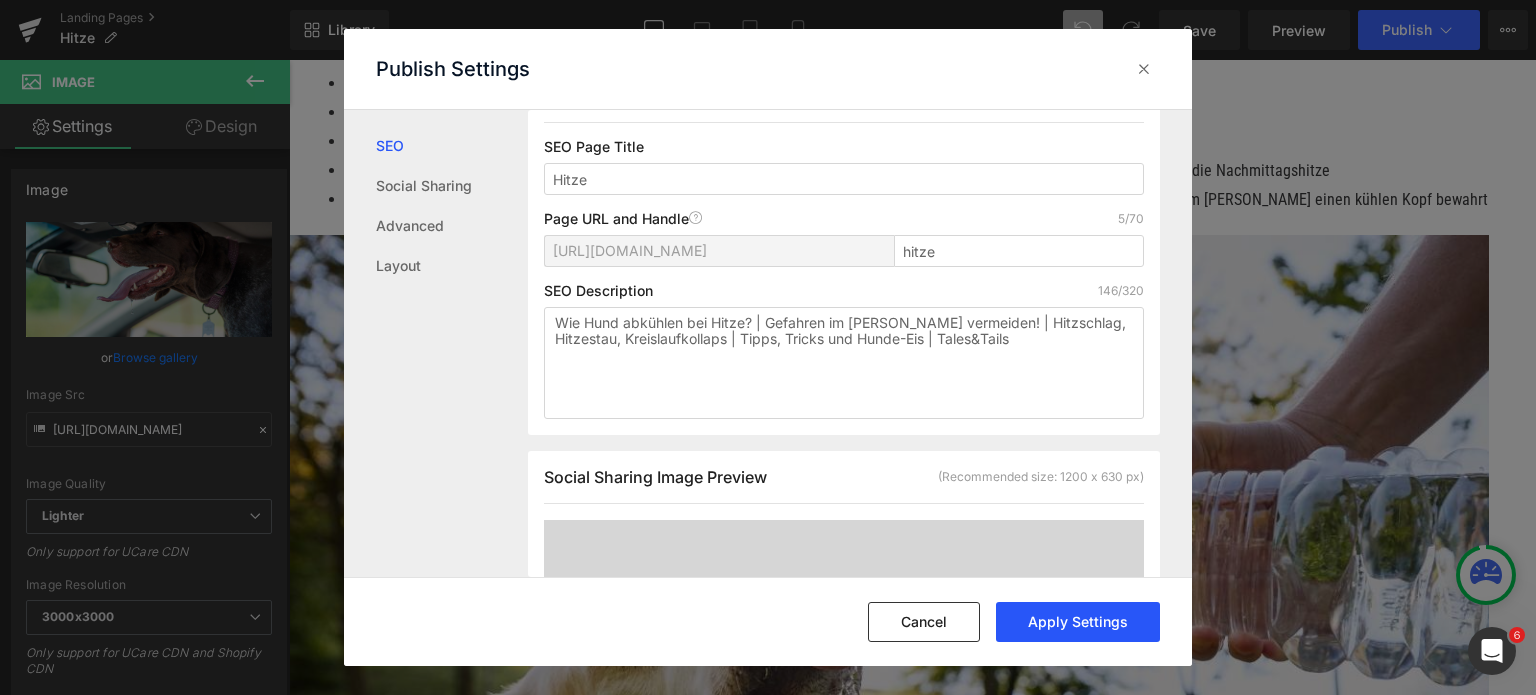 click on "Apply Settings" at bounding box center (1078, 622) 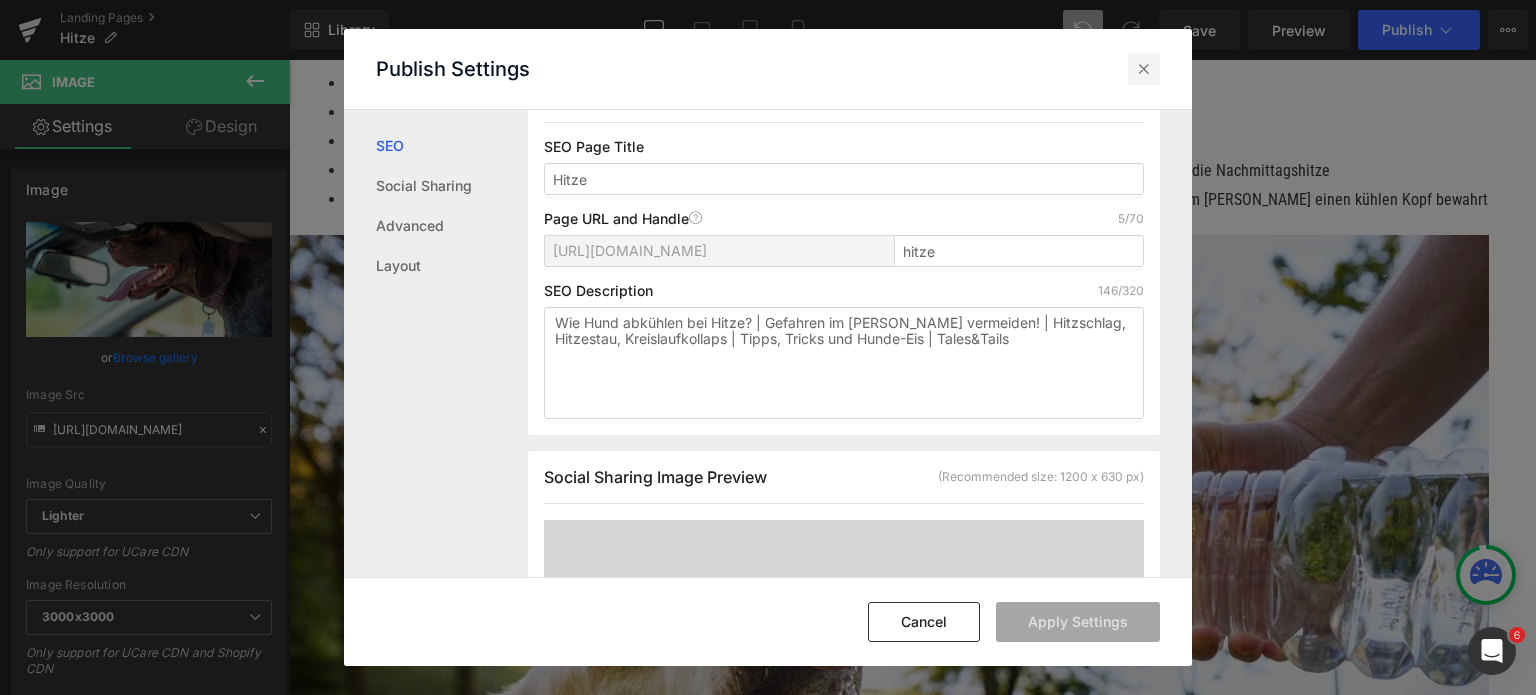 click at bounding box center [1144, 69] 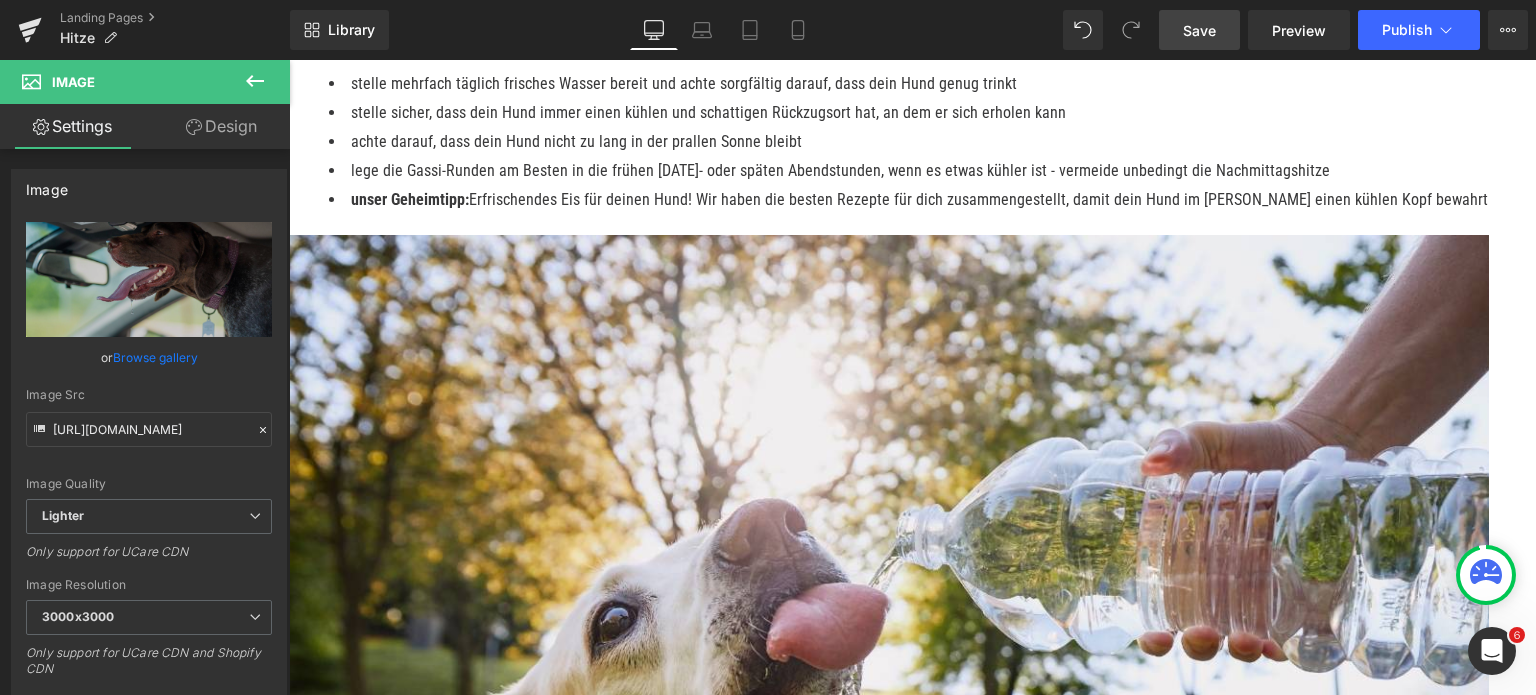 click on "Save" at bounding box center [1199, 30] 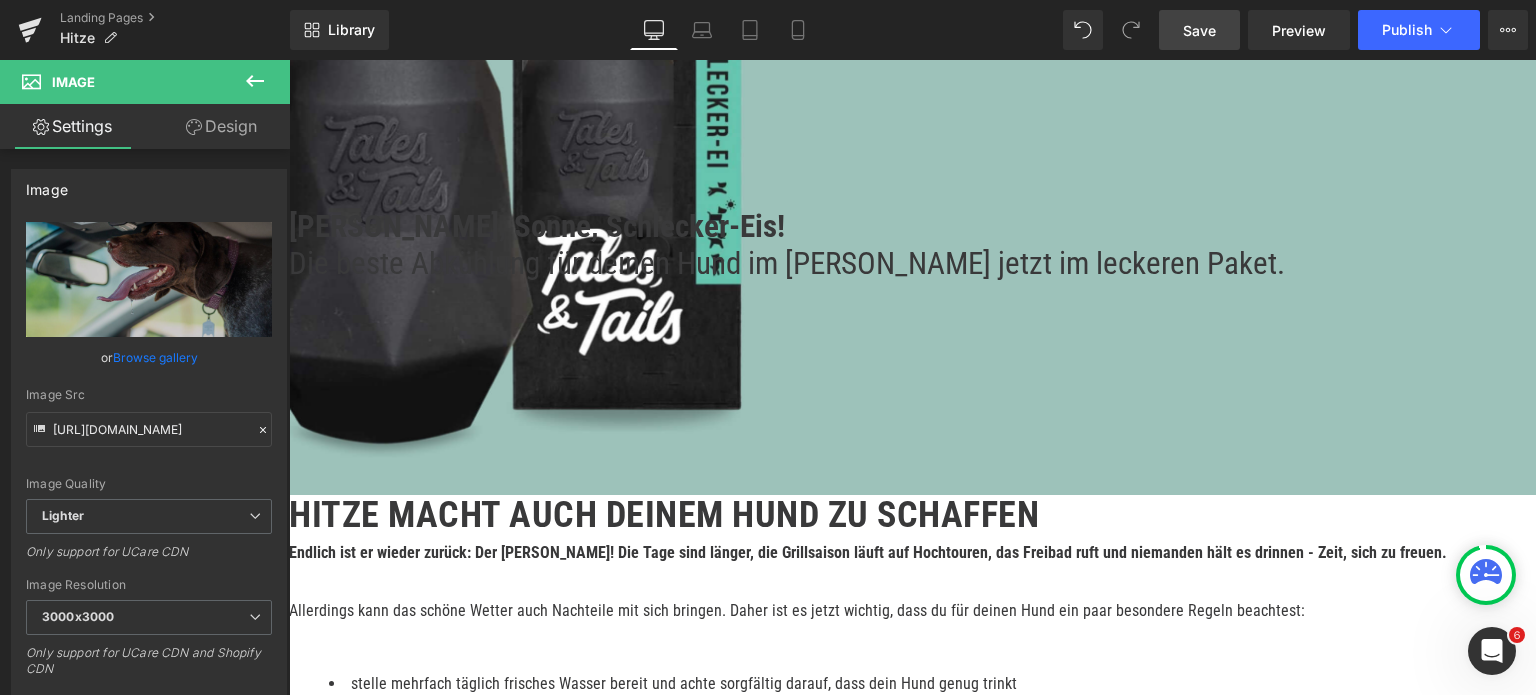 scroll, scrollTop: 400, scrollLeft: 0, axis: vertical 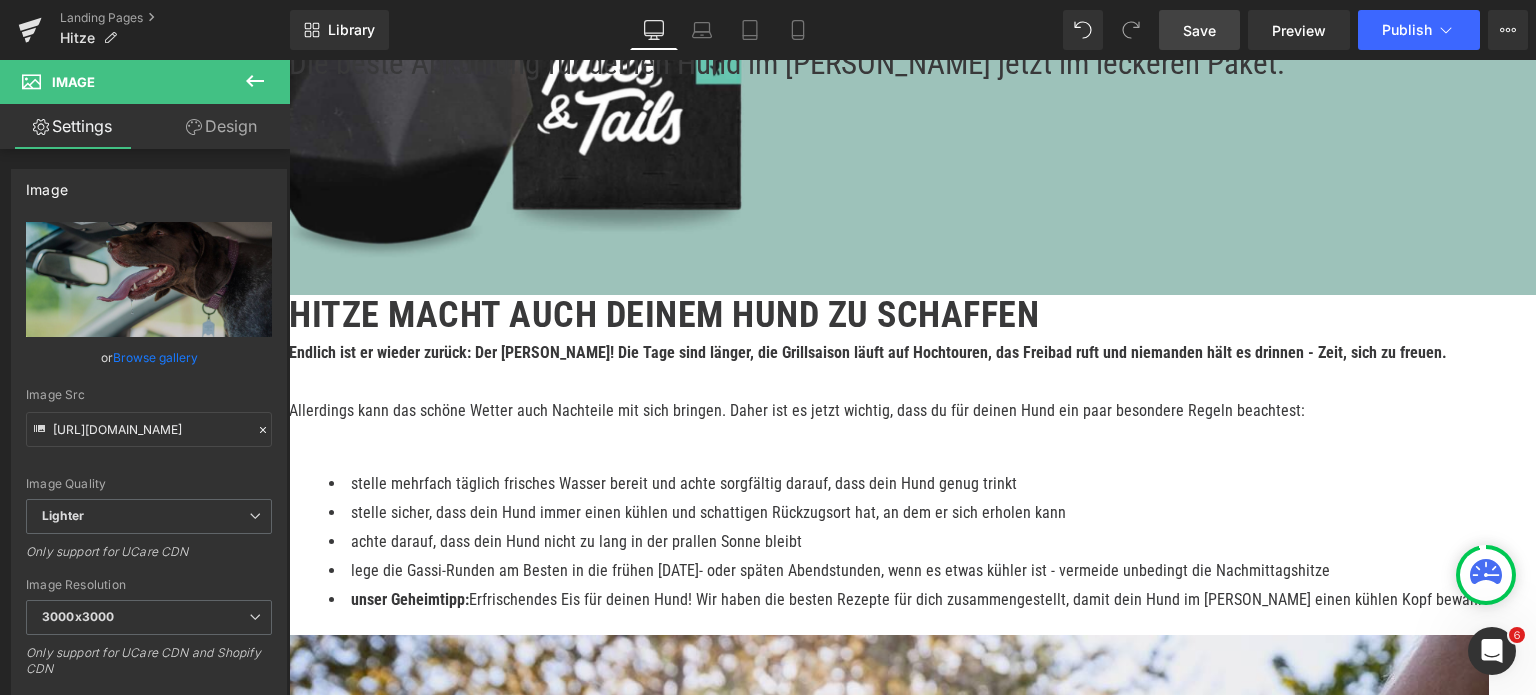 click at bounding box center (289, 60) 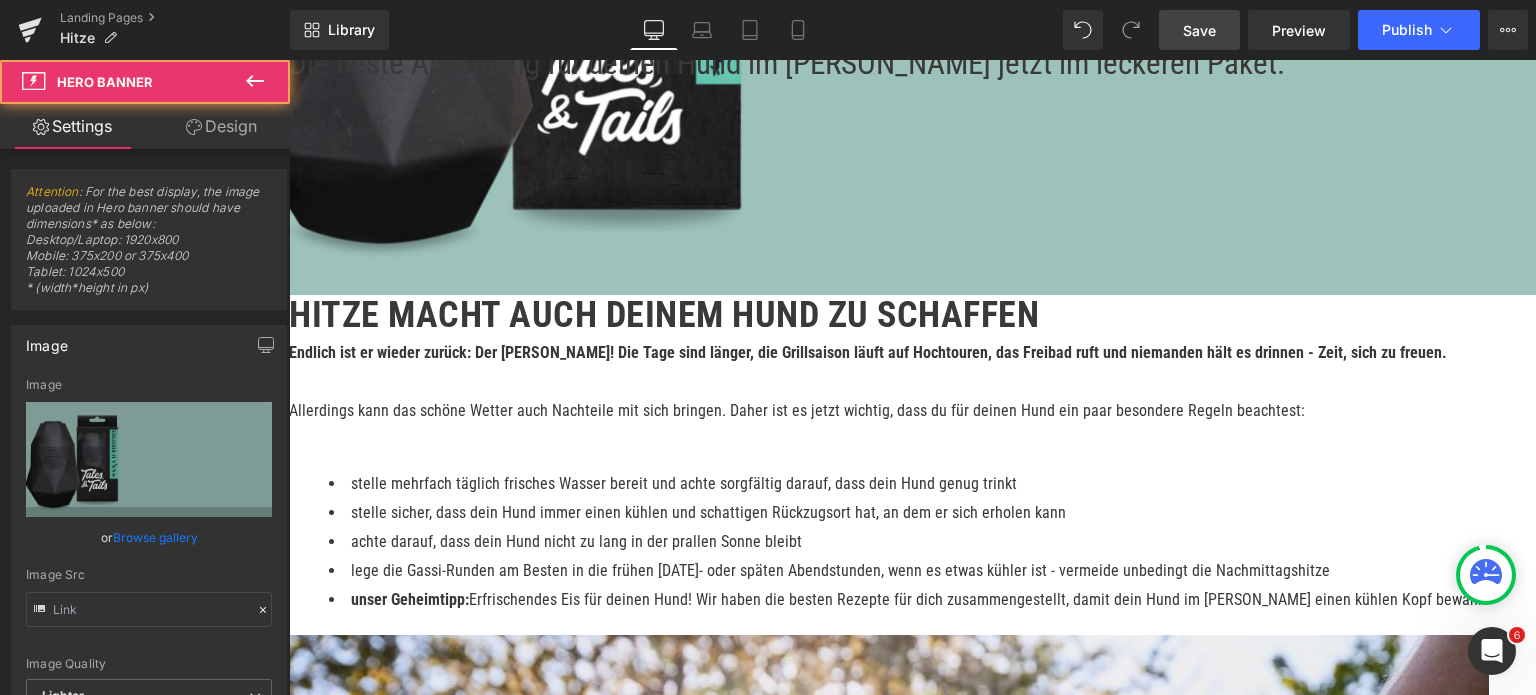 type on "[URL][DOMAIN_NAME]" 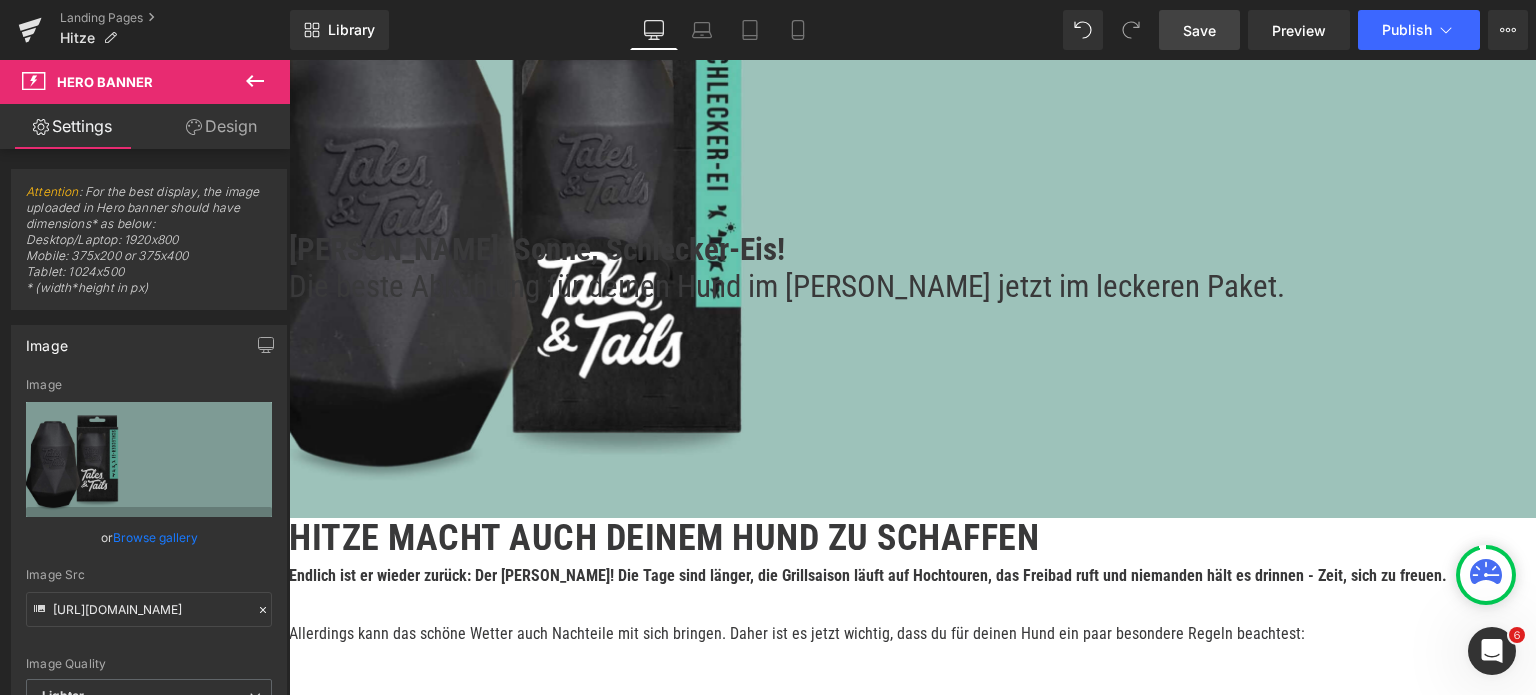 scroll, scrollTop: 200, scrollLeft: 0, axis: vertical 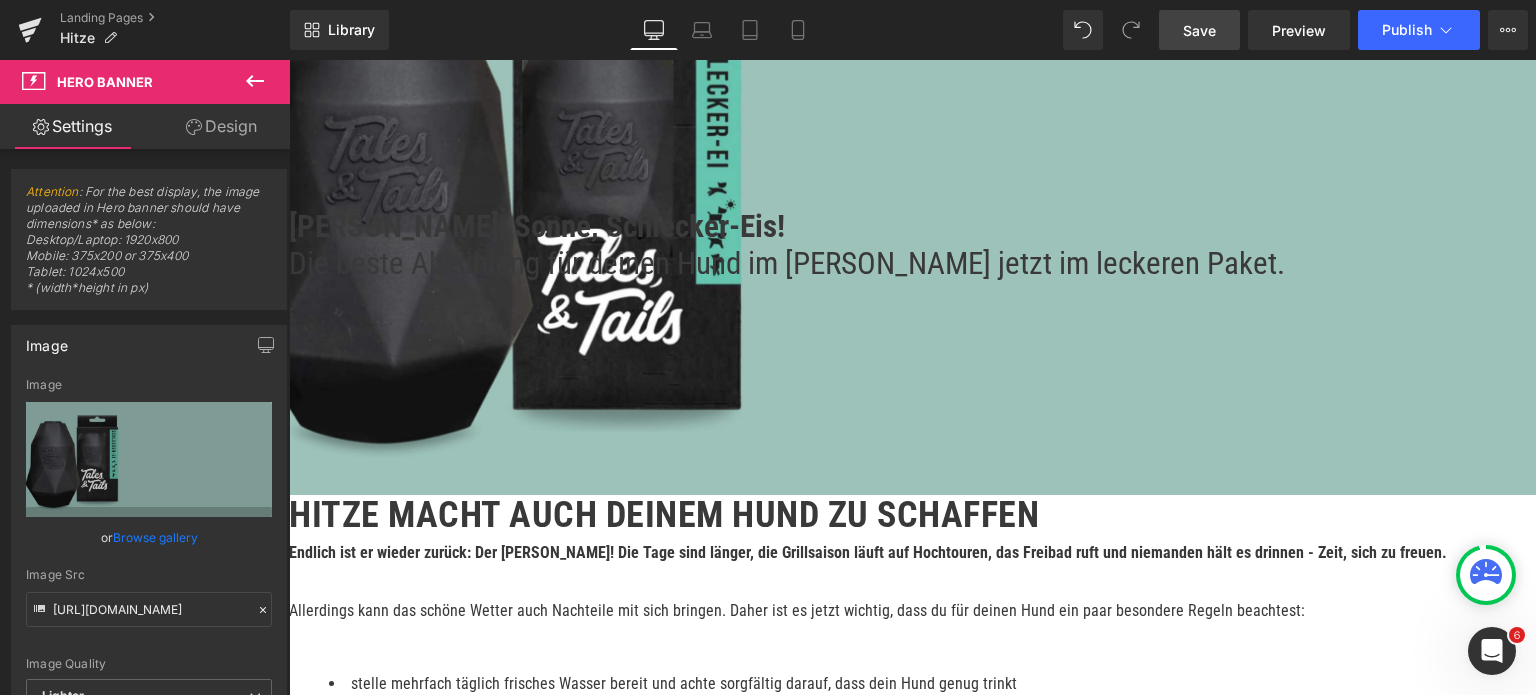 click 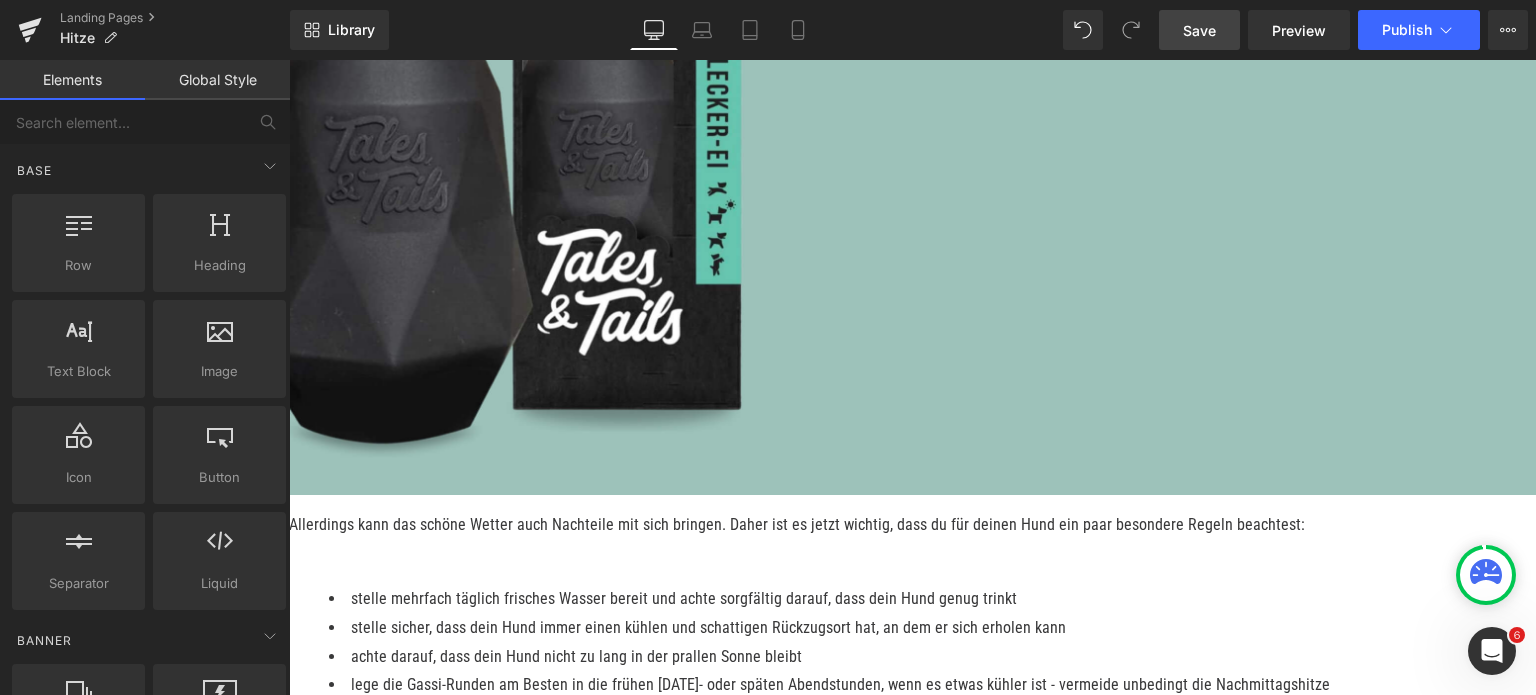 click at bounding box center [289, 60] 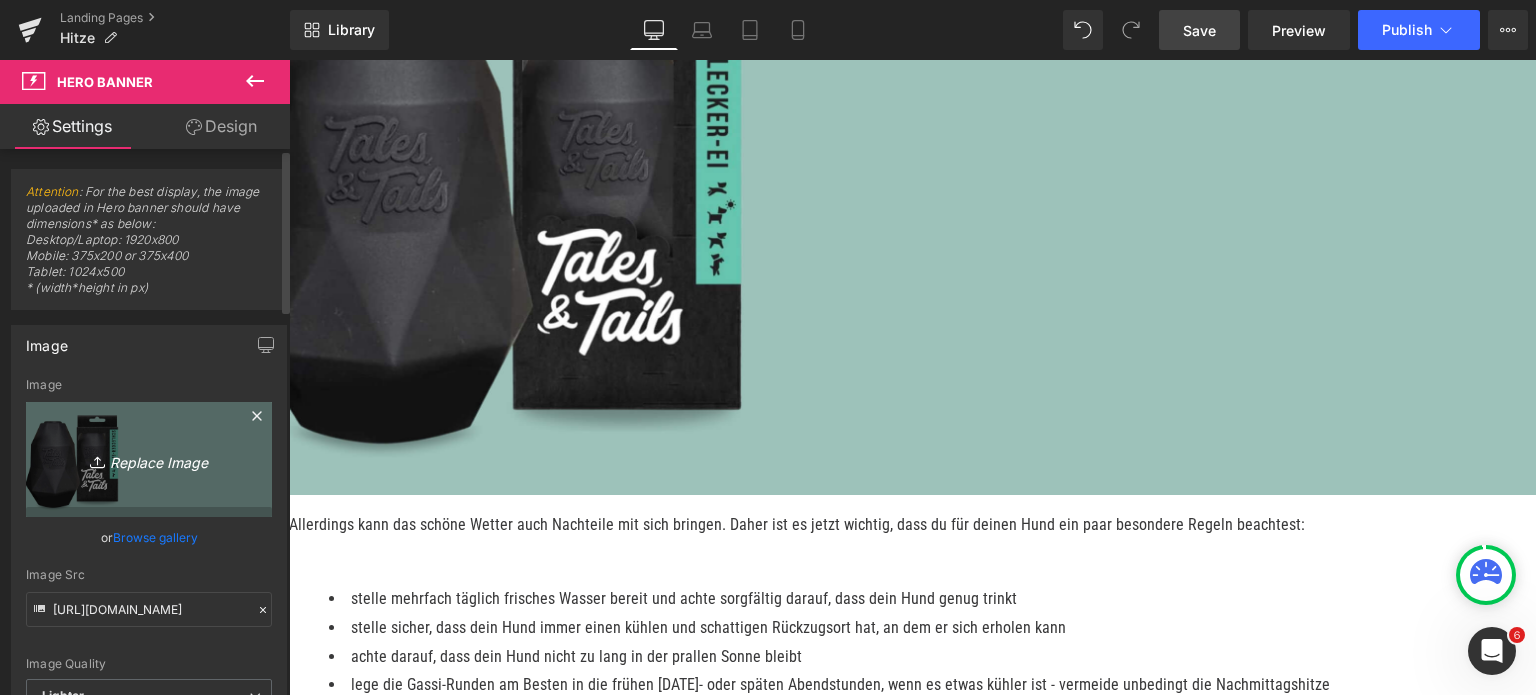 click on "Replace Image" at bounding box center (149, 459) 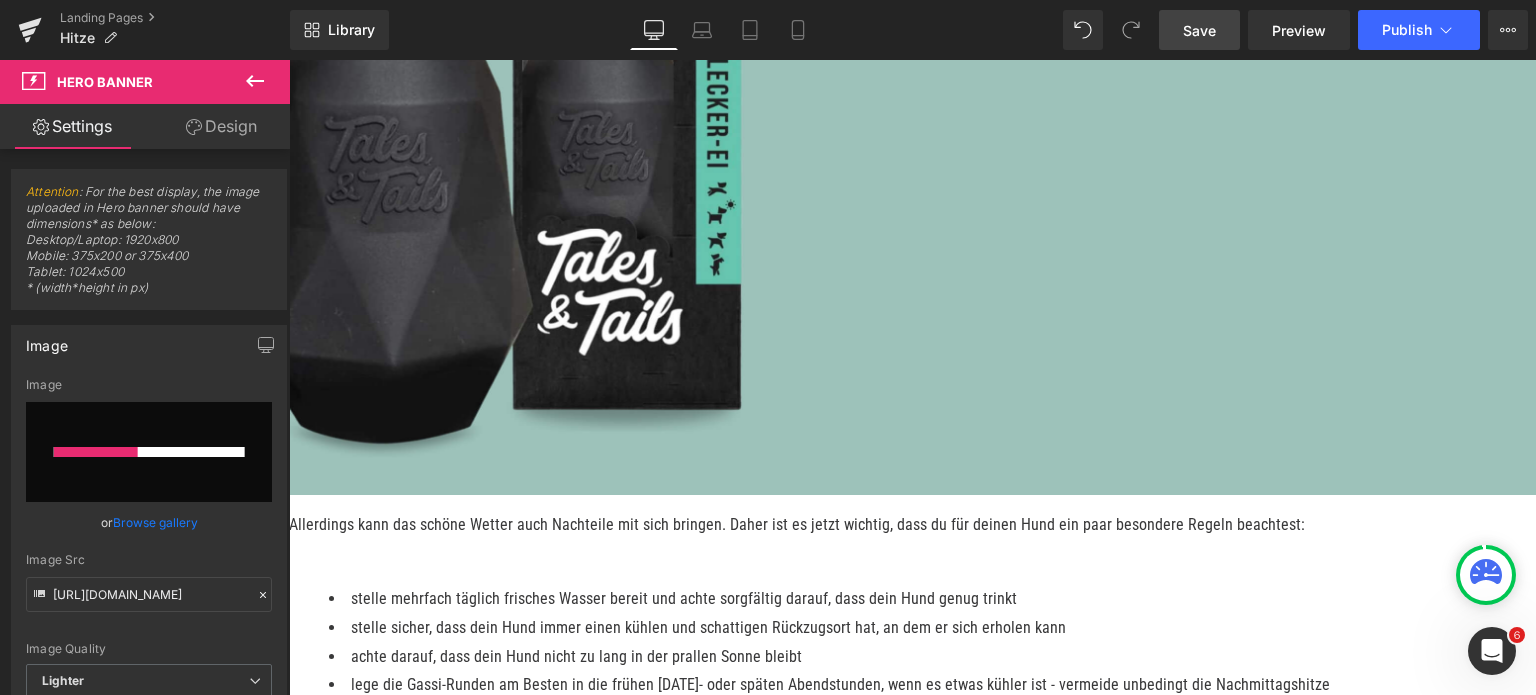 type 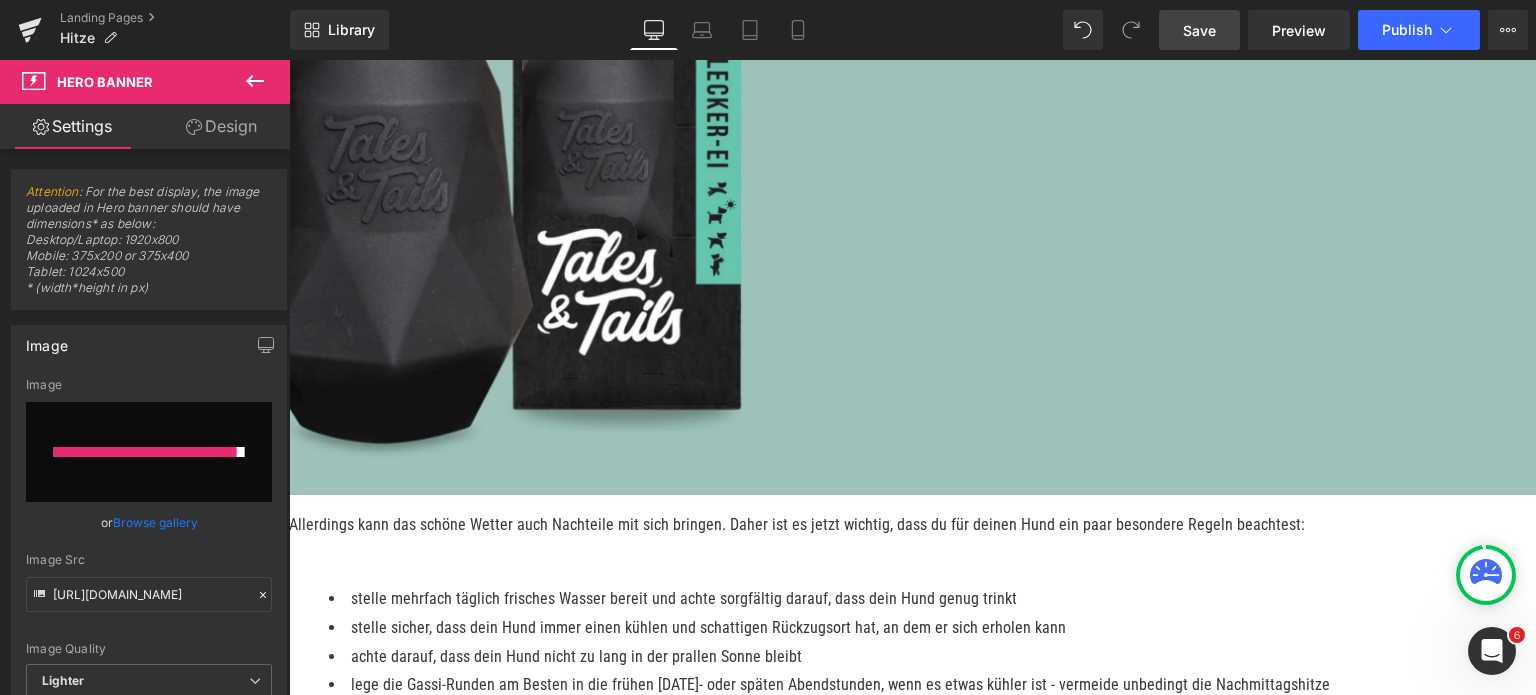 type on "[URL][DOMAIN_NAME]" 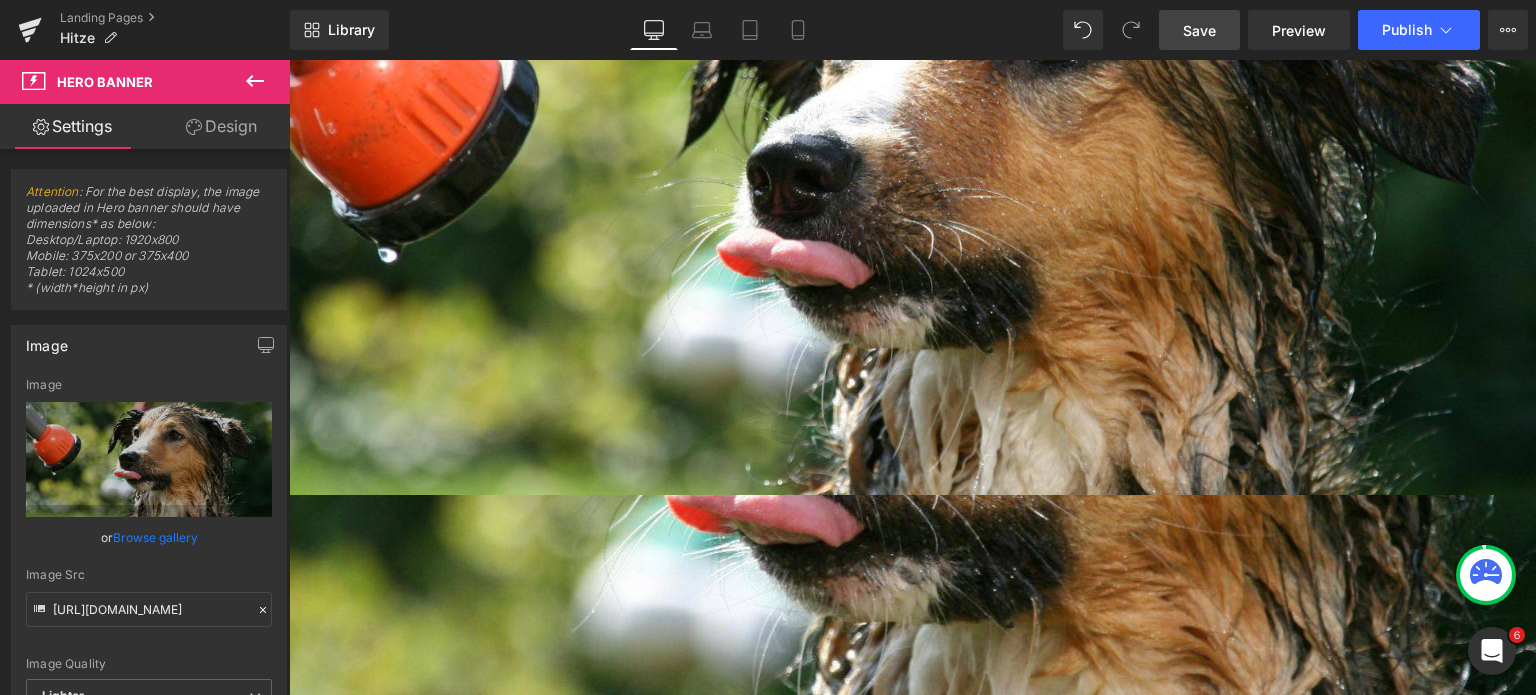 click on "Design" at bounding box center (221, 126) 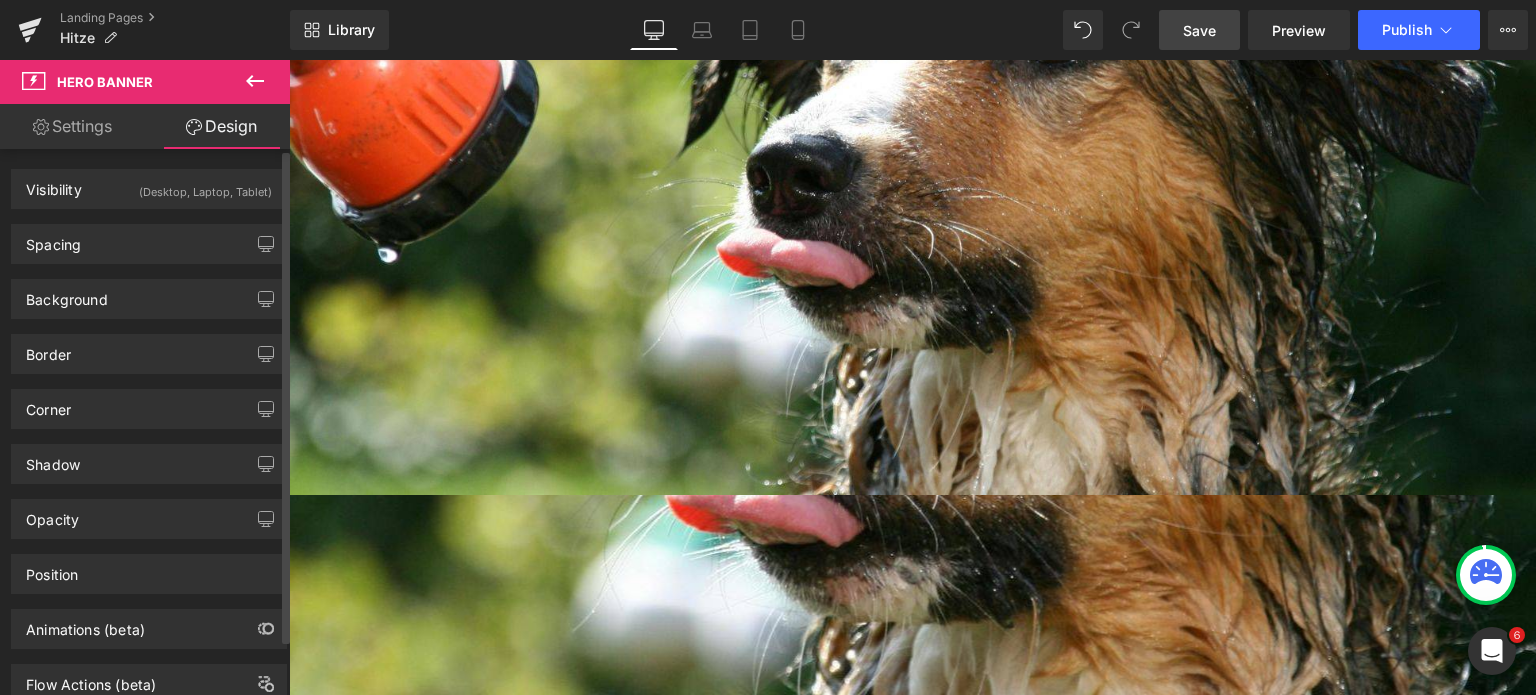 click on "Spacing
[GEOGRAPHIC_DATA]
[GEOGRAPHIC_DATA]" at bounding box center [149, 236] 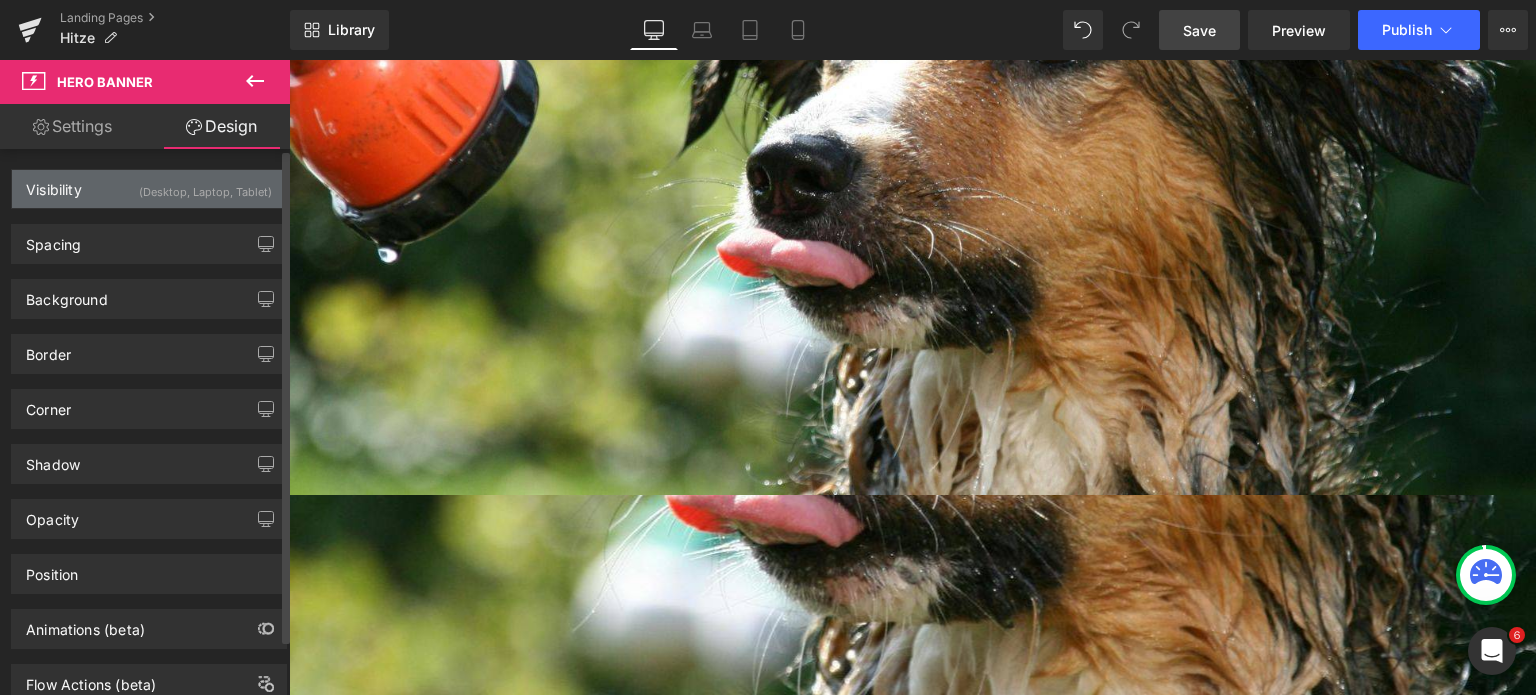 click on "Visibility
(Desktop, Laptop, Tablet)" at bounding box center (149, 189) 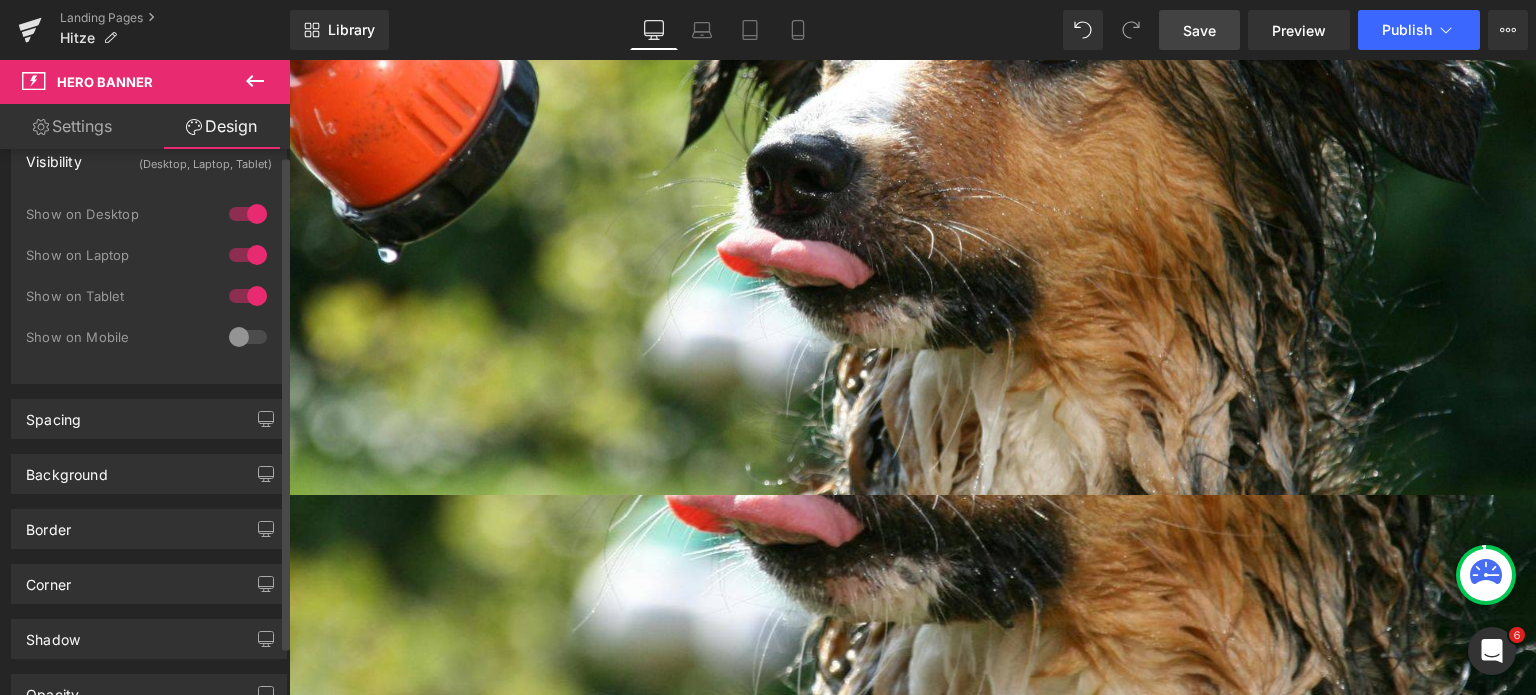 scroll, scrollTop: 0, scrollLeft: 0, axis: both 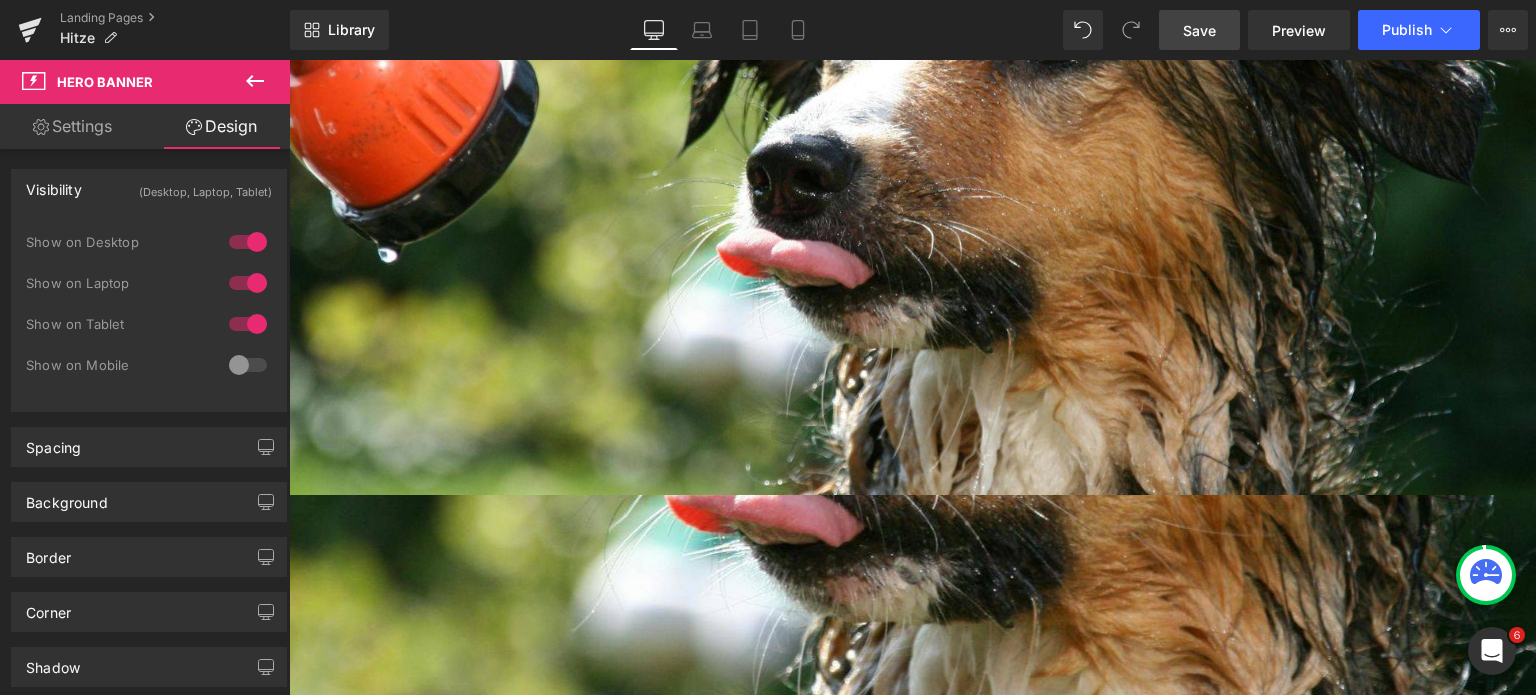 drag, startPoint x: 1200, startPoint y: 32, endPoint x: 869, endPoint y: 28, distance: 331.02417 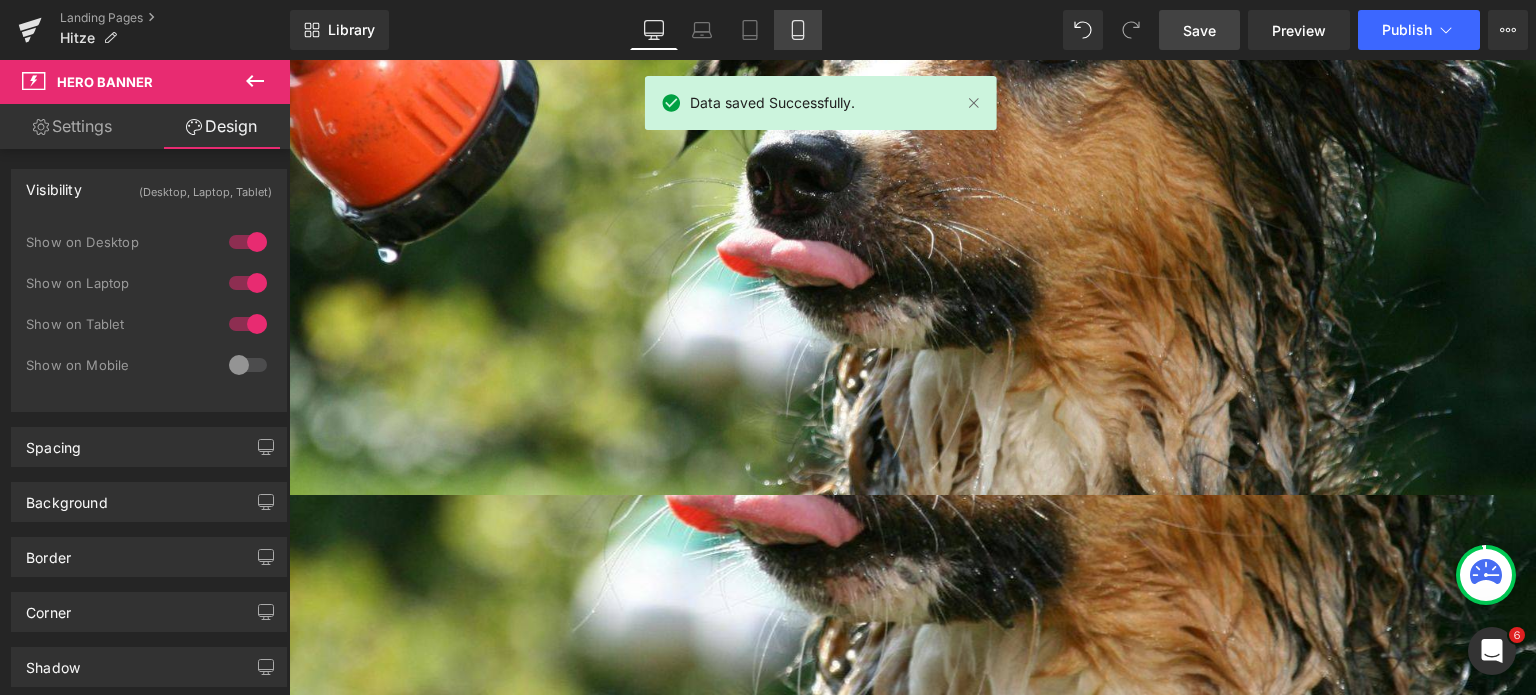 click 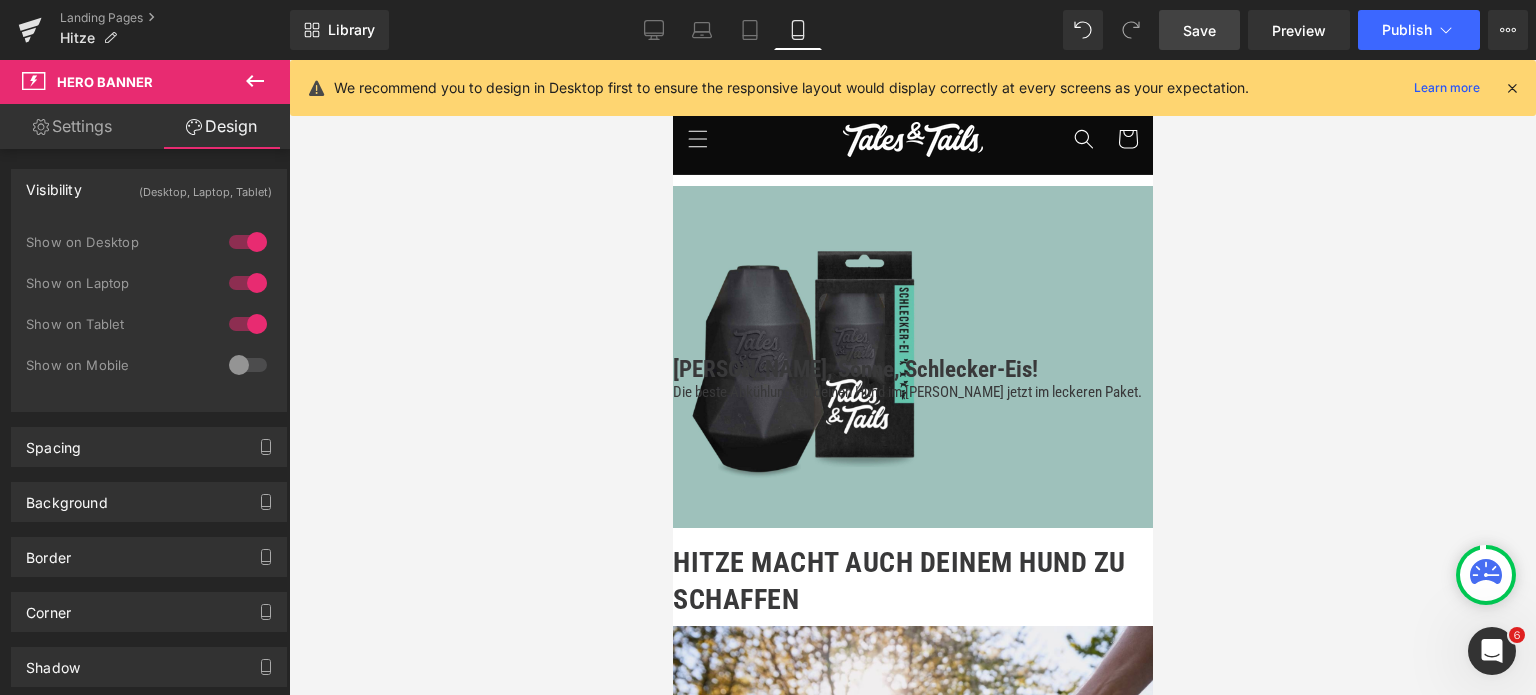 scroll, scrollTop: 0, scrollLeft: 0, axis: both 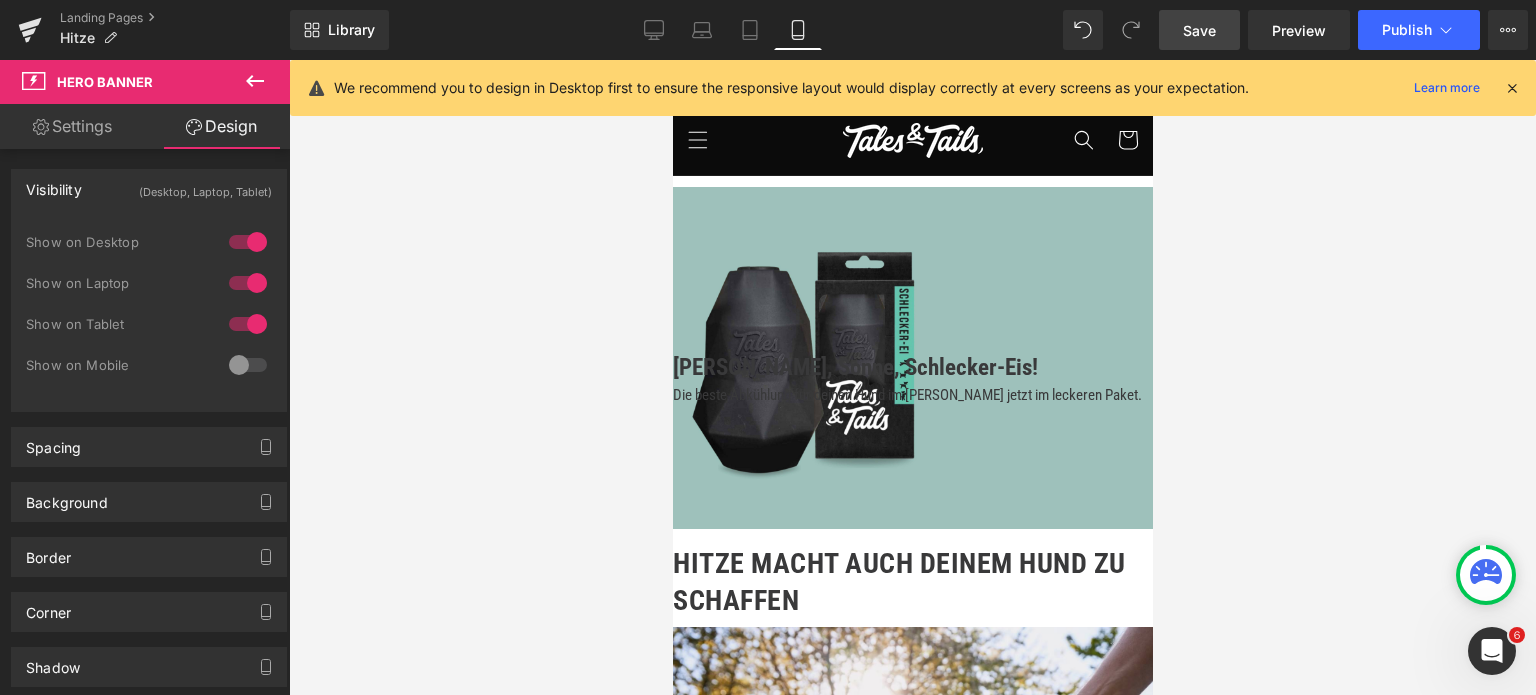 click 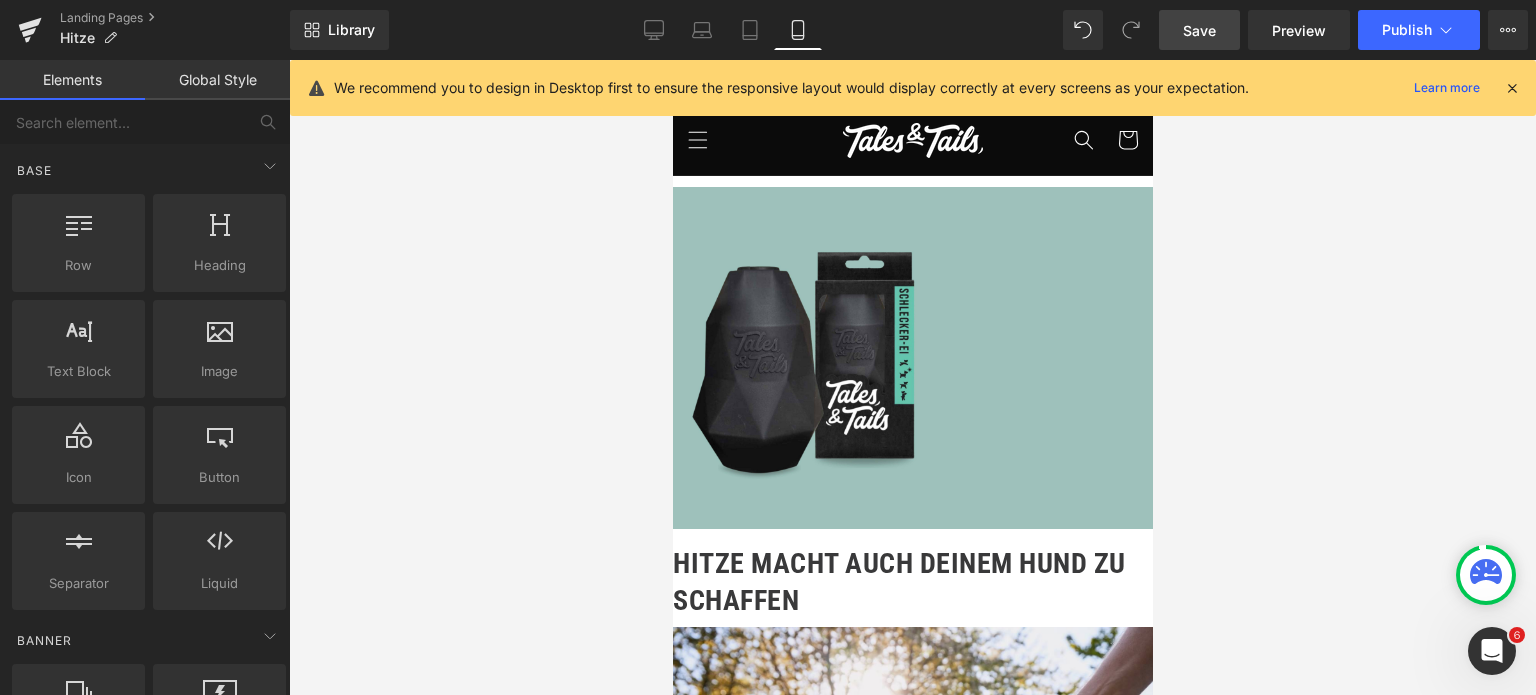 click on "Hero Banner" at bounding box center [672, 60] 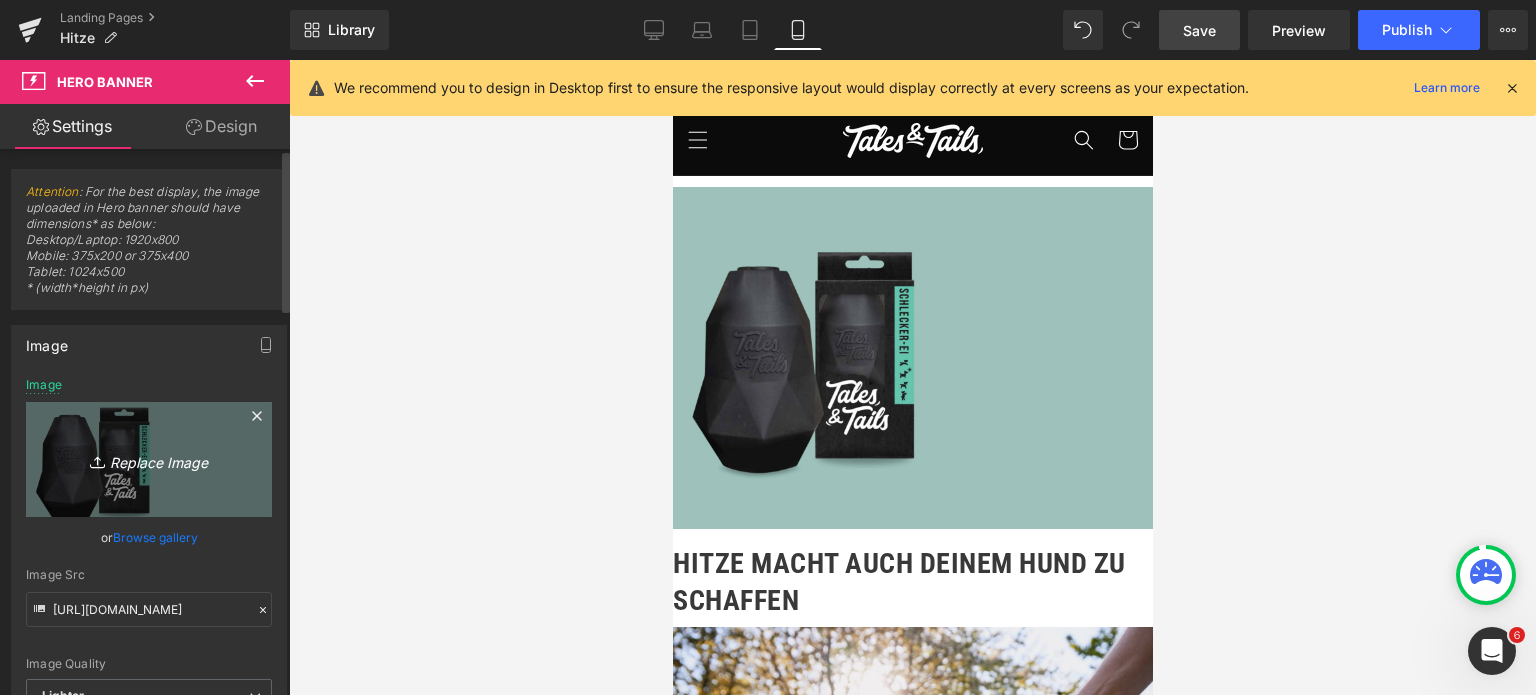click on "Replace Image" at bounding box center [149, 459] 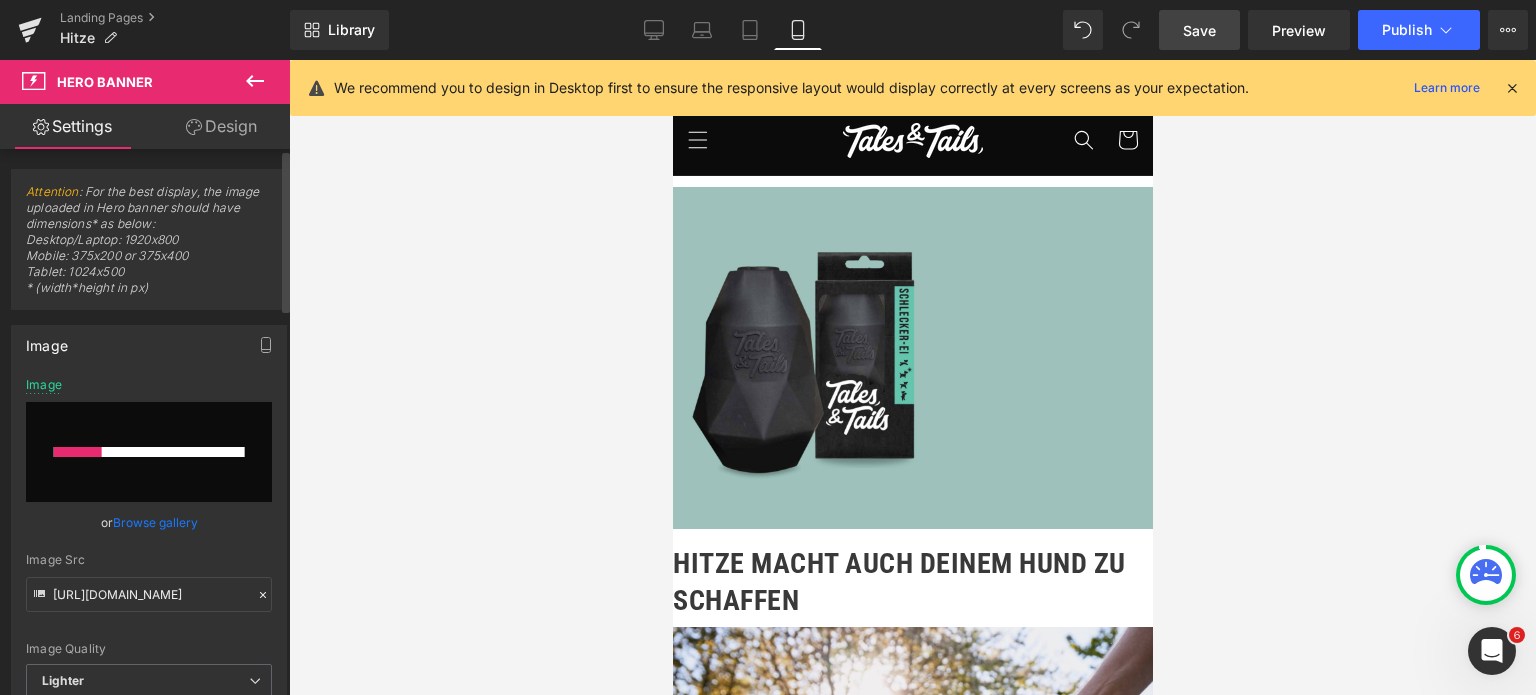 type 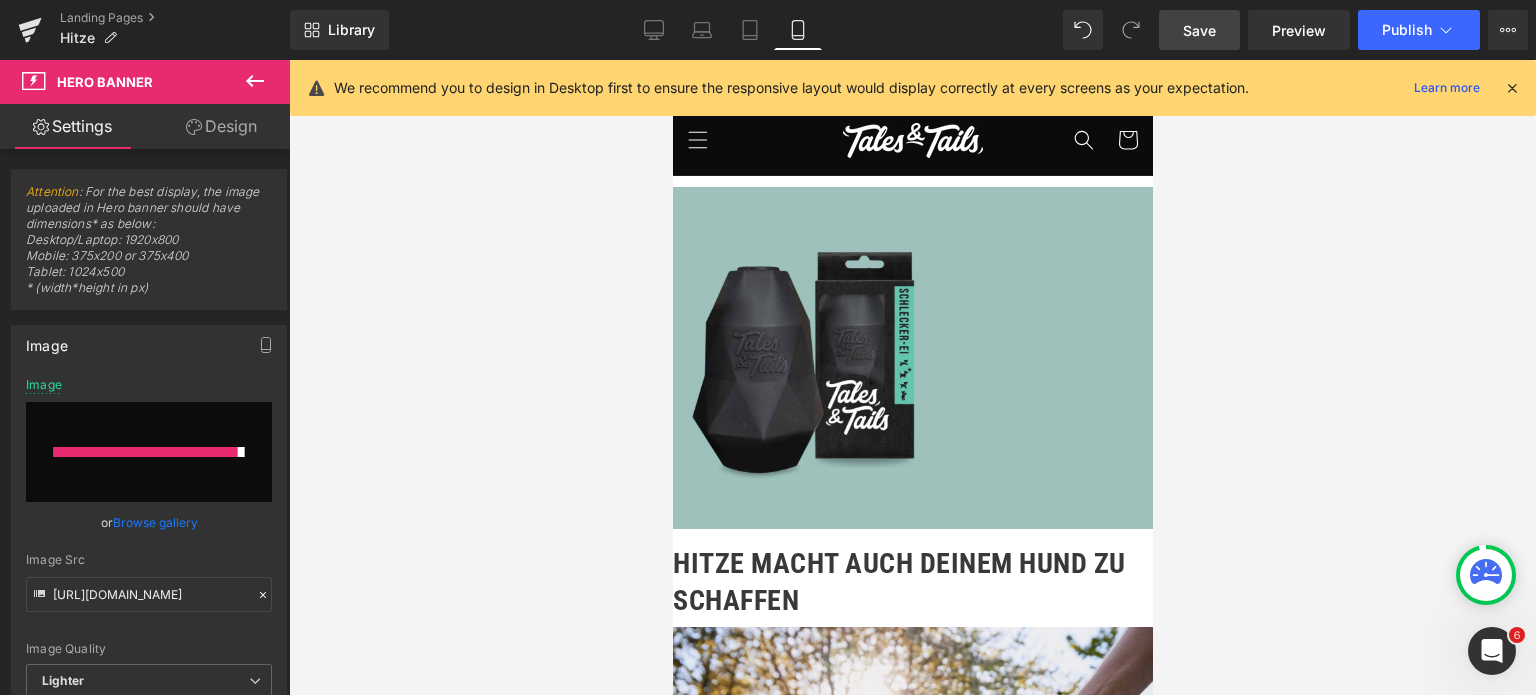 type on "[URL][DOMAIN_NAME]" 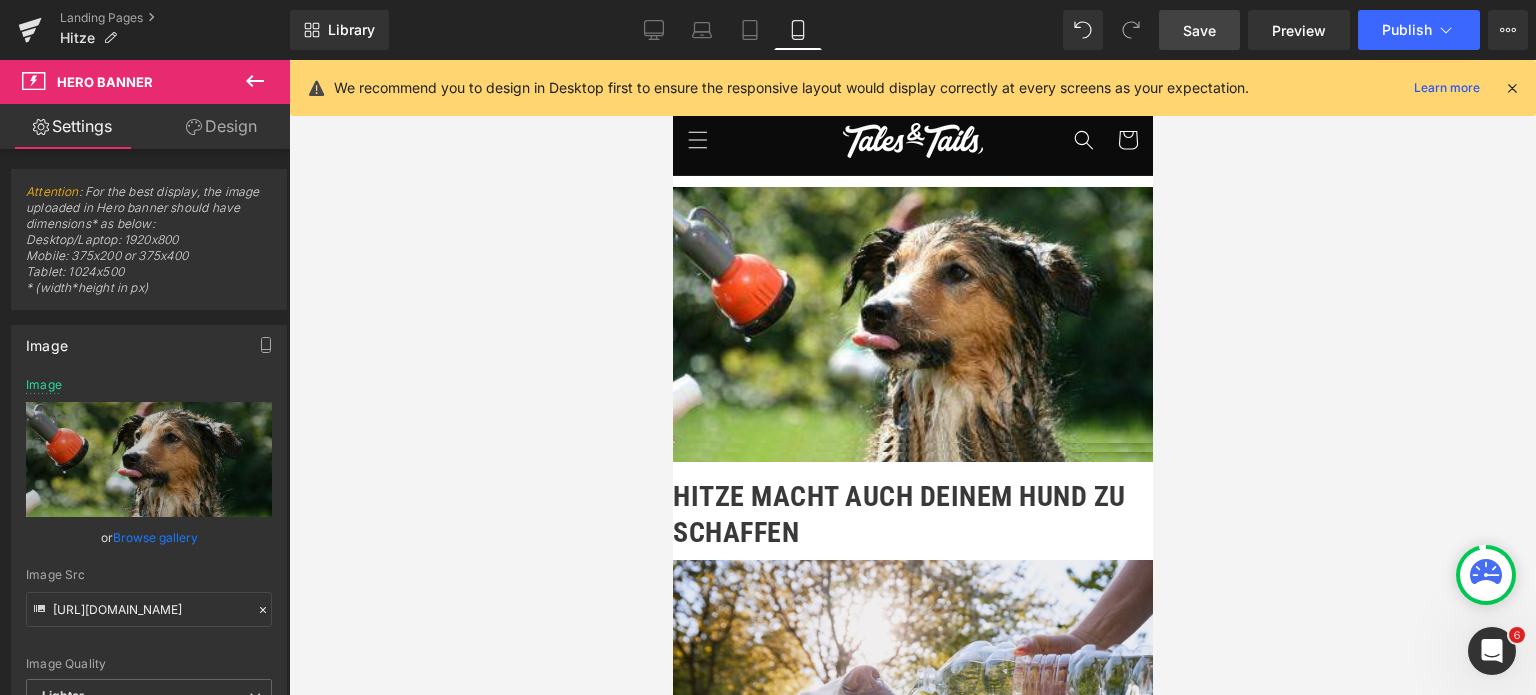 click on "Save" at bounding box center (1199, 30) 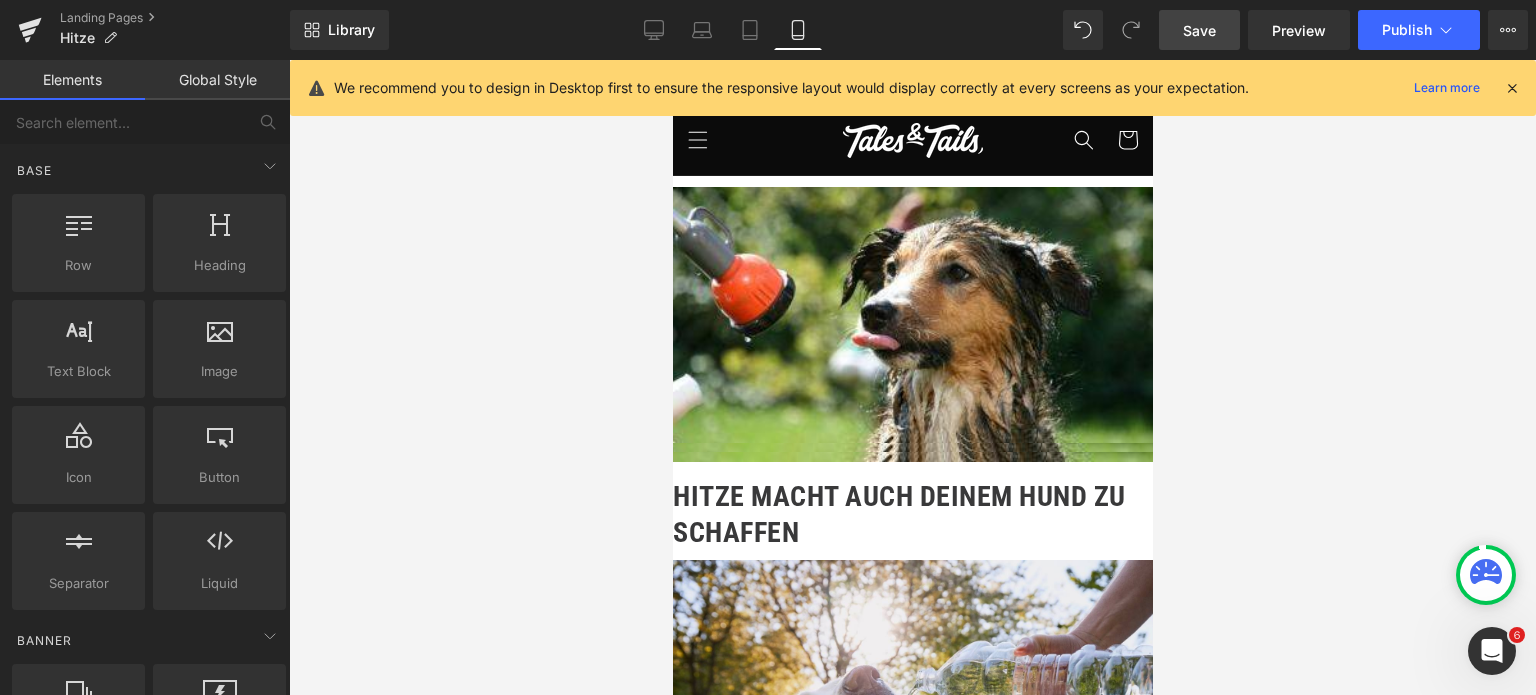 click at bounding box center (912, 377) 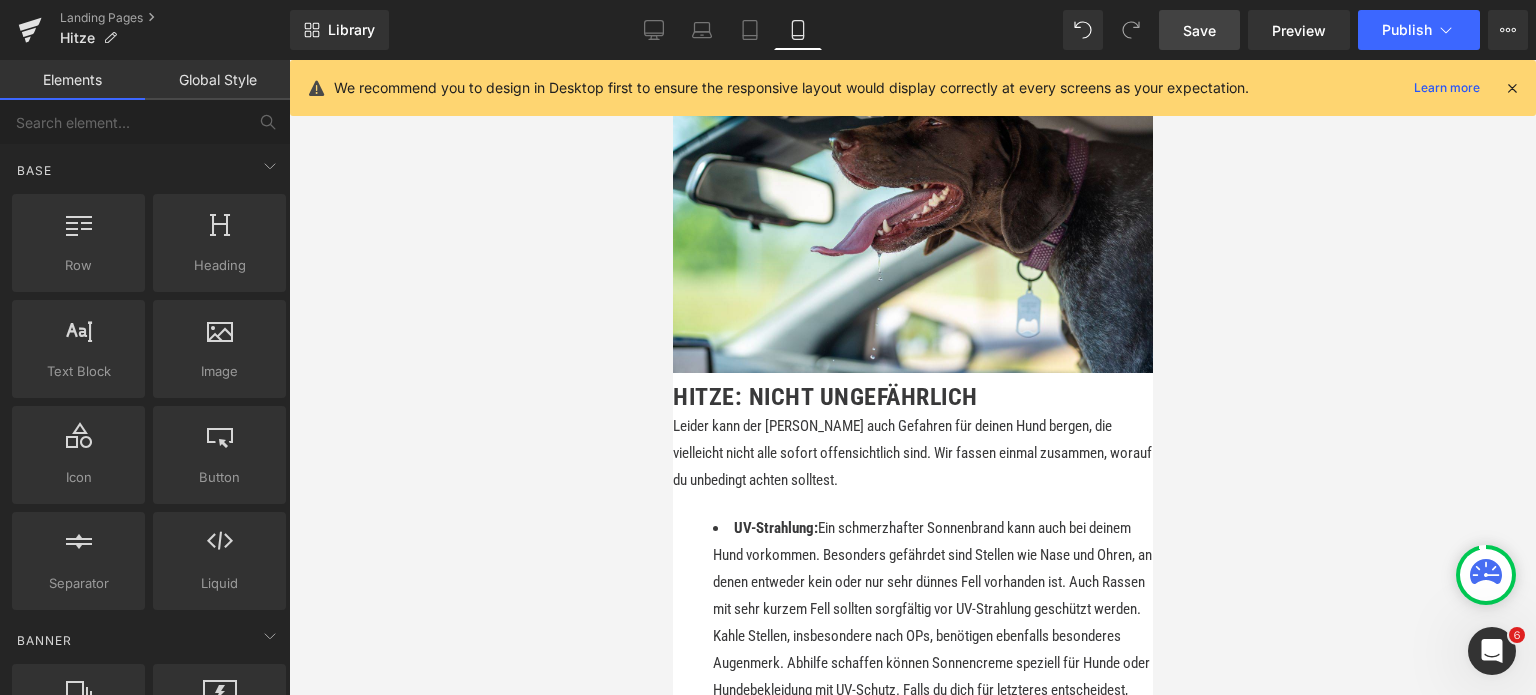 scroll, scrollTop: 1500, scrollLeft: 0, axis: vertical 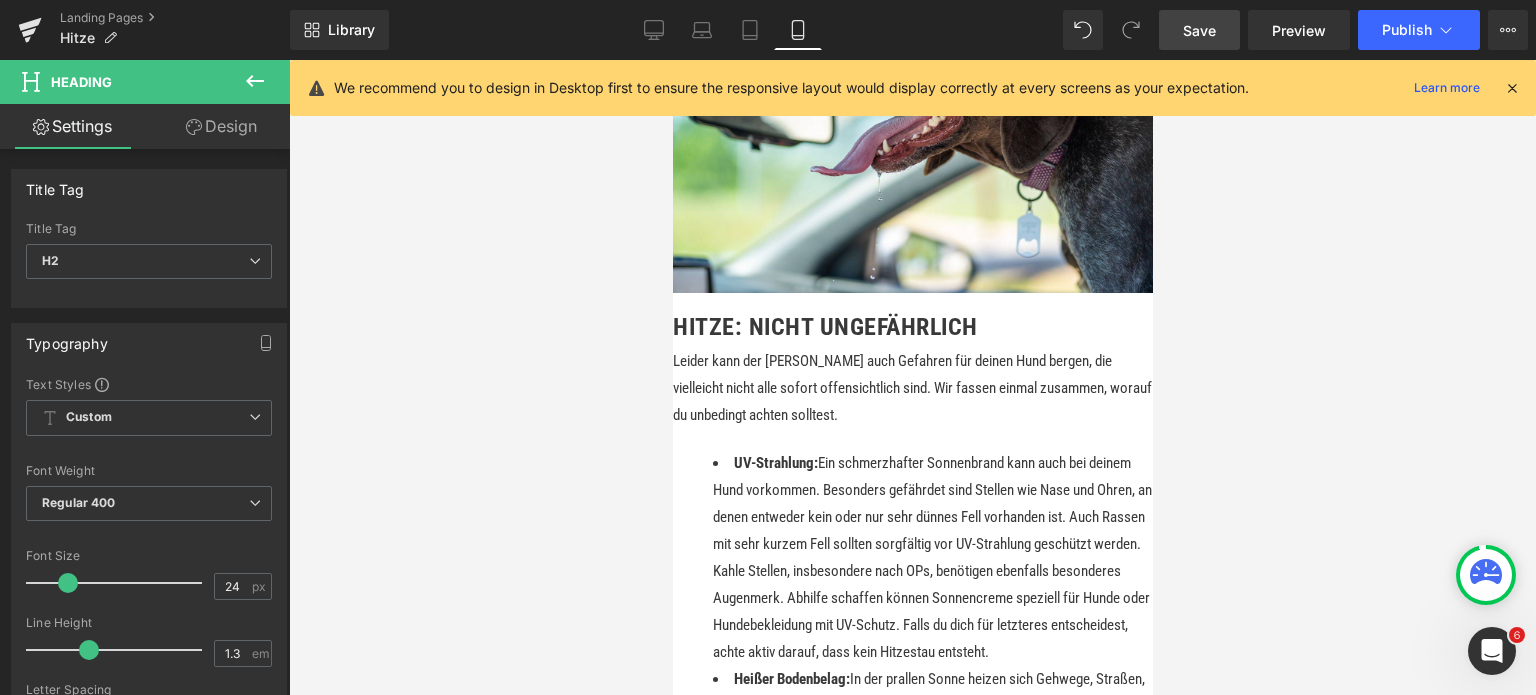 drag, startPoint x: 728, startPoint y: 288, endPoint x: 1281, endPoint y: 353, distance: 556.80695 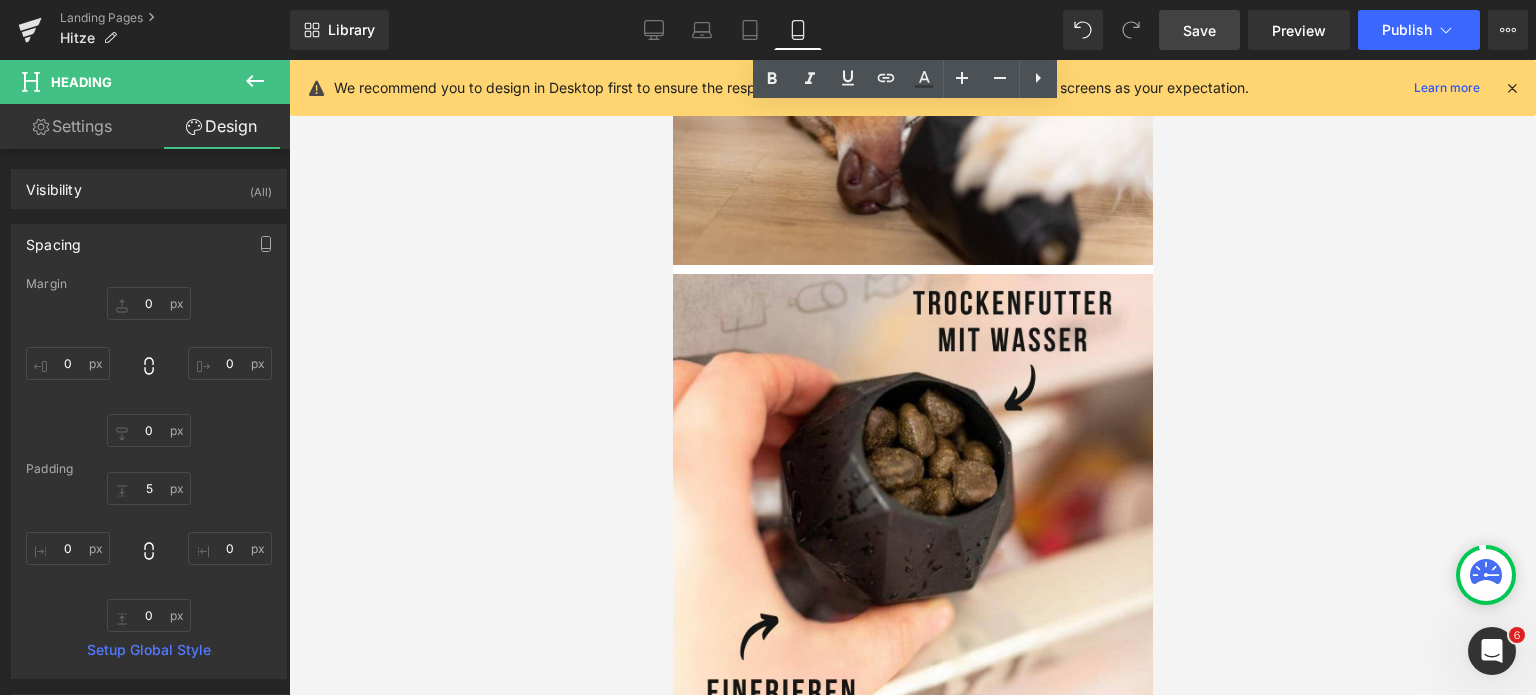 scroll, scrollTop: 4200, scrollLeft: 0, axis: vertical 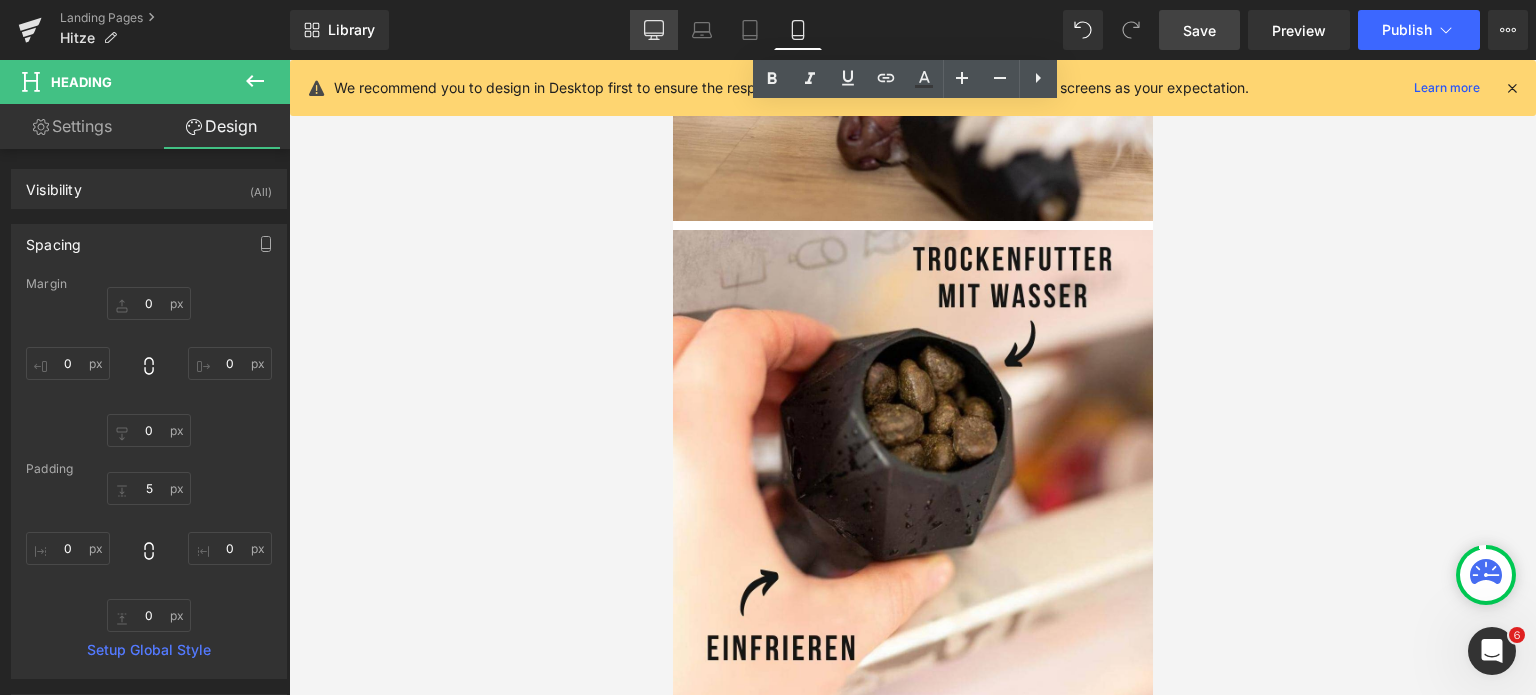 click 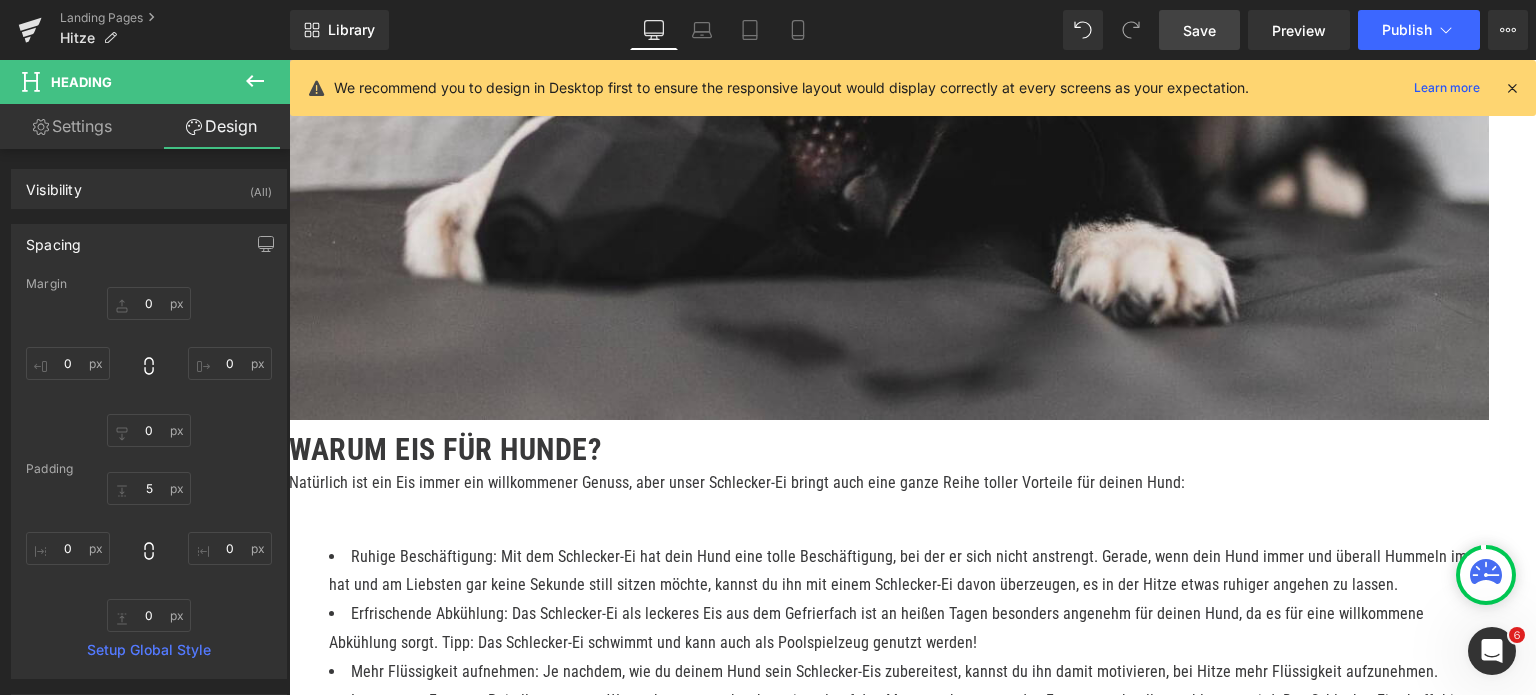 type on "0" 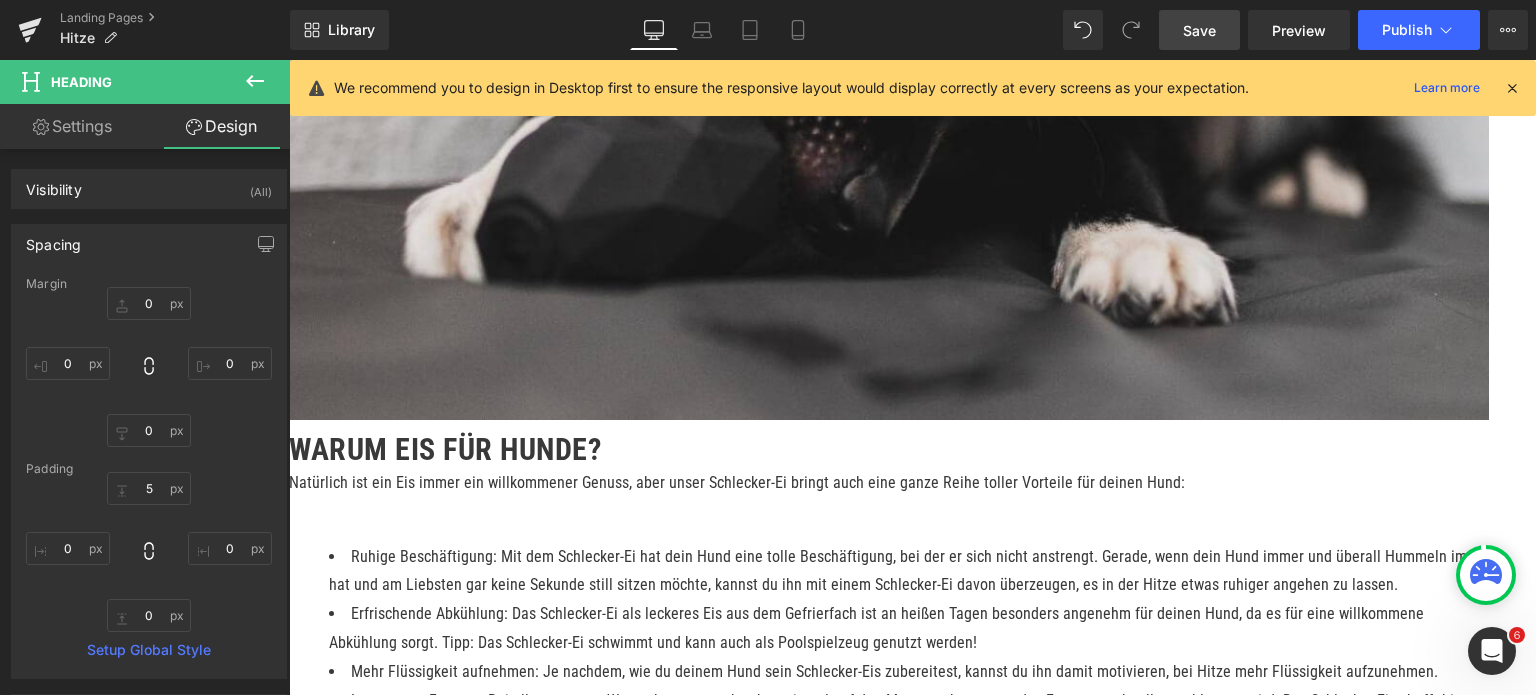 type on "0" 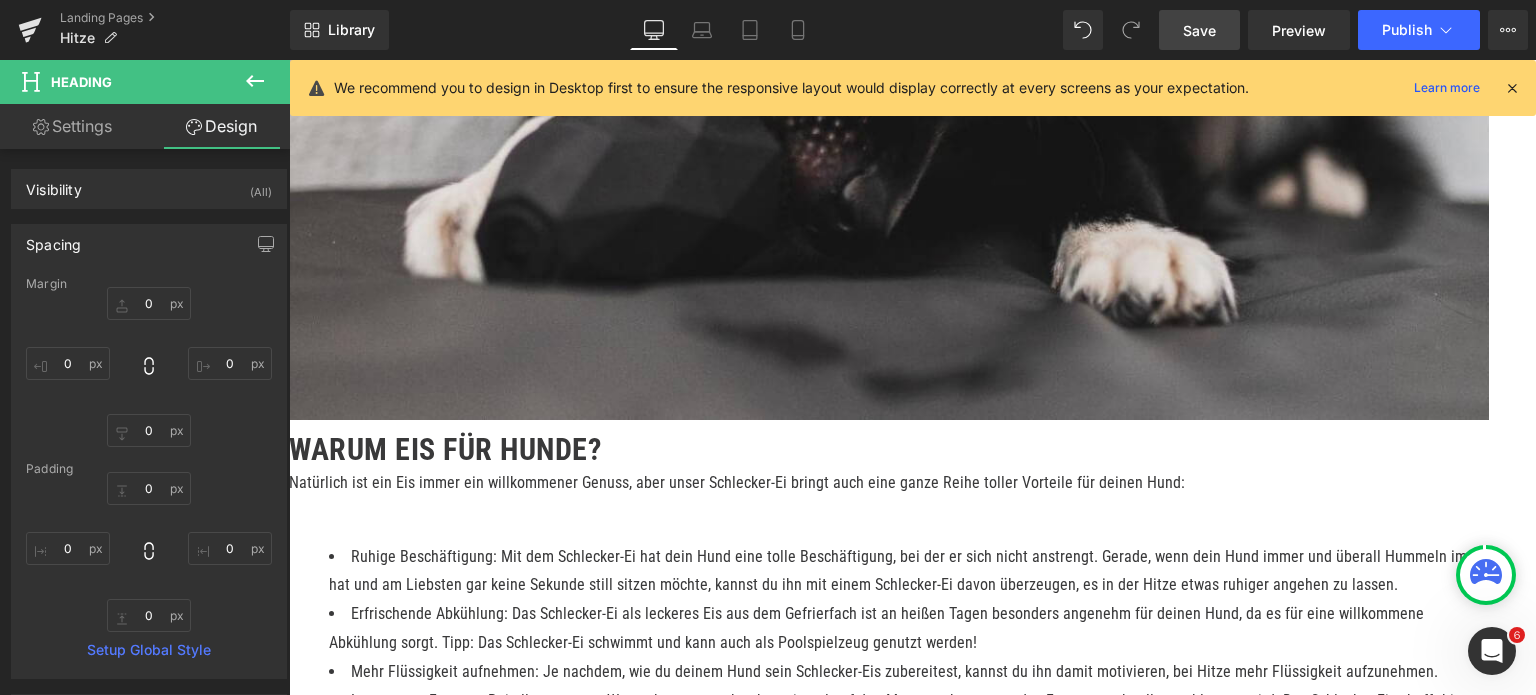 scroll, scrollTop: 1870, scrollLeft: 0, axis: vertical 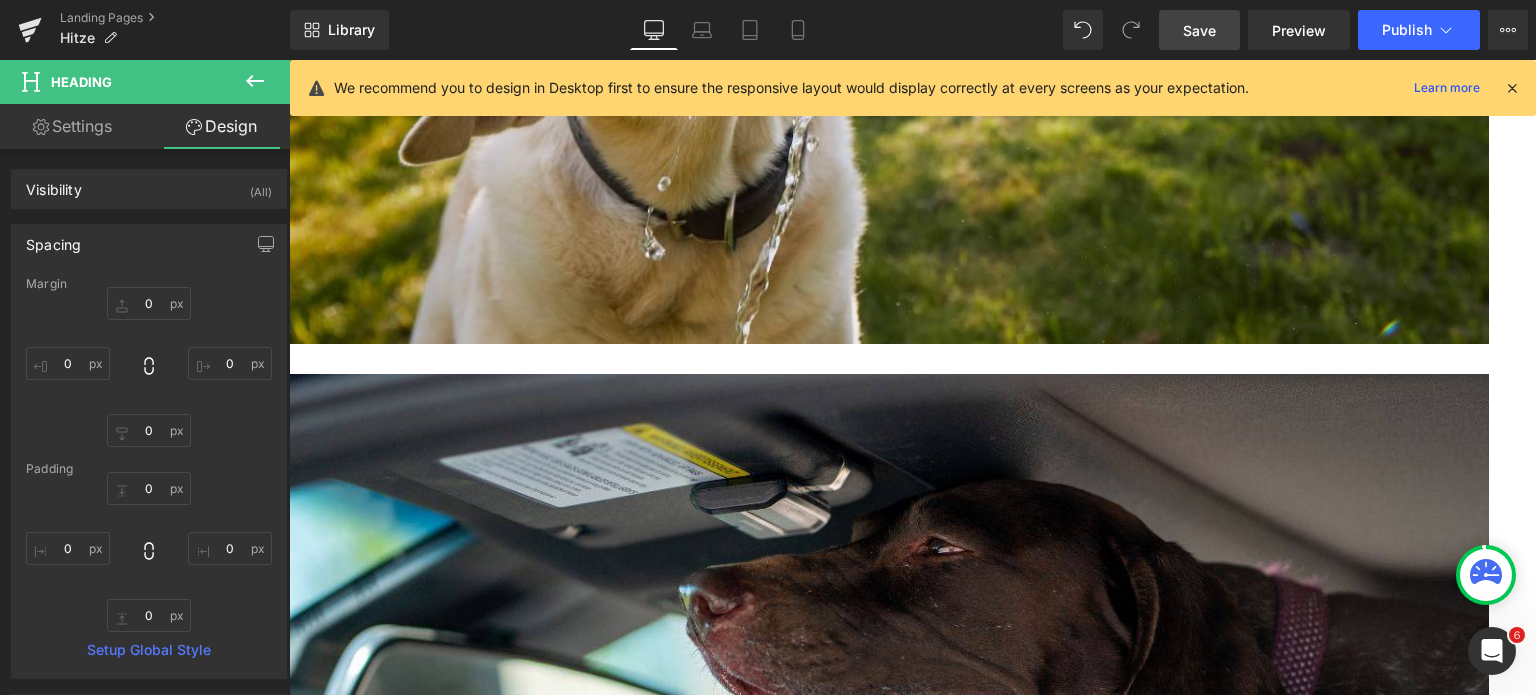 click at bounding box center (1512, 88) 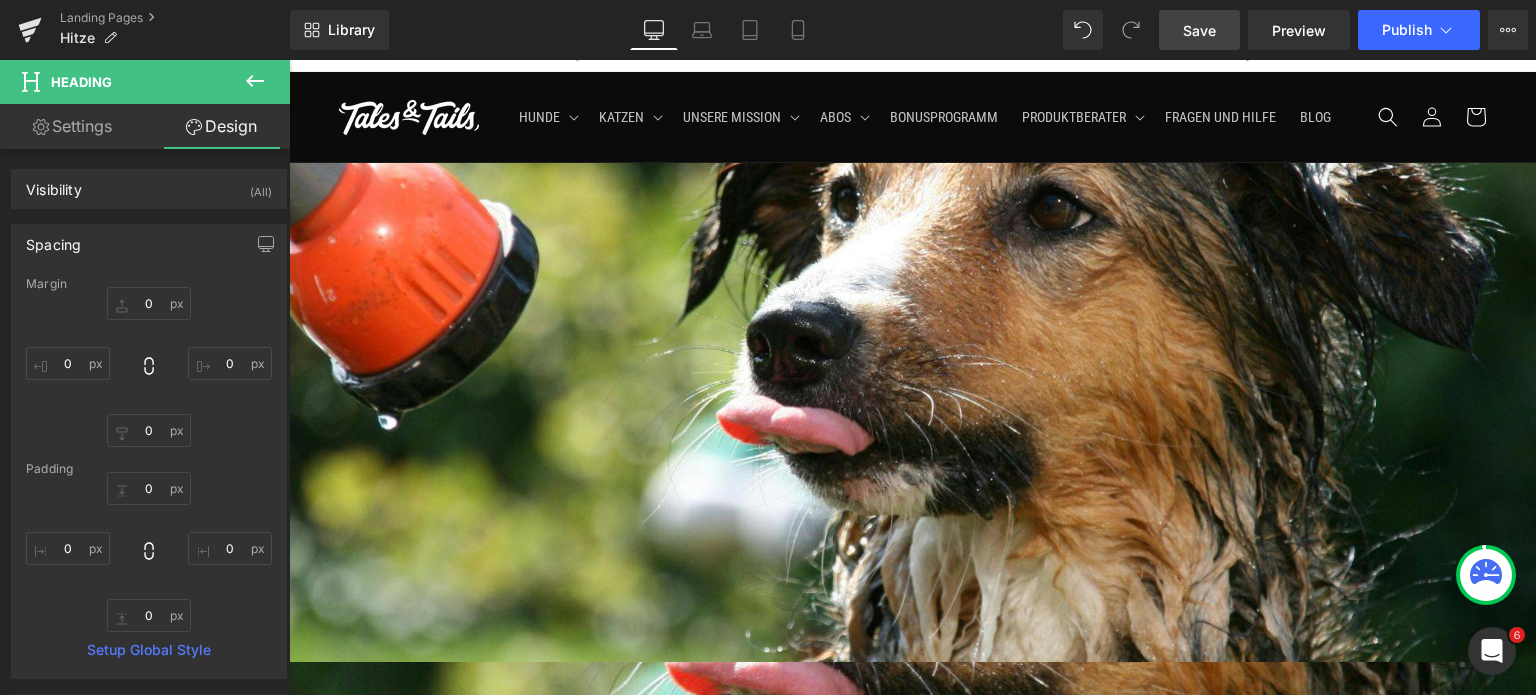 scroll, scrollTop: 0, scrollLeft: 0, axis: both 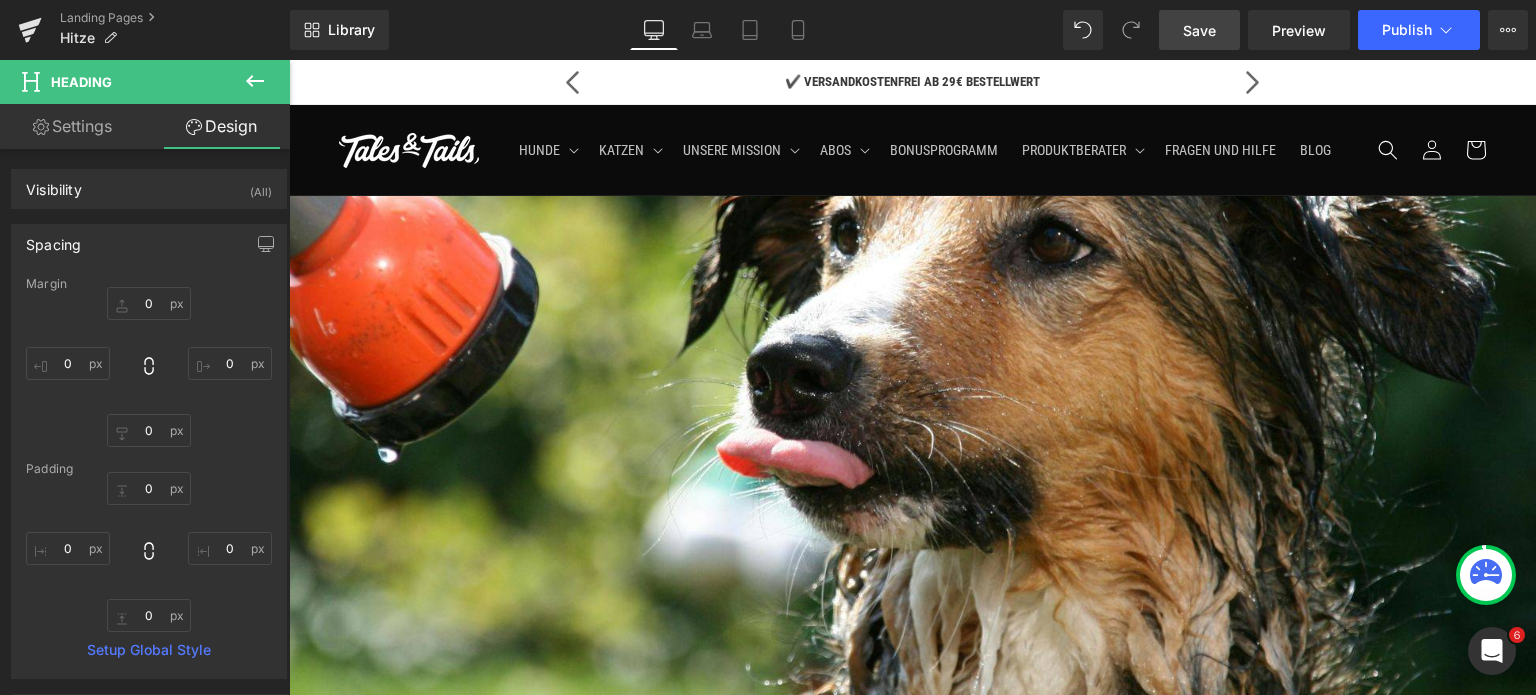 click 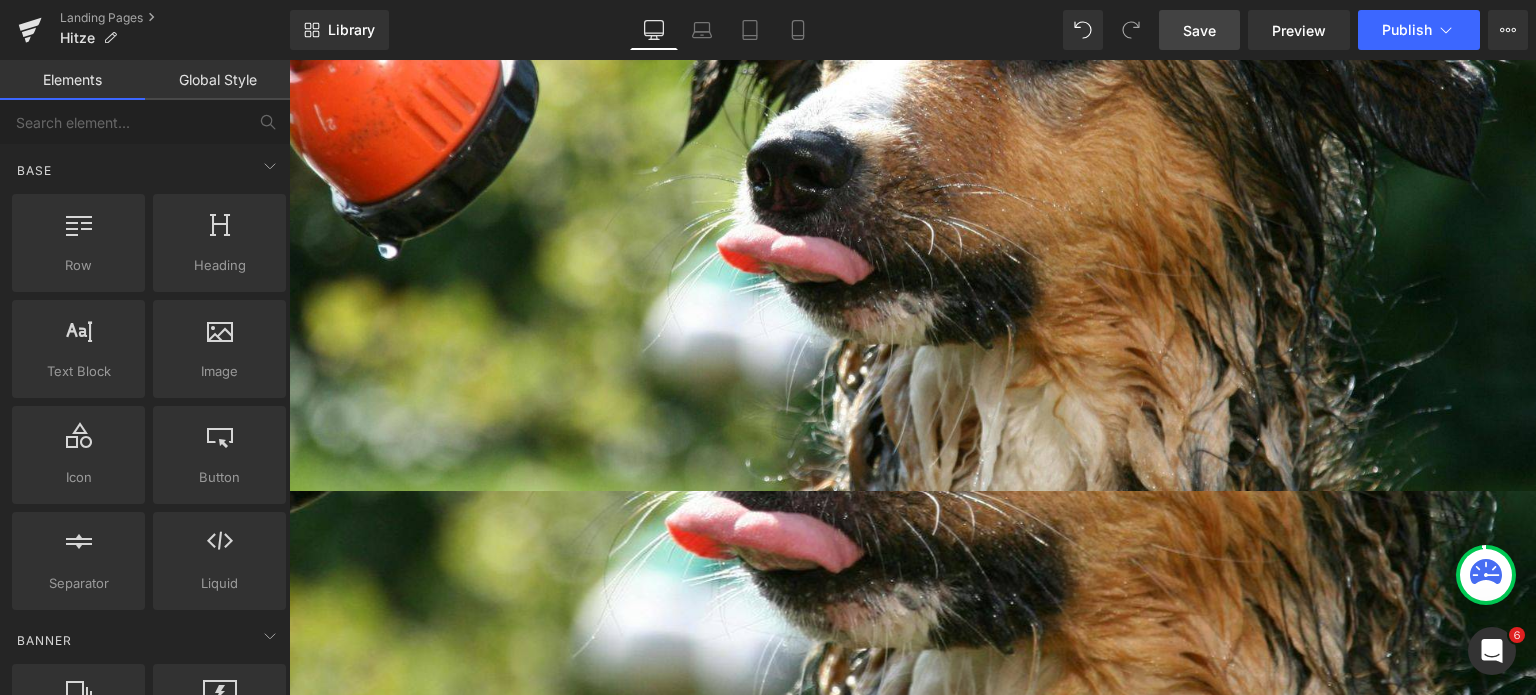 scroll, scrollTop: 0, scrollLeft: 0, axis: both 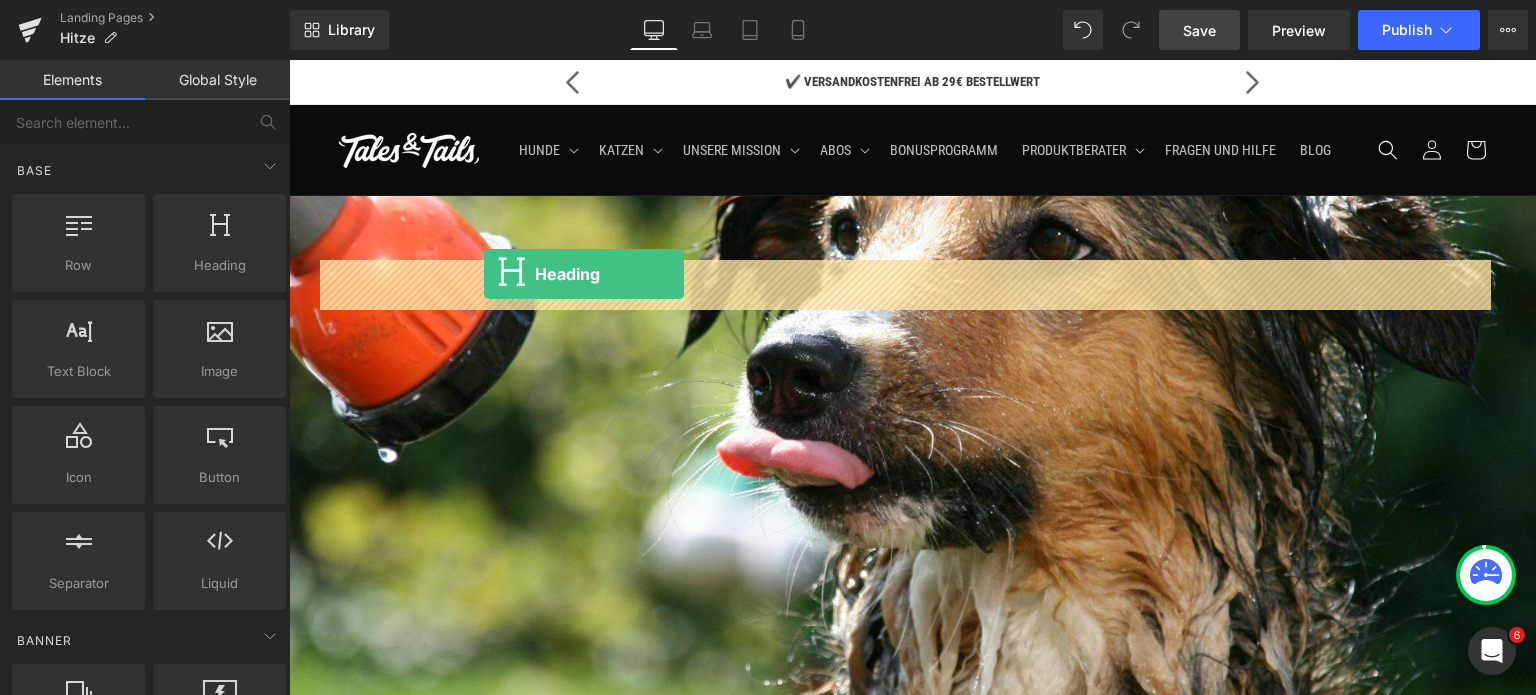 drag, startPoint x: 493, startPoint y: 284, endPoint x: 484, endPoint y: 274, distance: 13.453624 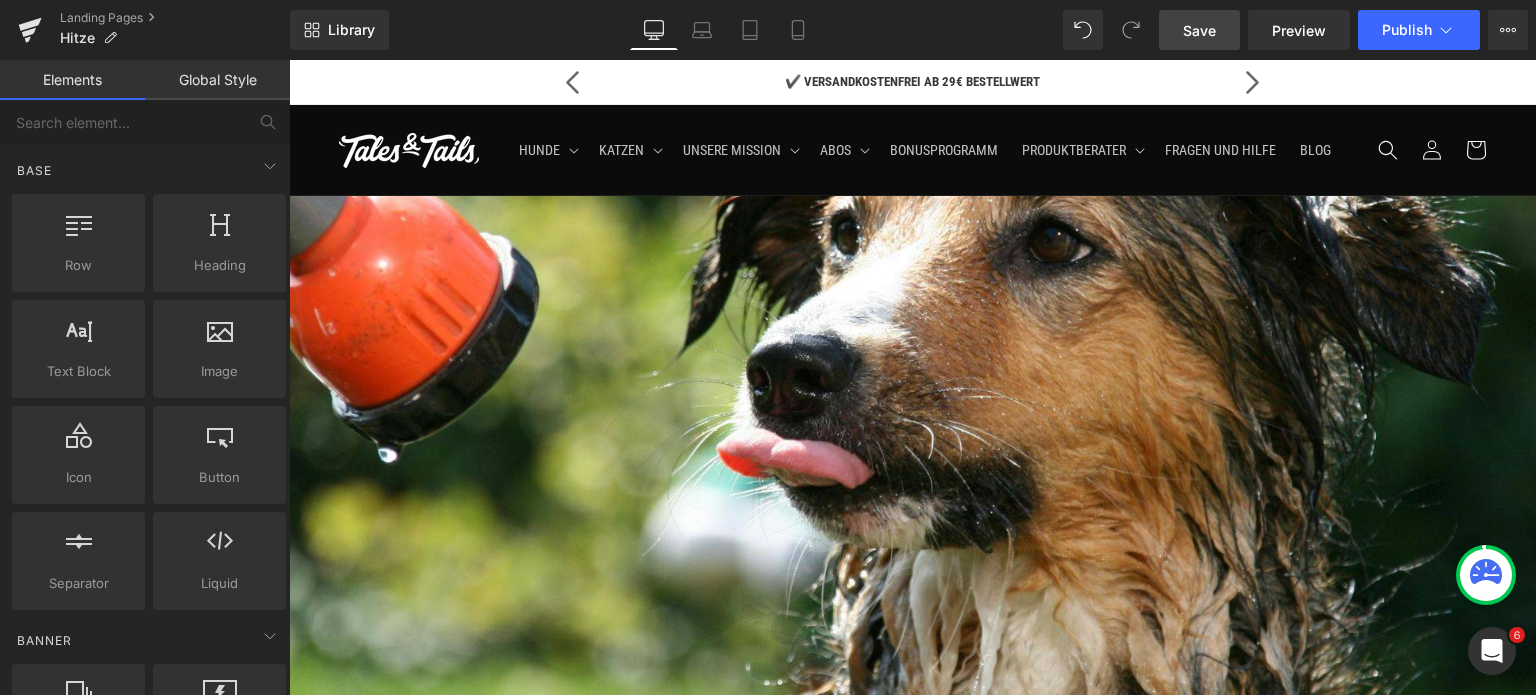 click on "Your heading text goes here" at bounding box center (912, 219) 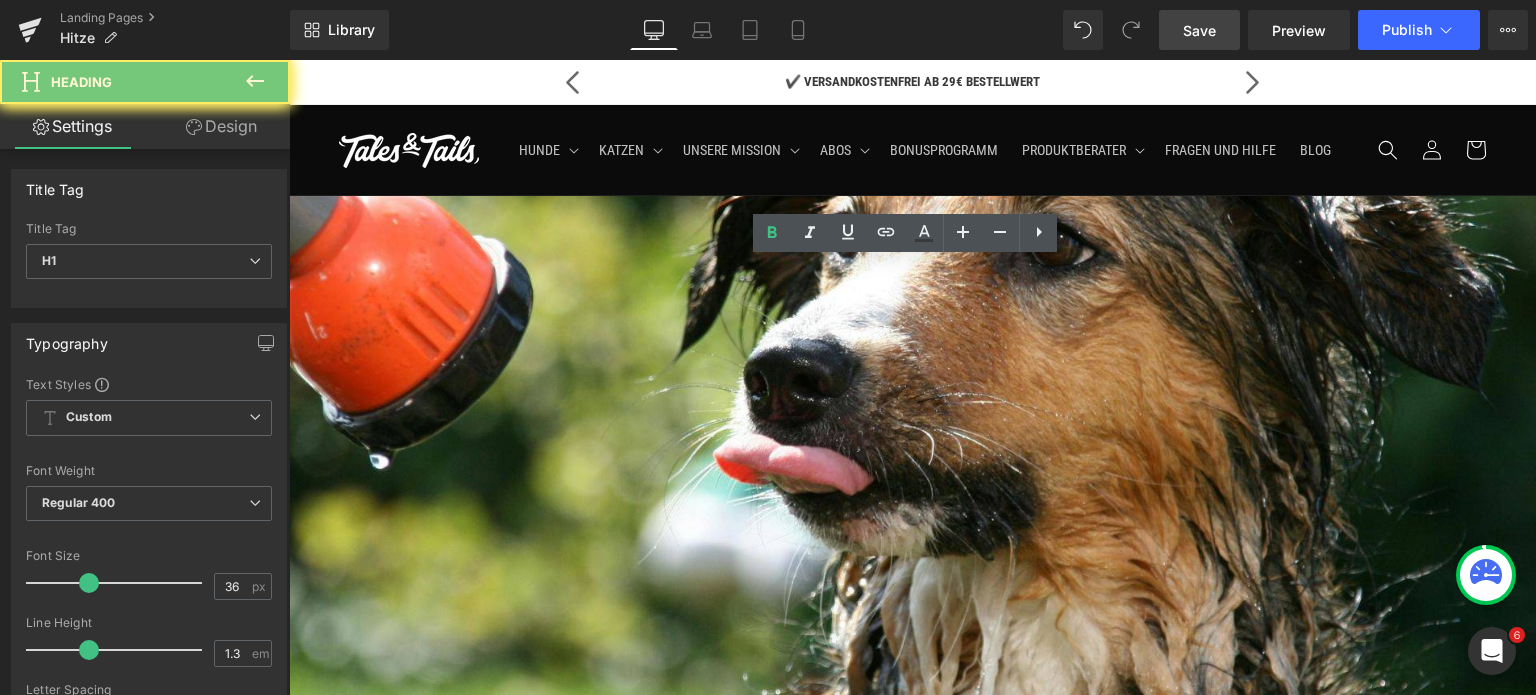 click on "Your heading text goes here" at bounding box center (912, 219) 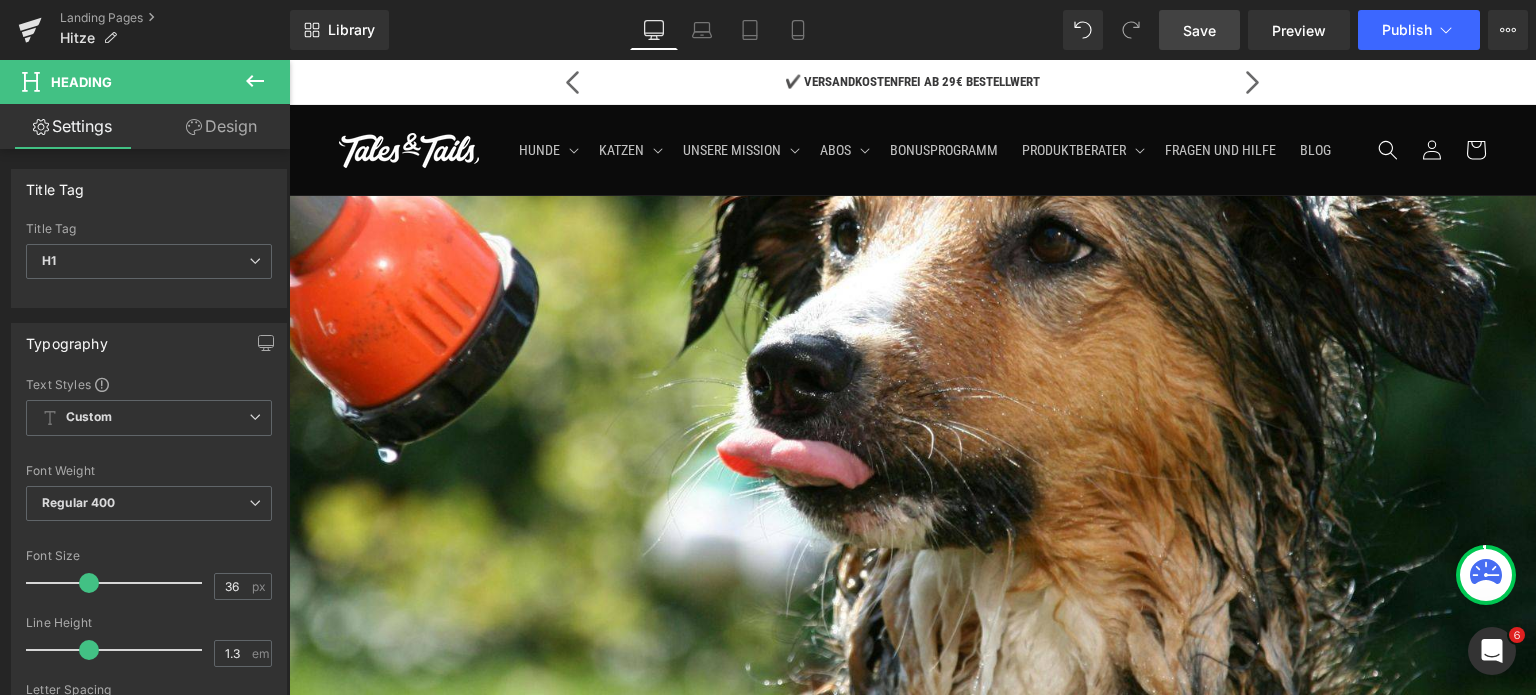 type 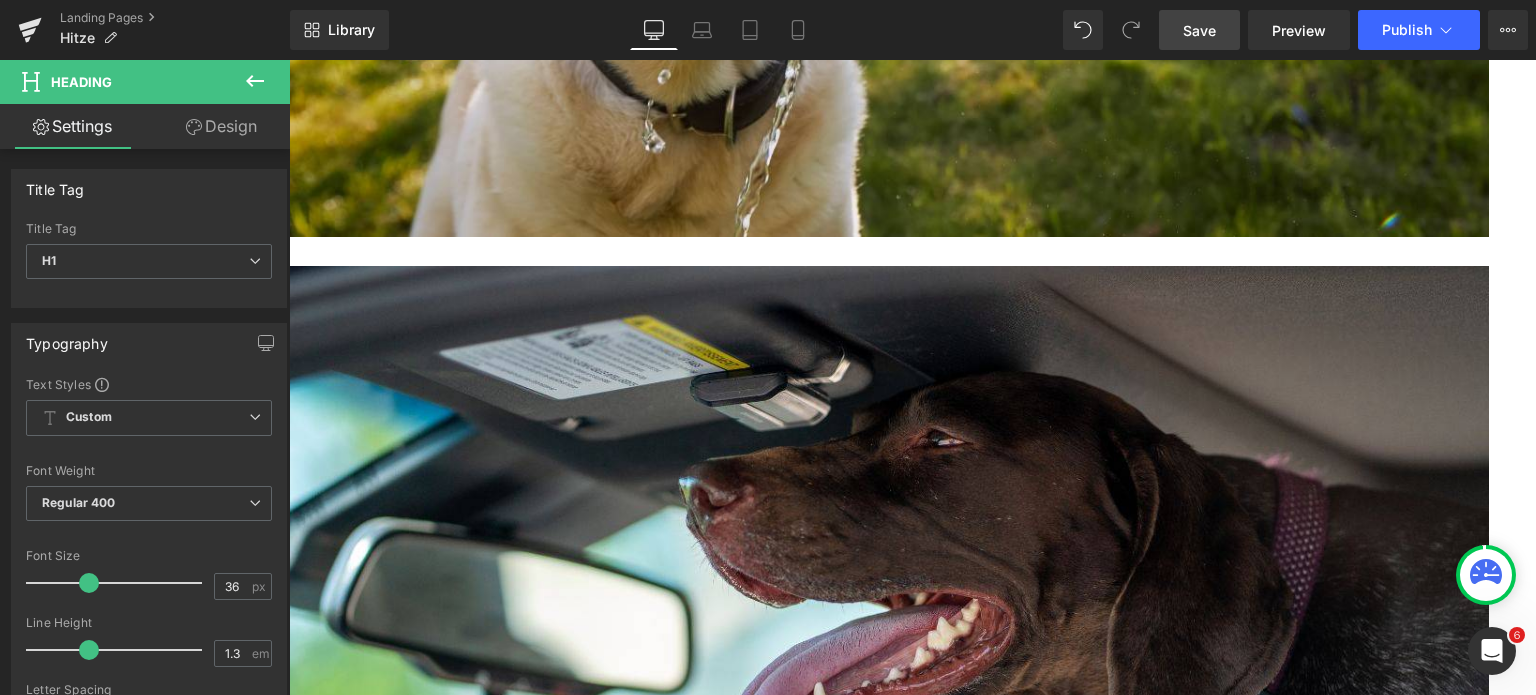 scroll, scrollTop: 2300, scrollLeft: 0, axis: vertical 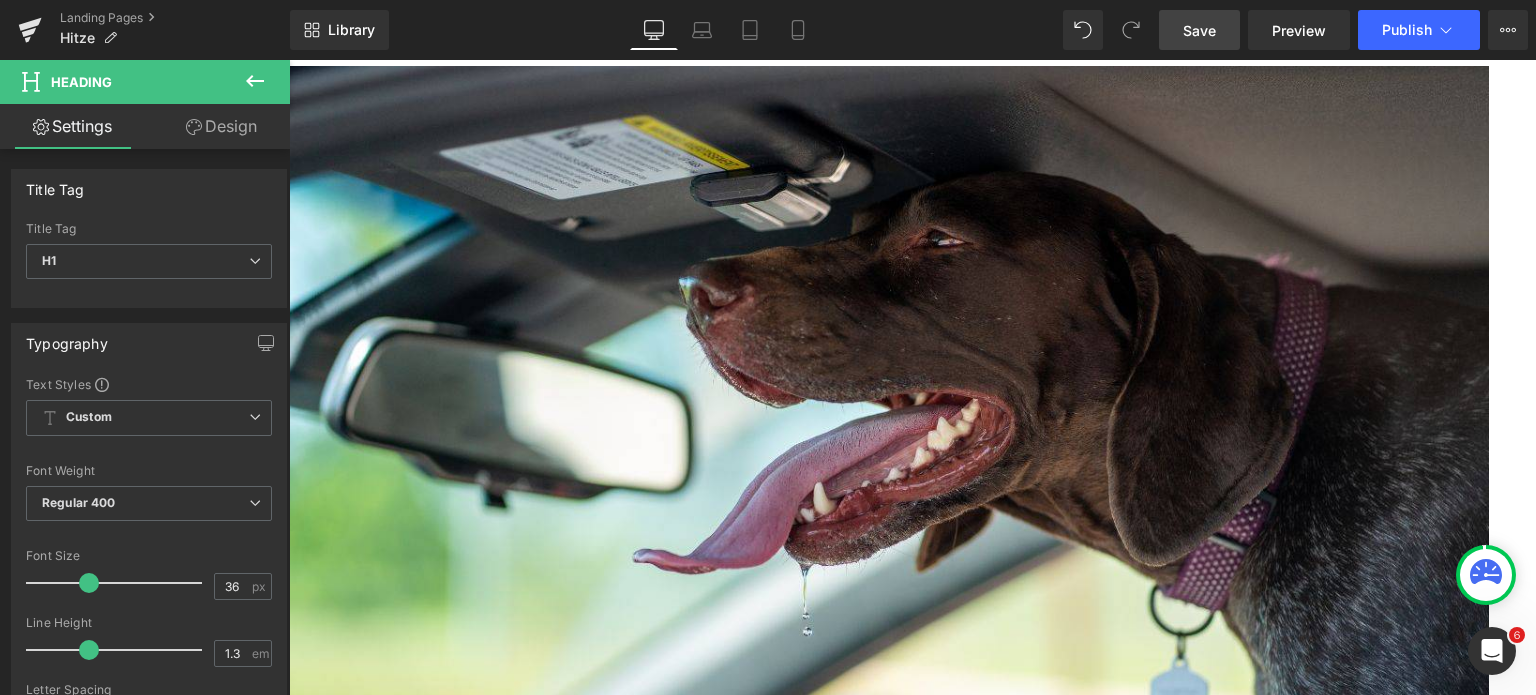 click on "Save" at bounding box center [1199, 30] 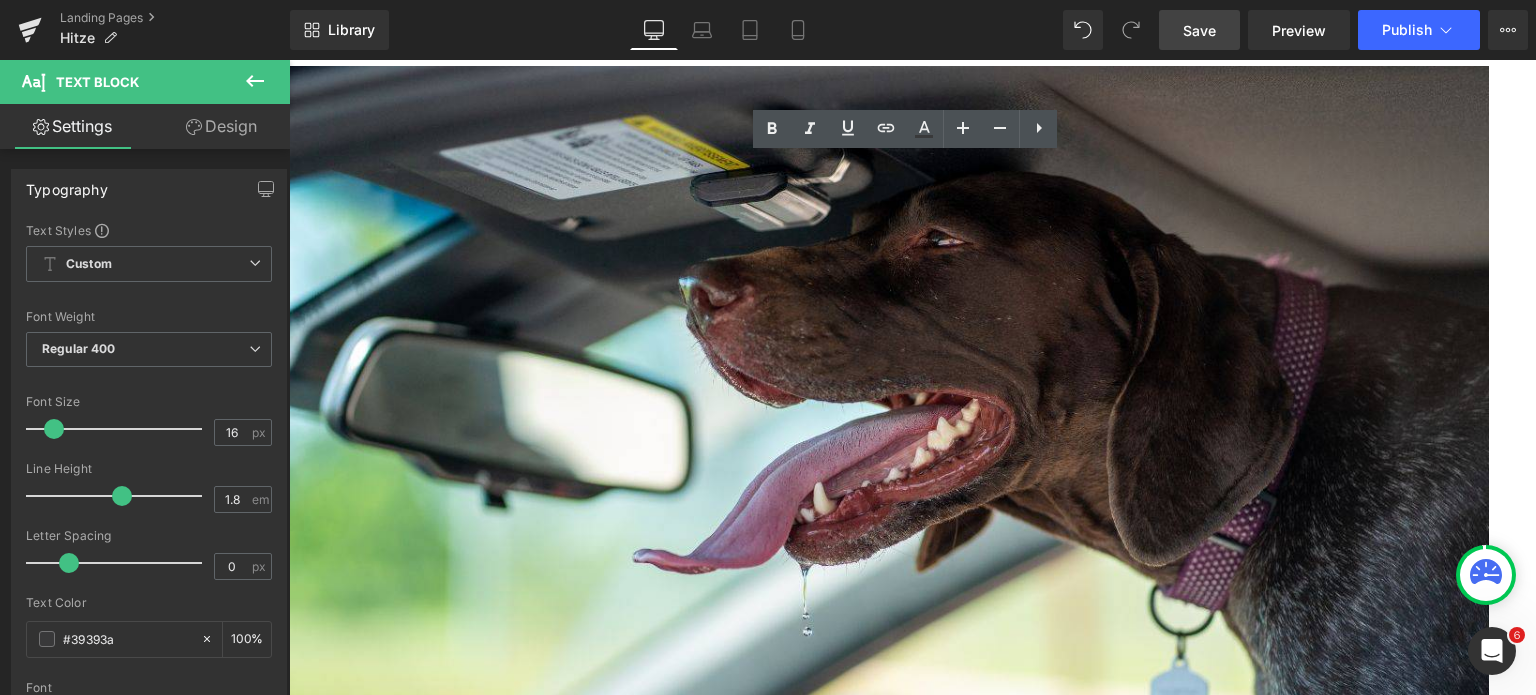 click on "Badeunfälle:  Manche Hunde sind echte Wasserratten und ein Sprung ins kühle Nass kann bei hohen Temperaturen eine wahre Wohltat sein! Achte dennoch darauf, dass dein Vierbeiner sich nur in sichere Gewässer wagt. Strömungen, Wasserwalzen und unsichtbarer Sog stellen große Gefahren dar, aber auch in ruhigen Gewässern kann dein Liebling plötzlich Wasser ins Ohr bekommen und seinen Gleichgewichtssinn verlieren. [PERSON_NAME] deinen Hund niemals aus den Augen, wenn er schwimmt, denn schon ein kurzer Moment der Unachtsamkeit kann gefährlich werden." at bounding box center [909, 1465] 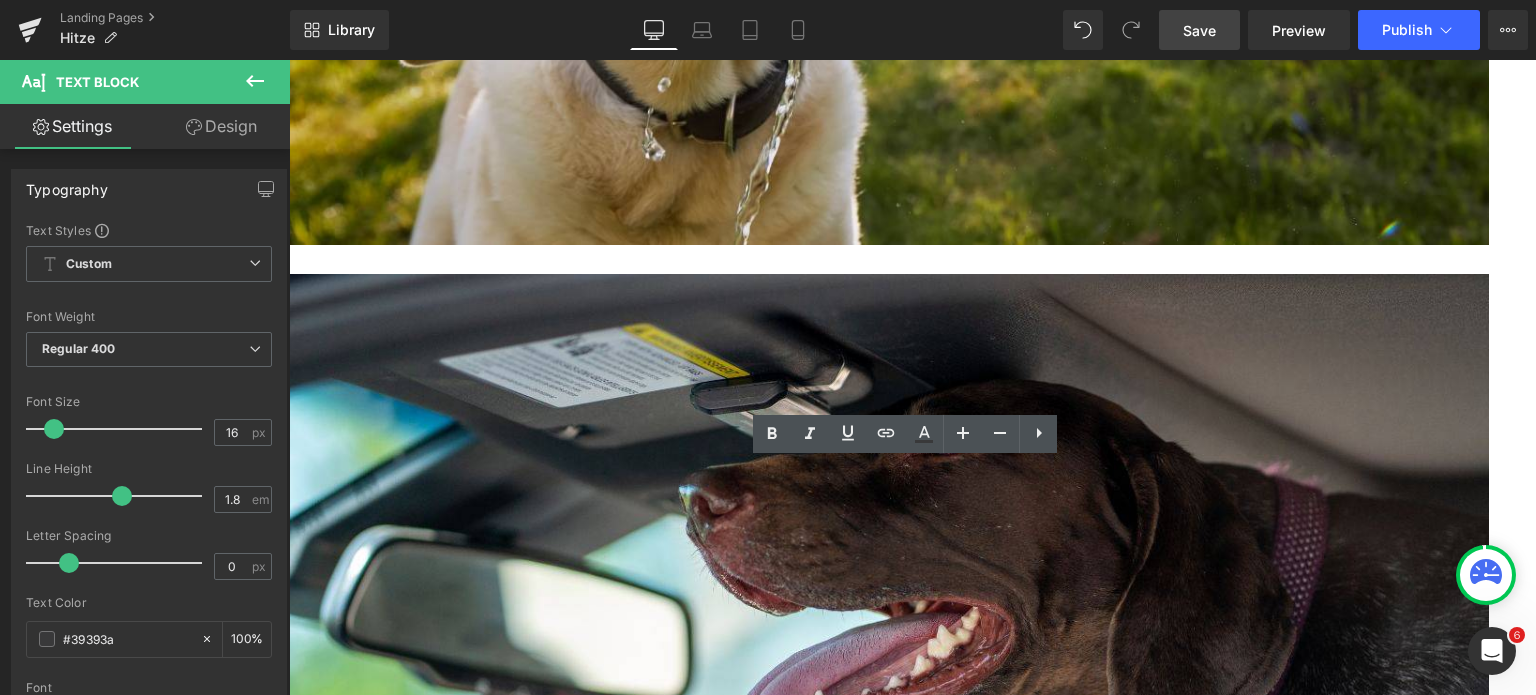 scroll, scrollTop: 2200, scrollLeft: 0, axis: vertical 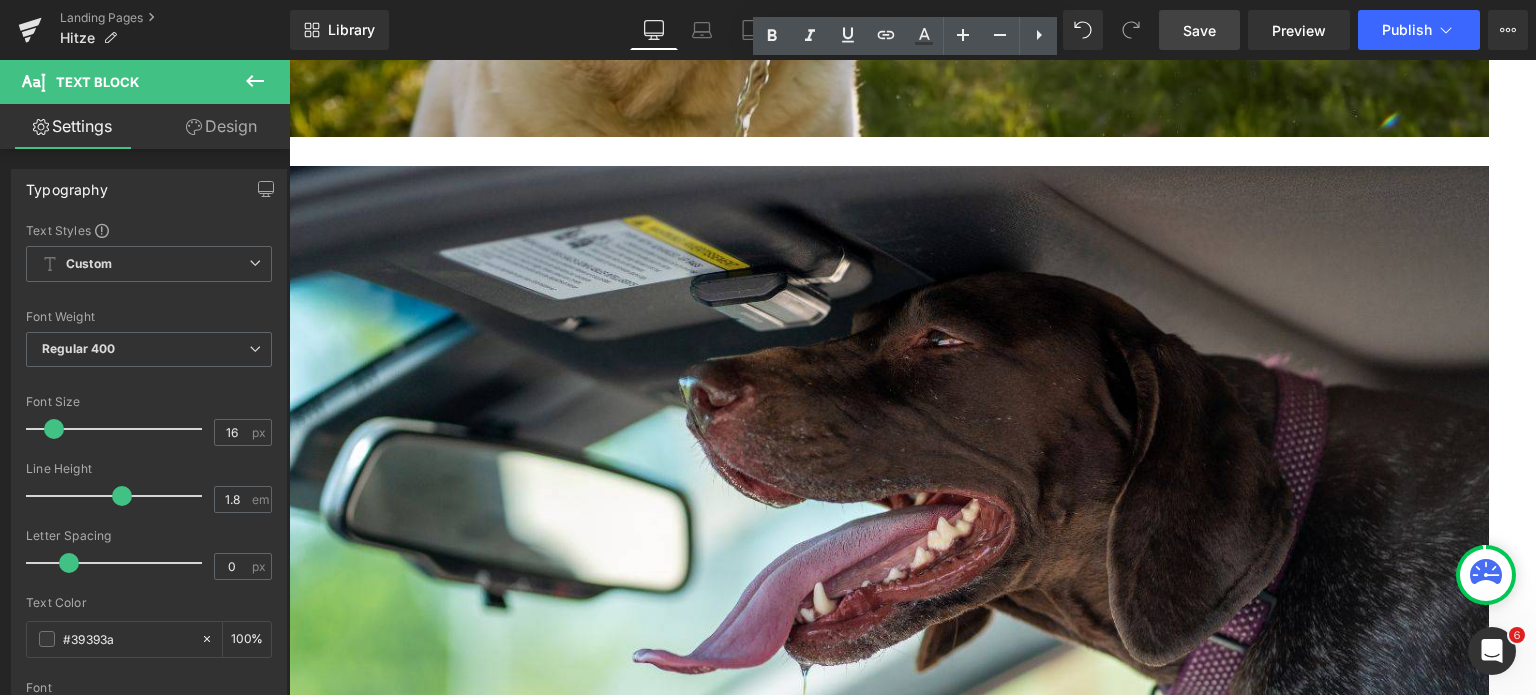 type 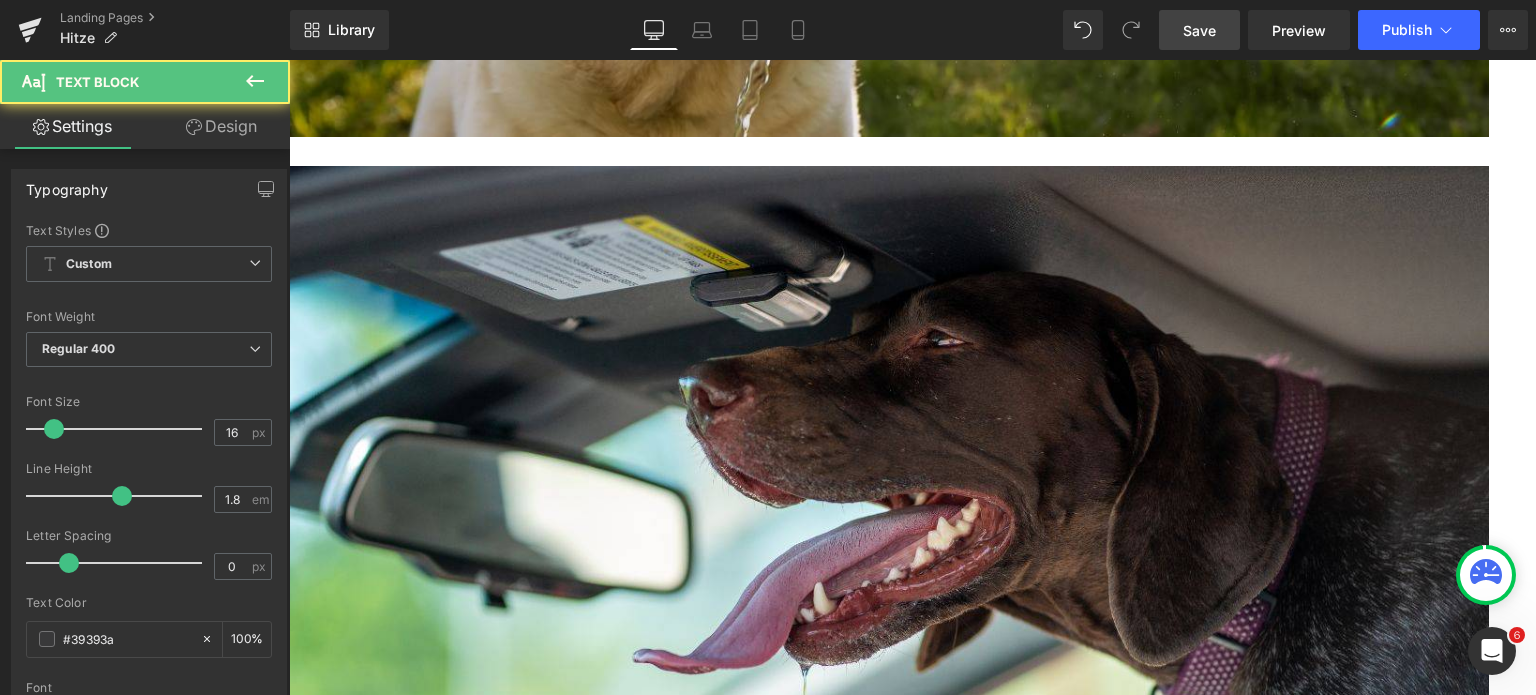 click on "Temperaturwechsel:  Von 30° im Schatten rein ins klimatisierte Auto mit angenehmen 18°? Was erst einmal angenehm erfrischend klingt, kann den Kreislauf deines Vierbeiners stark belasten. Besonders für sehr junge, alte oder Hunde mit Vorerkrankungen droht hier Gefahr. Achte darauf, dass Temperaturunterschiede nicht zu plötzlich passieren." at bounding box center (909, 1335) 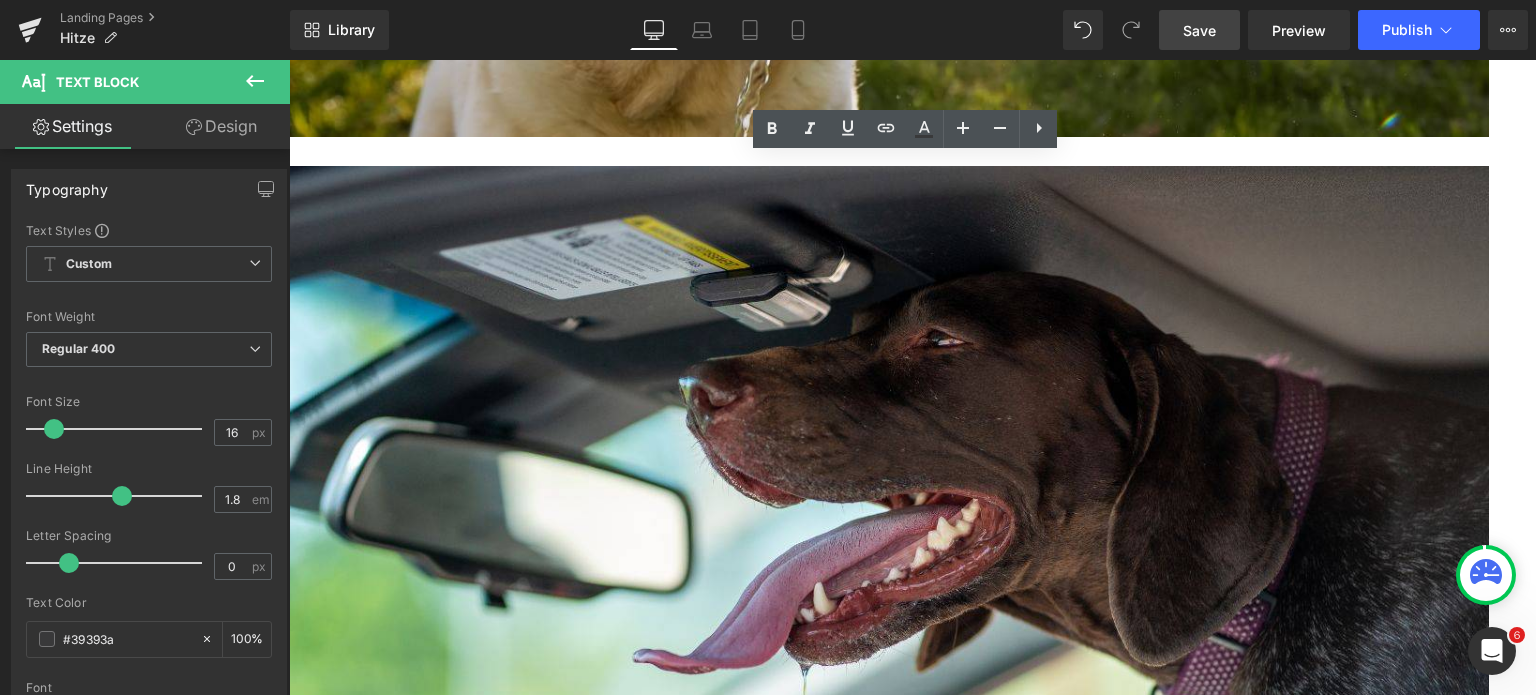 click on "Temperaturwechsel:  Von 30° im Schatten rein ins klimatisierte Auto mit angenehmen 18°? Was erst einmal angenehm erfrischend klingt, kann den Kreislauf deines Vierbeiners stark belasten. Besonders für sehr junge, alte oder Hunde mit Vorerkrankungen droht hier Gefahr. Achte darauf, dass Temperaturunterschiede nicht zu plötzlich passieren." at bounding box center (909, 1335) 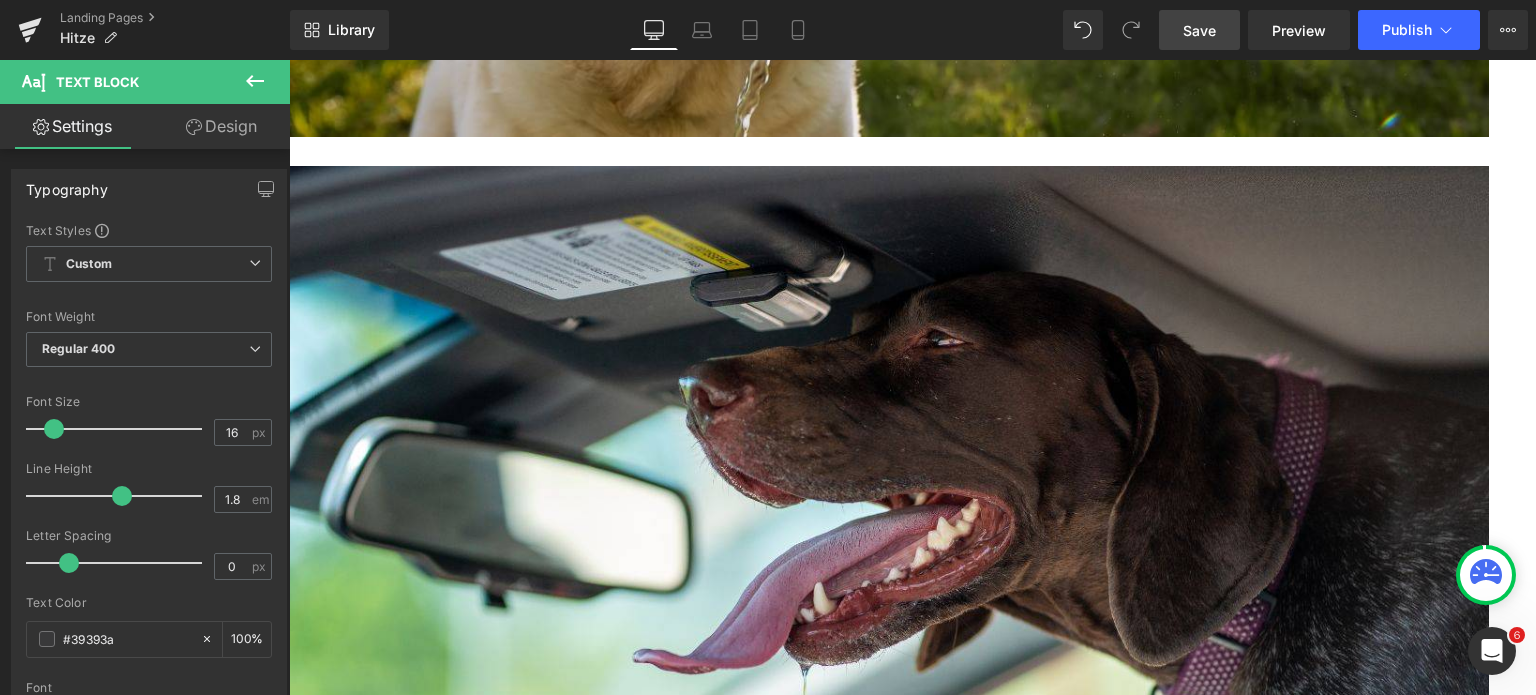 click on "Temperaturwechsel:  Von 30° im Schatten rein ins klimatisierte Auto mit angenehmen 18° oder mit einem flotten Sprung direkt ins kühle Nass? Was erst einmal angenehm erfrischend klingt, kann den Kreislauf deines Vierbeiners stark belasten. Besonders für sehr junge, alte oder Hunde mit Vorerkrankungen droht hier Gefahr. Achte darauf, dass Temperaturunterschiede nicht zu plötzlich passieren." at bounding box center (909, 1349) 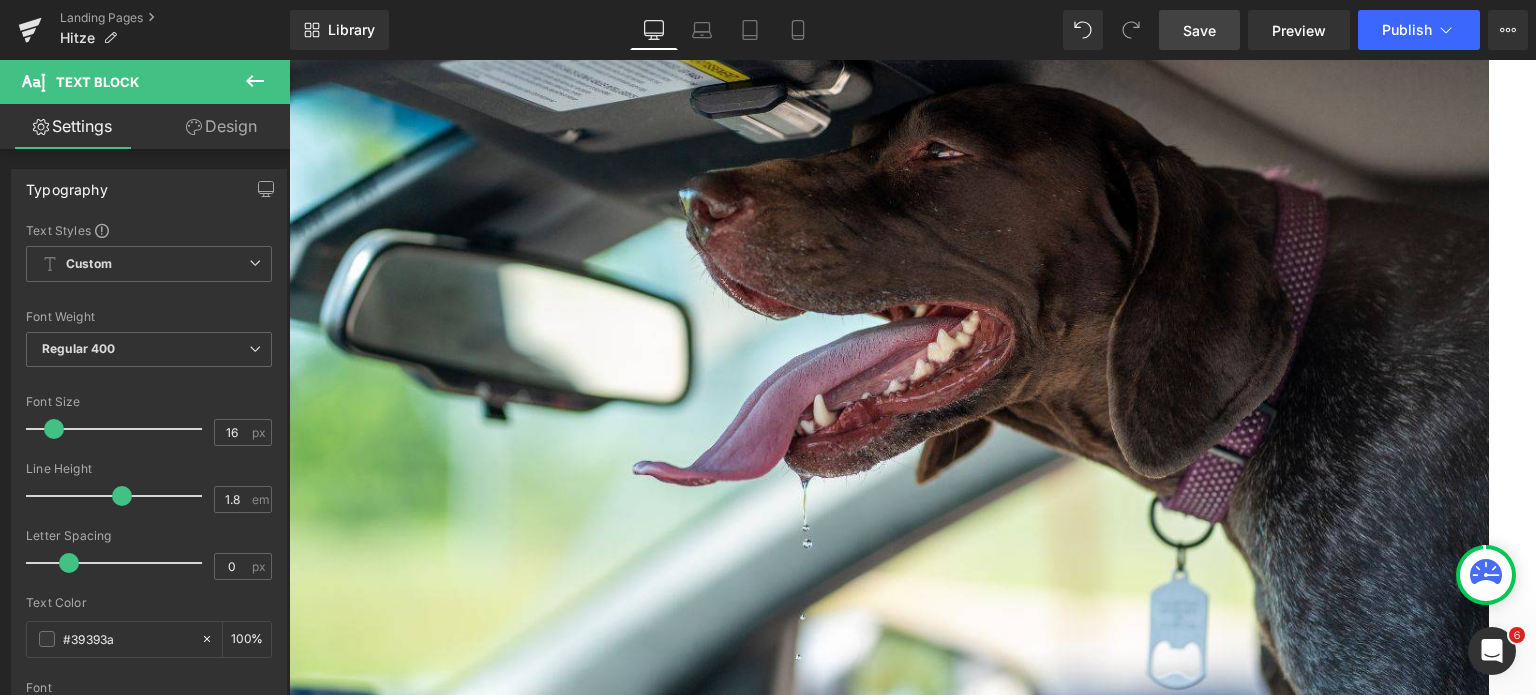 scroll, scrollTop: 2400, scrollLeft: 0, axis: vertical 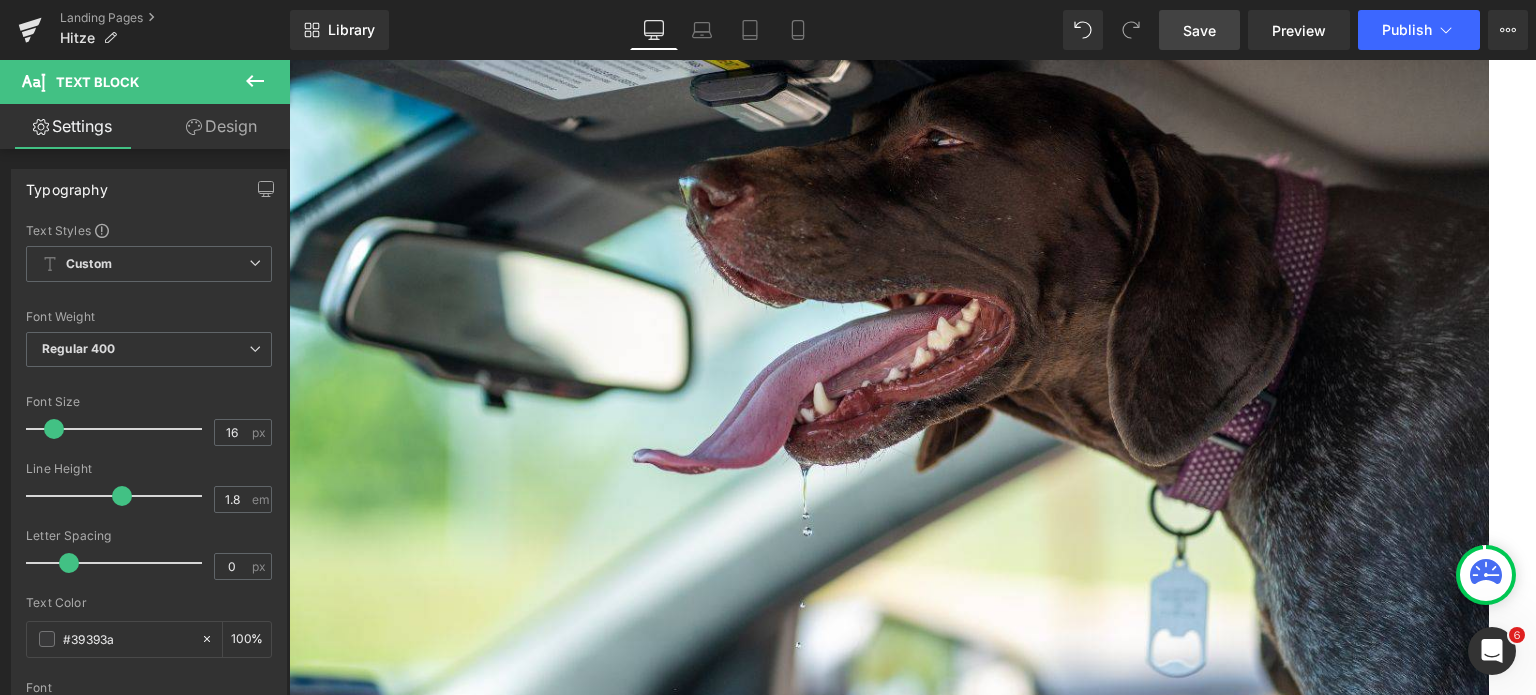 click on "Heiße Autos:" at bounding box center (909, 1466) 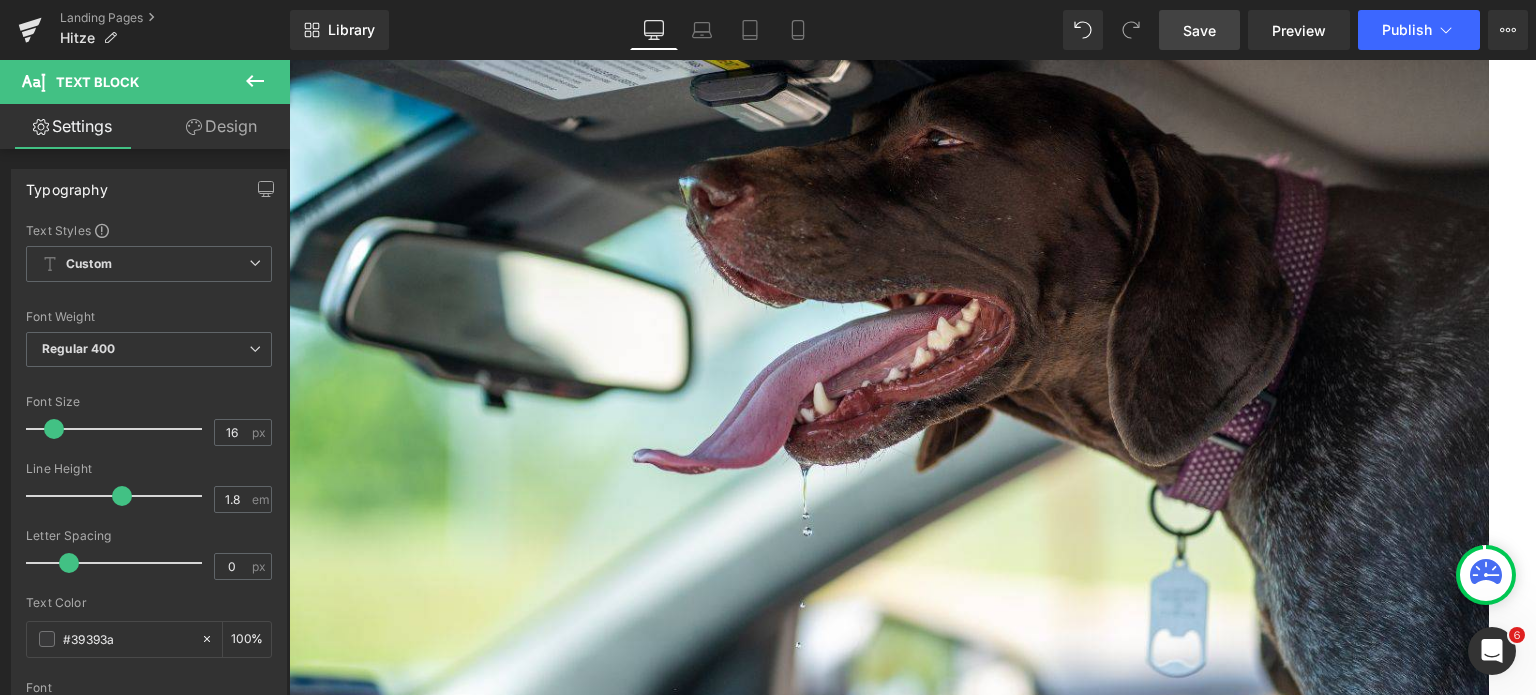 drag, startPoint x: 344, startPoint y: 424, endPoint x: 423, endPoint y: 436, distance: 79.9062 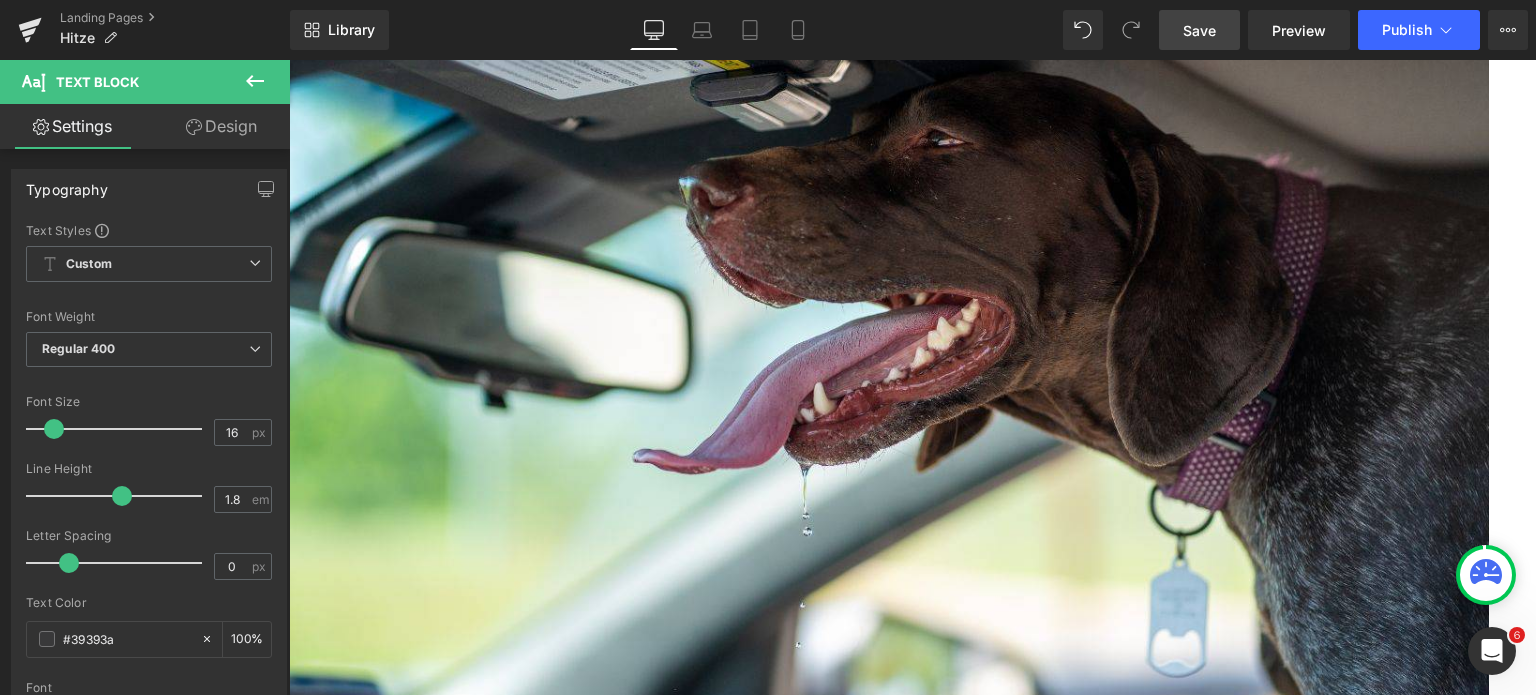 click on "Heiße Autos: Leider passiert es immer noch viel zu häufig, dass Hundehalter ihre Tiere im Auto lassen - "nur ganz kurz!"." at bounding box center [909, 1466] 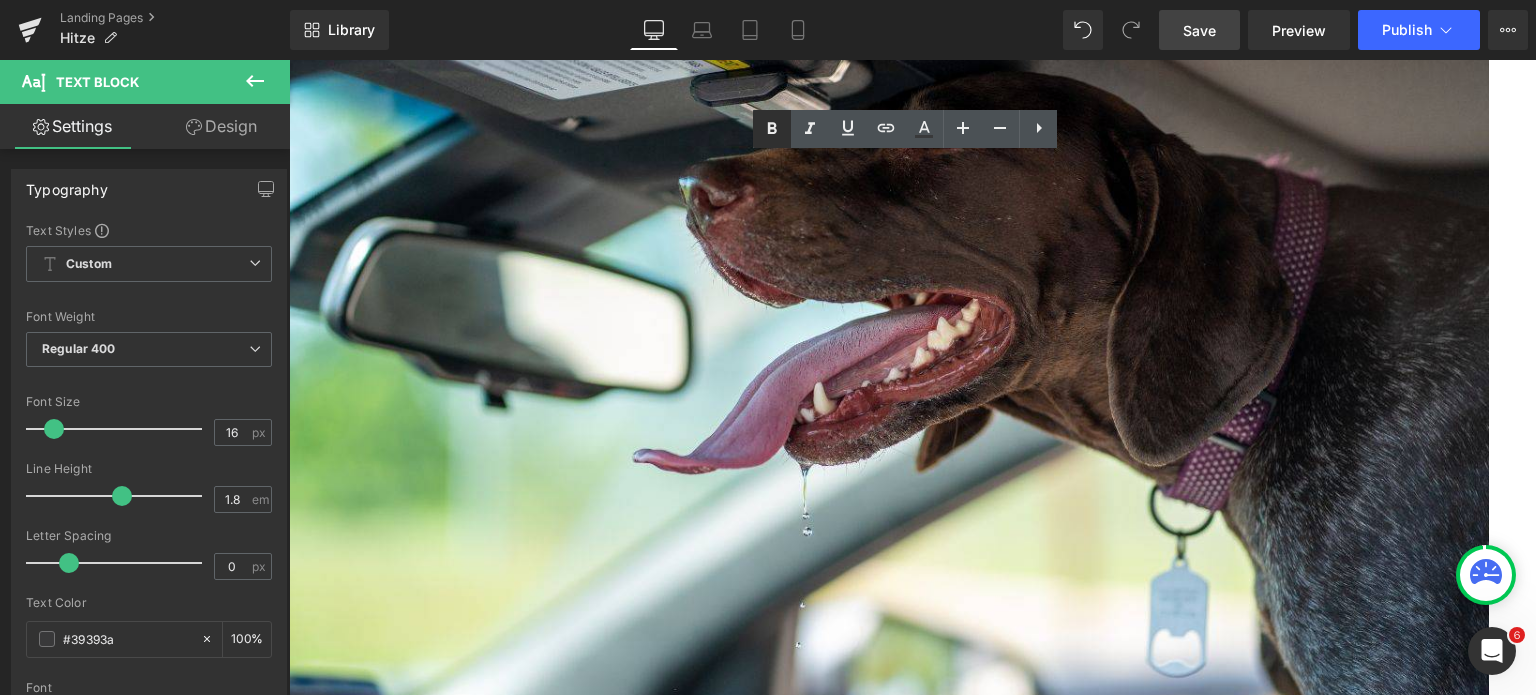 click 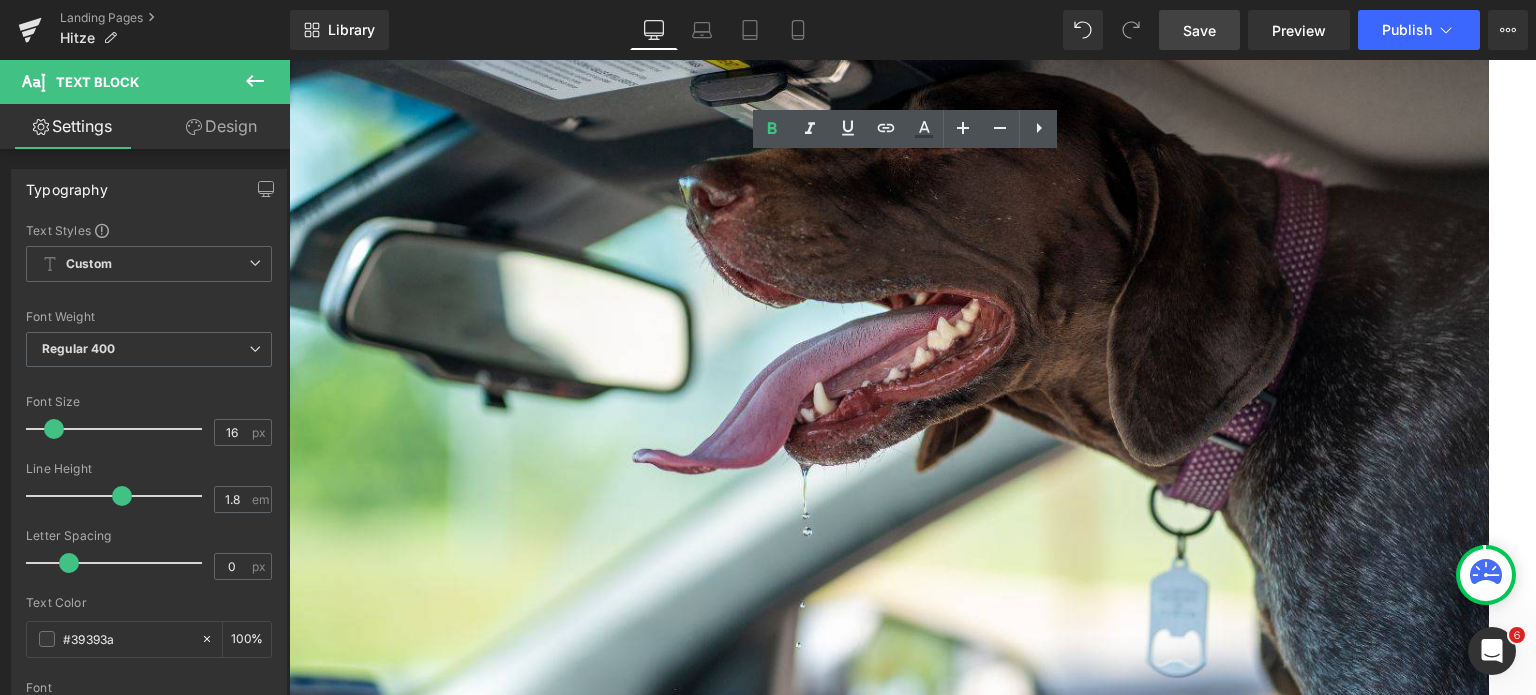 click on "Heiße Autos:  Leider passiert es immer noch viel zu häufig, dass Hundehalter ihre Tiere im Auto lassen - "nur ganz kurz!"." at bounding box center [909, 1466] 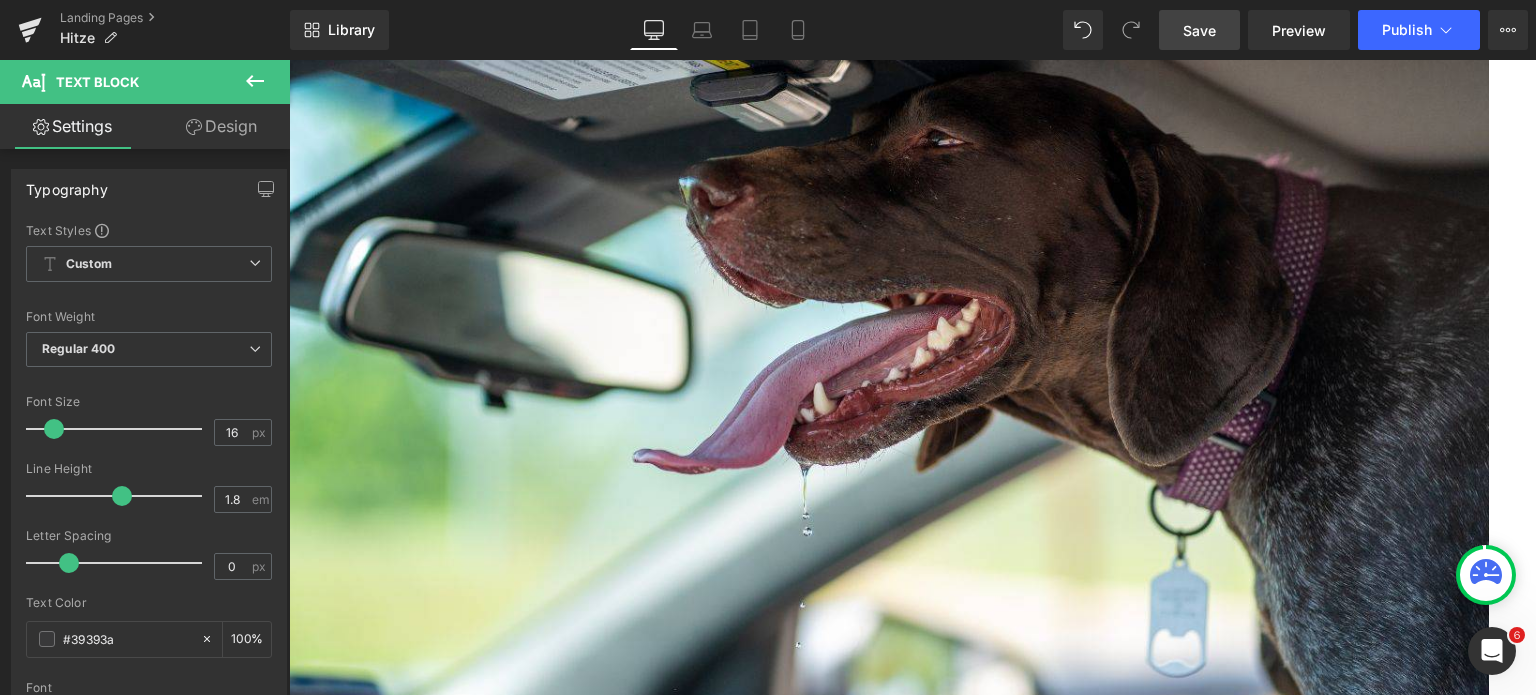 drag, startPoint x: 1197, startPoint y: 35, endPoint x: 892, endPoint y: 414, distance: 486.4833 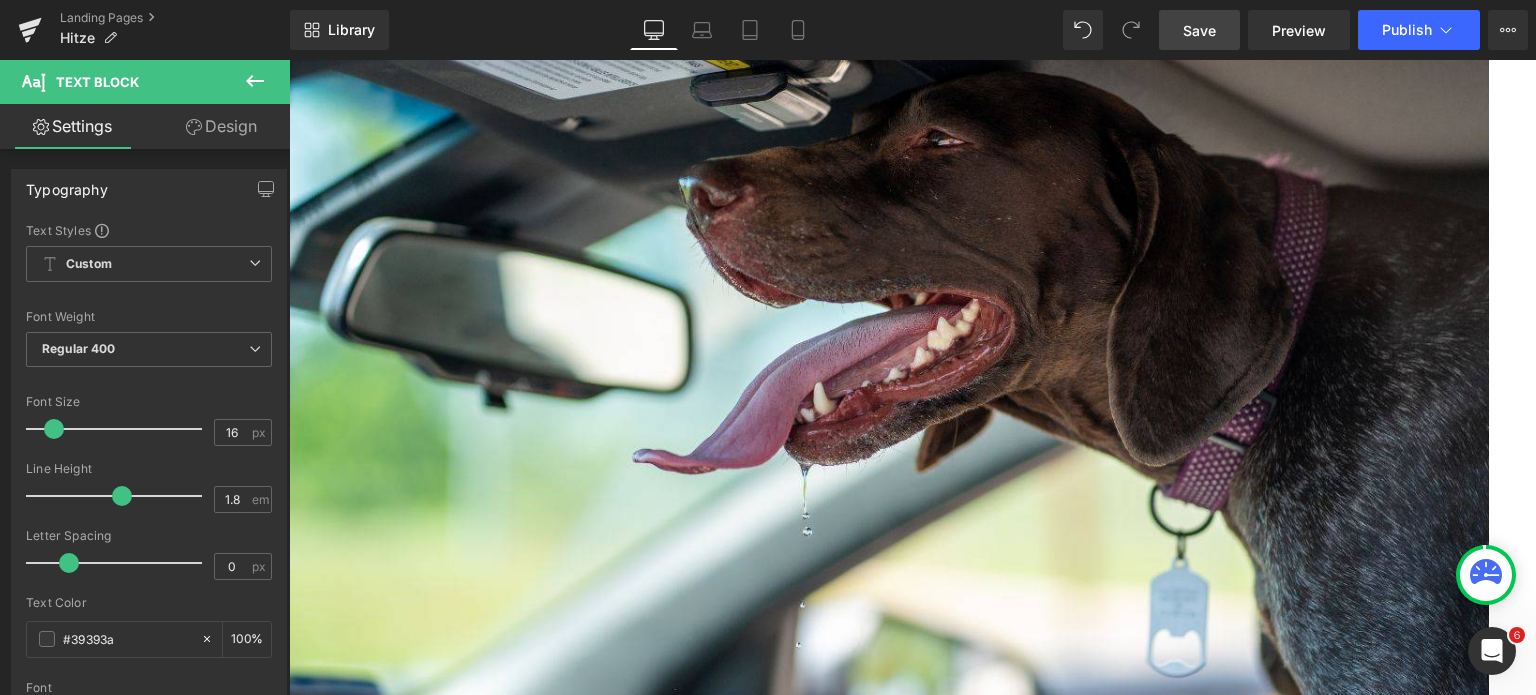 scroll, scrollTop: 2700, scrollLeft: 0, axis: vertical 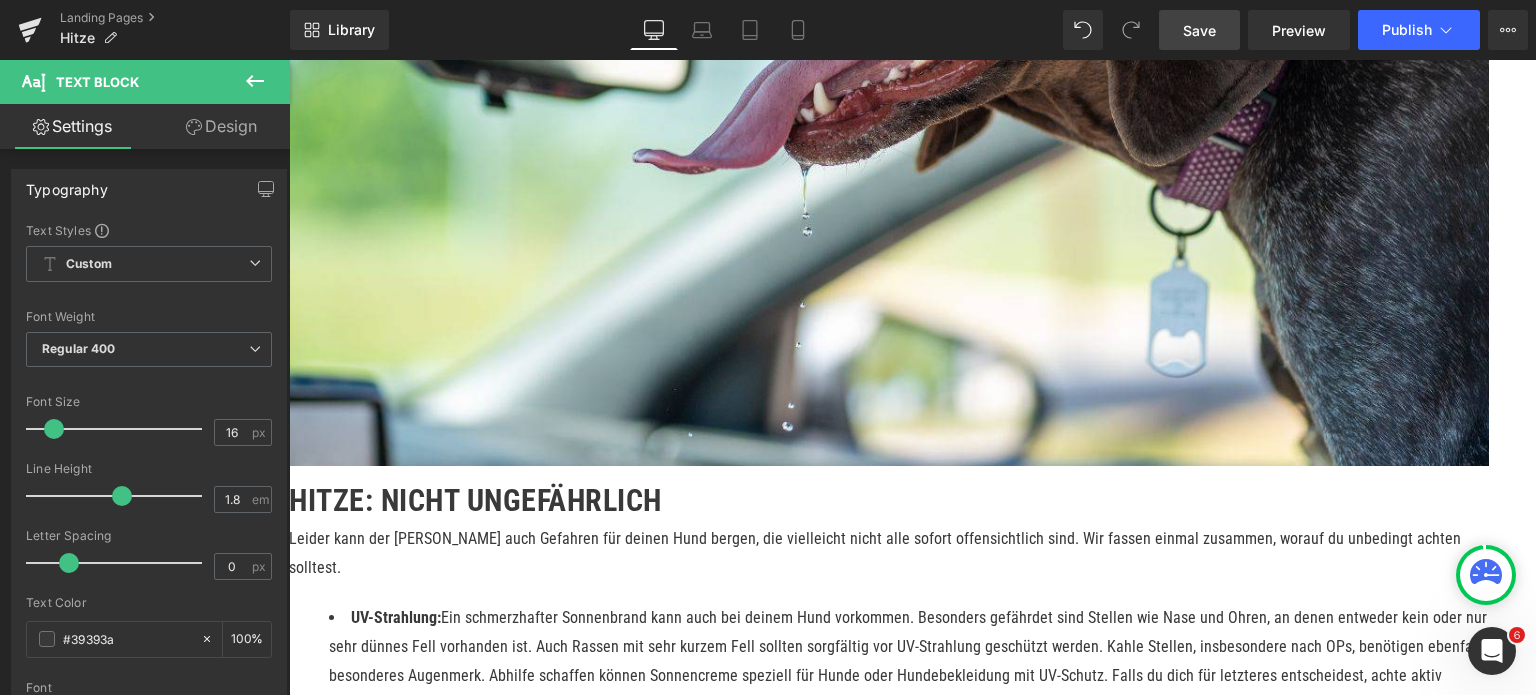 click on "[PERSON_NAME], Sonne, Hitzewelle: So kann dein Hund heiße Tage genießen
Heading         Row
Hero Banner   200px   200px
Hero Banner         Hitze macht auch deinem Hund zu schaffen Heading         Image         Endlich ist er wieder zurück: Der [PERSON_NAME]! Die Tage sind länger, die Grillsaison läuft auf Hochtouren, das Freibad ruft und niemanden hält es drinnen - Zeit, sich zu freuen. Allerdings kann das schöne Wetter auch Nachteile mit sich bringen. Daher ist es jetzt wichtig, dass du für deinen Hund ein paar besondere Regeln beachtest: Text Block         stelle mehrfach täglich frisches Wasser bereit und achte sorgfältig darauf, dass dein Hund genug trinkt stelle sicher, dass dein Hund immer einen kühlen und schattigen Rückzugsort hat, an dem er sich erholen kann" at bounding box center [912, 3038] 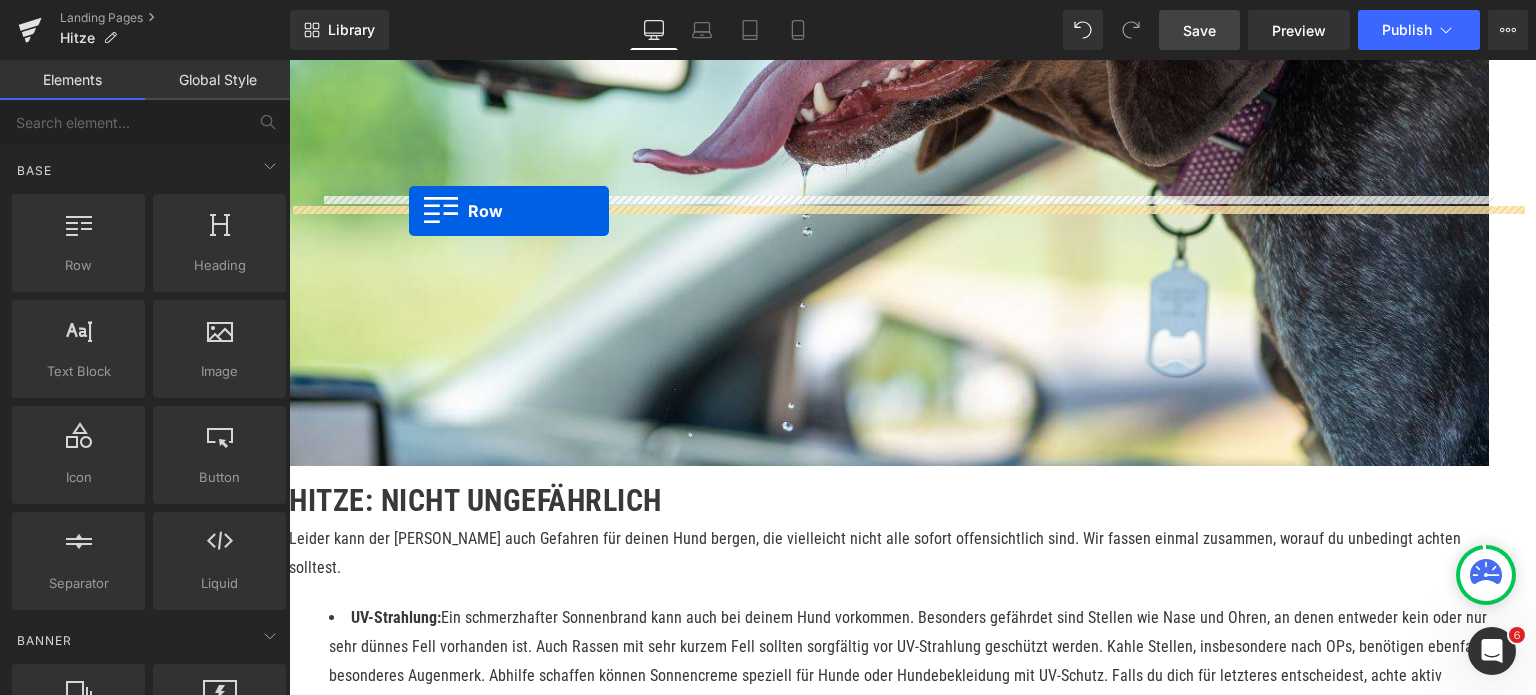 drag, startPoint x: 360, startPoint y: 296, endPoint x: 409, endPoint y: 211, distance: 98.11218 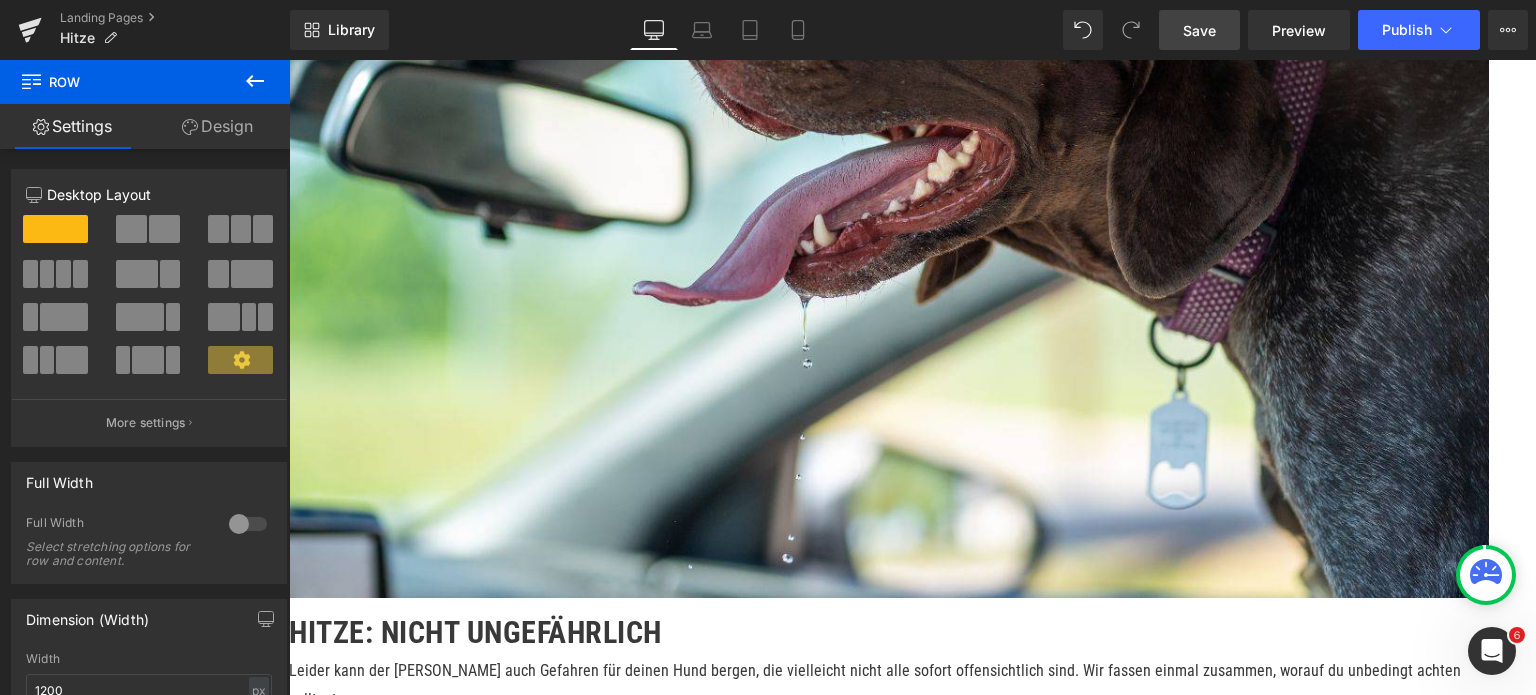 scroll, scrollTop: 2600, scrollLeft: 0, axis: vertical 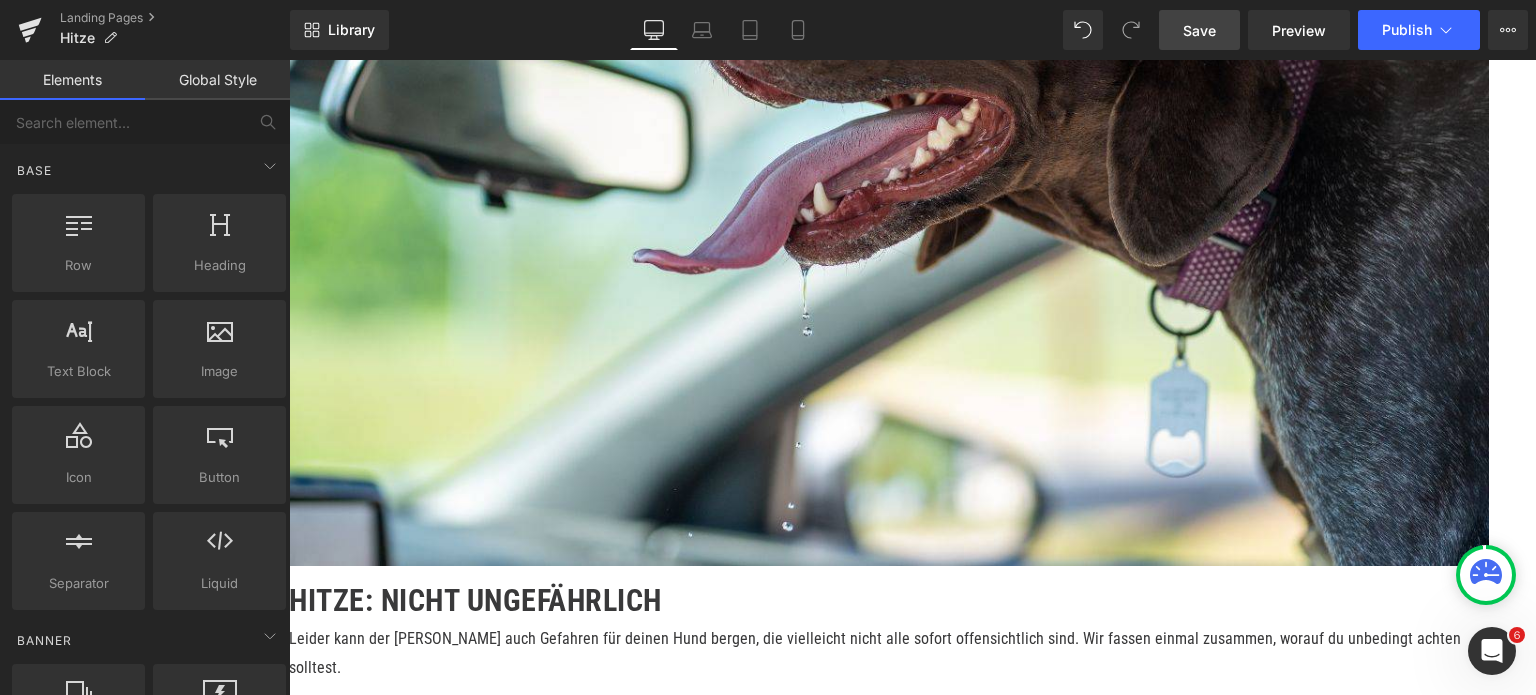 click on "[PERSON_NAME], Sonne, Hitzewelle: So kann dein Hund heiße Tage genießen
Heading         Row
Hero Banner   200px   200px
Hero Banner         Hitze macht auch deinem Hund zu schaffen Heading         Image         Endlich ist er wieder zurück: Der [PERSON_NAME]! Die Tage sind länger, die Grillsaison läuft auf Hochtouren, das Freibad ruft und niemanden hält es drinnen - Zeit, sich zu freuen. Allerdings kann das schöne Wetter auch Nachteile mit sich bringen. Daher ist es jetzt wichtig, dass du für deinen Hund ein paar besondere Regeln beachtest: Text Block         stelle mehrfach täglich frisches Wasser bereit und achte sorgfältig darauf, dass dein Hund genug trinkt stelle sicher, dass dein Hund immer einen kühlen und schattigen Rückzugsort hat, an dem er sich erholen kann" at bounding box center (912, 3148) 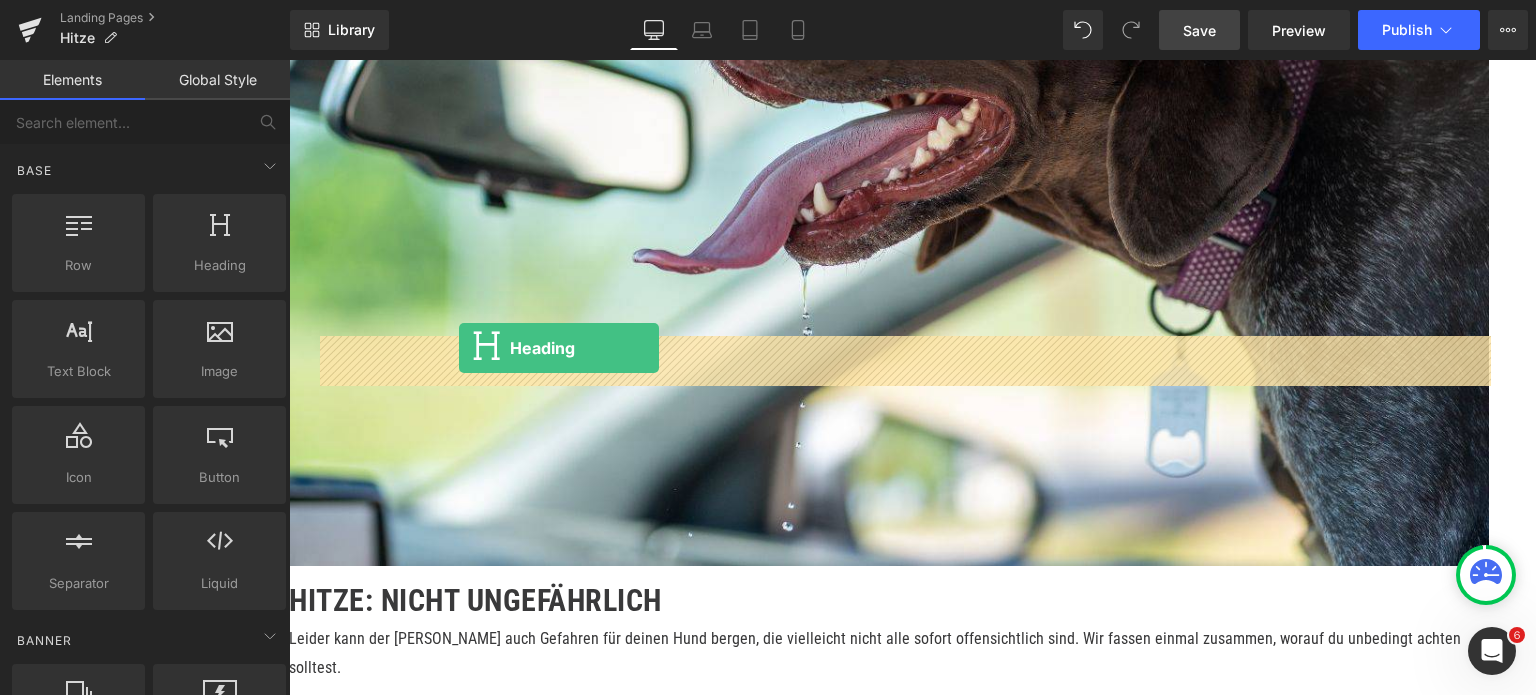 drag, startPoint x: 481, startPoint y: 292, endPoint x: 459, endPoint y: 348, distance: 60.166435 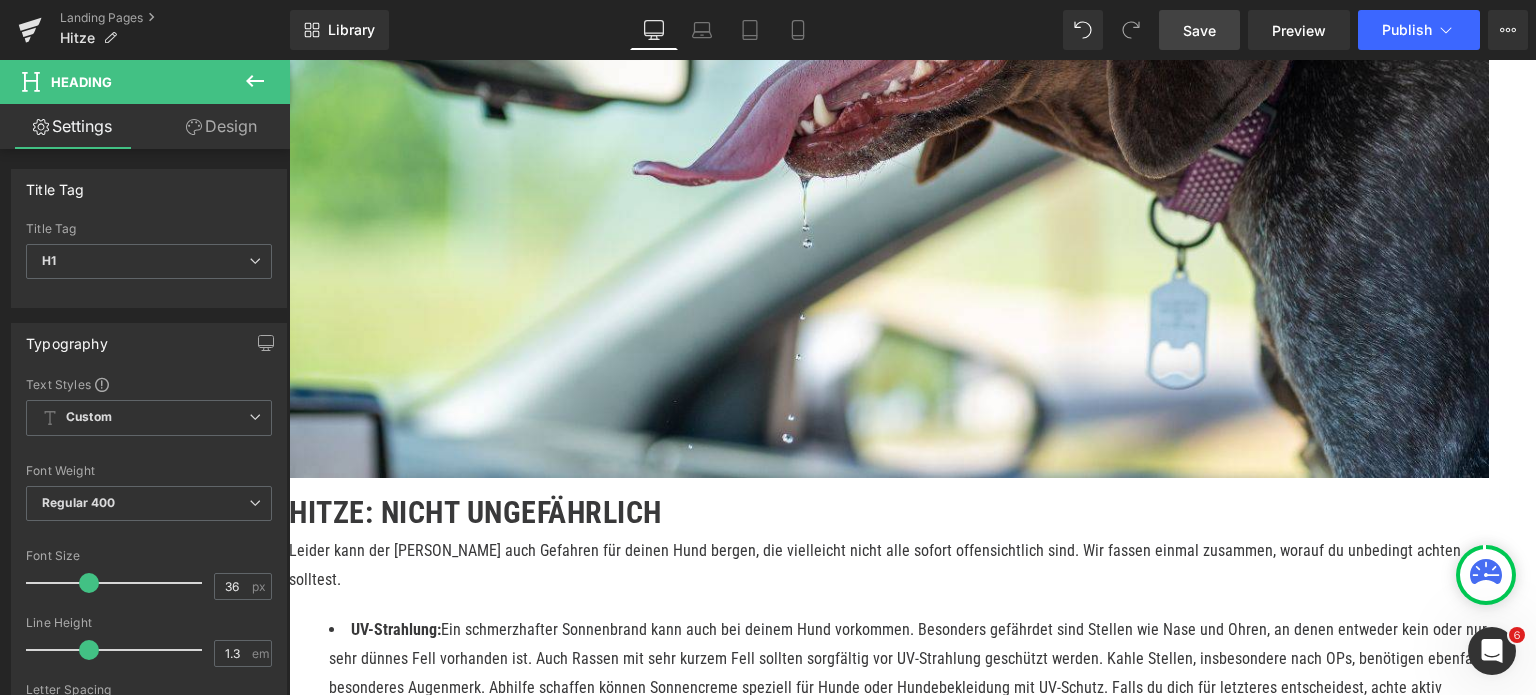 scroll, scrollTop: 2800, scrollLeft: 0, axis: vertical 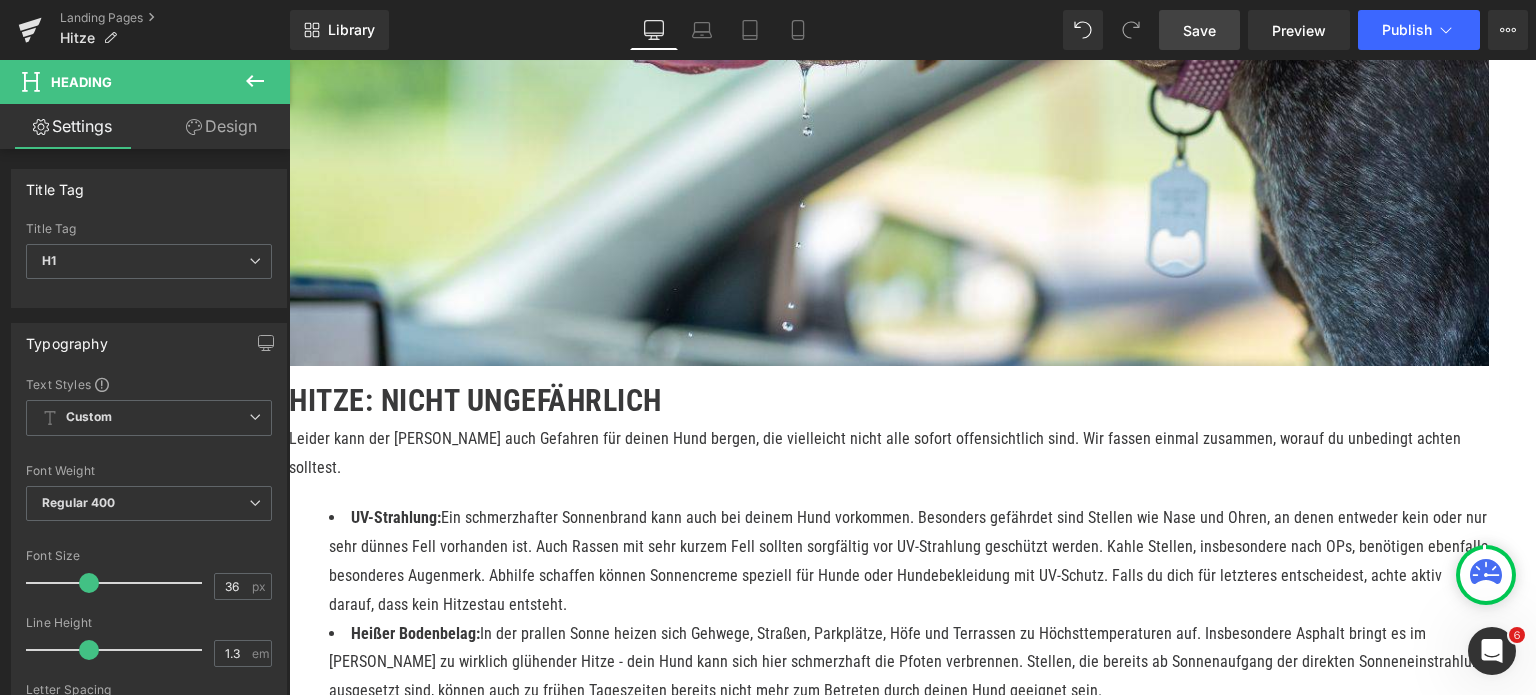 click on "Your heading text goes here" at bounding box center (912, 1232) 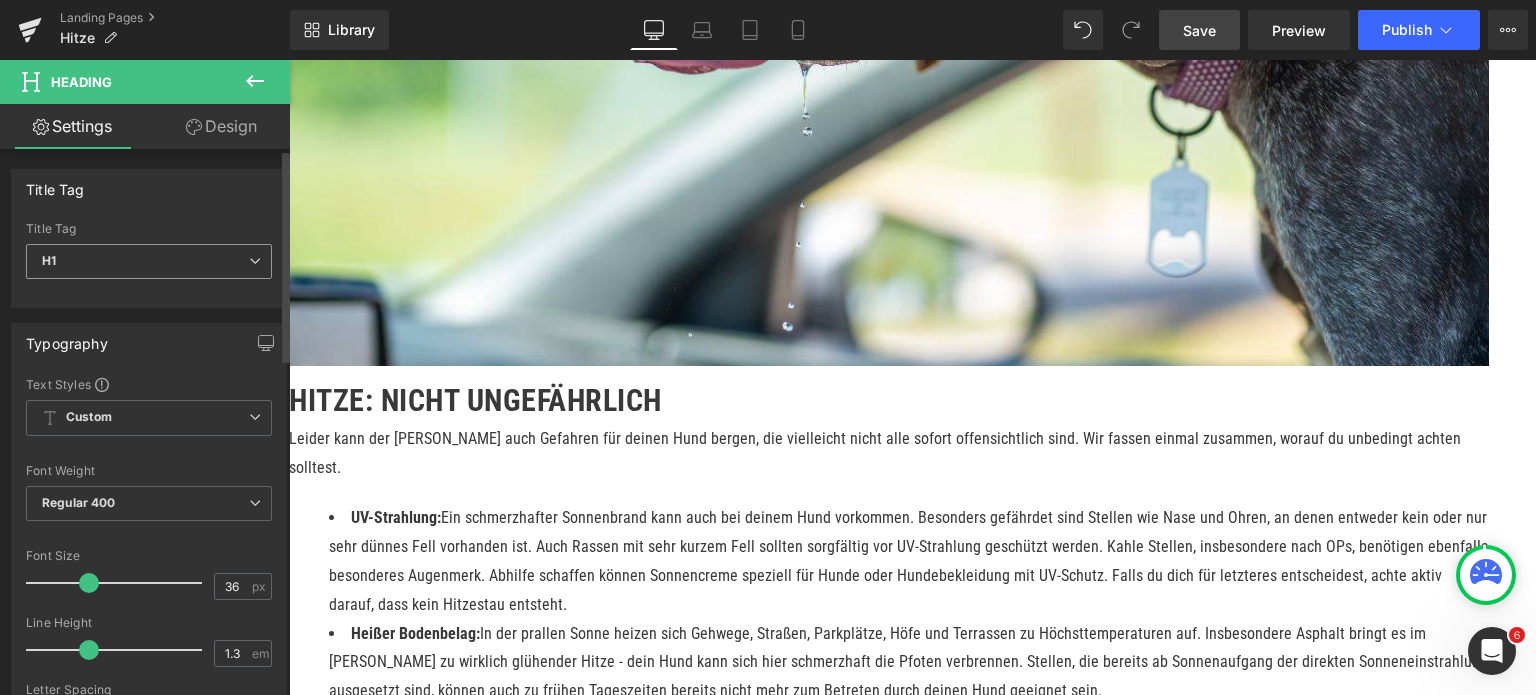 click on "H1" at bounding box center (149, 261) 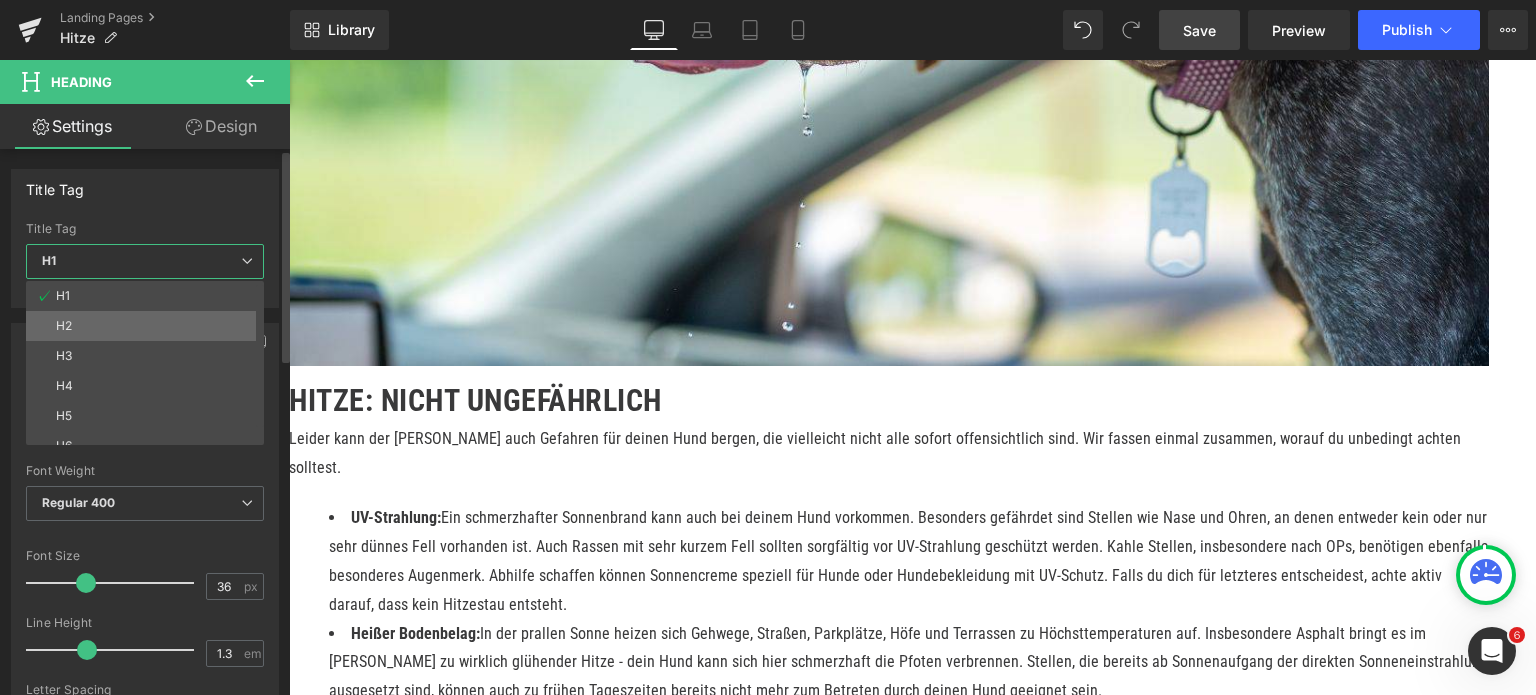 drag, startPoint x: 100, startPoint y: 320, endPoint x: 59, endPoint y: 223, distance: 105.30907 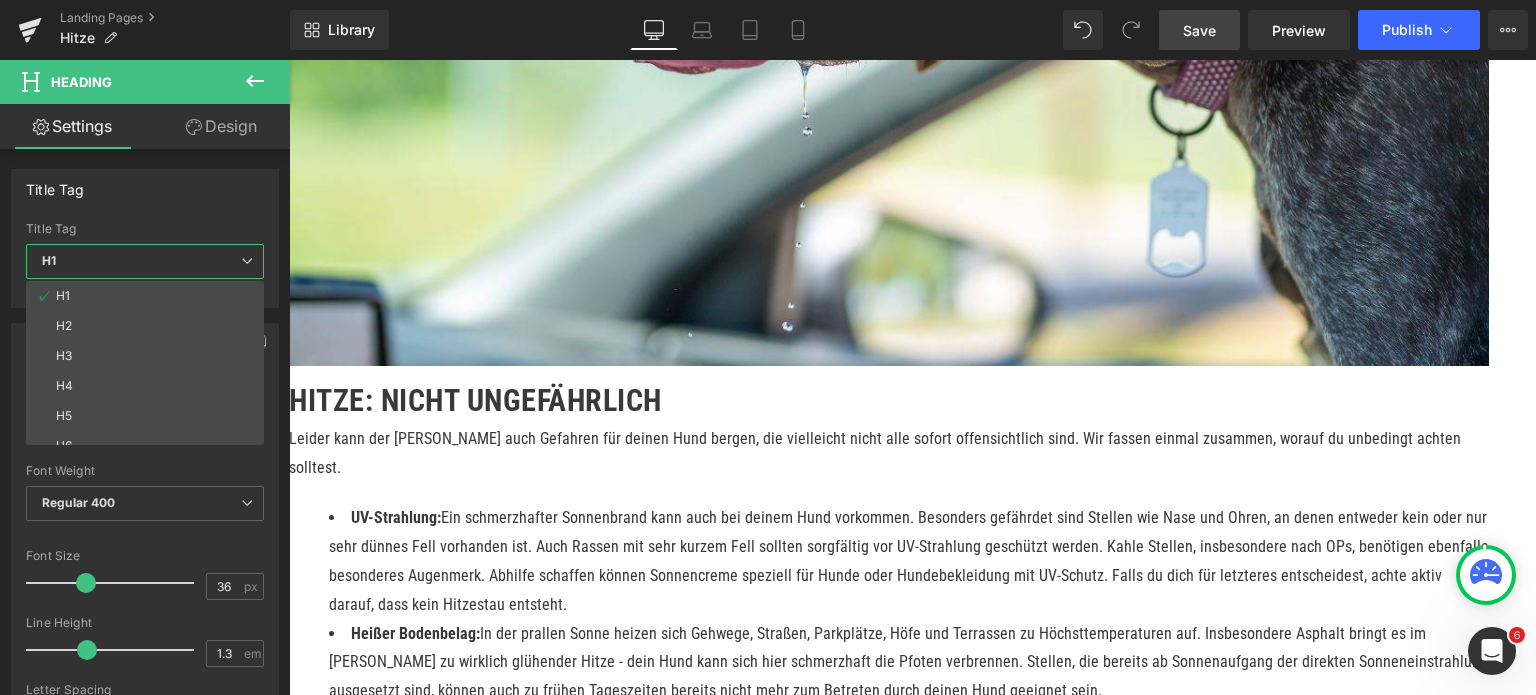 type on "30" 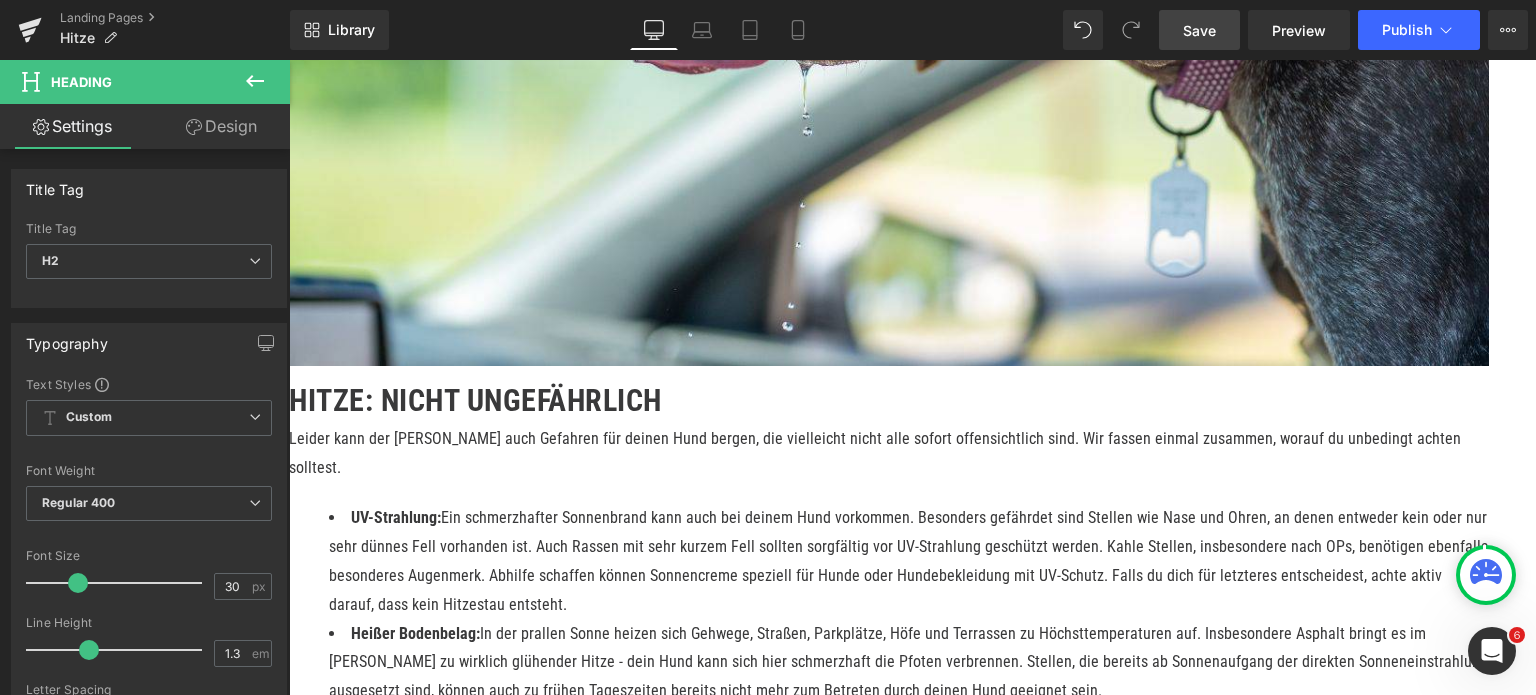 click on "Your heading text goes here" at bounding box center [912, 1228] 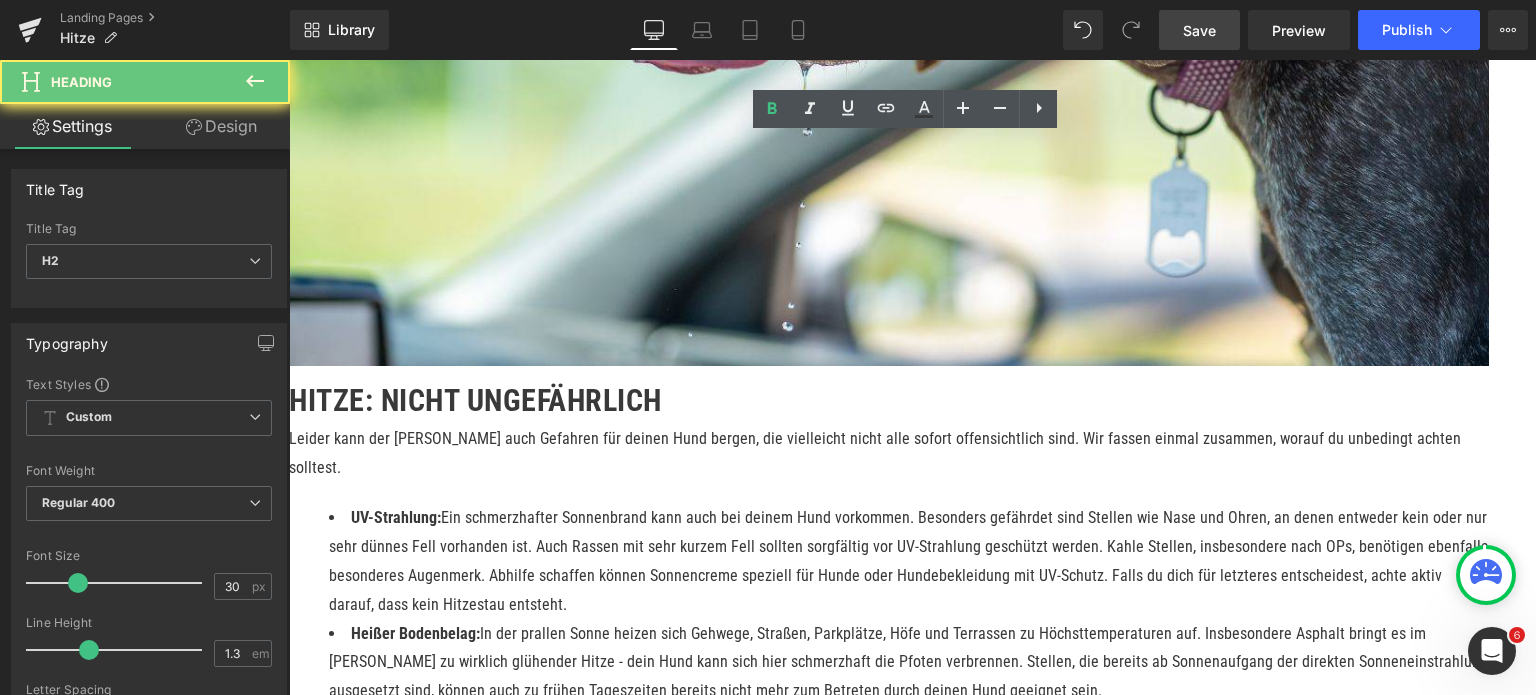 click on "Your heading text goes here" at bounding box center [912, 1228] 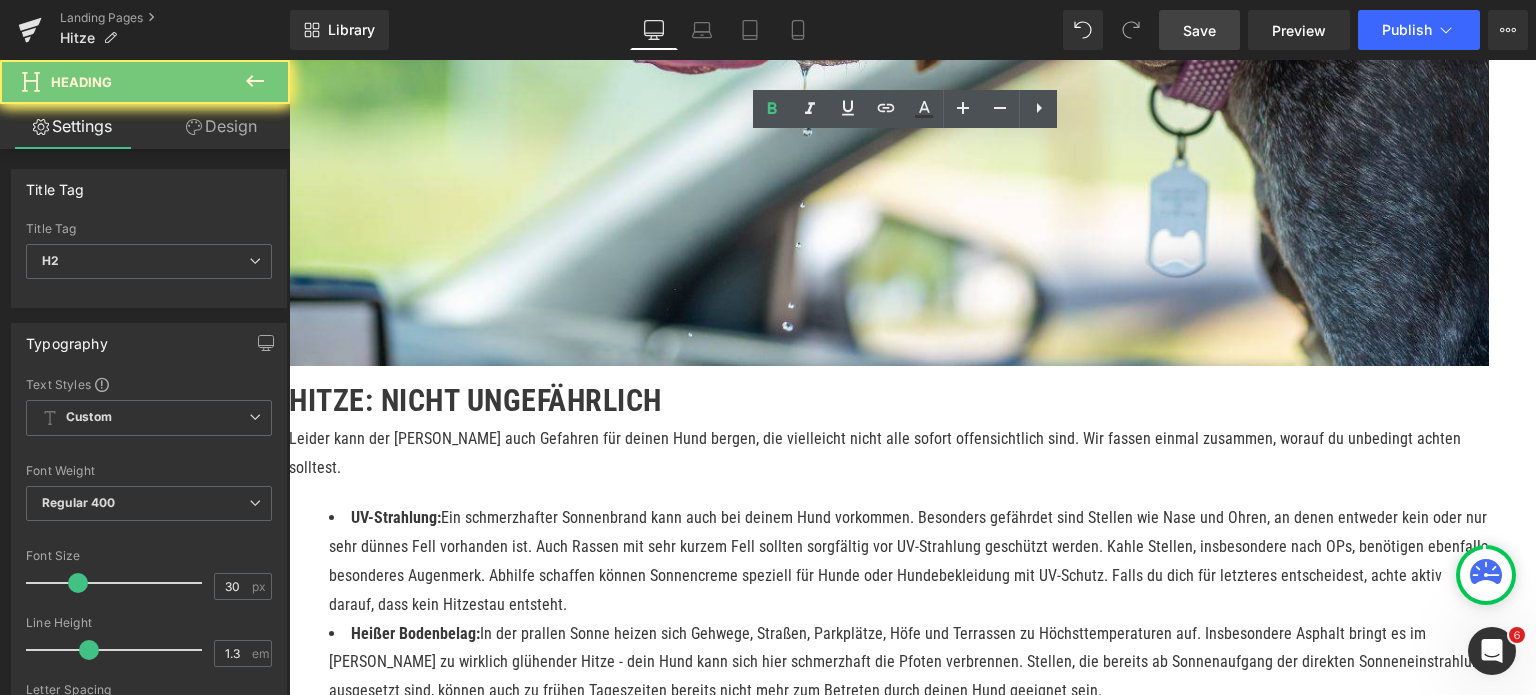 click on "Your heading text goes here" at bounding box center [912, 1228] 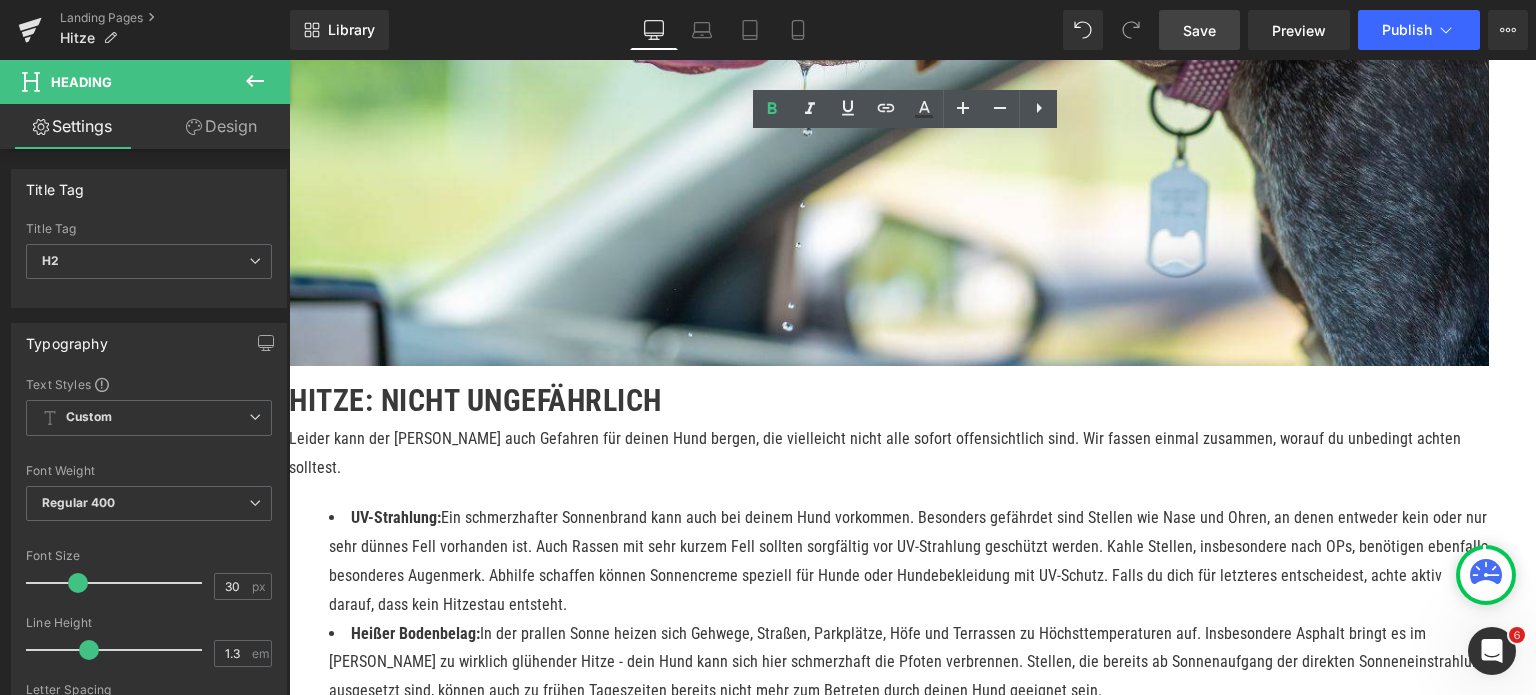 type 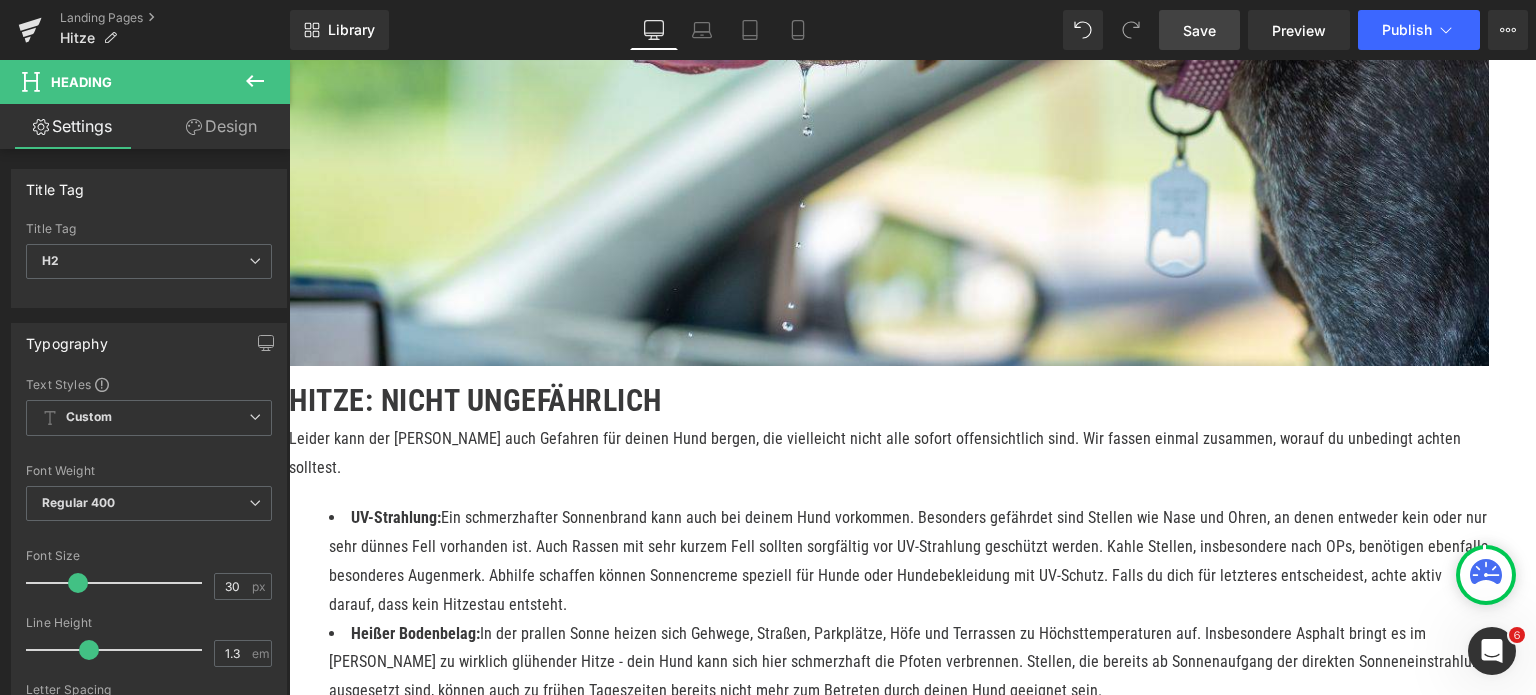 click on "Für Abkühlung sorgen - aber richtig!
Heading
Row" at bounding box center [912, 1238] 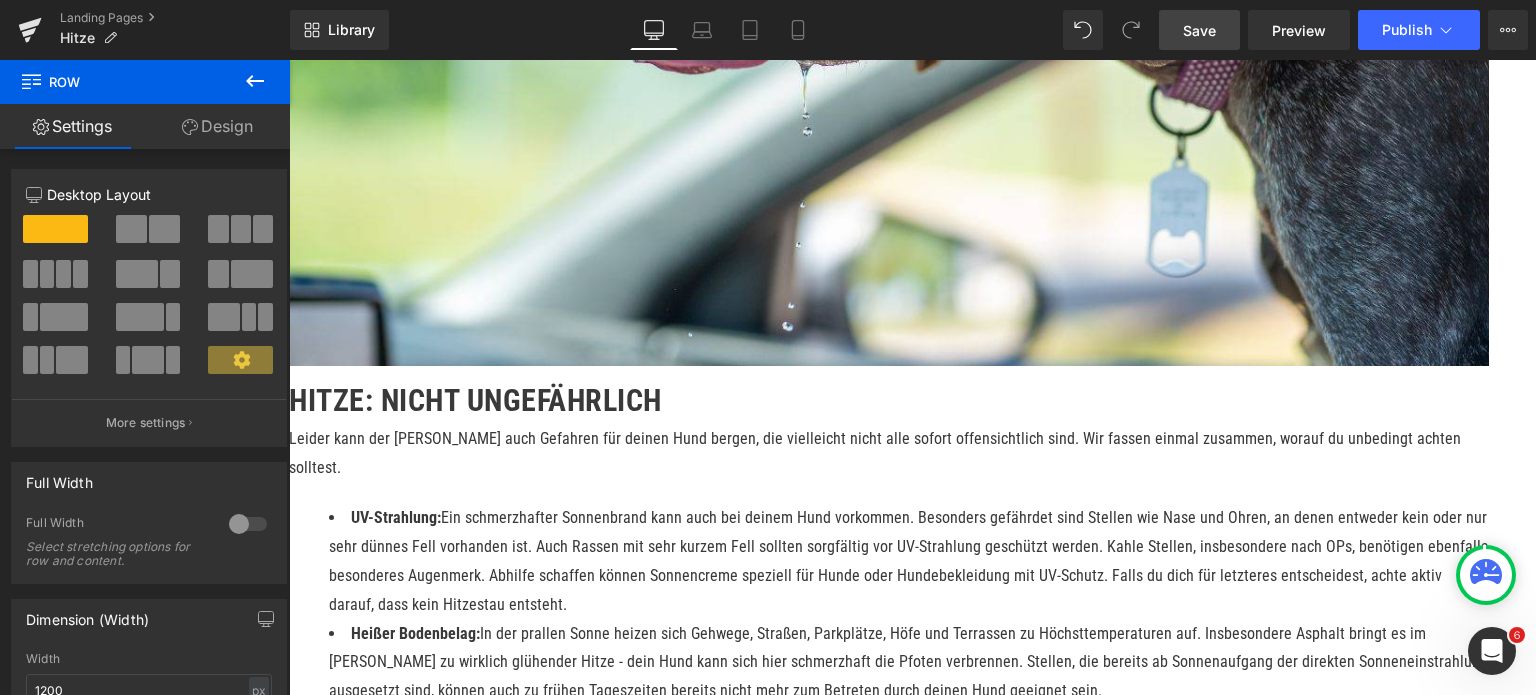 click on "[PERSON_NAME], Sonne, Hitzewelle: So kann dein Hund heiße Tage genießen
Heading         Row
Hero Banner   200px   200px
Hero Banner         Hitze macht auch deinem Hund zu schaffen Heading         Image         Endlich ist er wieder zurück: Der [PERSON_NAME]! Die Tage sind länger, die Grillsaison läuft auf Hochtouren, das Freibad ruft und niemanden hält es drinnen - Zeit, sich zu freuen. Allerdings kann das schöne Wetter auch Nachteile mit sich bringen. Daher ist es jetzt wichtig, dass du für deinen Hund ein paar besondere Regeln beachtest: Text Block         stelle mehrfach täglich frisches Wasser bereit und achte sorgfältig darauf, dass dein Hund genug trinkt stelle sicher, dass dein Hund immer einen kühlen und schattigen Rückzugsort hat, an dem er sich erholen kann" at bounding box center [912, 2967] 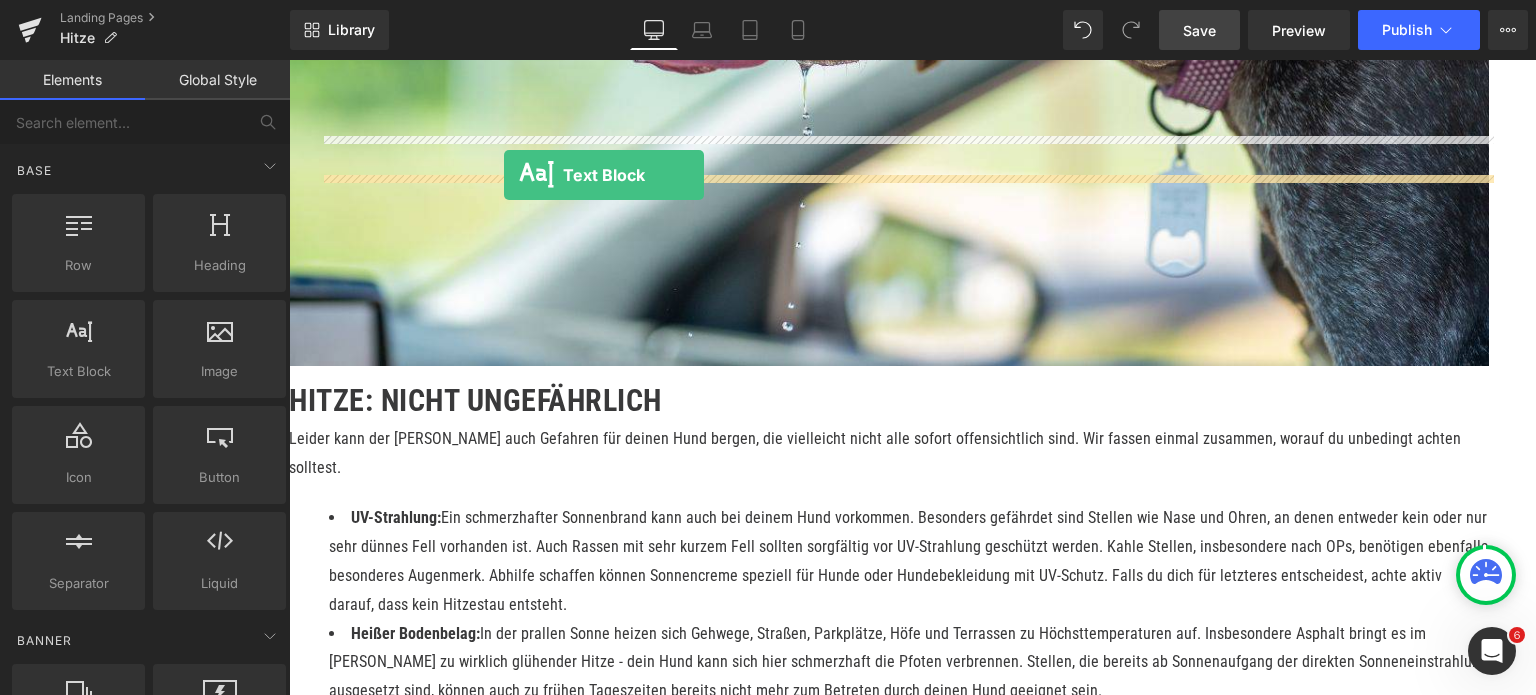 drag, startPoint x: 365, startPoint y: 388, endPoint x: 504, endPoint y: 175, distance: 254.34229 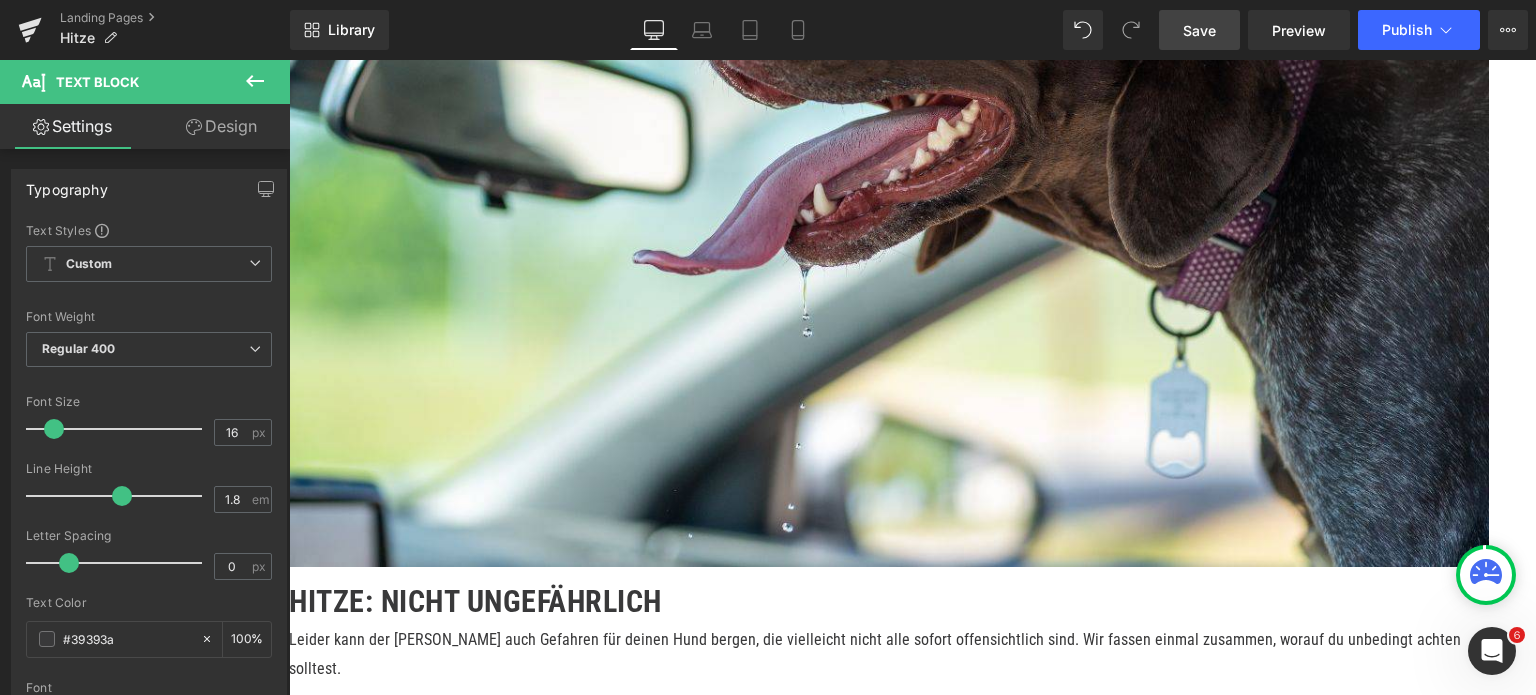 scroll, scrollTop: 2600, scrollLeft: 0, axis: vertical 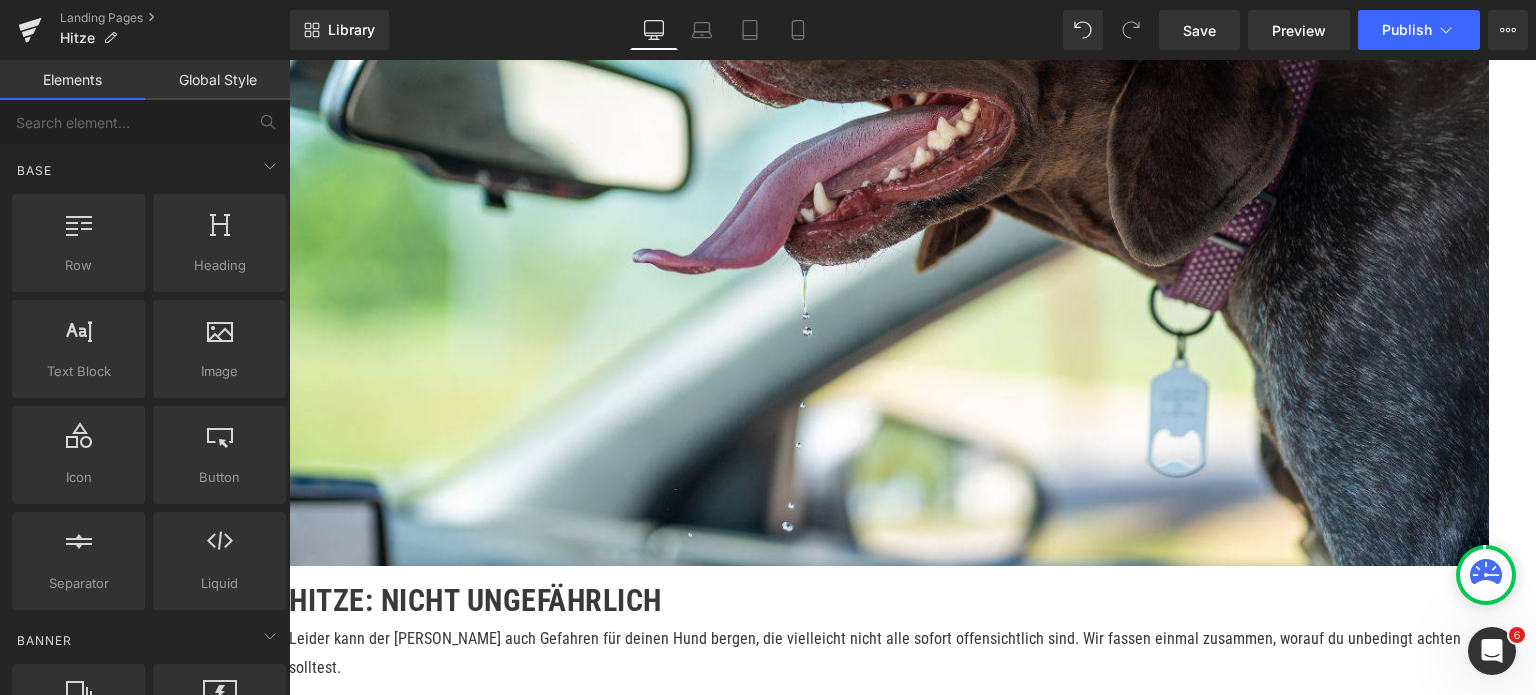 click on "[PERSON_NAME], Sonne, Hitzewelle: So kann dein Hund heiße Tage genießen
Heading         Row
Hero Banner   200px   200px
Hero Banner         Hitze macht auch deinem Hund zu schaffen Heading         Image         Endlich ist er wieder zurück: Der [PERSON_NAME]! Die Tage sind länger, die Grillsaison läuft auf Hochtouren, das Freibad ruft und niemanden hält es drinnen - Zeit, sich zu freuen. Allerdings kann das schöne Wetter auch Nachteile mit sich bringen. Daher ist es jetzt wichtig, dass du für deinen Hund ein paar besondere Regeln beachtest: Text Block         stelle mehrfach täglich frisches Wasser bereit und achte sorgfältig darauf, dass dein Hund genug trinkt stelle sicher, dass dein Hund immer einen kühlen und schattigen Rückzugsort hat, an dem er sich erholen kann" at bounding box center [912, 3218] 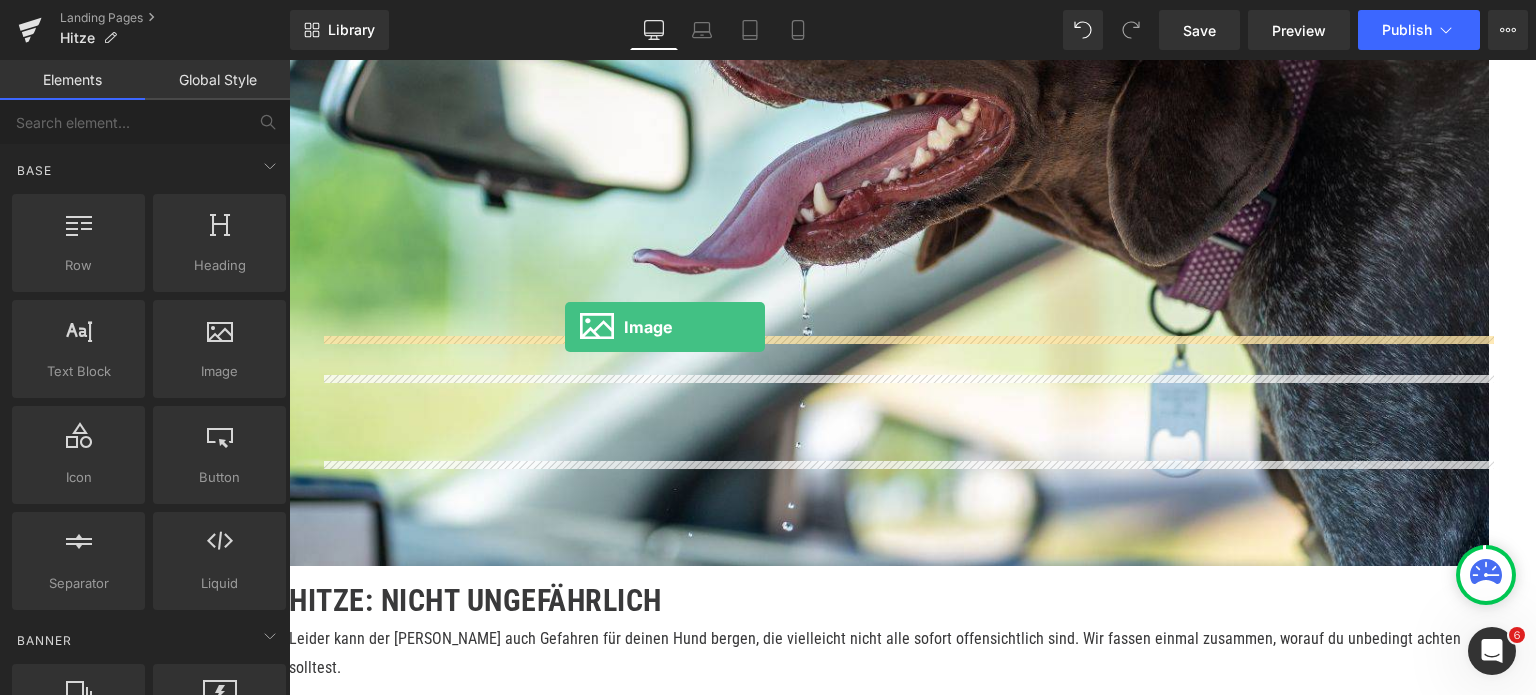 drag, startPoint x: 490, startPoint y: 396, endPoint x: 565, endPoint y: 327, distance: 101.91173 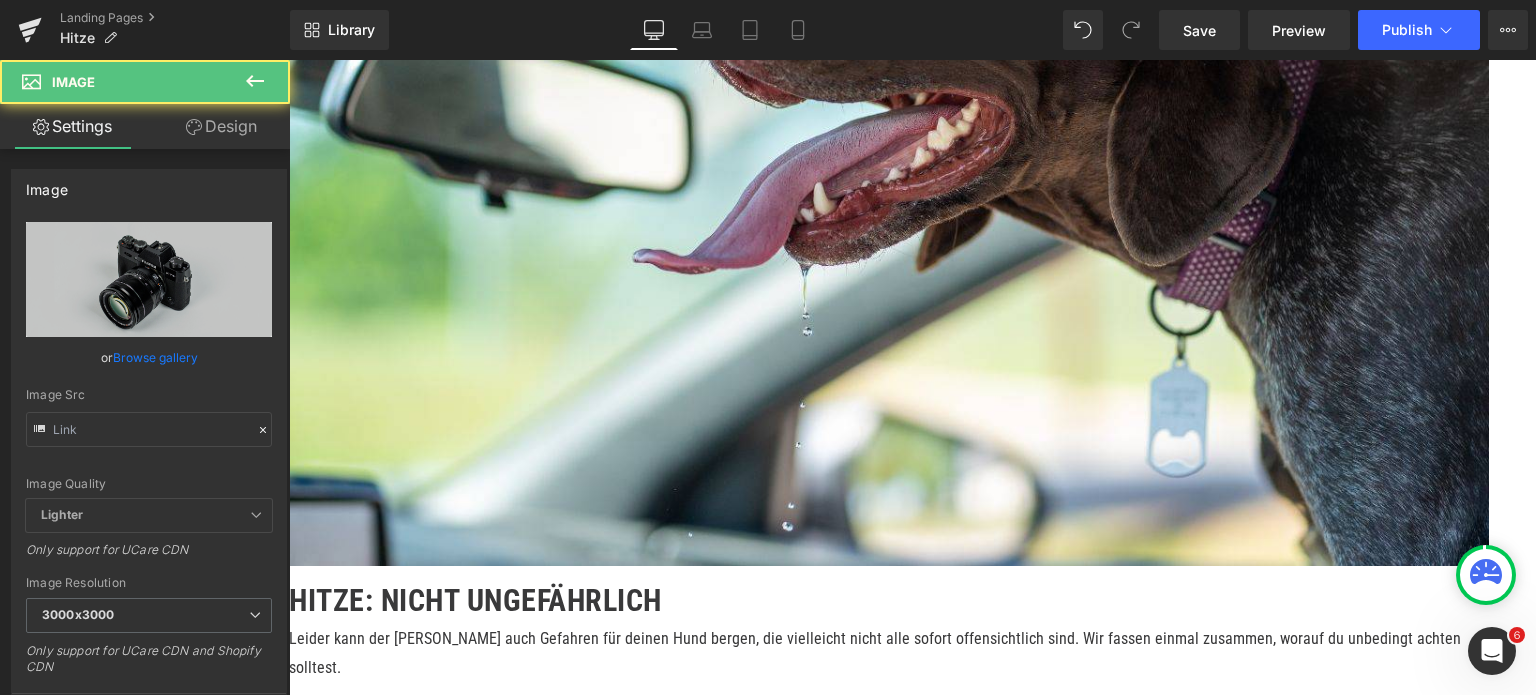 type on "//[DOMAIN_NAME][URL]" 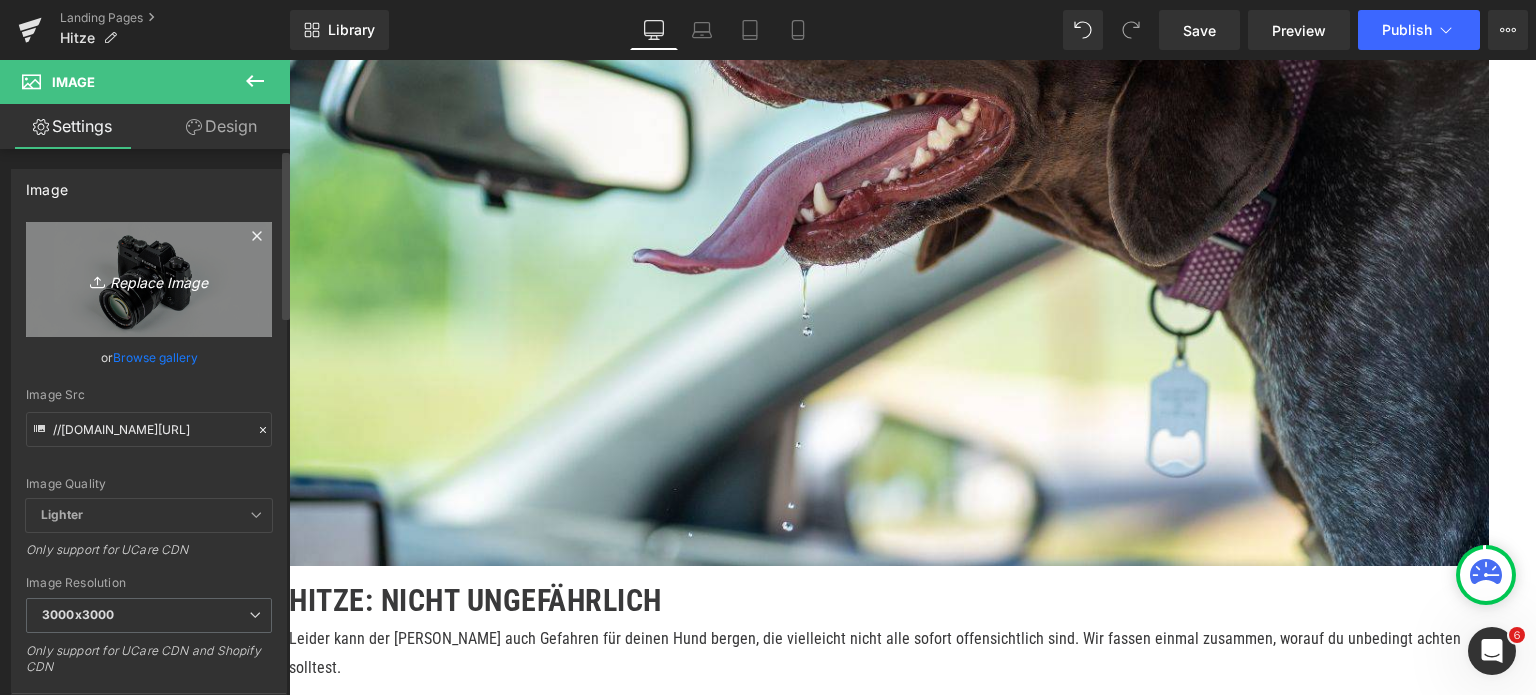 click on "Replace Image" at bounding box center [149, 279] 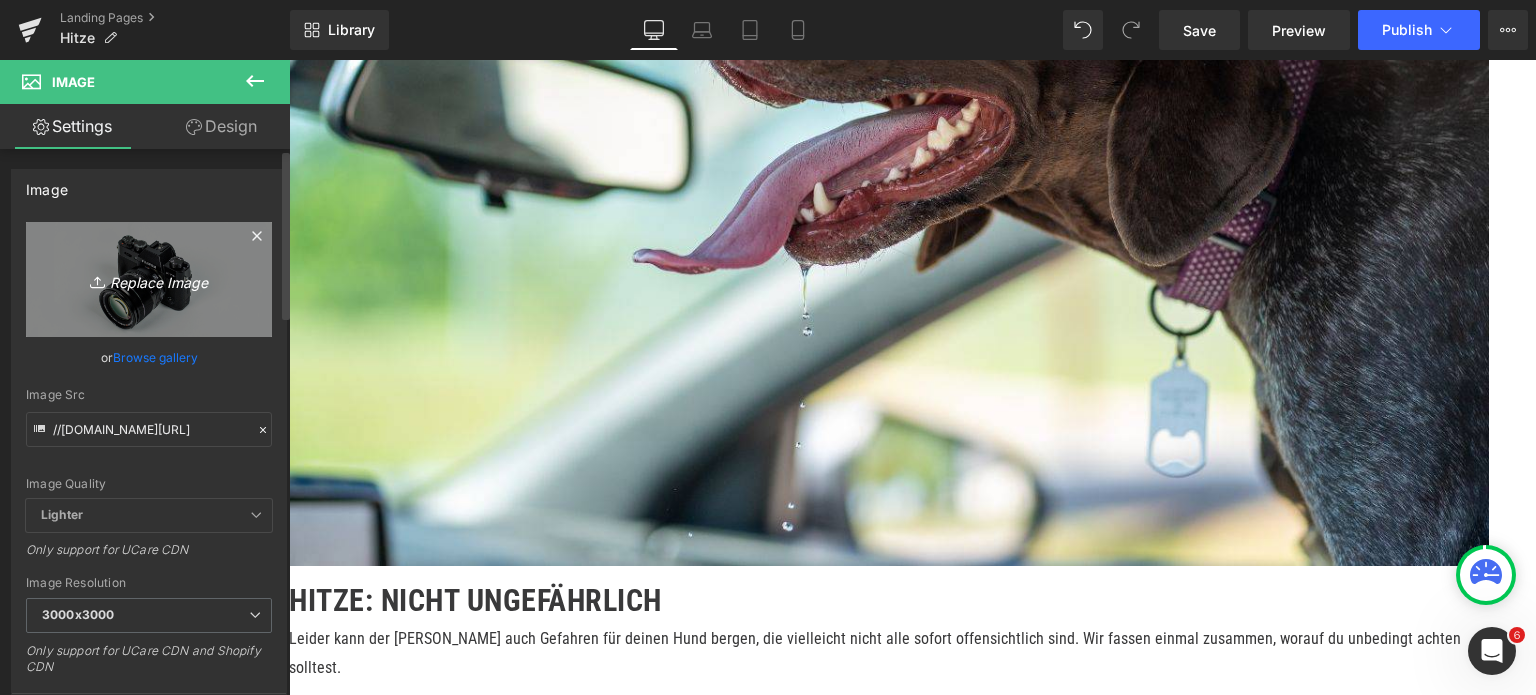 type on "C:\fakepath\Hund Wasser.jpg" 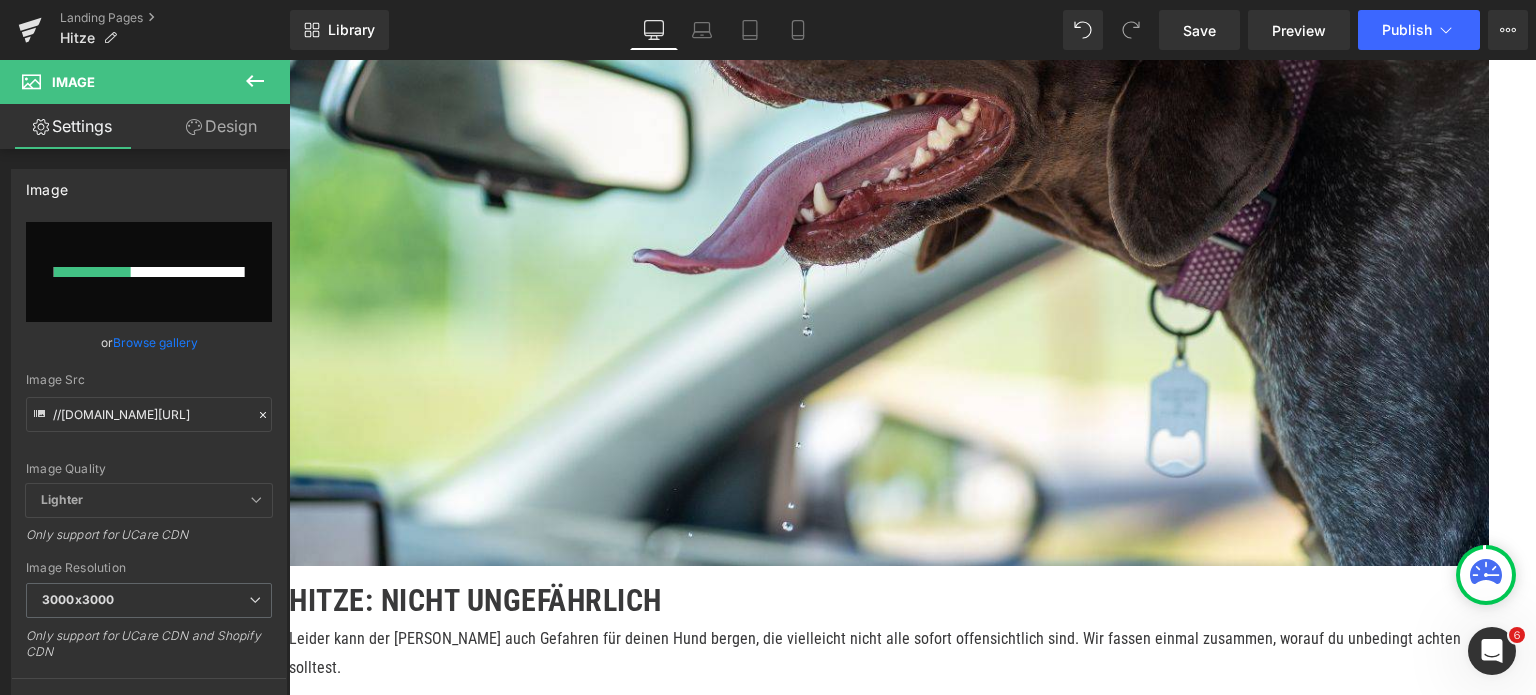 type 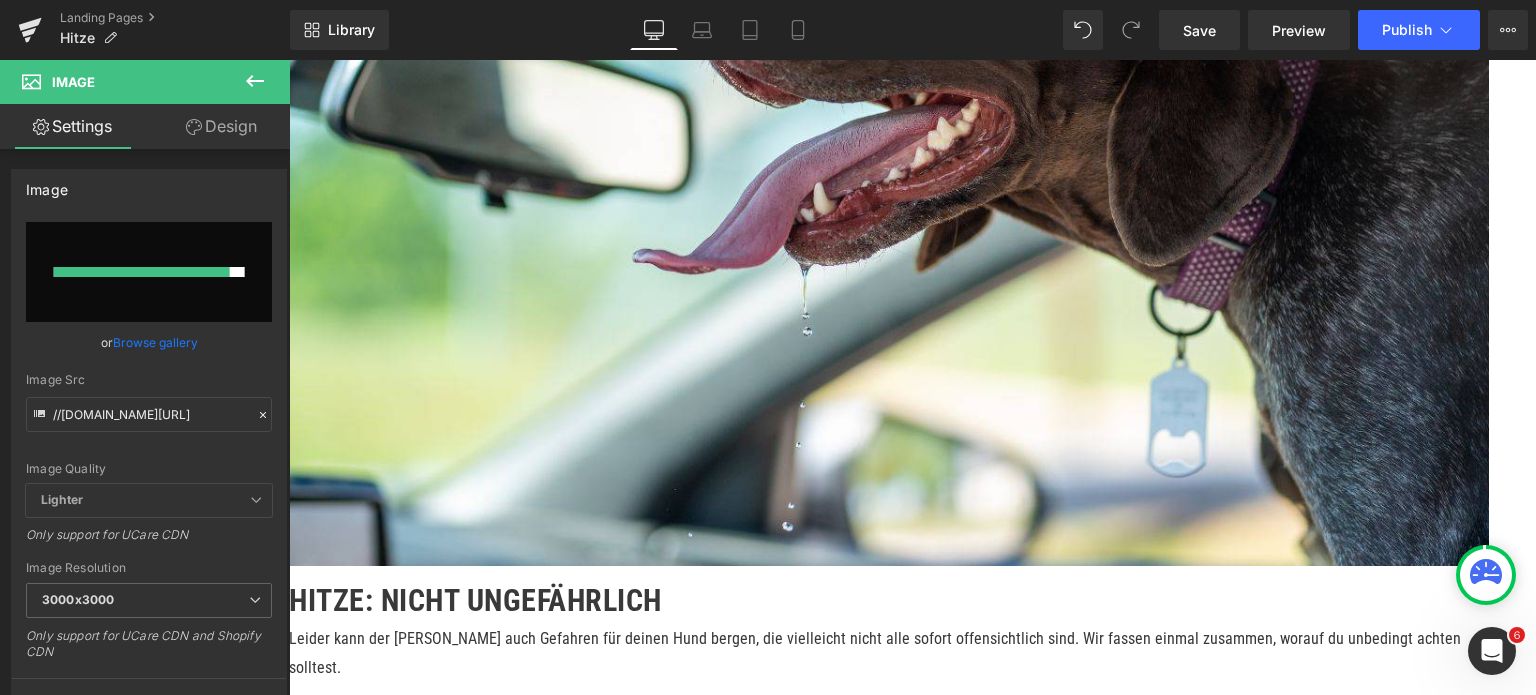 type on "[URL][DOMAIN_NAME]" 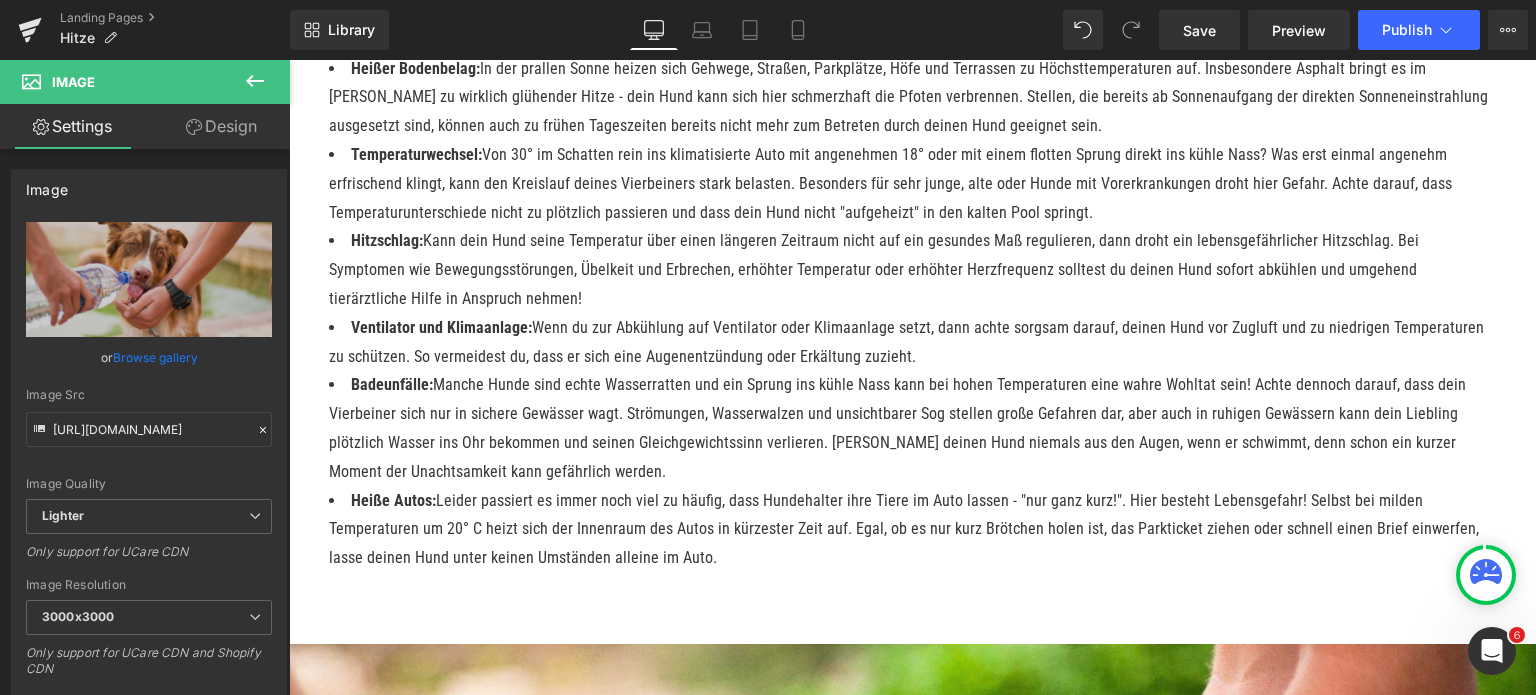 scroll, scrollTop: 3400, scrollLeft: 0, axis: vertical 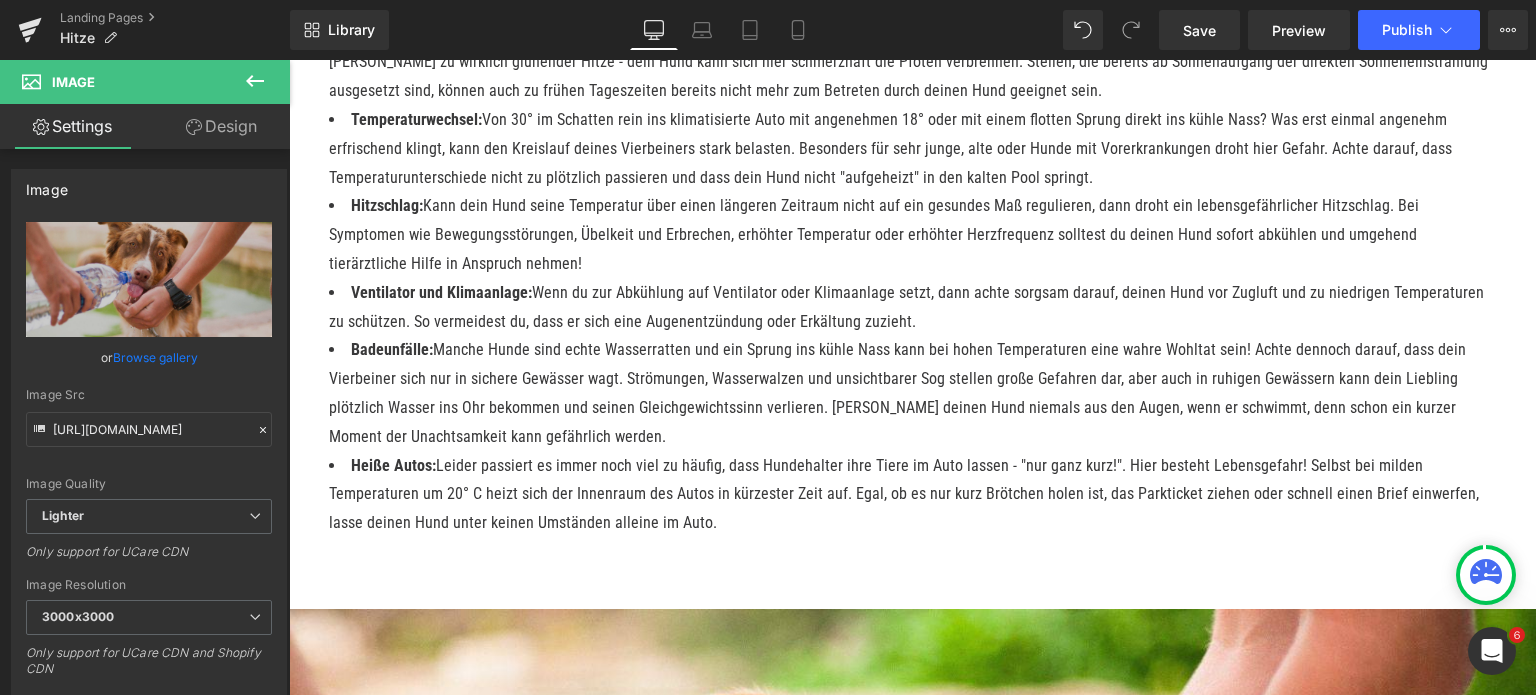 click on "Lorem ipsum dolor sit amet, consectetur adipiscing elit, sed do eiusmod tempor incididunt ut labore et dolore magna aliqua. Ut enim ad minim veniam, quis nostrud exercitation ullamco laboris nisi ut aliquip ex ea commodo consequat. Duis aute irure dolor in reprehenderit in voluptate velit esse cillum dolore eu fugiat nulla pariatur. Excepteur sint occaecat cupidatat non proident, sunt in culpa qui officia deserunt mollit anim id est laborum." at bounding box center [912, 1542] 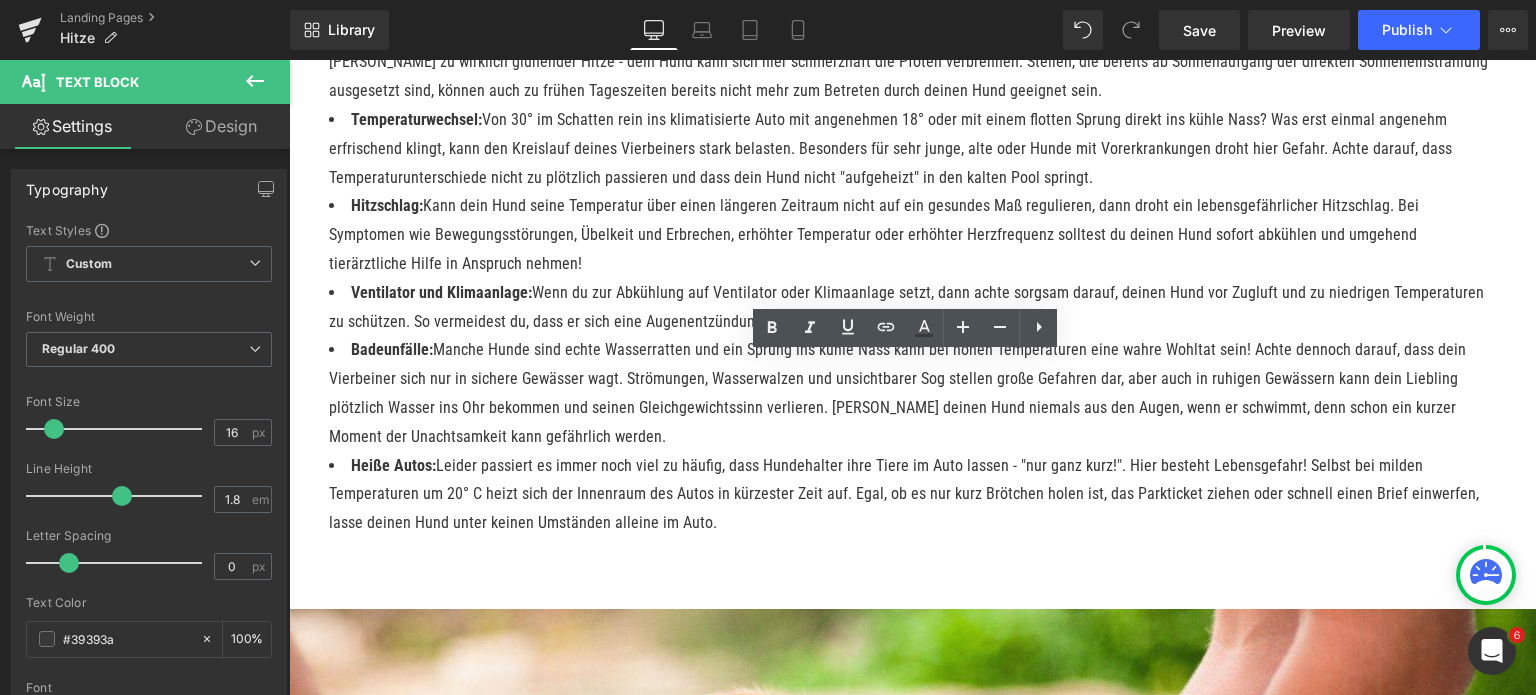 scroll, scrollTop: 3800, scrollLeft: 0, axis: vertical 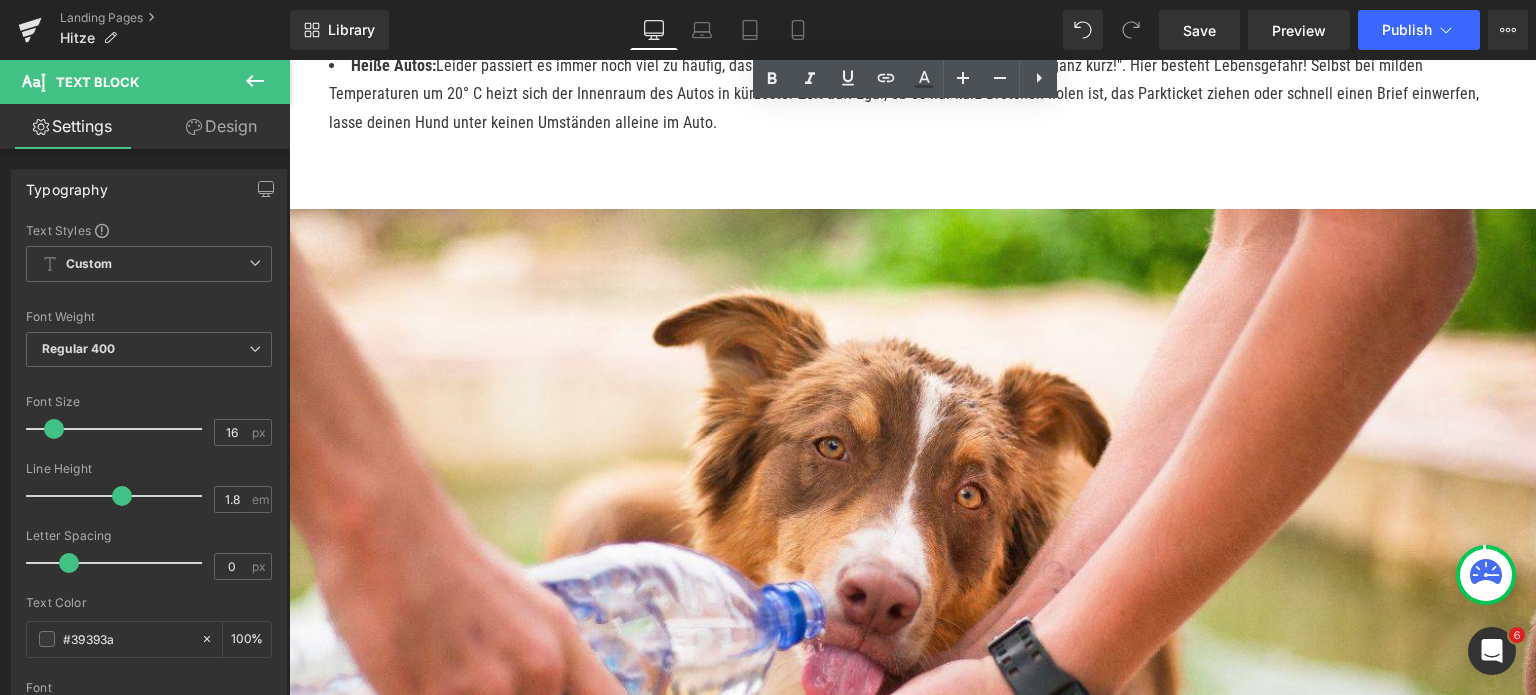 drag, startPoint x: 943, startPoint y: 218, endPoint x: 1082, endPoint y: 219, distance: 139.0036 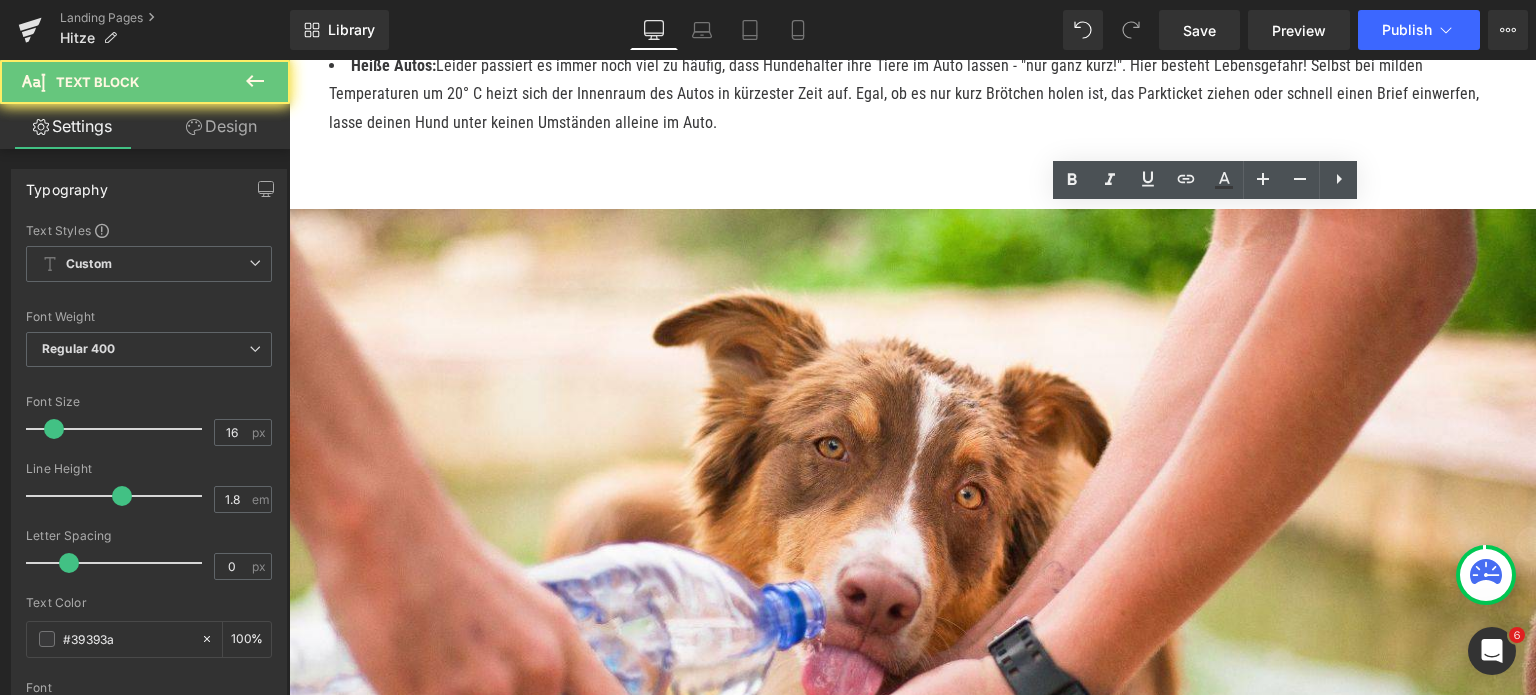 drag, startPoint x: 1082, startPoint y: 219, endPoint x: 952, endPoint y: 218, distance: 130.00385 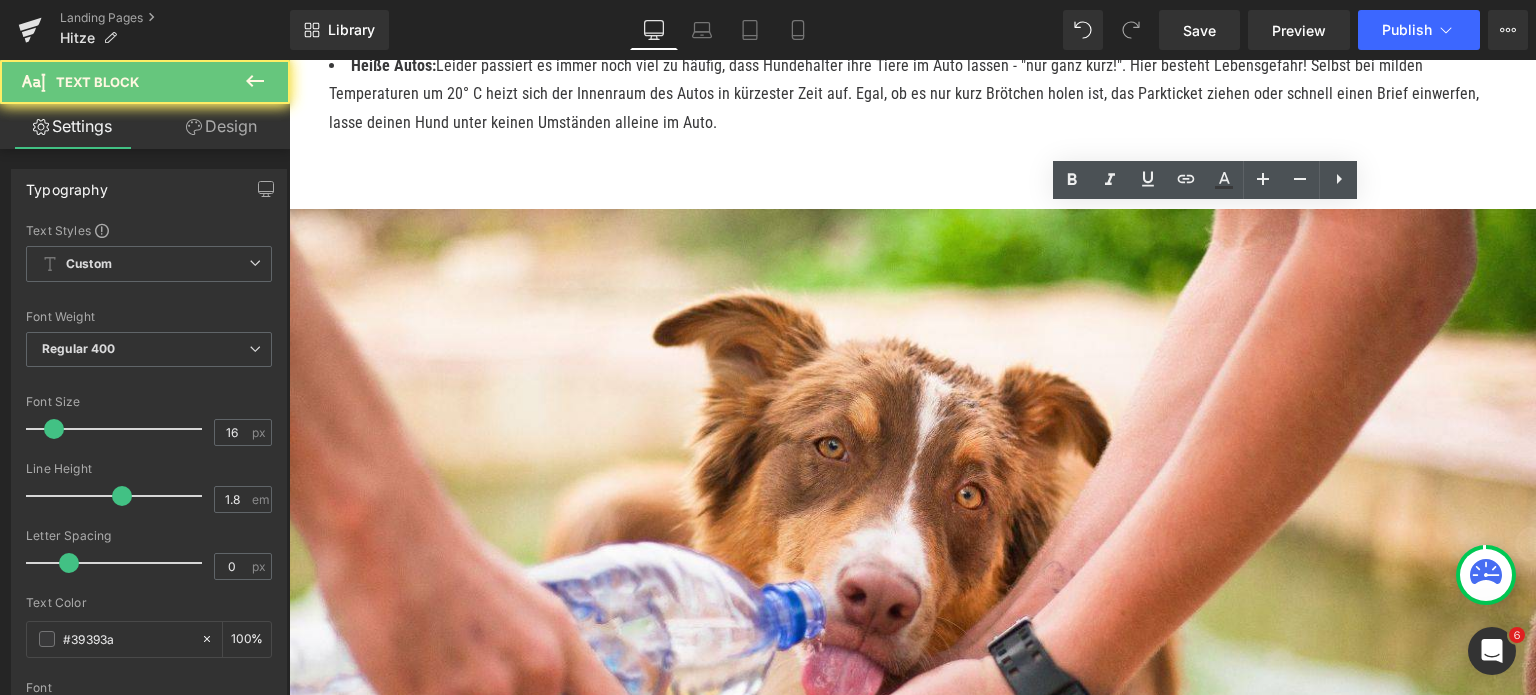 click on "Ruhige Beschäftigung: Mit dem Schlecker-Ei hat dein Hund eine tolle Beschäftigung, bei der er sich nicht anstrengt. Gerade, wenn dein Hund immer und überall Hummeln im Po hat und am Liebsten gar keine Sekunde still sitzen möchte, kannst du ihn mit einem Schlecker-Ei davon überzeugen, es in der Hitze etwas ruhiger angehen zu lassen." at bounding box center (909, 2236) 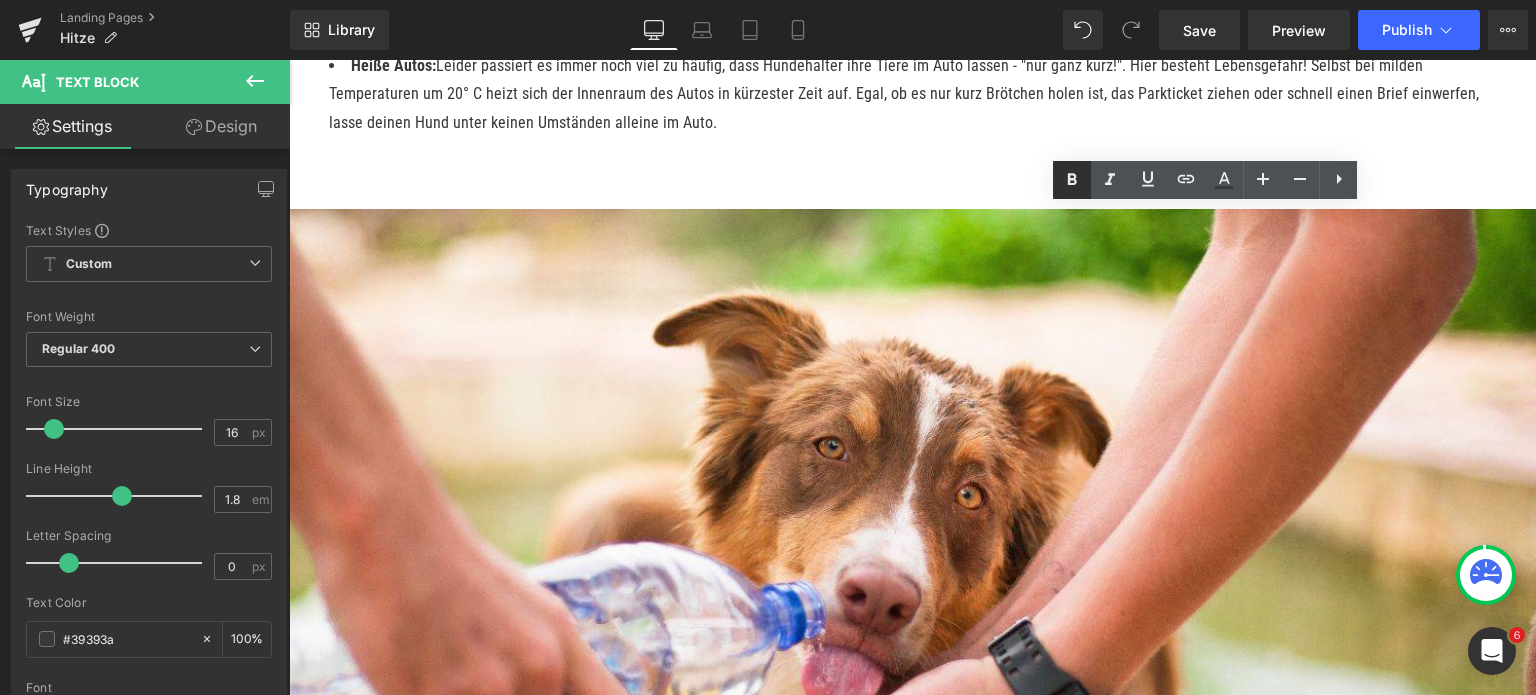 click 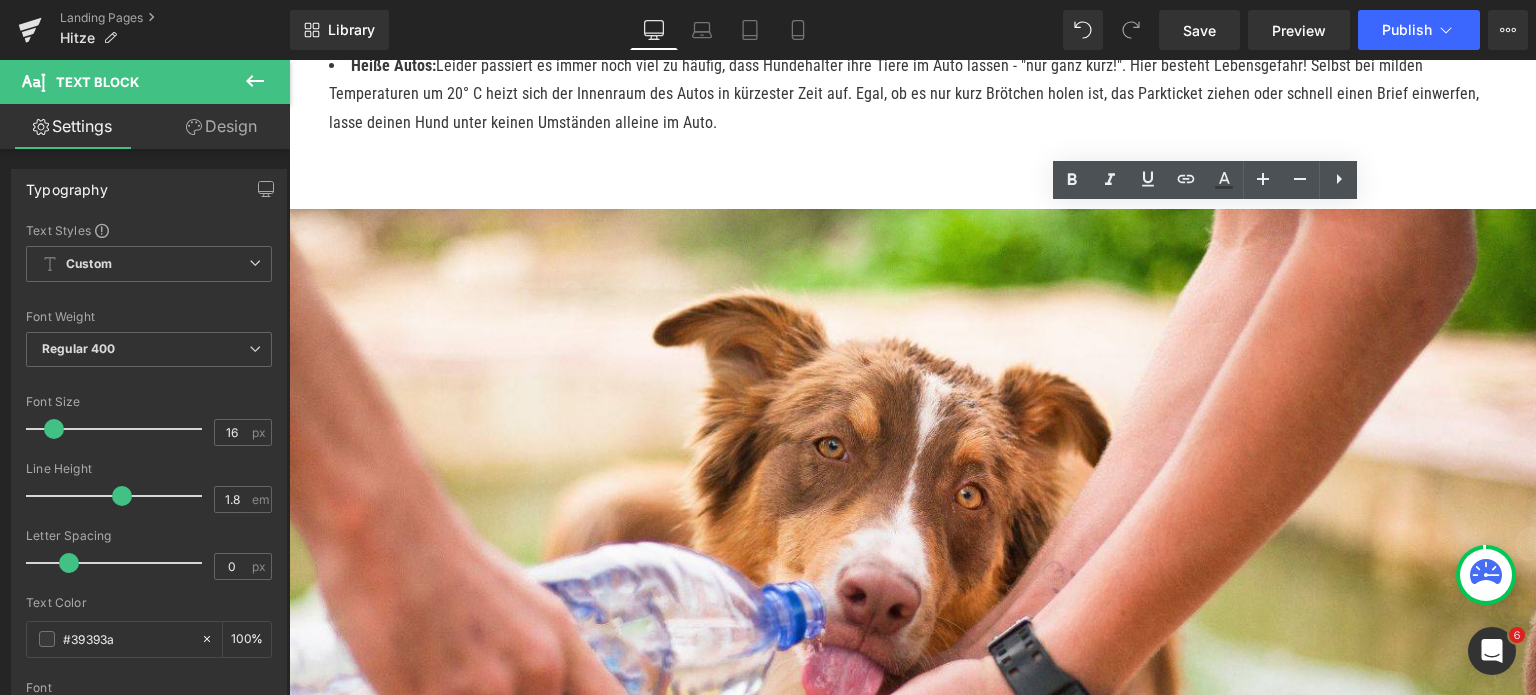 type 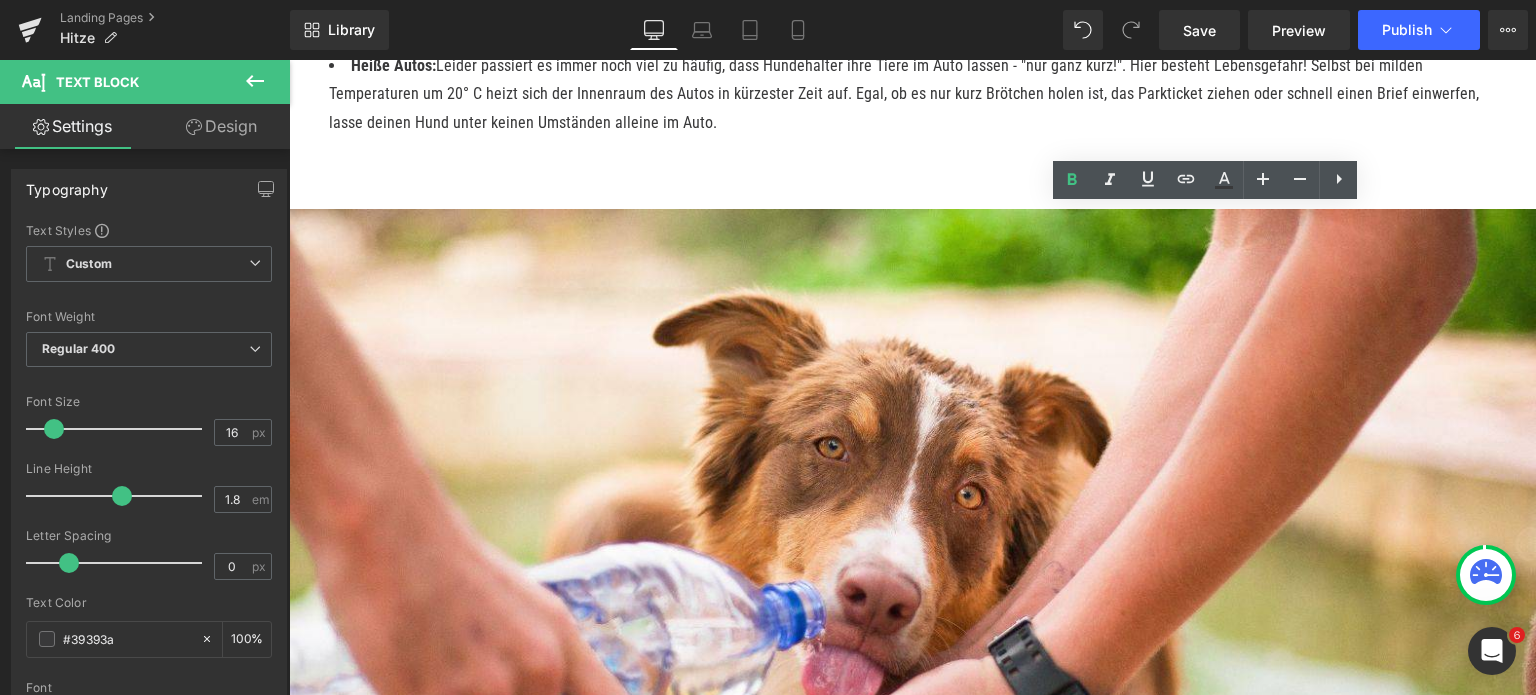 drag, startPoint x: 943, startPoint y: 331, endPoint x: 1096, endPoint y: 335, distance: 153.05228 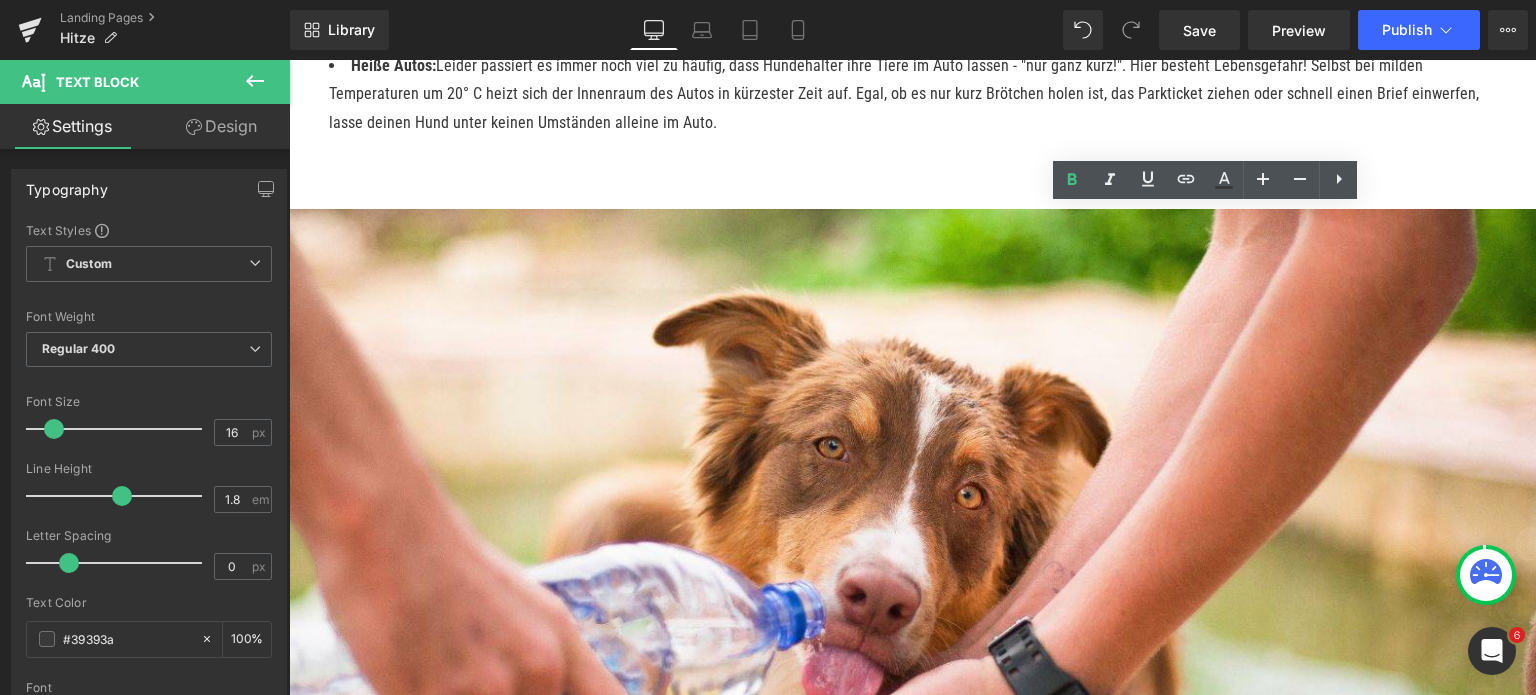 click on "Erfrischende Abkühlung: Das Schlecker-Ei als leckeres Eis aus dem Gefrierfach ist an heißen Tagen besonders angenehm für deinen Hund, da es für eine willkommene Abkühlung sorgt. Tipp: Das Schlecker-Ei schwimmt und kann auch als Poolspielzeug genutzt werden!" at bounding box center (909, 2293) 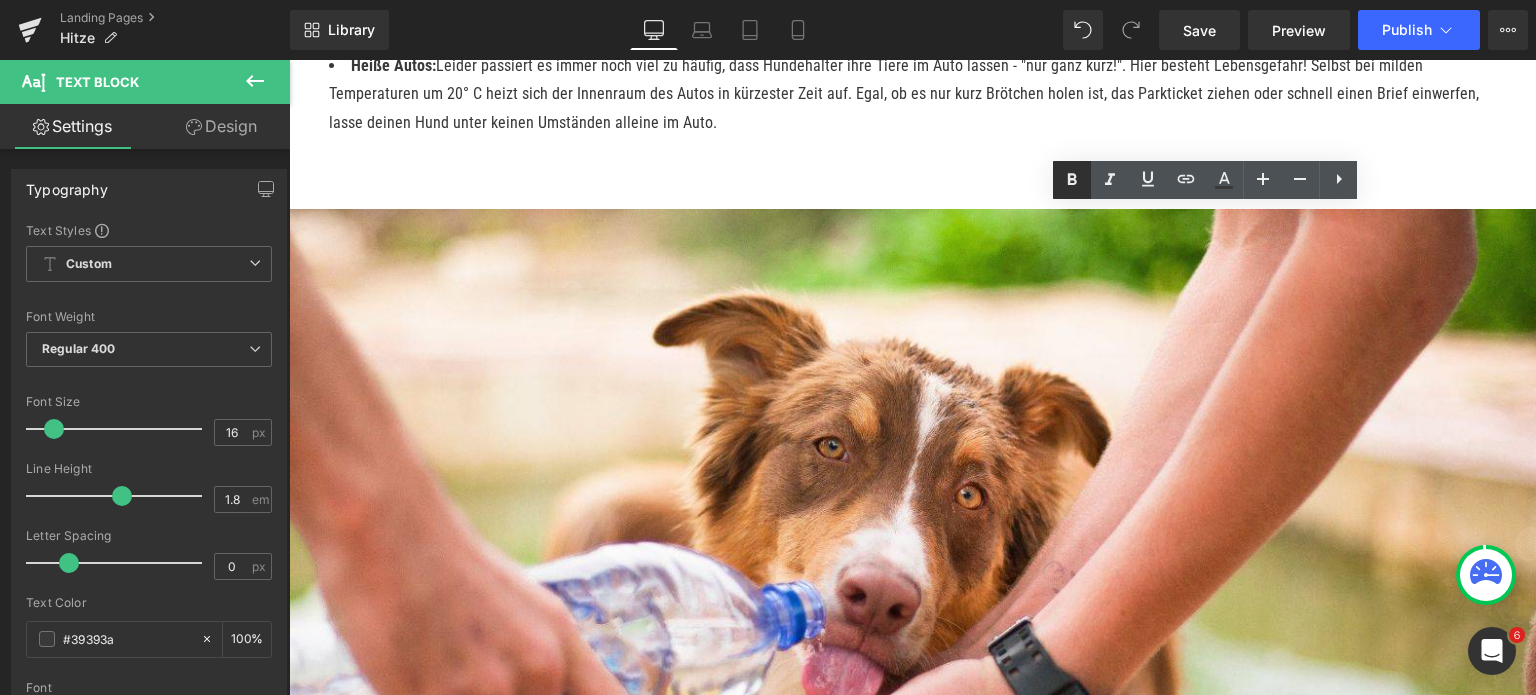 click 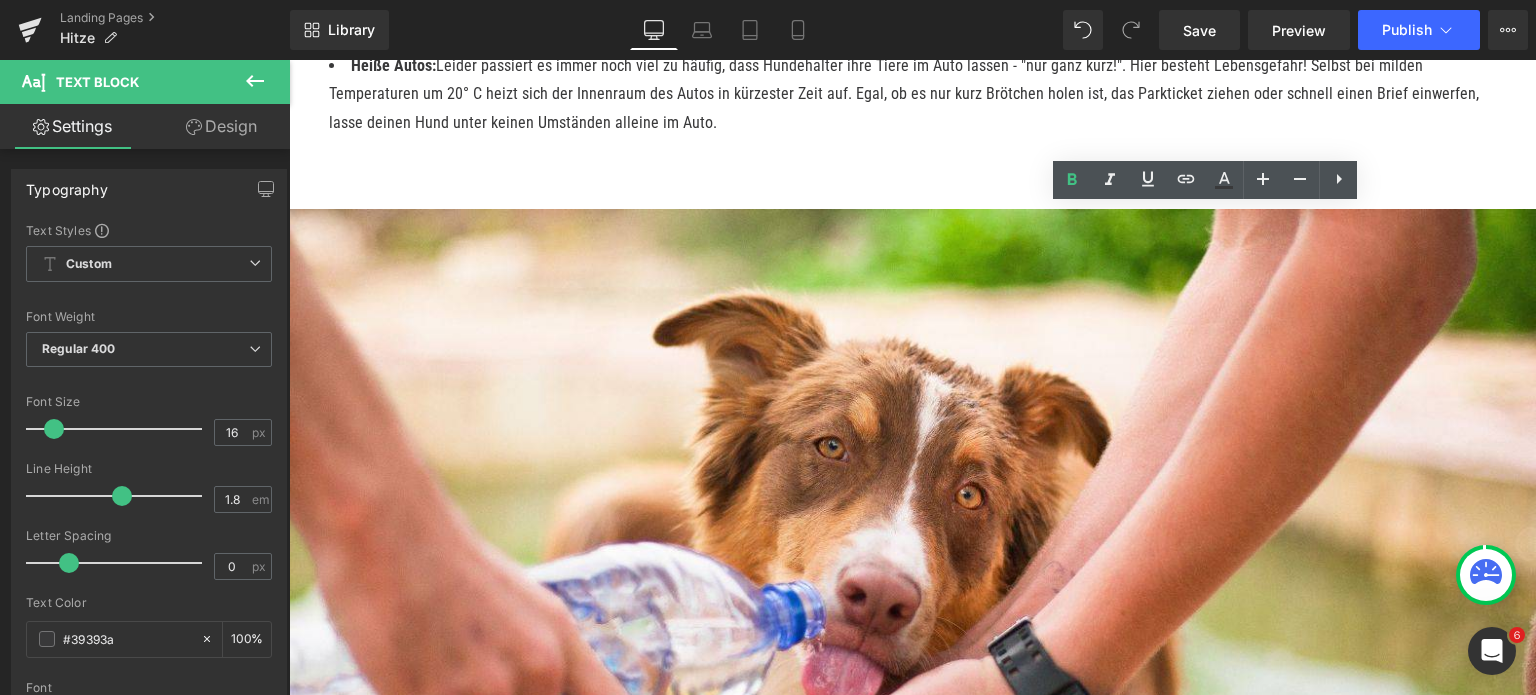 drag, startPoint x: 942, startPoint y: 447, endPoint x: 1123, endPoint y: 451, distance: 181.04419 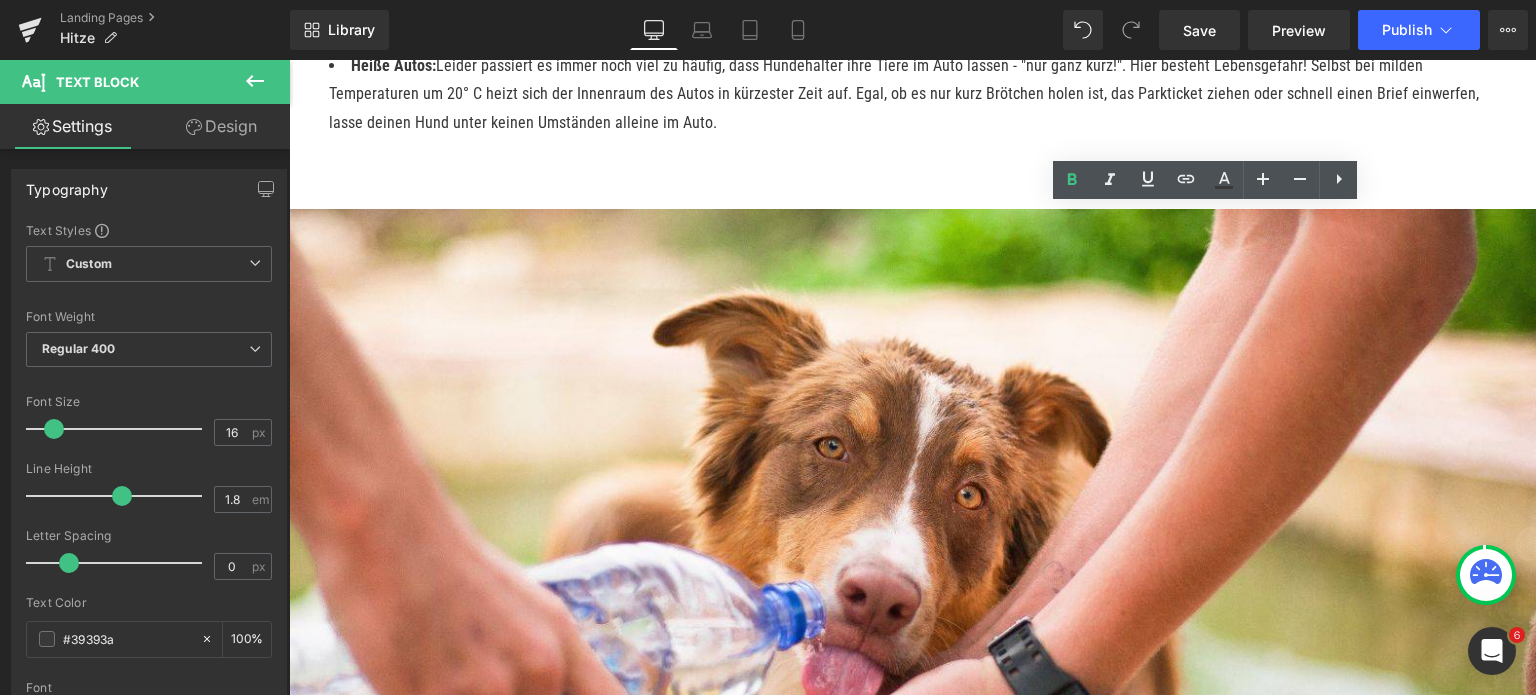 click on "Mehr Flüssigkeit aufnehmen: Je nachdem, wie du deinem Hund sein Schlecker-Eis zubereitest, kannst du ihn damit motivieren, bei Hitze mehr Flüssigkeit aufzunehmen." at bounding box center [909, 2336] 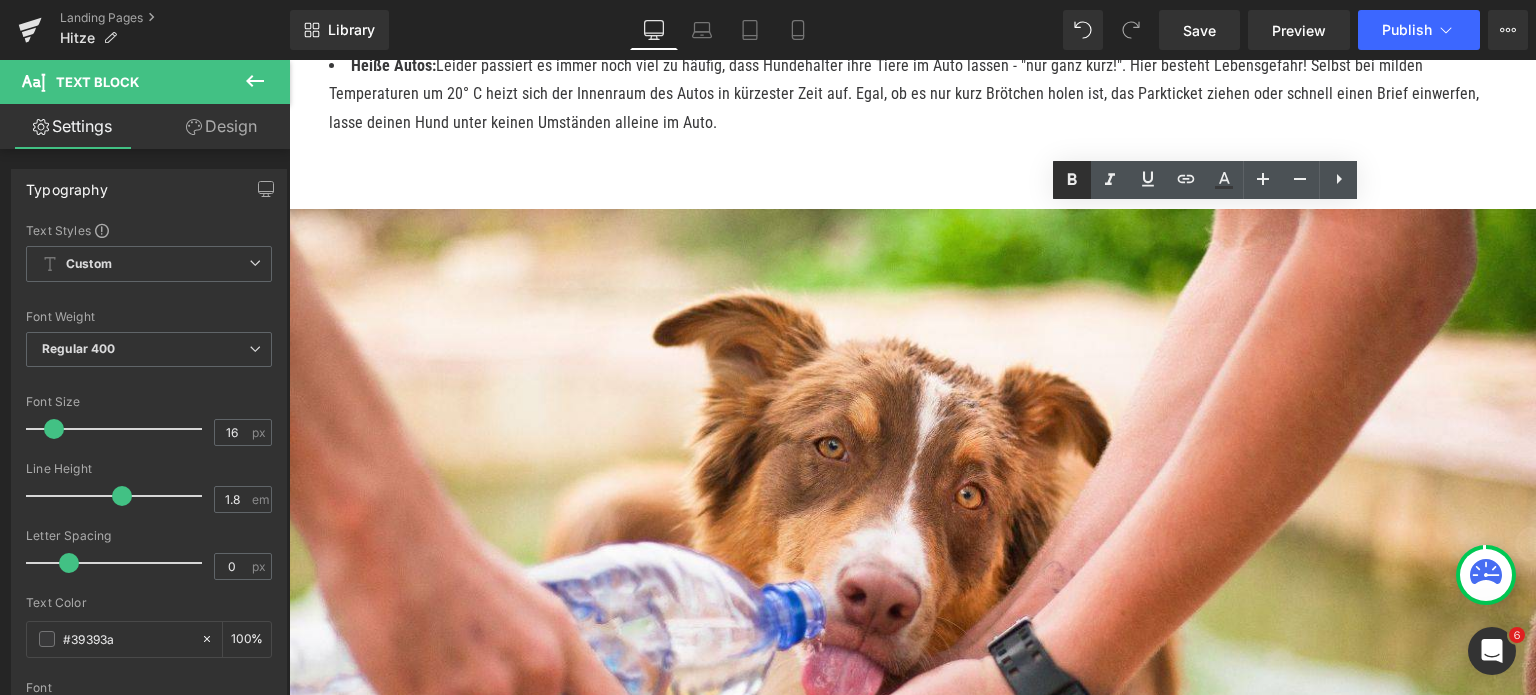 click 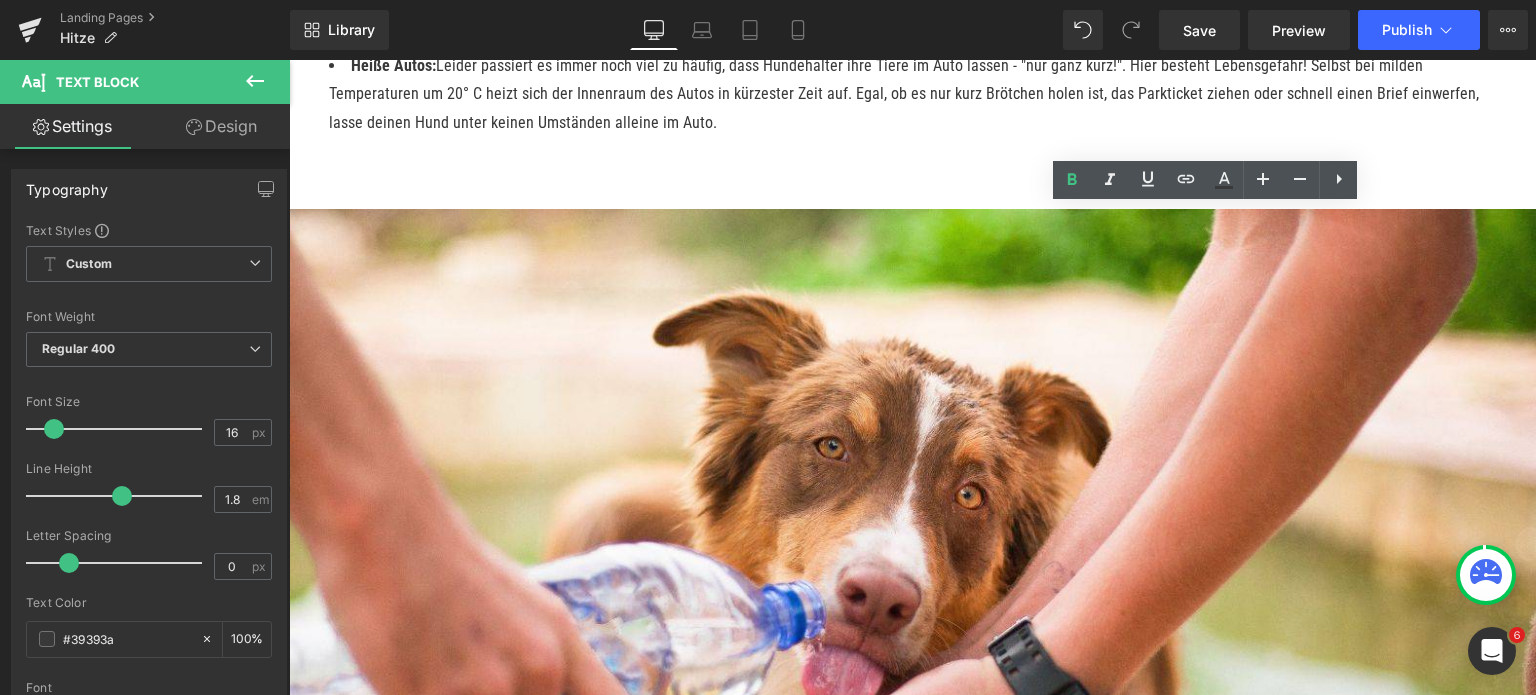 drag, startPoint x: 941, startPoint y: 509, endPoint x: 1072, endPoint y: 515, distance: 131.13733 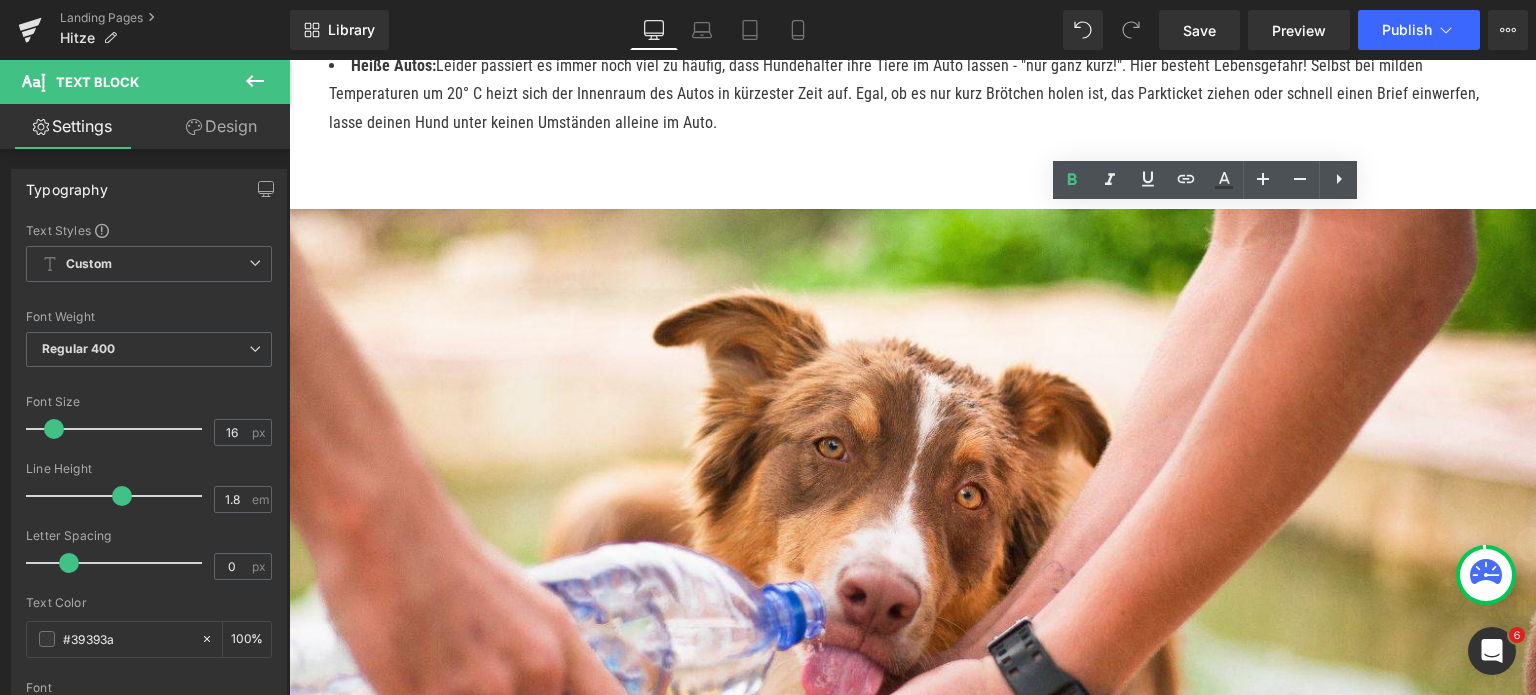 click on "Langsames Fressen: Bei allzu warmem Wetter kann es auch schon einmal auf den Magen gehen, wenn das Futter zu schnell verschlungen wird. Das Schlecker-Ei schafft hier Abhilfe, da es die Futteraufnahme verlangsamt." at bounding box center (909, 2380) 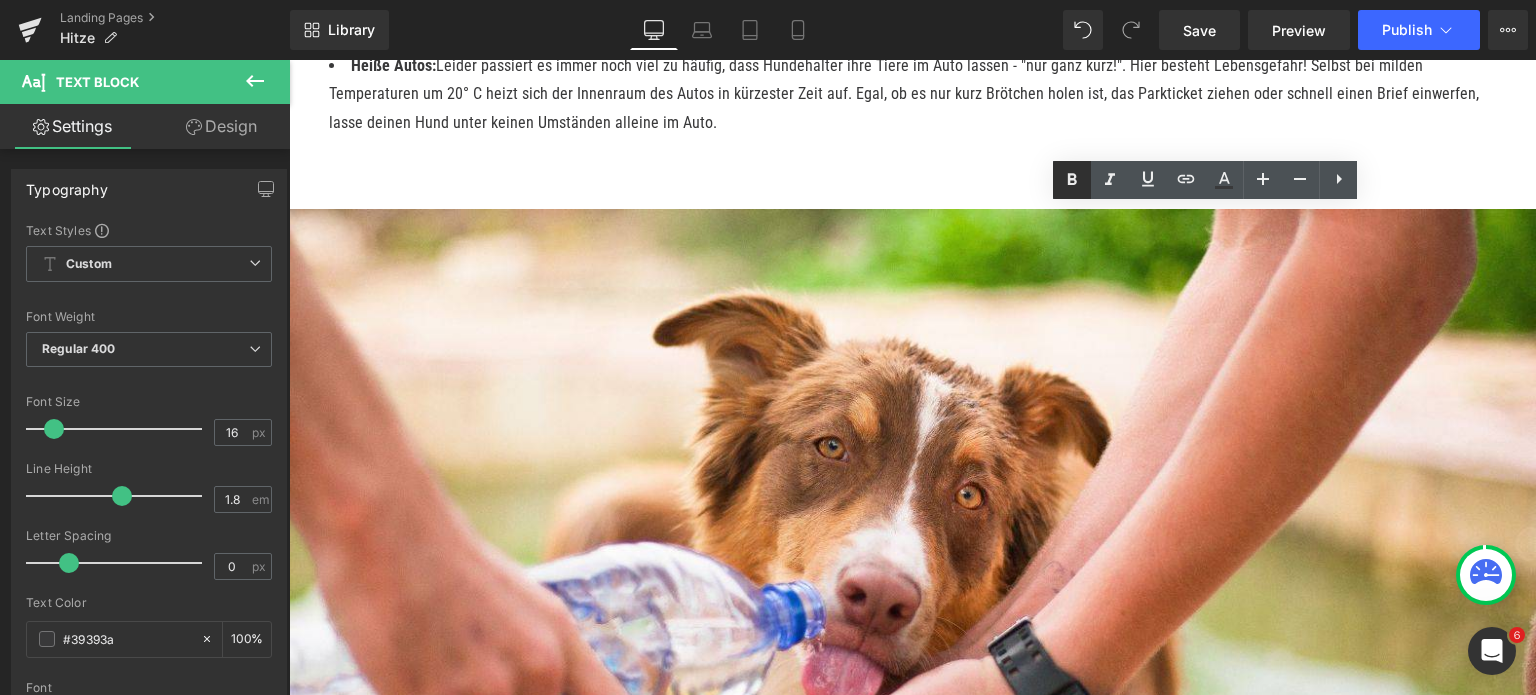 click 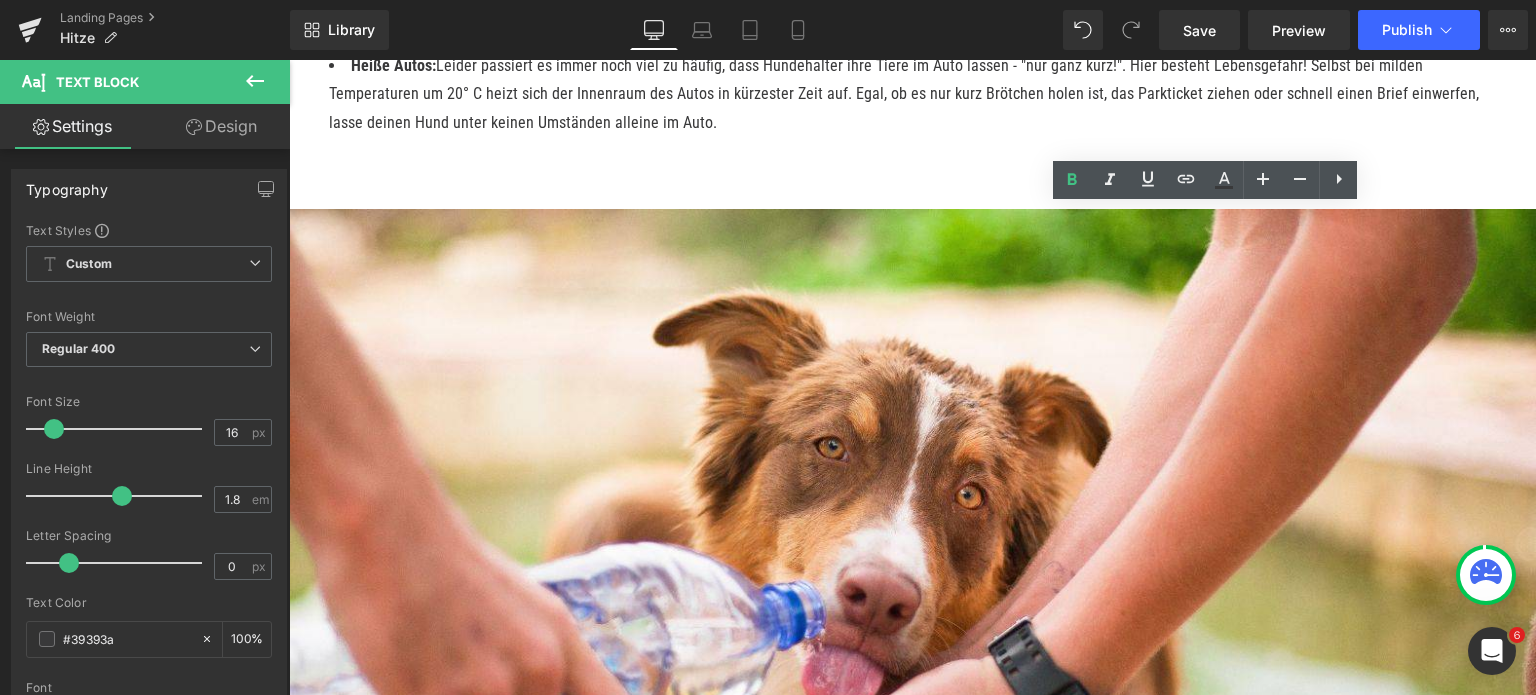 drag, startPoint x: 944, startPoint y: 594, endPoint x: 1097, endPoint y: 596, distance: 153.01308 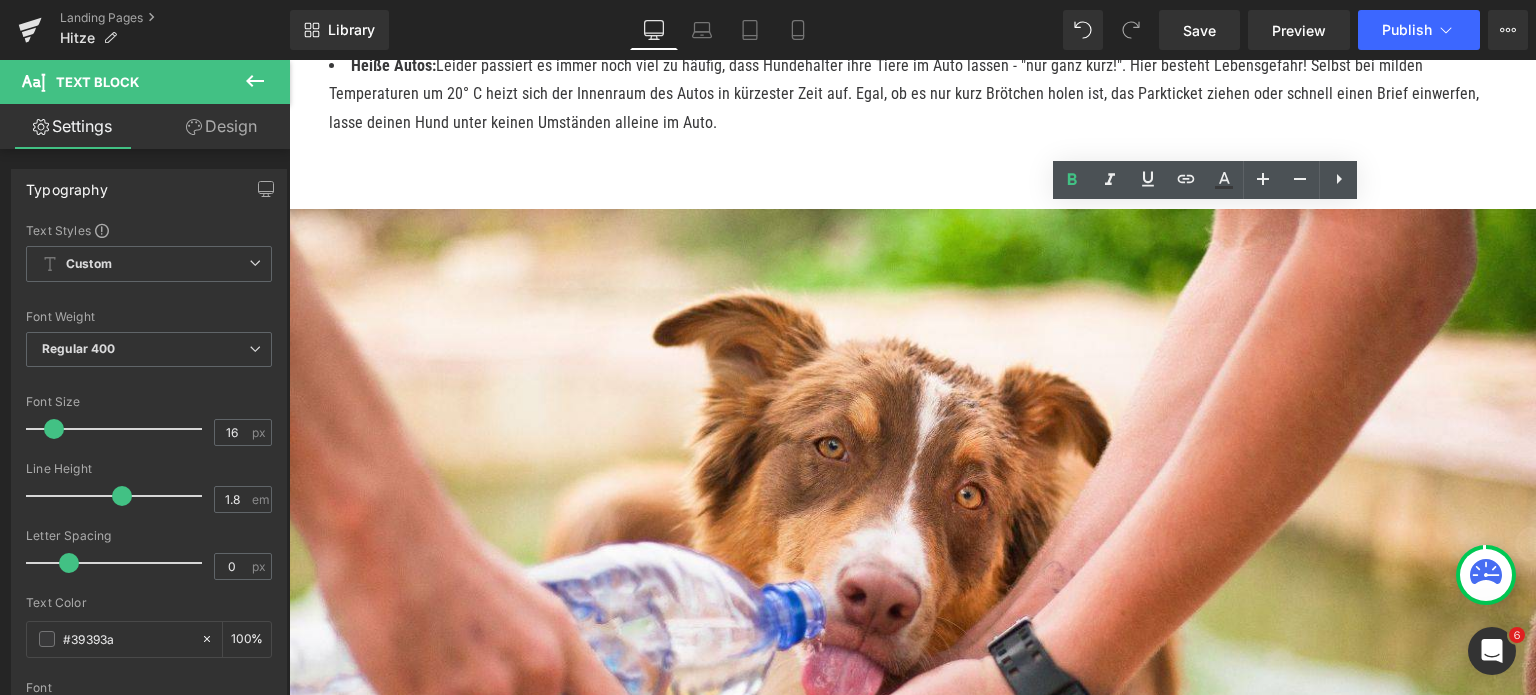 click on "Zum Fressen motivieren: Kein Appetit bei der Hitze? Ein kühles Schlecker-Eis kann Abhilfe schaffen und deinen Hund dazu animieren, sein Futter gemütlich nach und nach als Eis zu schlecken." at bounding box center (909, 2437) 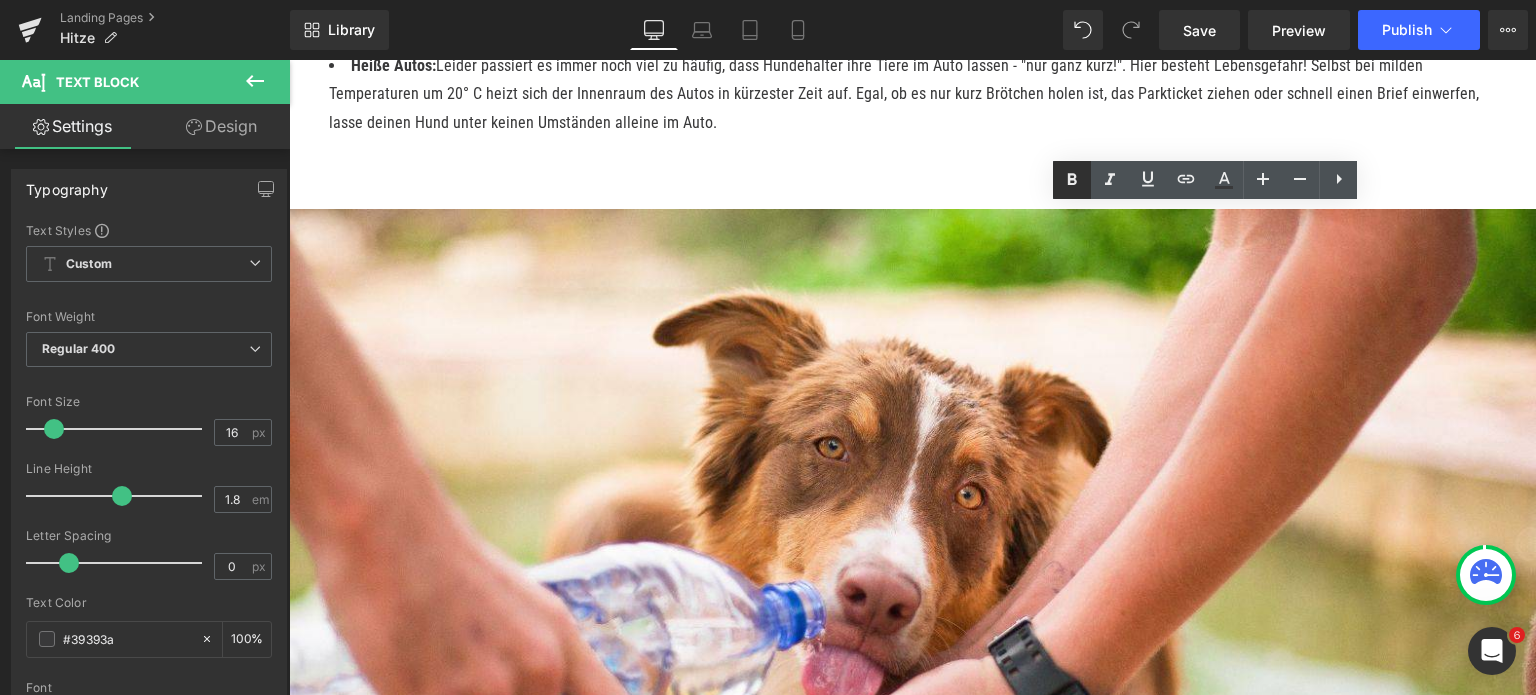 click 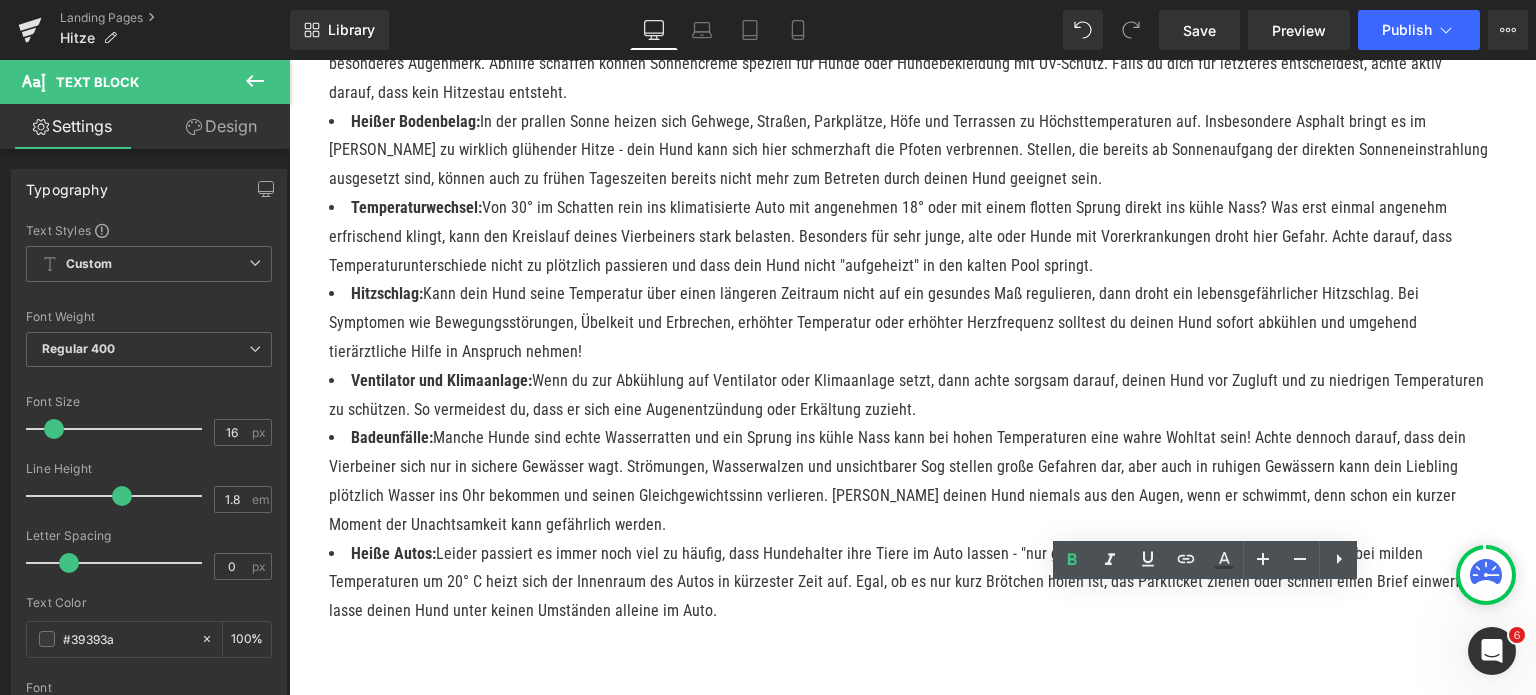scroll, scrollTop: 3300, scrollLeft: 0, axis: vertical 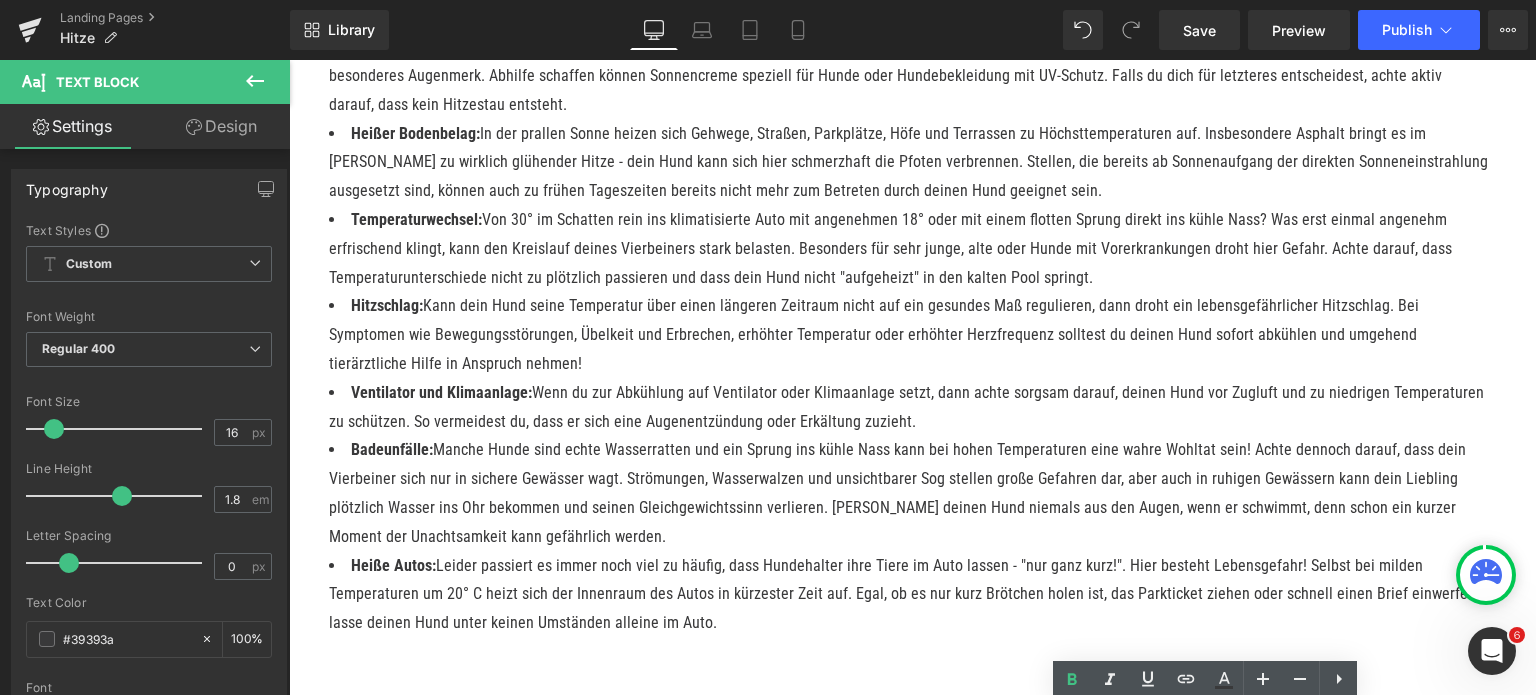 click on "Lorem ipsum dolor sit amet, consectetur adipiscing elit, sed do eiusmod tempor incididunt ut labore et dolore magna aliqua. Ut enim ad minim veniam, quis nostrud exercitation ullamco laboris nisi ut aliquip ex ea commodo consequat. Duis aute irure dolor in reprehenderit in voluptate velit esse cillum dolore eu fugiat nulla pariatur. Excepteur sint occaecat cupidatat non proident, sunt in culpa qui officia deserunt mollit anim id est laborum." at bounding box center (912, 1642) 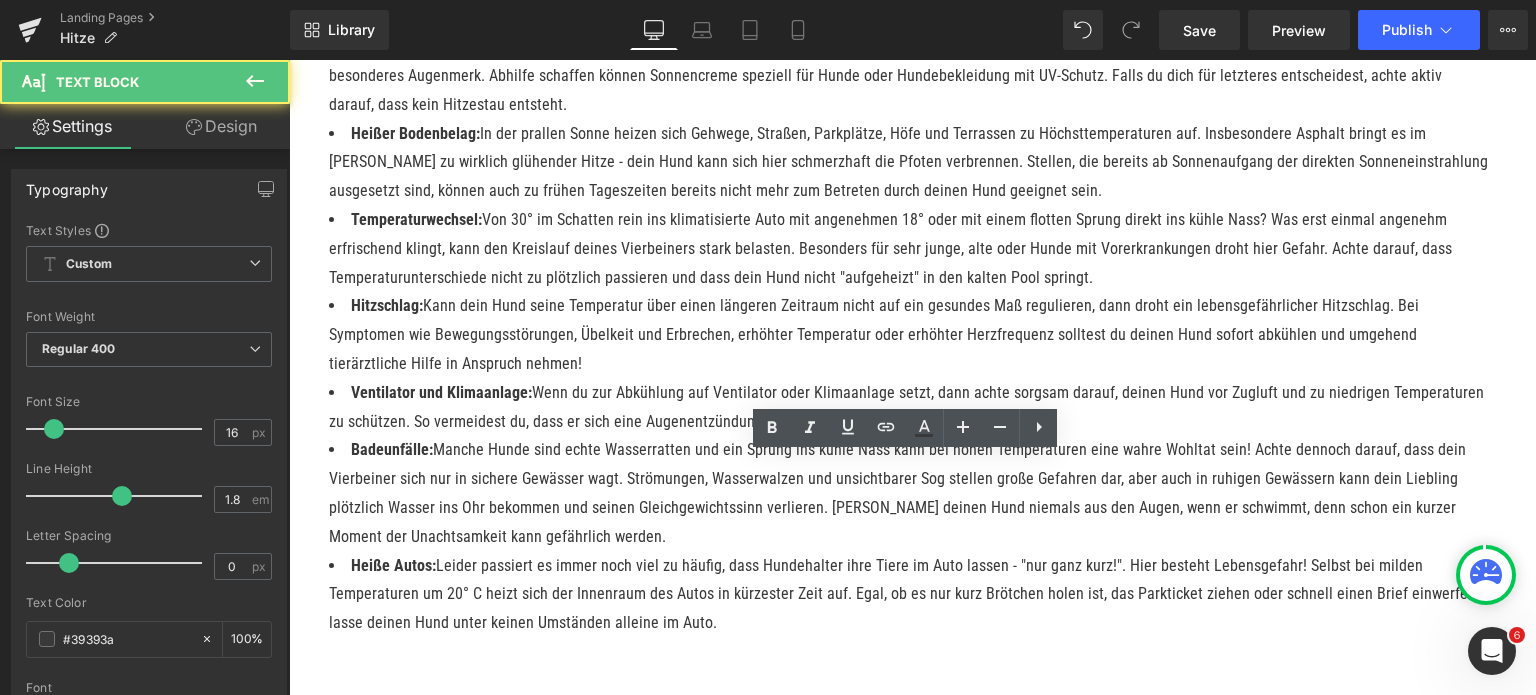 click on "Lorem ipsum dolor sit amet, consectetur adipiscing elit, sed do eiusmod tempor incididunt ut labore et dolore magna aliqua. Ut enim ad minim veniam, quis nostrud exercitation ullamco laboris nisi ut aliquip ex ea commodo consequat. Duis aute irure dolor in reprehenderit in voluptate velit esse cillum dolore eu fugiat nulla pariatur. Excepteur sint occaecat cupidatat non proident, sunt in culpa qui officia deserunt mollit anim id est laborum." at bounding box center (912, 1642) 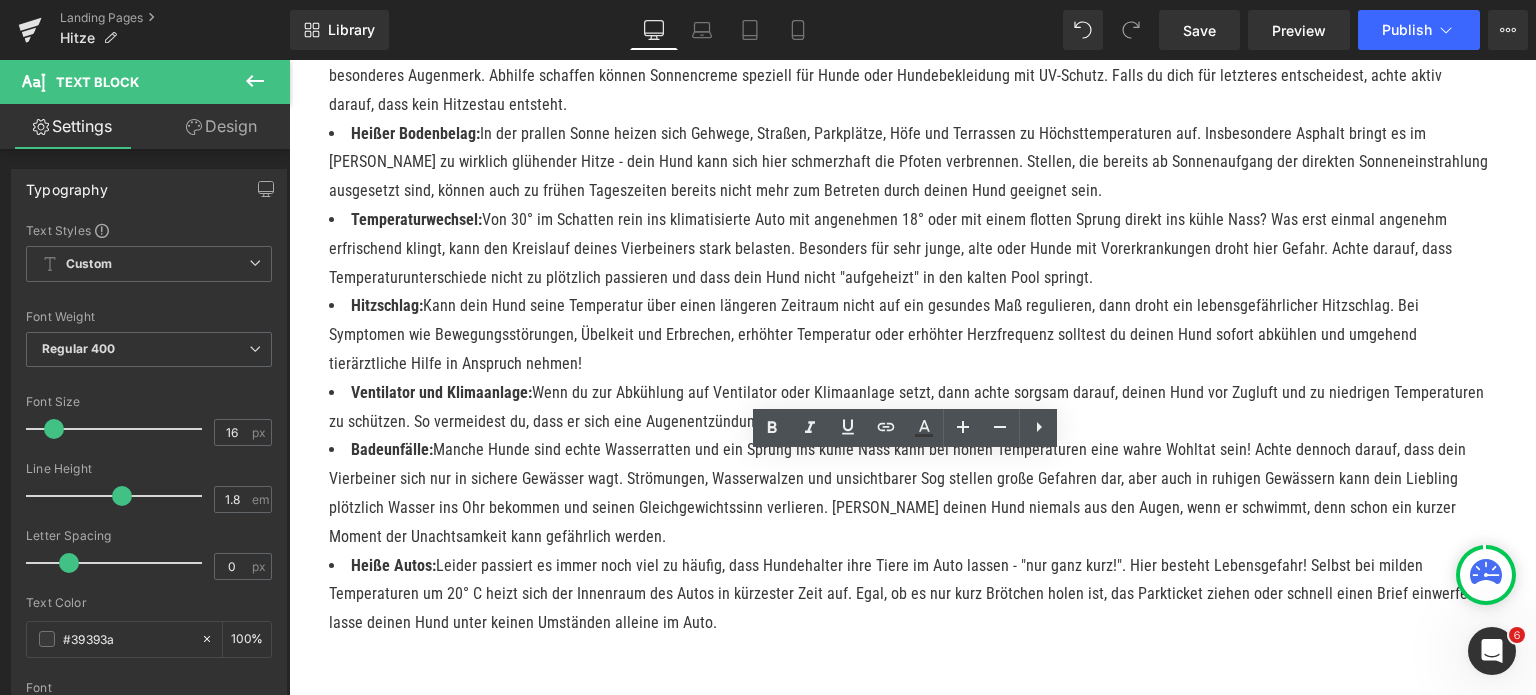 drag, startPoint x: 767, startPoint y: 527, endPoint x: 321, endPoint y: 471, distance: 449.50195 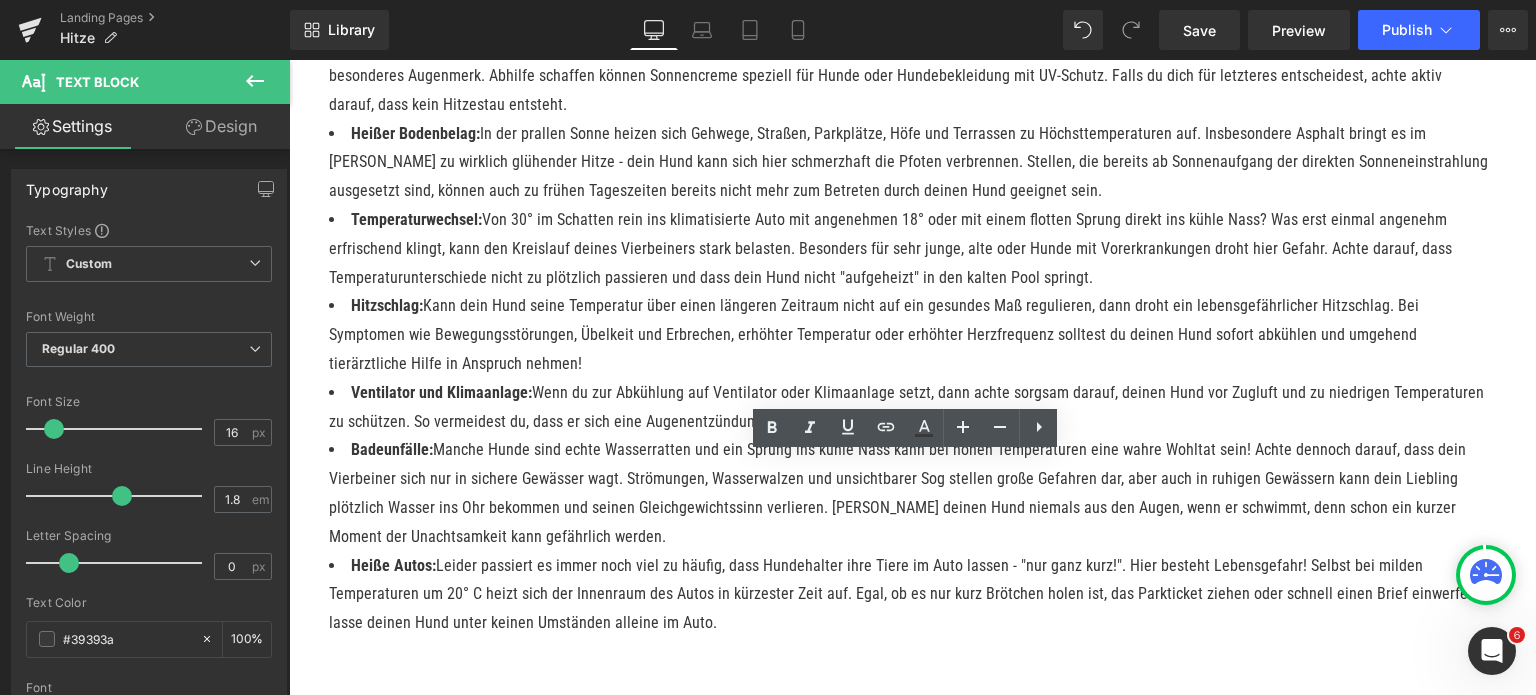 click on "Lorem ipsum dolor sit amet, consectetur adipiscing elit, sed do eiusmod tempor incididunt ut labore et dolore magna aliqua. Ut enim ad minim veniam, quis nostrud exercitation ullamco laboris nisi ut aliquip ex ea commodo consequat. Duis aute irure dolor in reprehenderit in voluptate velit esse cillum dolore eu fugiat nulla pariatur. Excepteur sint occaecat cupidatat non proident, sunt in culpa qui officia deserunt mollit anim id est laborum." at bounding box center (912, 1642) 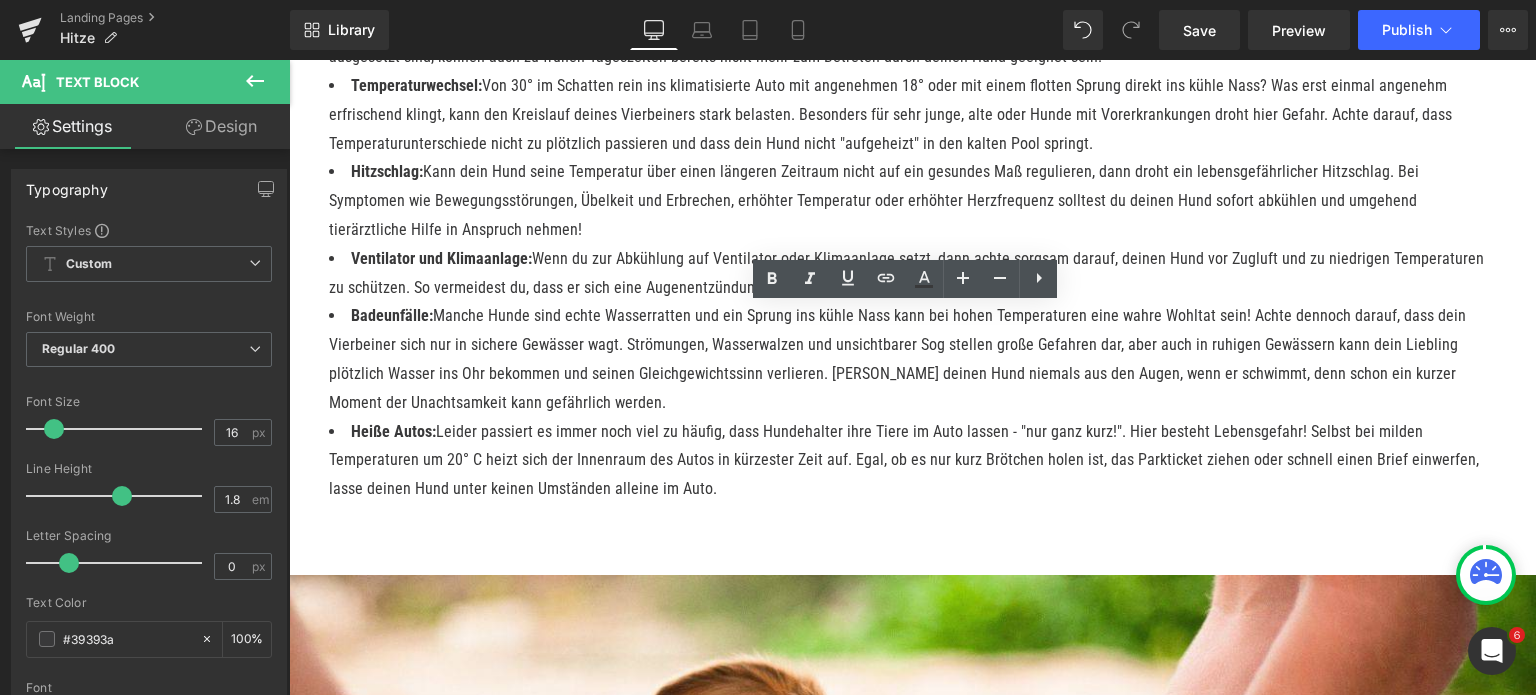 scroll, scrollTop: 3400, scrollLeft: 0, axis: vertical 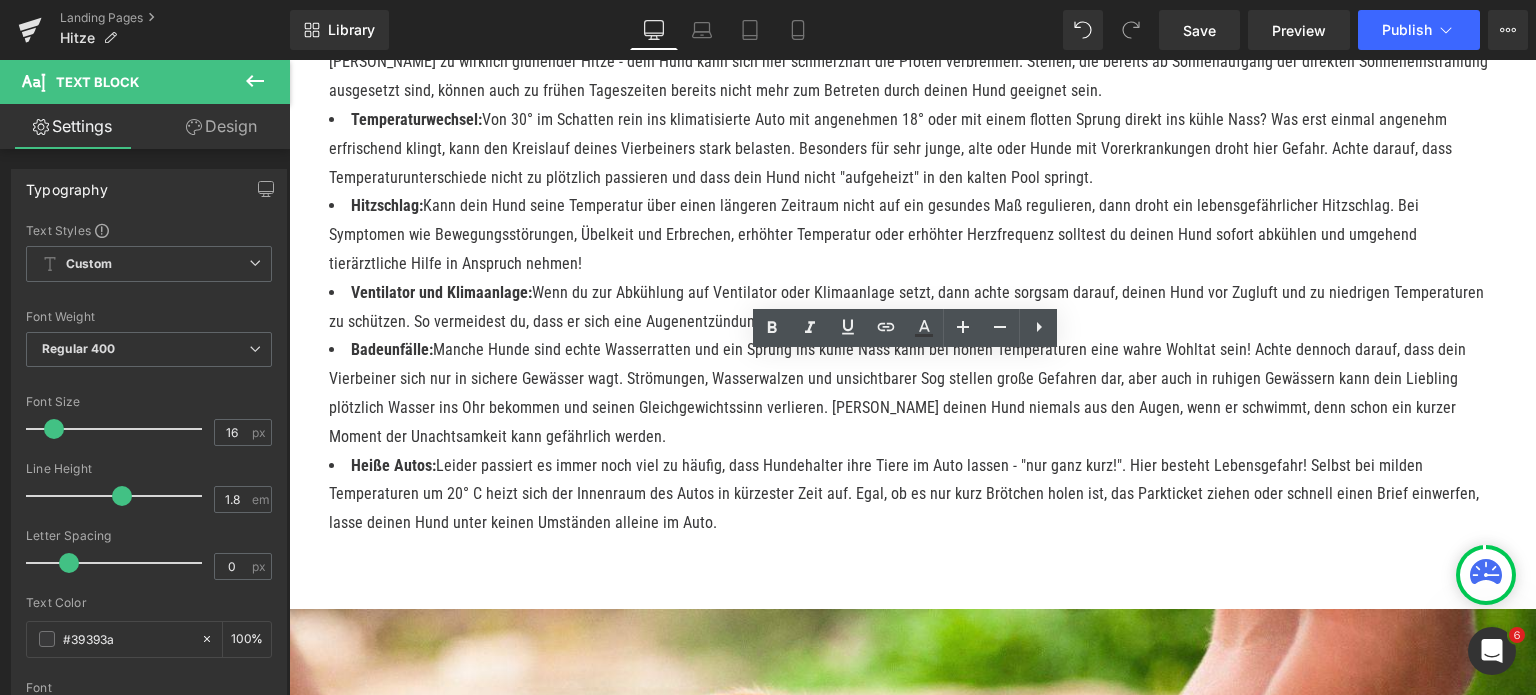type 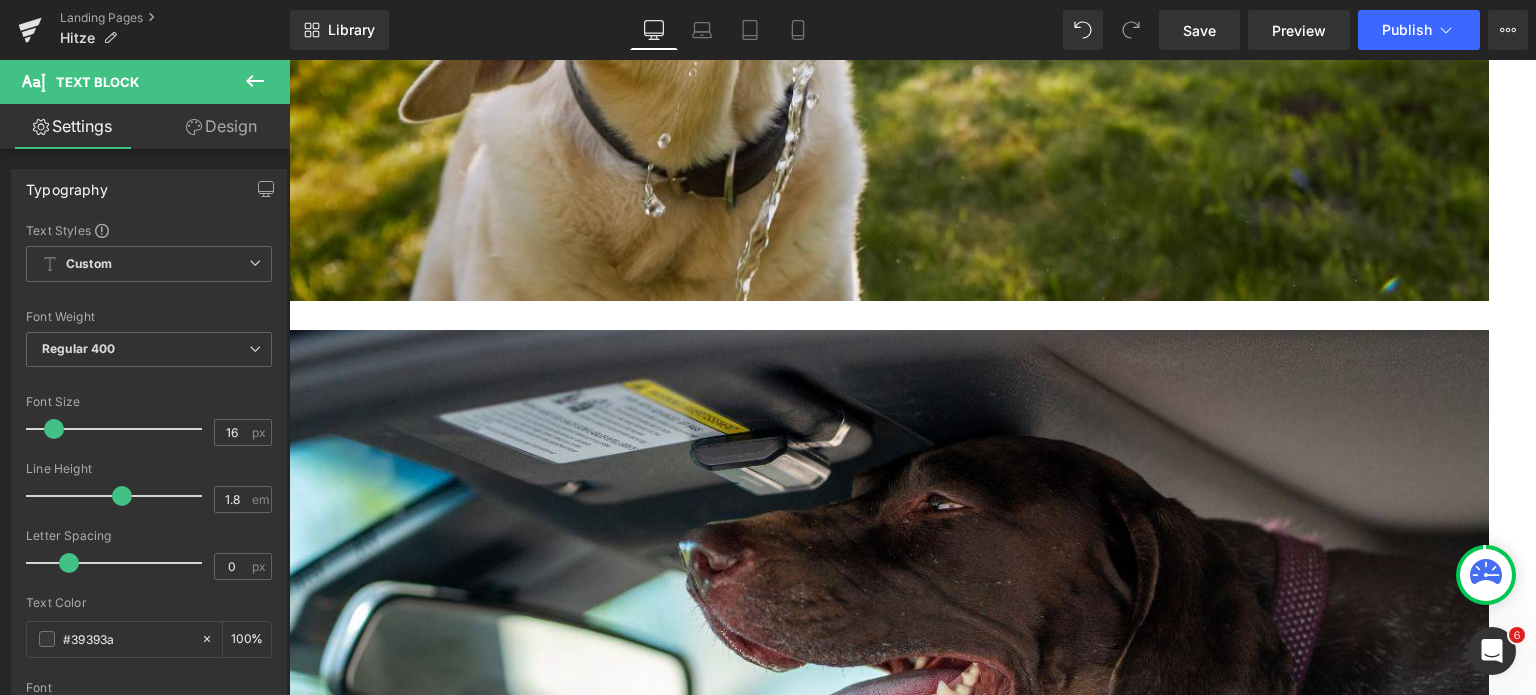 scroll, scrollTop: 1800, scrollLeft: 0, axis: vertical 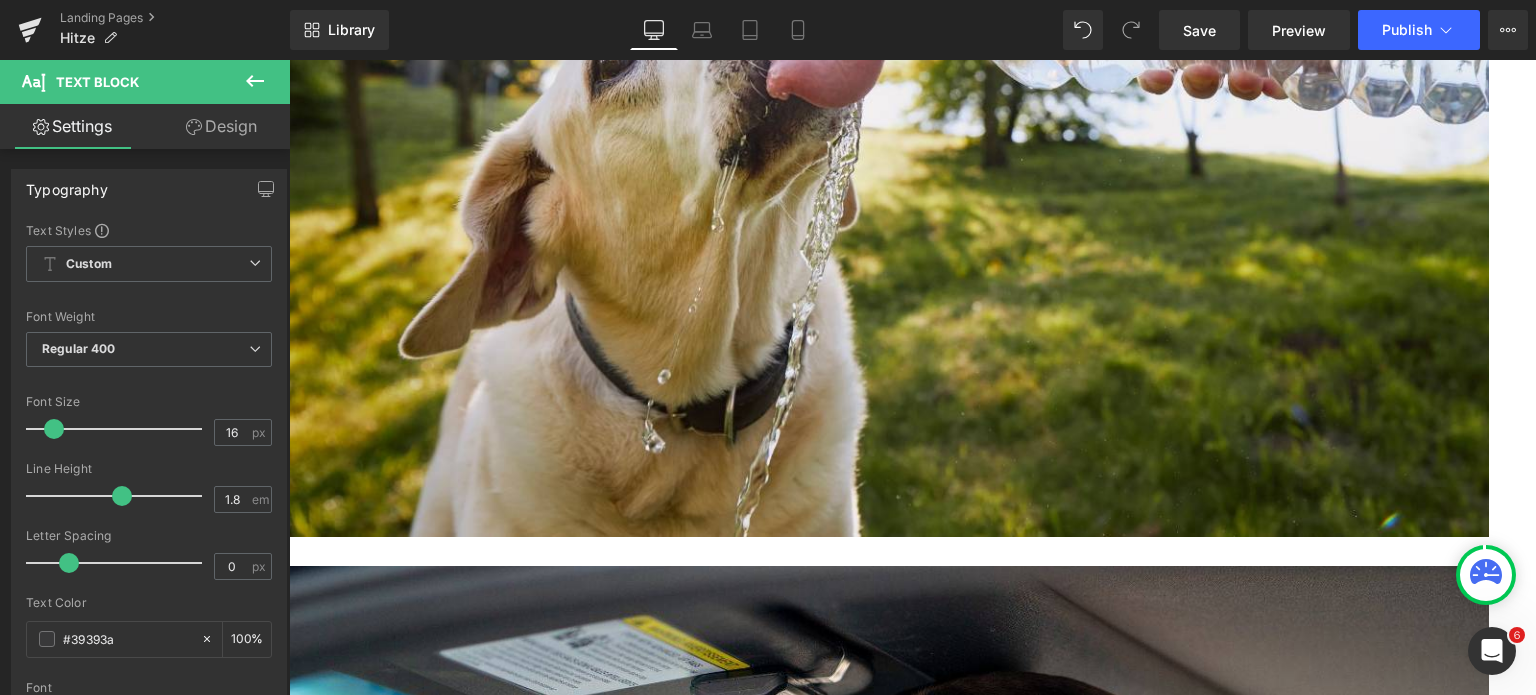 drag, startPoint x: 1004, startPoint y: 461, endPoint x: 1003, endPoint y: 478, distance: 17.029387 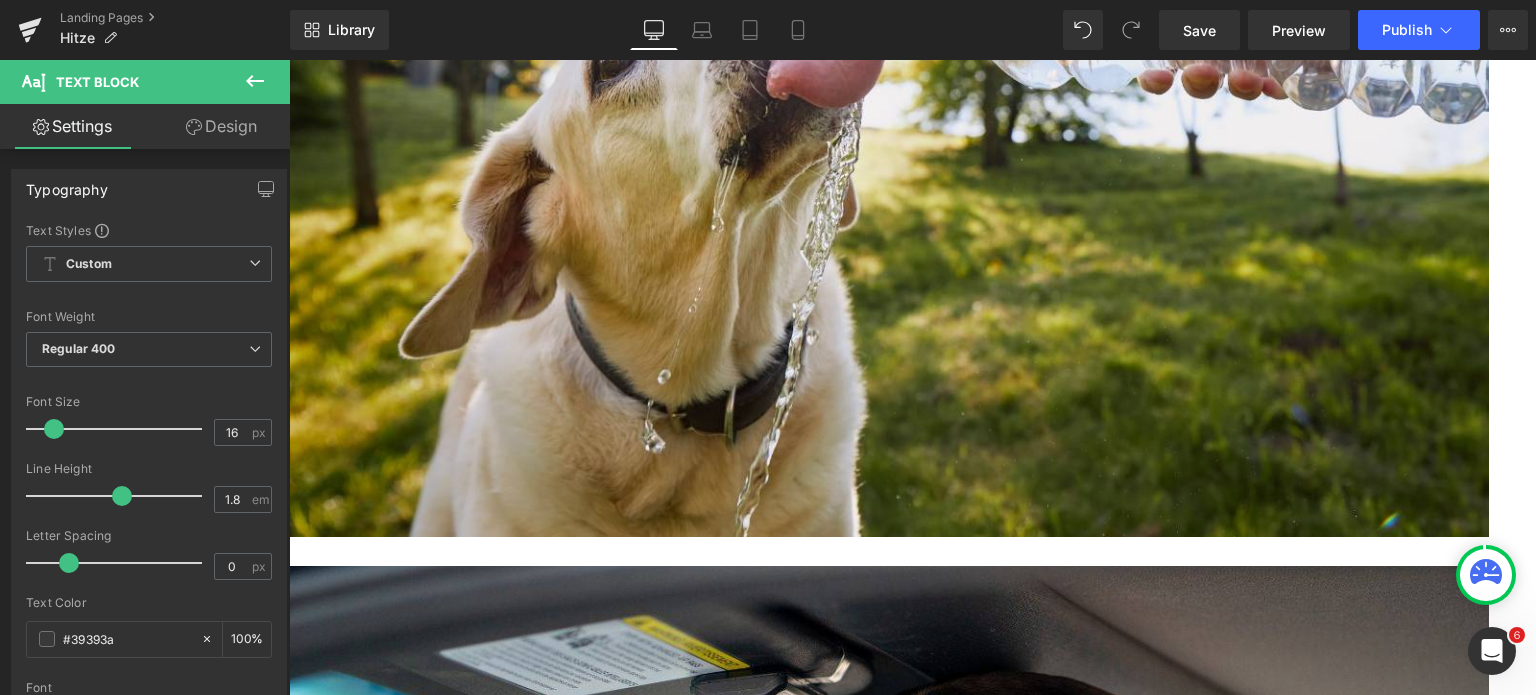 click at bounding box center (889, 1521) 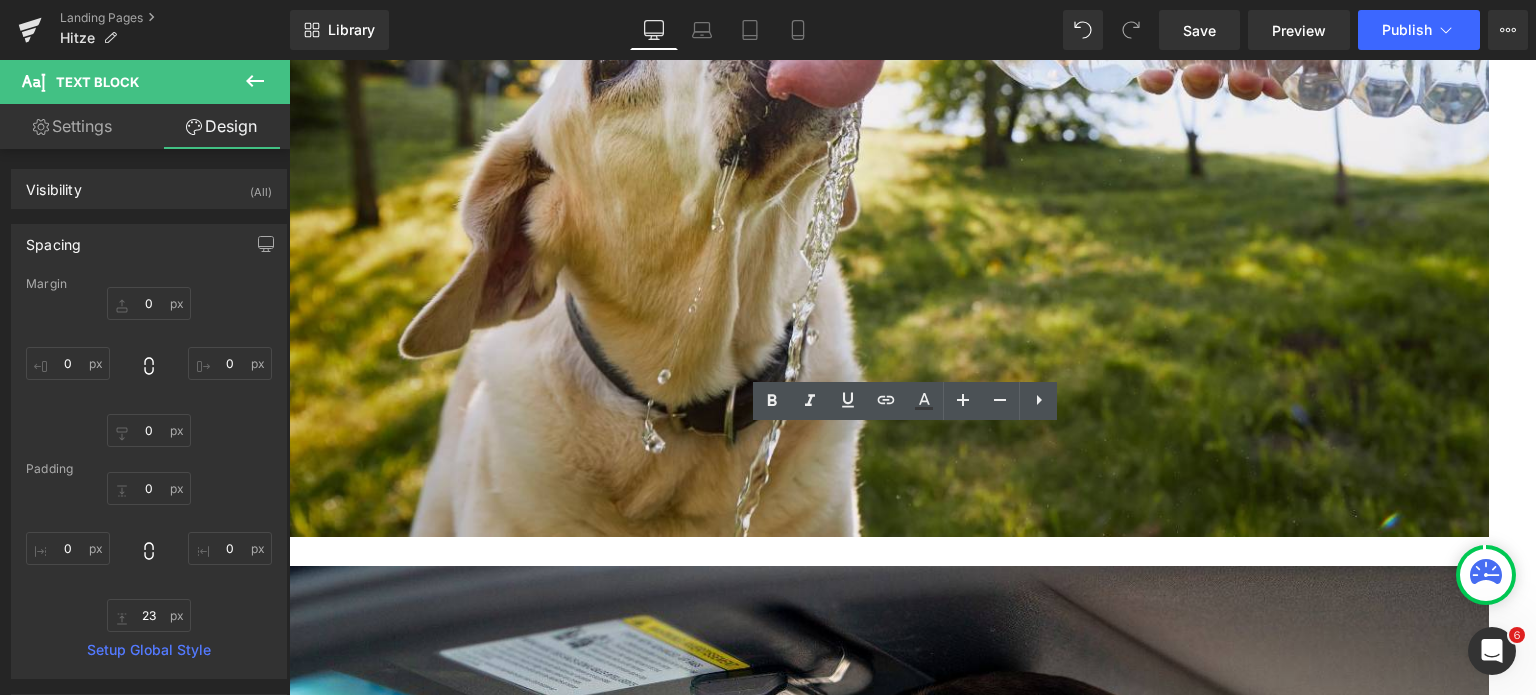 click on "Leider kann der [PERSON_NAME] auch Gefahren für deinen Hund bergen, die vielleicht nicht alle sofort offensichtlich sind. Wir fassen einmal zusammen, worauf du unbedingt achten solltest." at bounding box center [889, 1470] 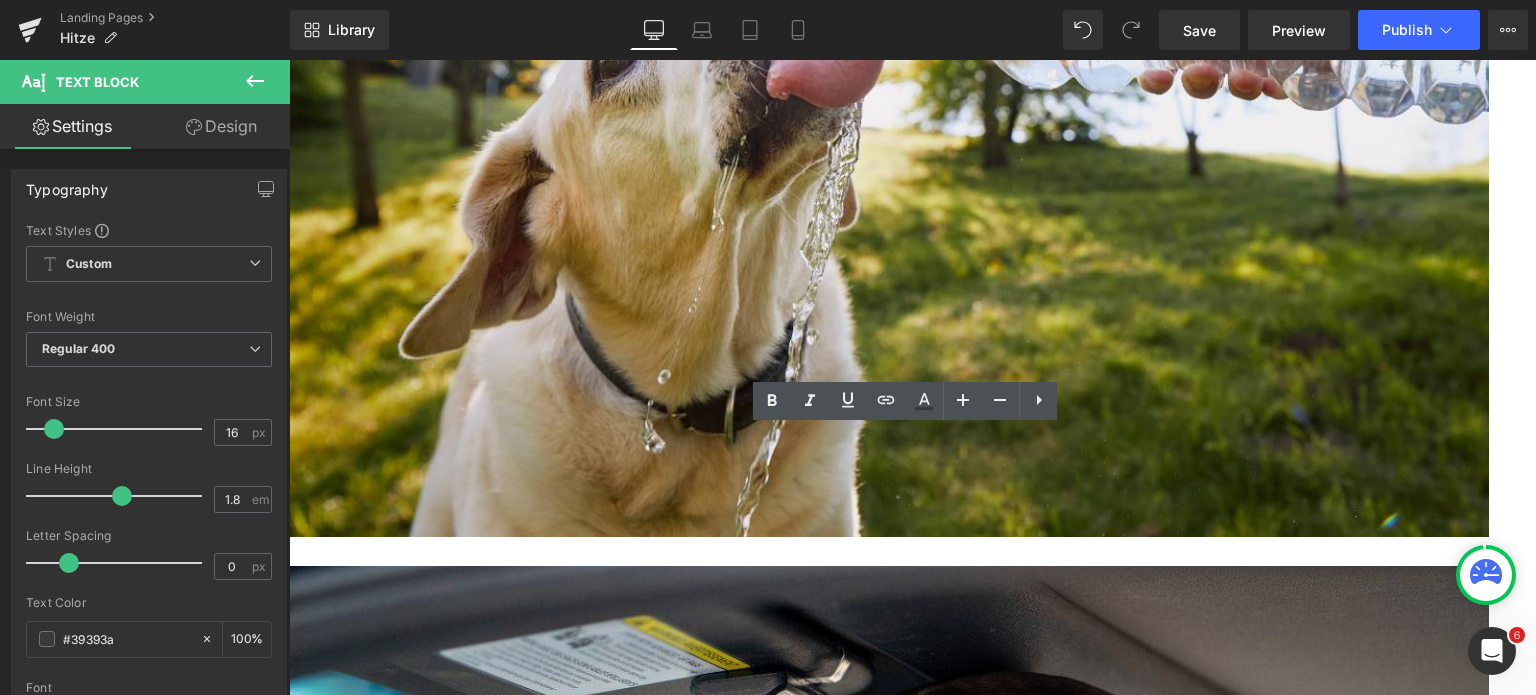 click on "[PERSON_NAME], Sonne, Hitzewelle: So kann dein Hund heiße Tage genießen
Heading         Row
Hero Banner   200px   200px
Hero Banner         Hitze macht auch deinem Hund zu schaffen Heading         Image         Endlich ist er wieder zurück: Der [PERSON_NAME]! Die Tage sind länger, die Grillsaison läuft auf Hochtouren, das Freibad ruft und niemanden hält es drinnen - Zeit, sich zu freuen. Allerdings kann das schöne Wetter auch Nachteile mit sich bringen. Daher ist es jetzt wichtig, dass du für deinen Hund ein paar besondere Regeln beachtest: Text Block         stelle mehrfach täglich frisches Wasser bereit und achte sorgfältig darauf, dass dein Hund genug trinkt stelle sicher, dass dein Hund immer einen kühlen und schattigen Rückzugsort hat, an dem er sich erholen kann" at bounding box center [912, 4442] 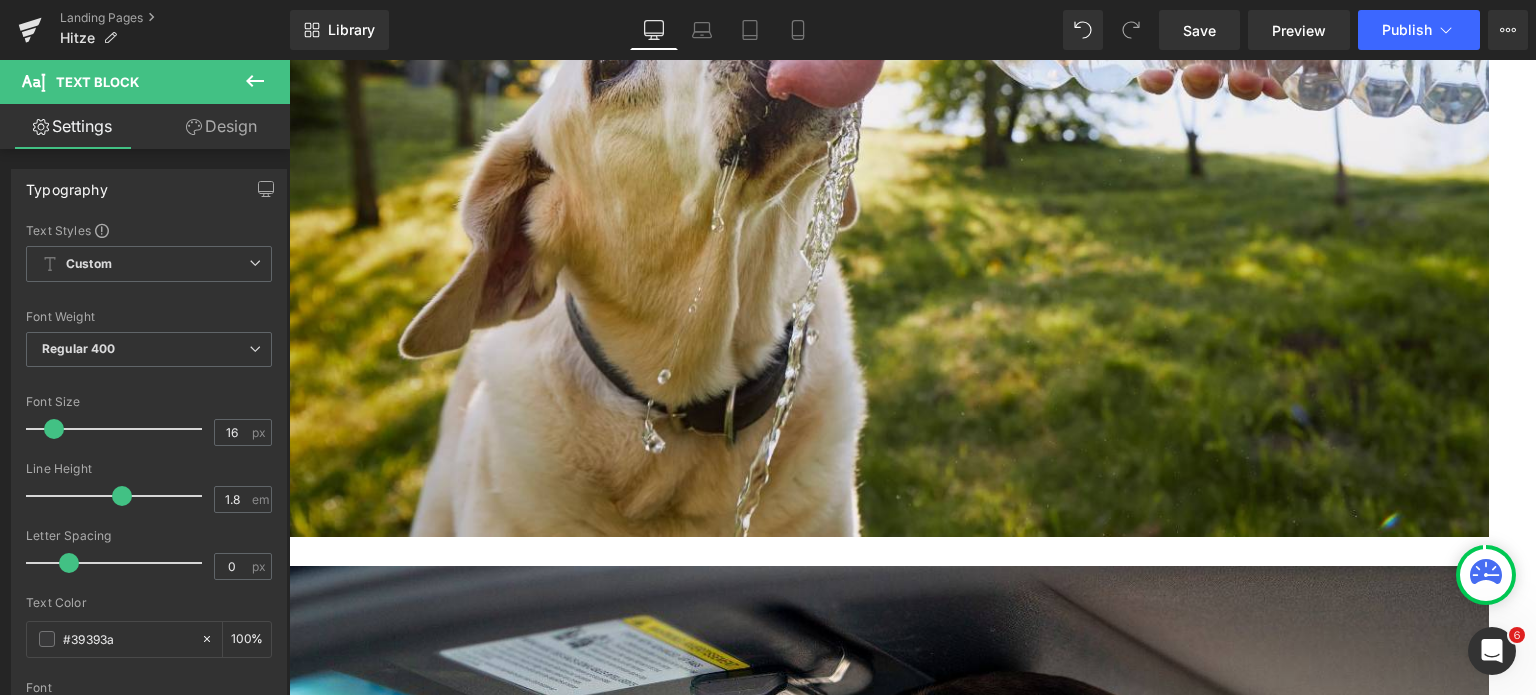 click at bounding box center [889, 1506] 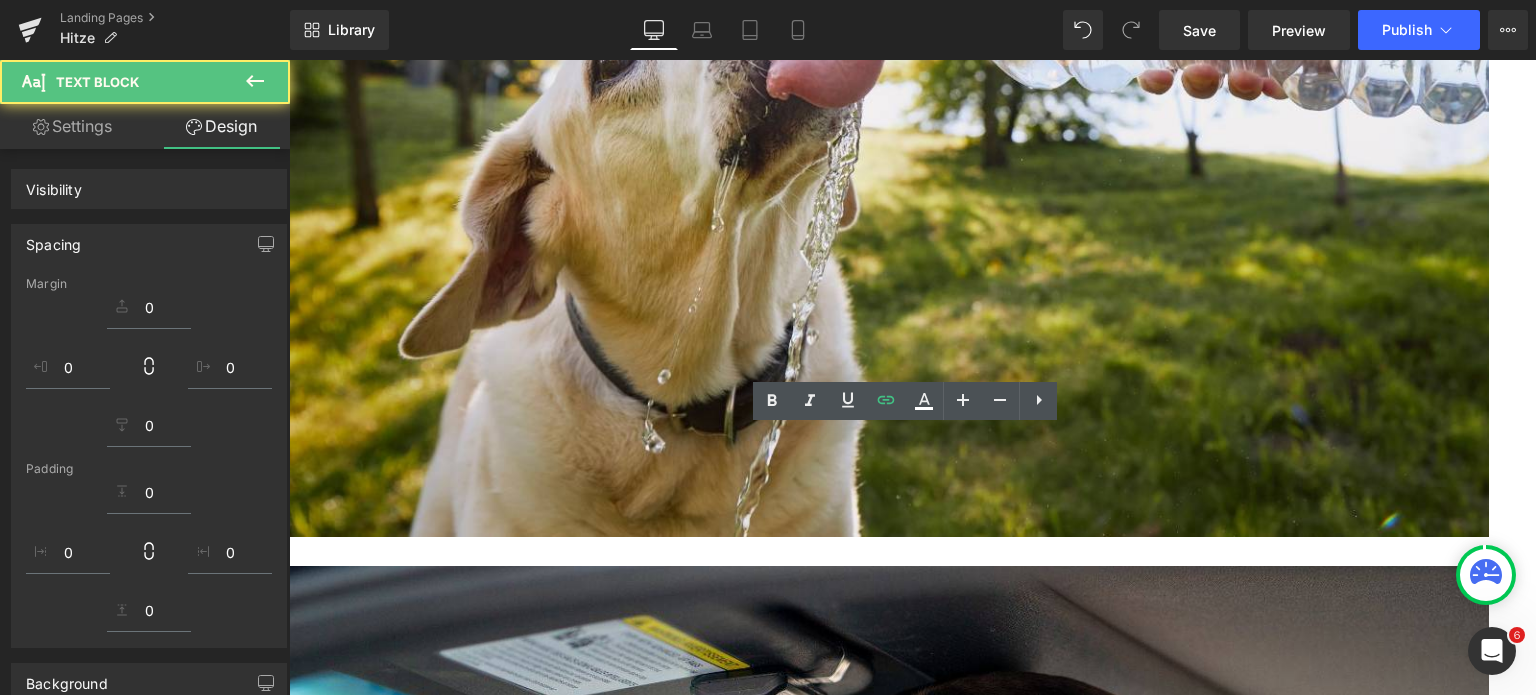 click on "Ganz klar: Bei Hitze braucht dein Hund Abkühlung und" at bounding box center [912, 3143] 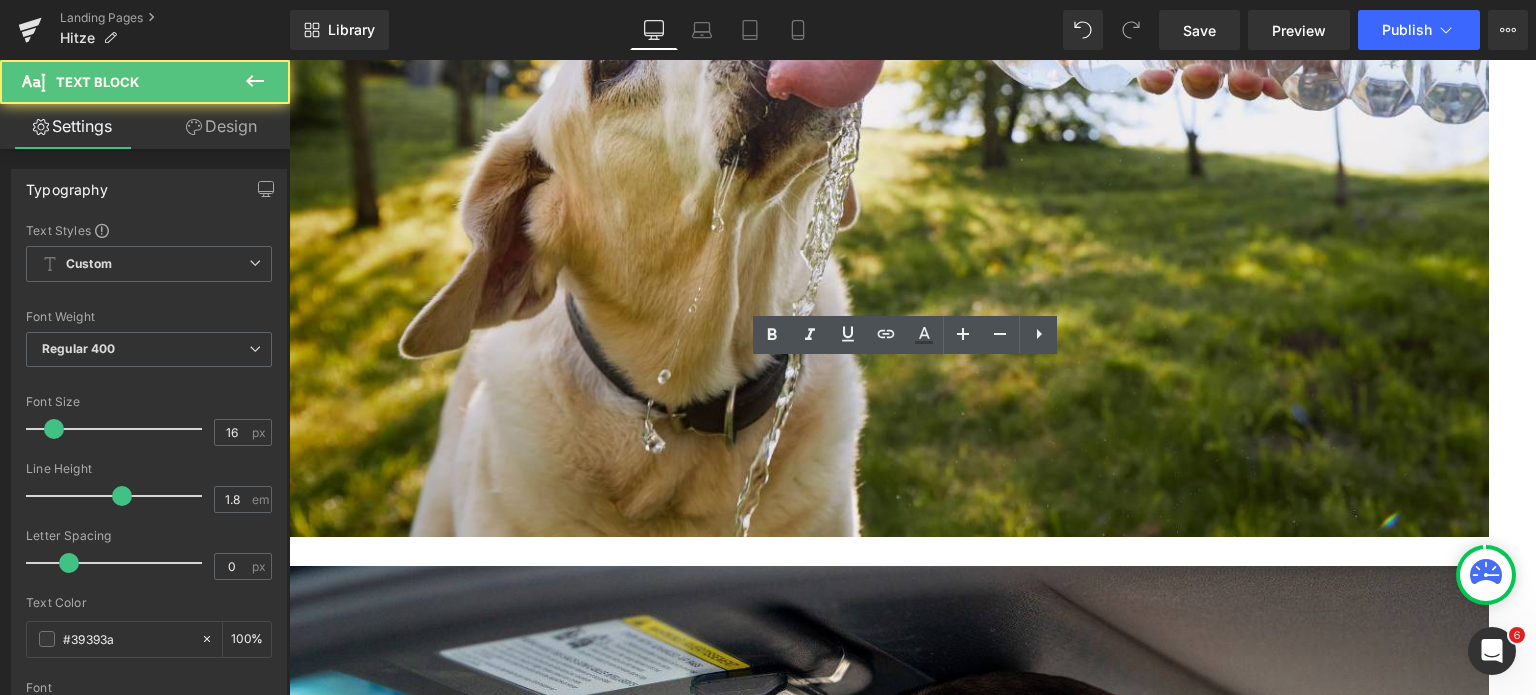 click on "Ganz klar: Bei Hitze braucht dein Hund Abkühlung und" at bounding box center [912, 3143] 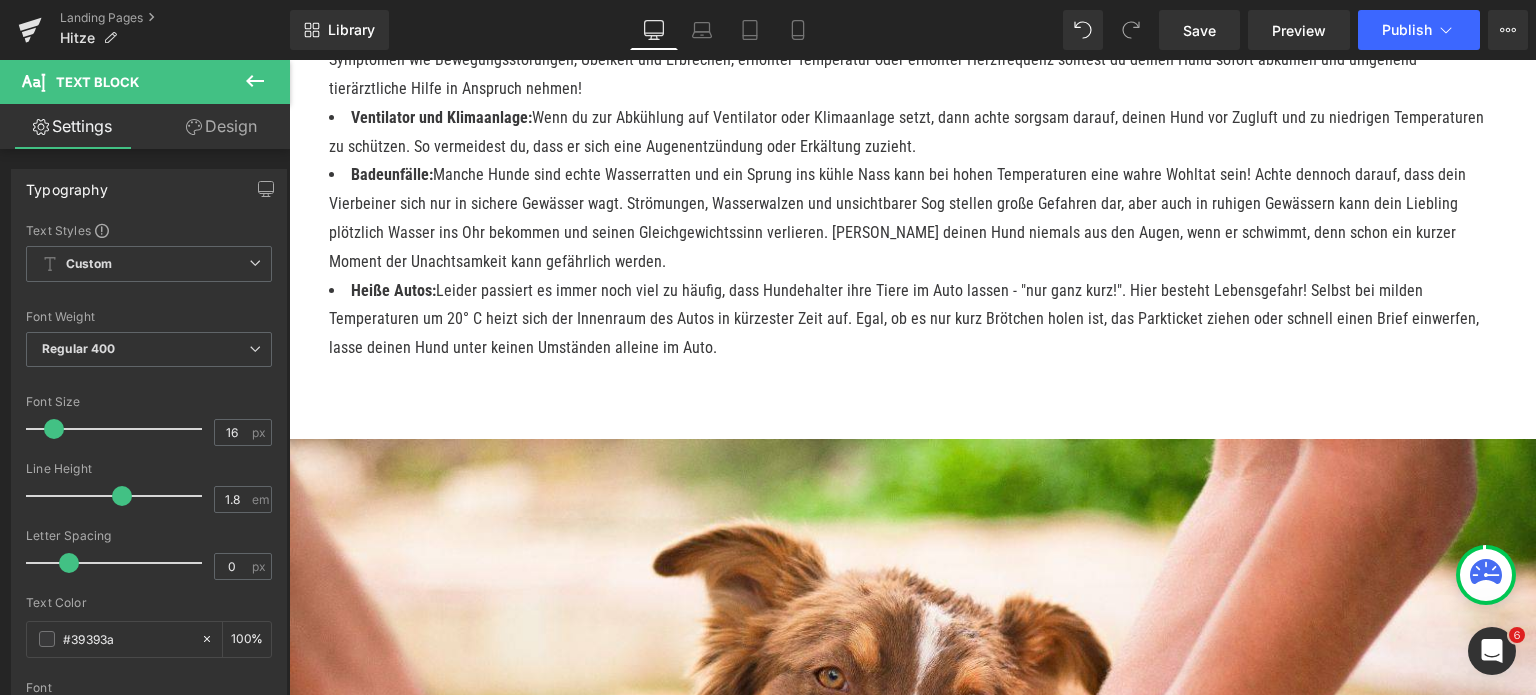 scroll, scrollTop: 3400, scrollLeft: 0, axis: vertical 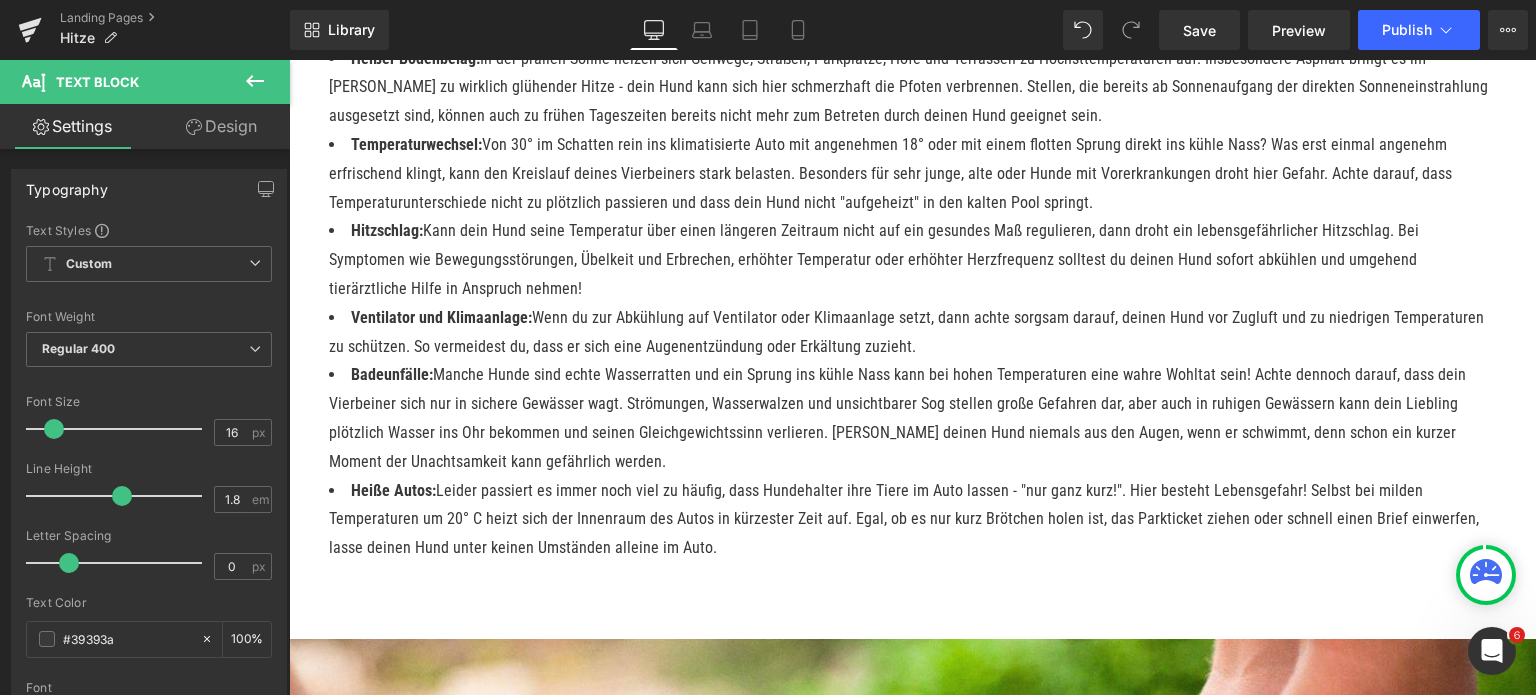 click on "[PERSON_NAME], Sonne, Hitzewelle: So kann dein Hund heiße Tage genießen
Heading         Row
Hero Banner   200px   200px
Hero Banner         Hitze macht auch deinem Hund zu schaffen Heading         Image         Endlich ist er wieder zurück: Der [PERSON_NAME]! Die Tage sind länger, die Grillsaison läuft auf Hochtouren, das Freibad ruft und niemanden hält es drinnen - Zeit, sich zu freuen. Allerdings kann das schöne Wetter auch Nachteile mit sich bringen. Daher ist es jetzt wichtig, dass du für deinen Hund ein paar besondere Regeln beachtest: Text Block         stelle mehrfach täglich frisches Wasser bereit und achte sorgfältig darauf, dass dein Hund genug trinkt stelle sicher, dass dein Hund immer einen kühlen und schattigen Rückzugsort hat, an dem er sich erholen kann" at bounding box center (912, 2864) 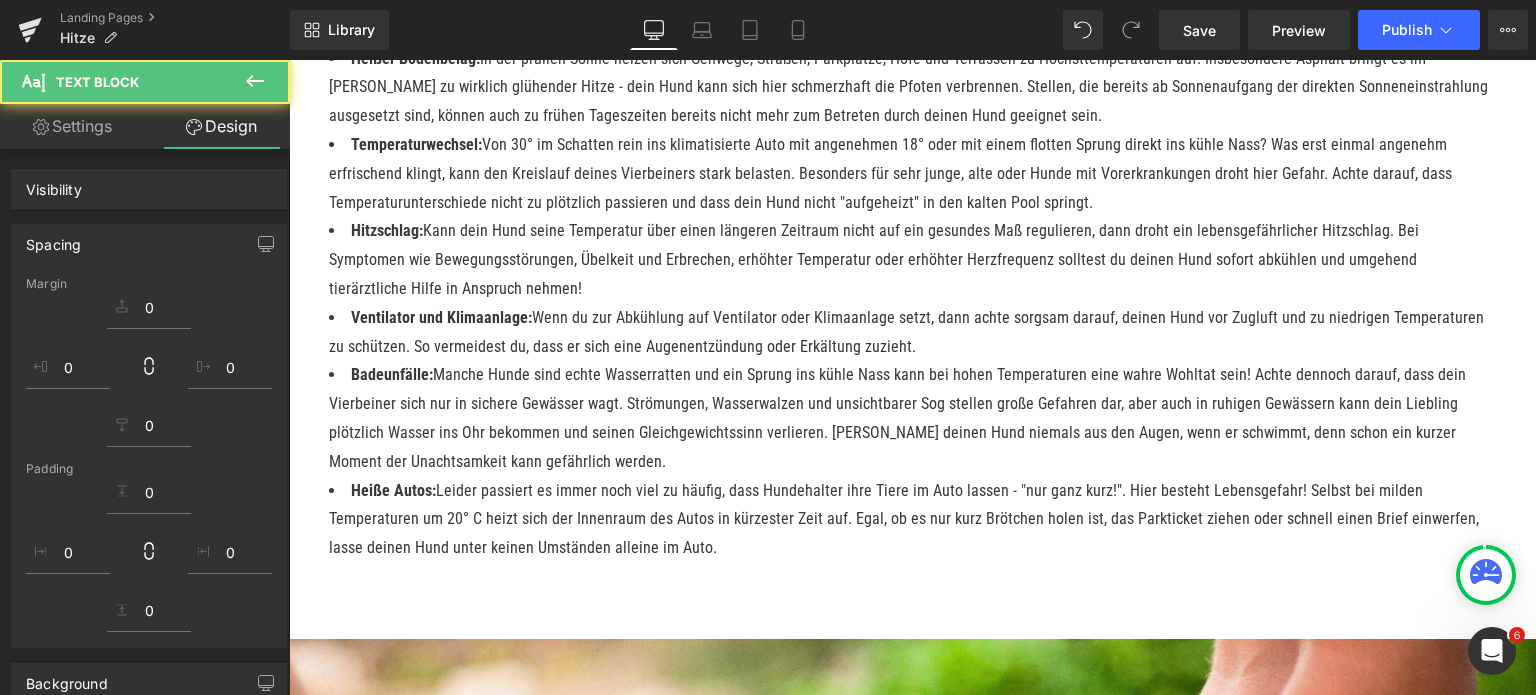 click on "[PERSON_NAME], Sonne, Hitzewelle: So kann dein Hund heiße Tage genießen
Heading         Row
Hero Banner   200px   200px
Hero Banner         Hitze macht auch deinem Hund zu schaffen Heading         Image         Endlich ist er wieder zurück: Der [PERSON_NAME]! Die Tage sind länger, die Grillsaison läuft auf Hochtouren, das Freibad ruft und niemanden hält es drinnen - Zeit, sich zu freuen. Allerdings kann das schöne Wetter auch Nachteile mit sich bringen. Daher ist es jetzt wichtig, dass du für deinen Hund ein paar besondere Regeln beachtest: Text Block         stelle mehrfach täglich frisches Wasser bereit und achte sorgfältig darauf, dass dein Hund genug trinkt stelle sicher, dass dein Hund immer einen kühlen und schattigen Rückzugsort hat, an dem er sich erholen kann" at bounding box center (912, 2872) 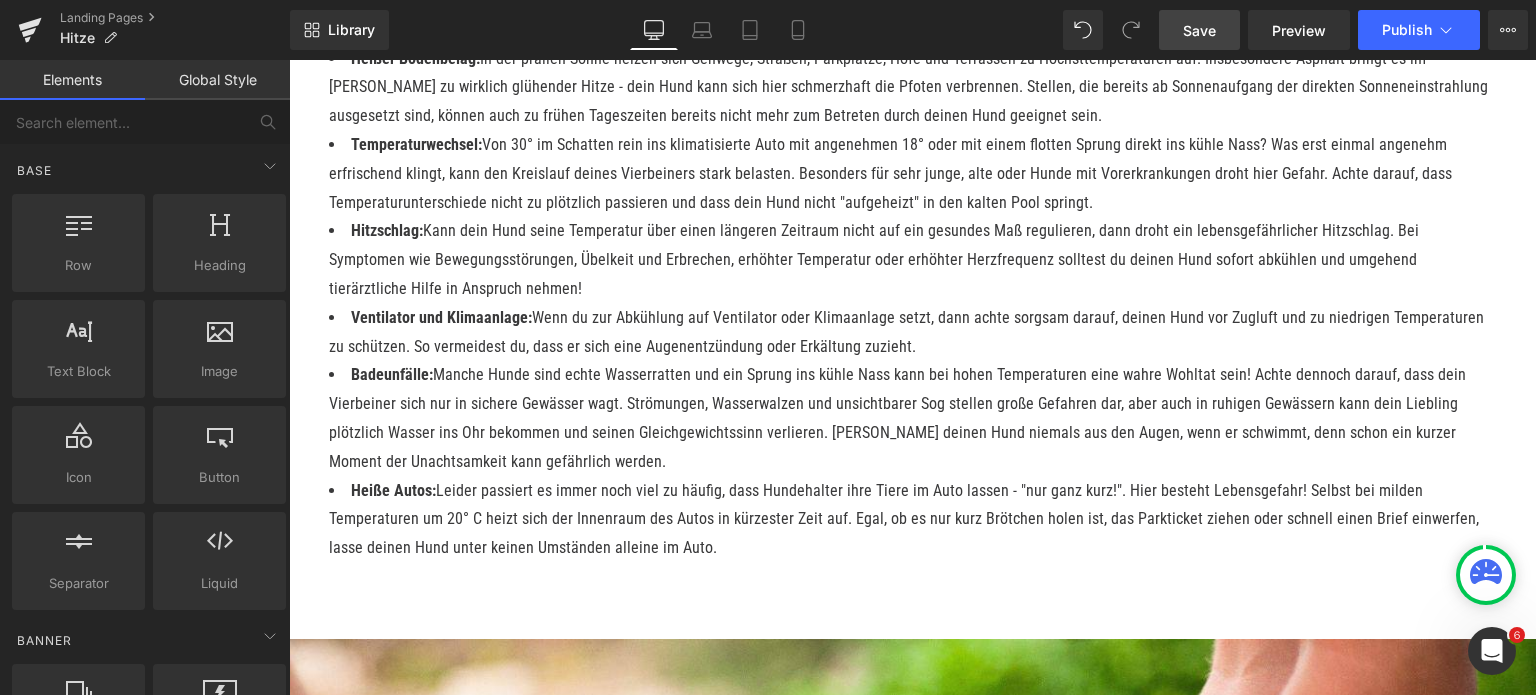 click on "Save" at bounding box center (1199, 30) 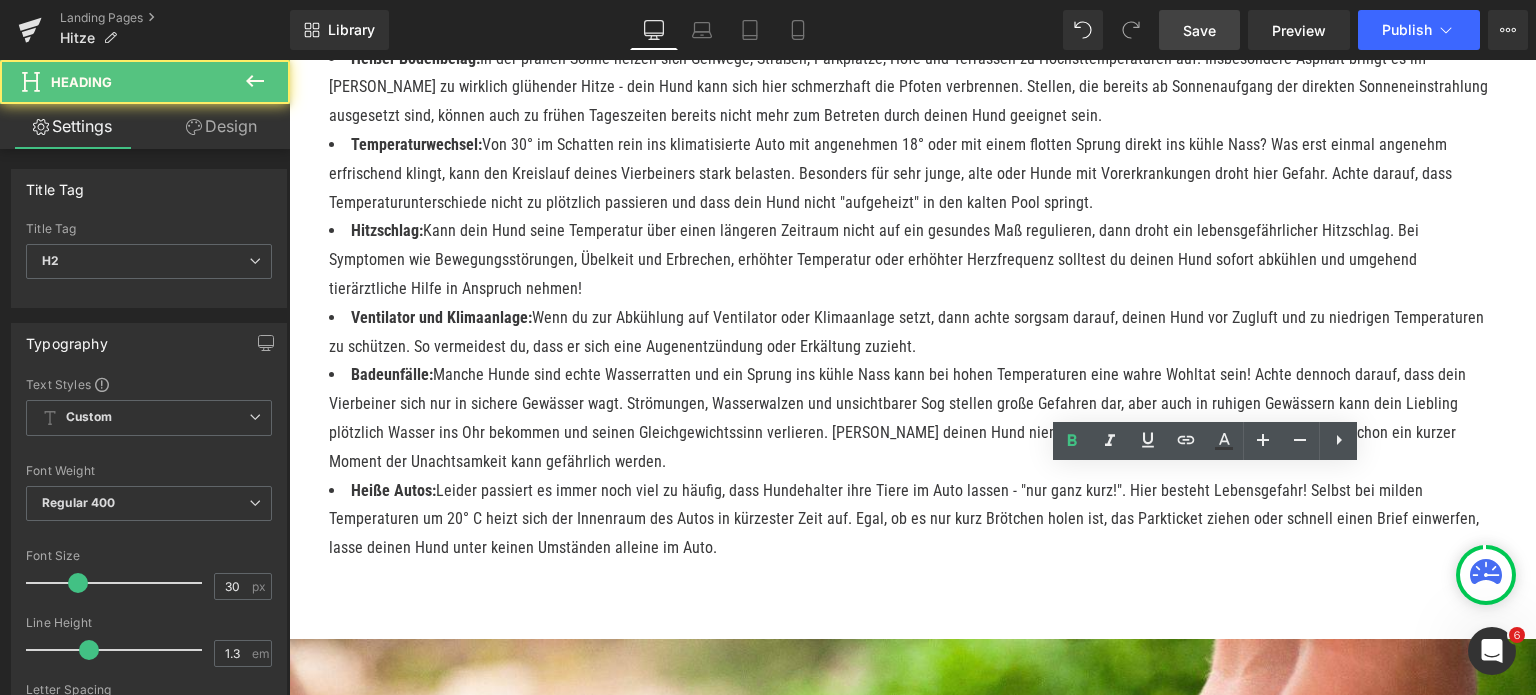 click on "Warum Eis für Hunde?" at bounding box center [889, 2525] 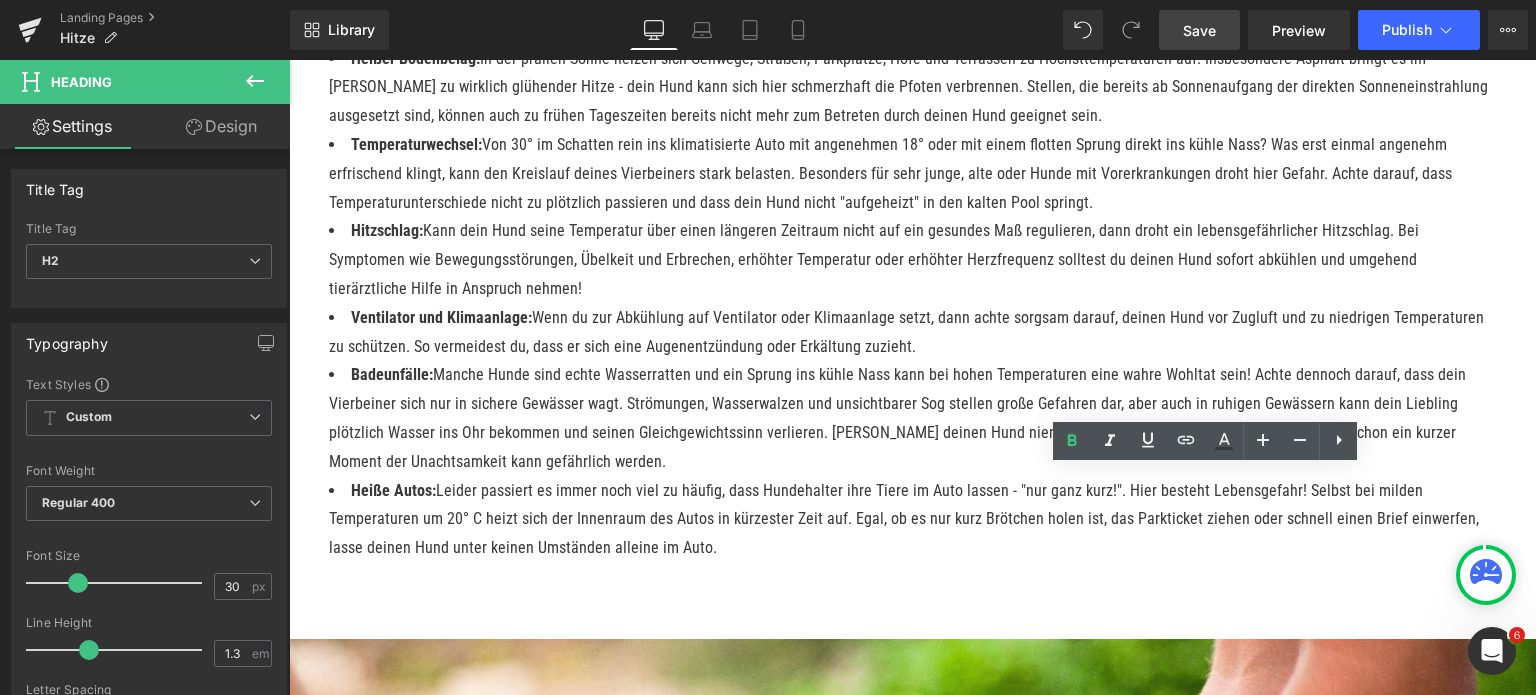 drag, startPoint x: 1048, startPoint y: 483, endPoint x: 1347, endPoint y: 483, distance: 299 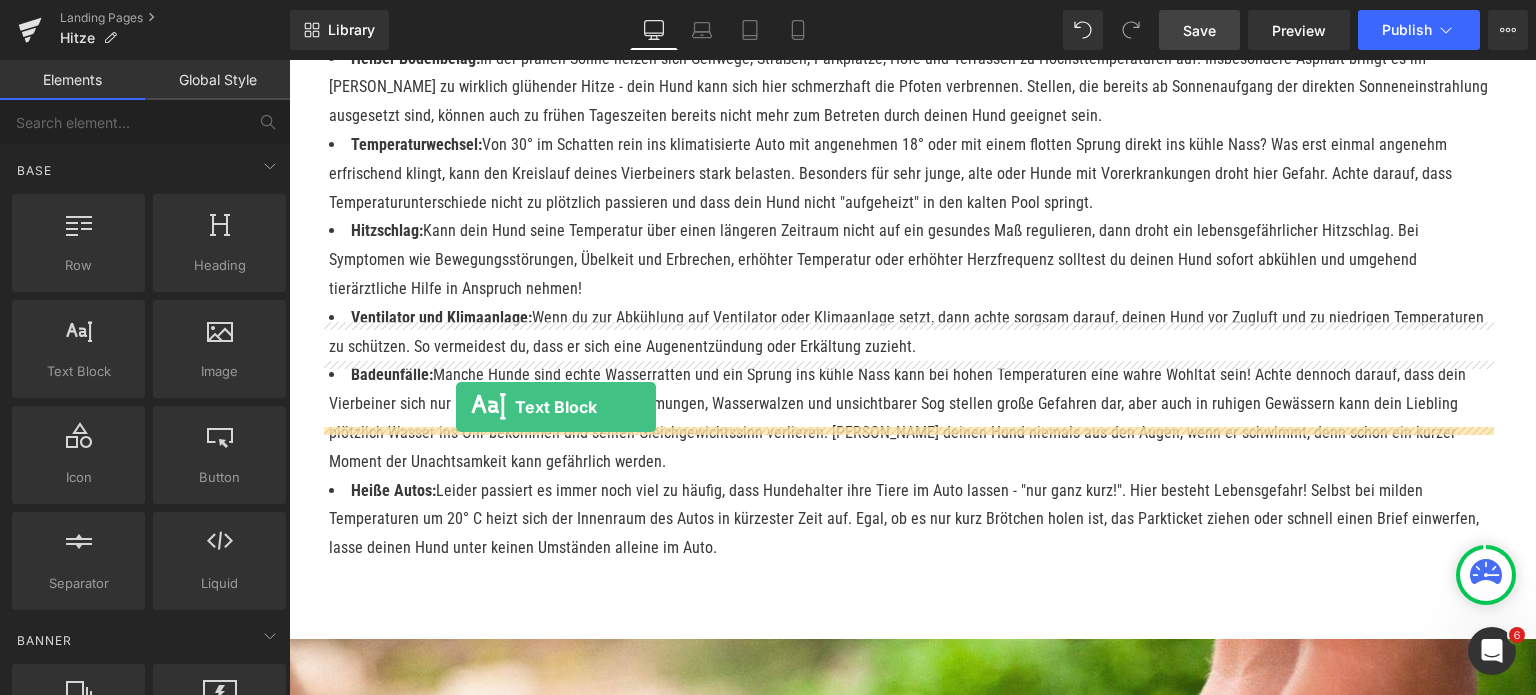 drag, startPoint x: 365, startPoint y: 414, endPoint x: 456, endPoint y: 407, distance: 91.26884 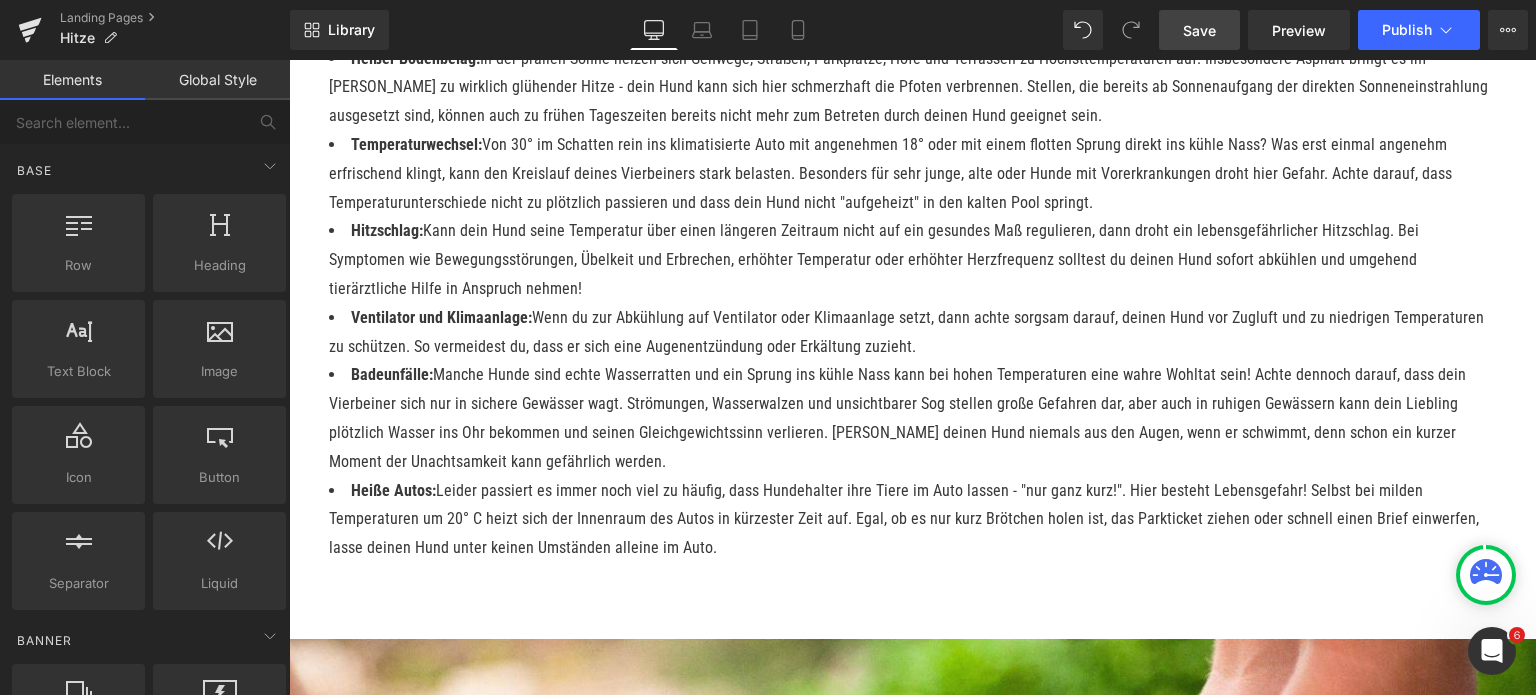 click on "Lorem ipsum dolor sit amet, consectetur adipiscing elit, sed do eiusmod tempor incididunt ut labore et dolore magna aliqua. Ut enim ad minim veniam, quis nostrud exercitation ullamco laboris nisi ut aliquip ex ea commodo consequat. Duis aute irure dolor in reprehenderit in voluptate velit esse cillum dolore eu fugiat nulla pariatur. Excepteur sint occaecat cupidatat non proident, sunt in culpa qui officia deserunt mollit anim id est laborum." at bounding box center [912, 1650] 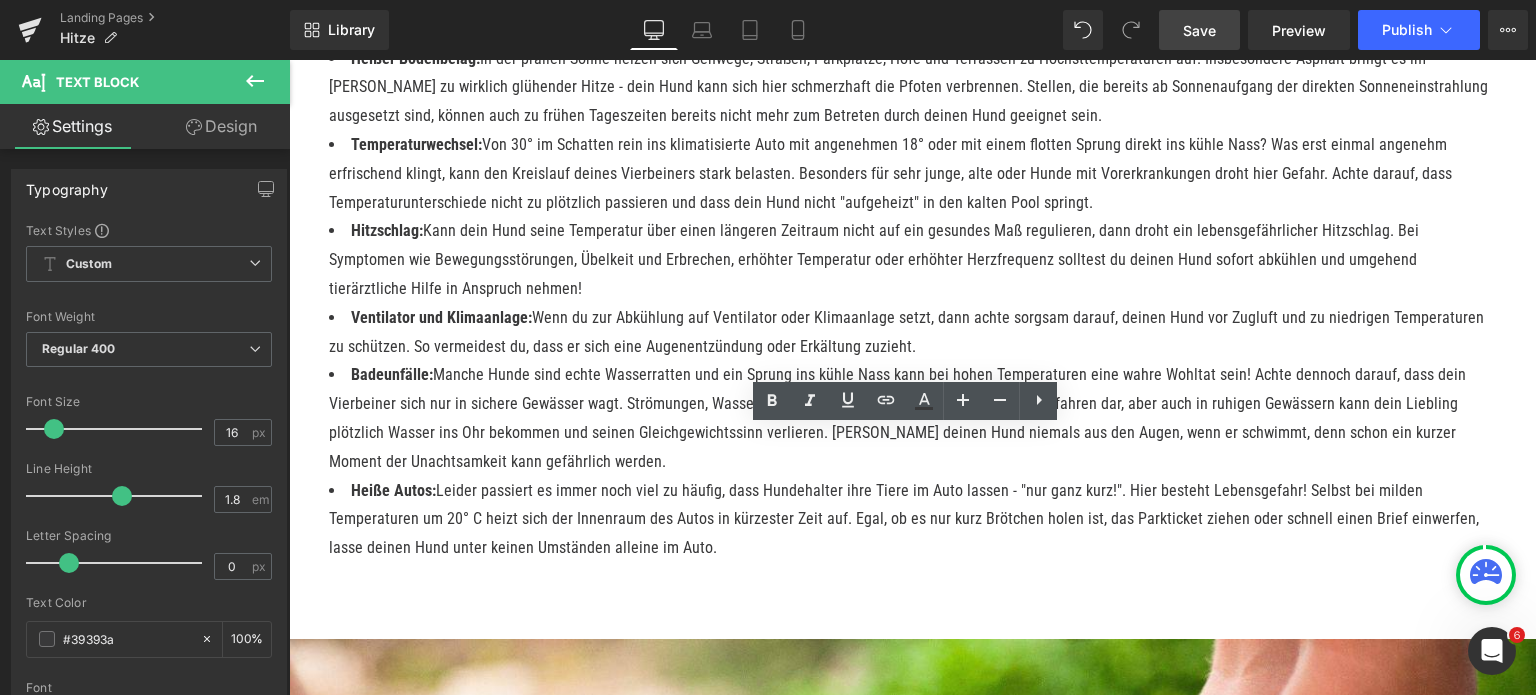 drag, startPoint x: 777, startPoint y: 503, endPoint x: 296, endPoint y: 438, distance: 485.372 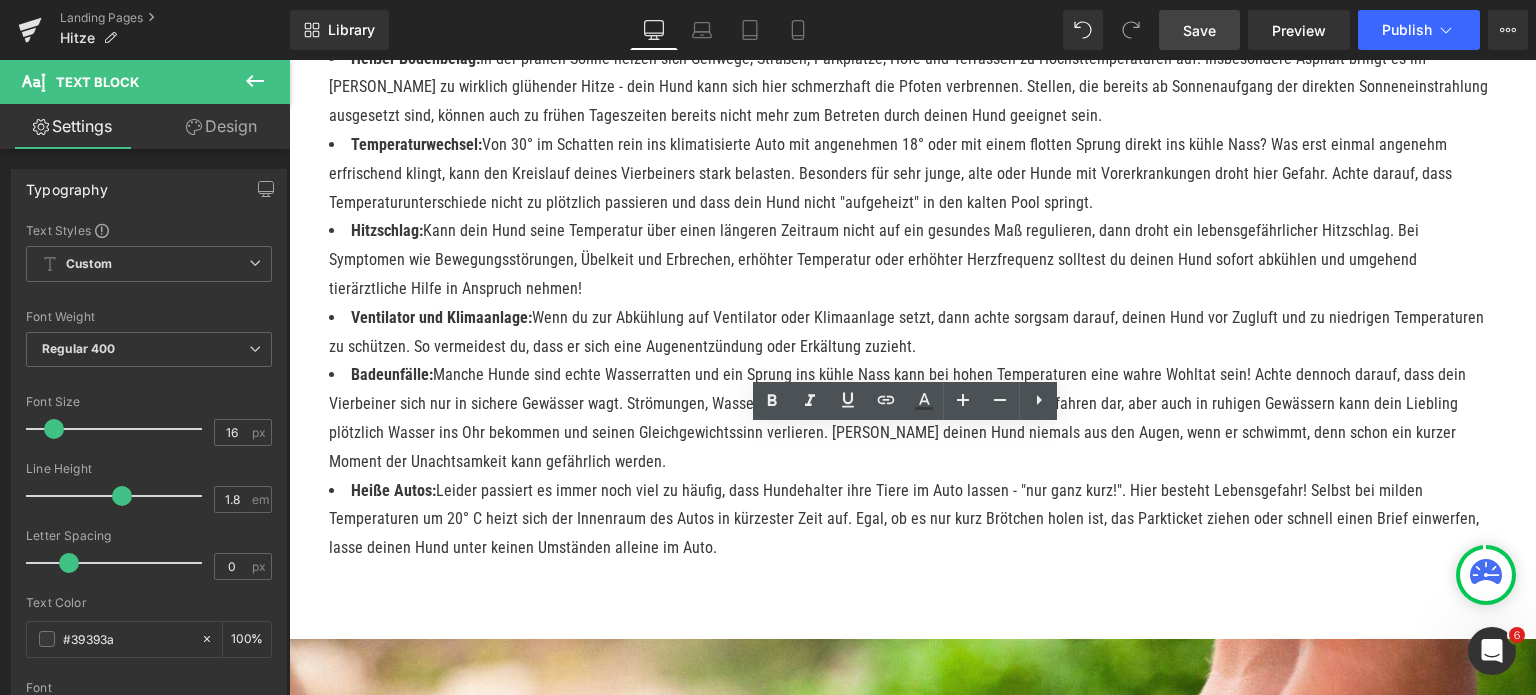 click on "[PERSON_NAME], Sonne, Hitzewelle: So kann dein Hund heiße Tage genießen
Heading         Row
Hero Banner   200px   200px
Hero Banner         Hitze macht auch deinem Hund zu schaffen Heading         Image         Endlich ist er wieder zurück: Der [PERSON_NAME]! Die Tage sind länger, die Grillsaison läuft auf Hochtouren, das Freibad ruft und niemanden hält es drinnen - Zeit, sich zu freuen. Allerdings kann das schöne Wetter auch Nachteile mit sich bringen. Daher ist es jetzt wichtig, dass du für deinen Hund ein paar besondere Regeln beachtest: Text Block         stelle mehrfach täglich frisches Wasser bereit und achte sorgfältig darauf, dass dein Hund genug trinkt stelle sicher, dass dein Hund immer einen kühlen und schattigen Rückzugsort hat, an dem er sich erholen kann" at bounding box center [912, 2918] 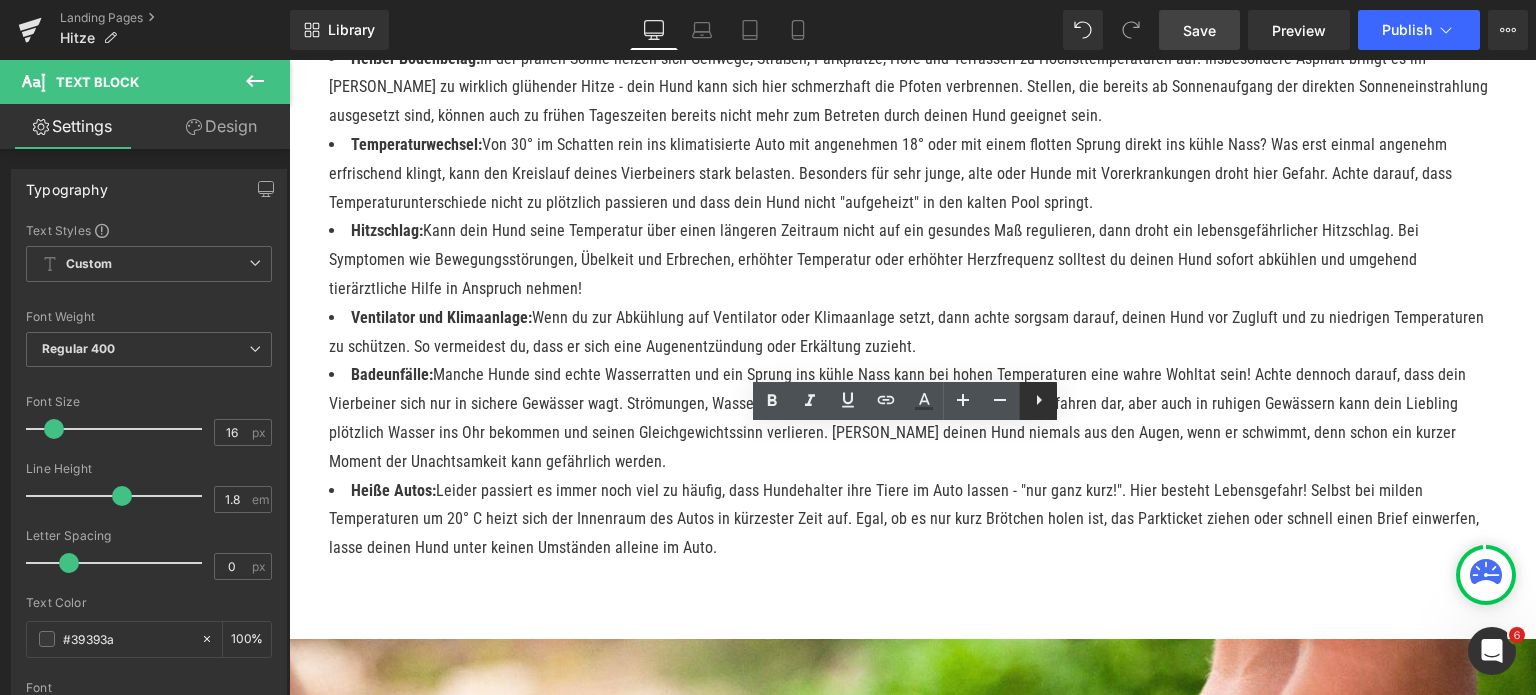 click 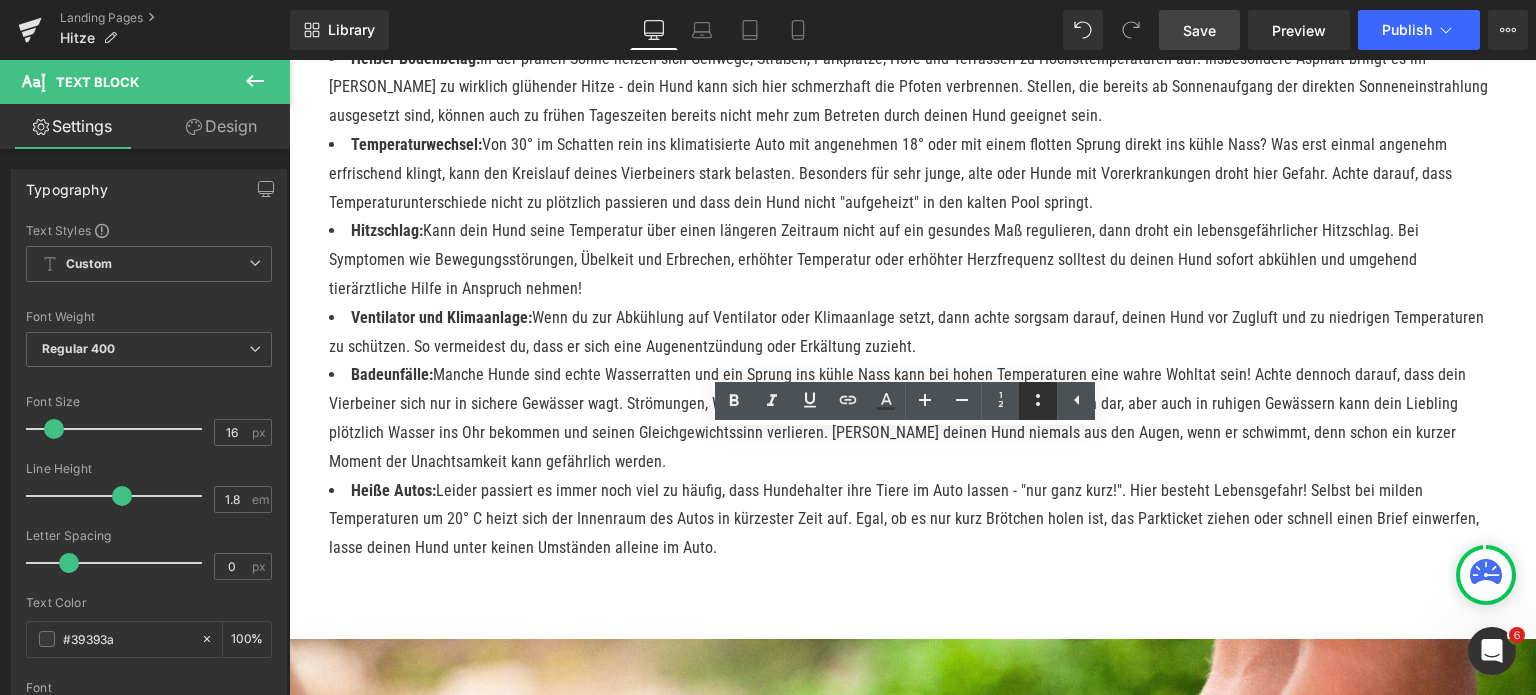 click 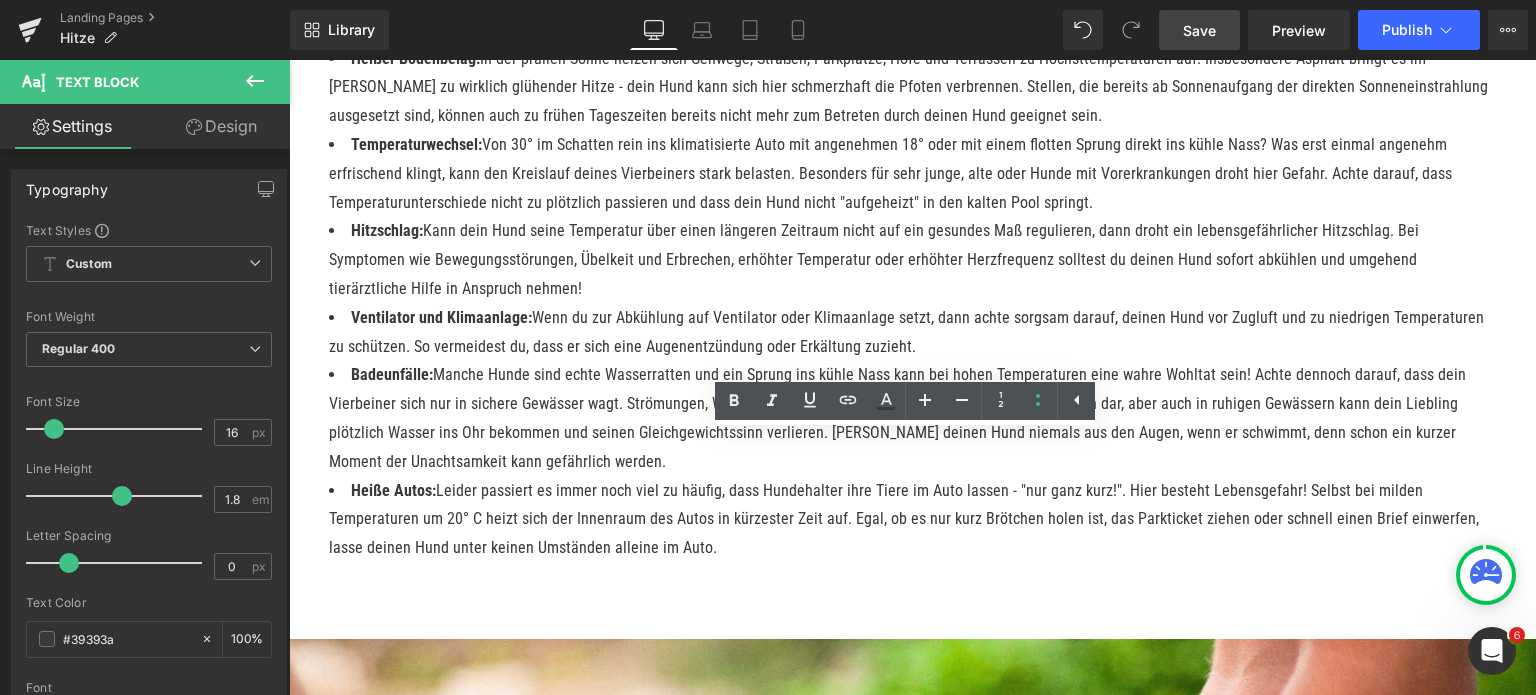 click on "Lorem ipsum dolor sit amet, consectetur adipiscing elit, sed do eiusmod tempor incididunt ut labore et dolore magna aliqua. Ut enim ad minim veniam, quis nostrud exercitation ullamco laboris nisi ut aliquip ex ea commodo consequat. Duis aute irure dolor in reprehenderit in voluptate velit esse cillum dolore eu fugiat nulla pariatur. Excepteur sint occaecat cupidatat non proident, sunt in culpa qui officia deserunt mollit anim id est laborum." at bounding box center [932, 1666] 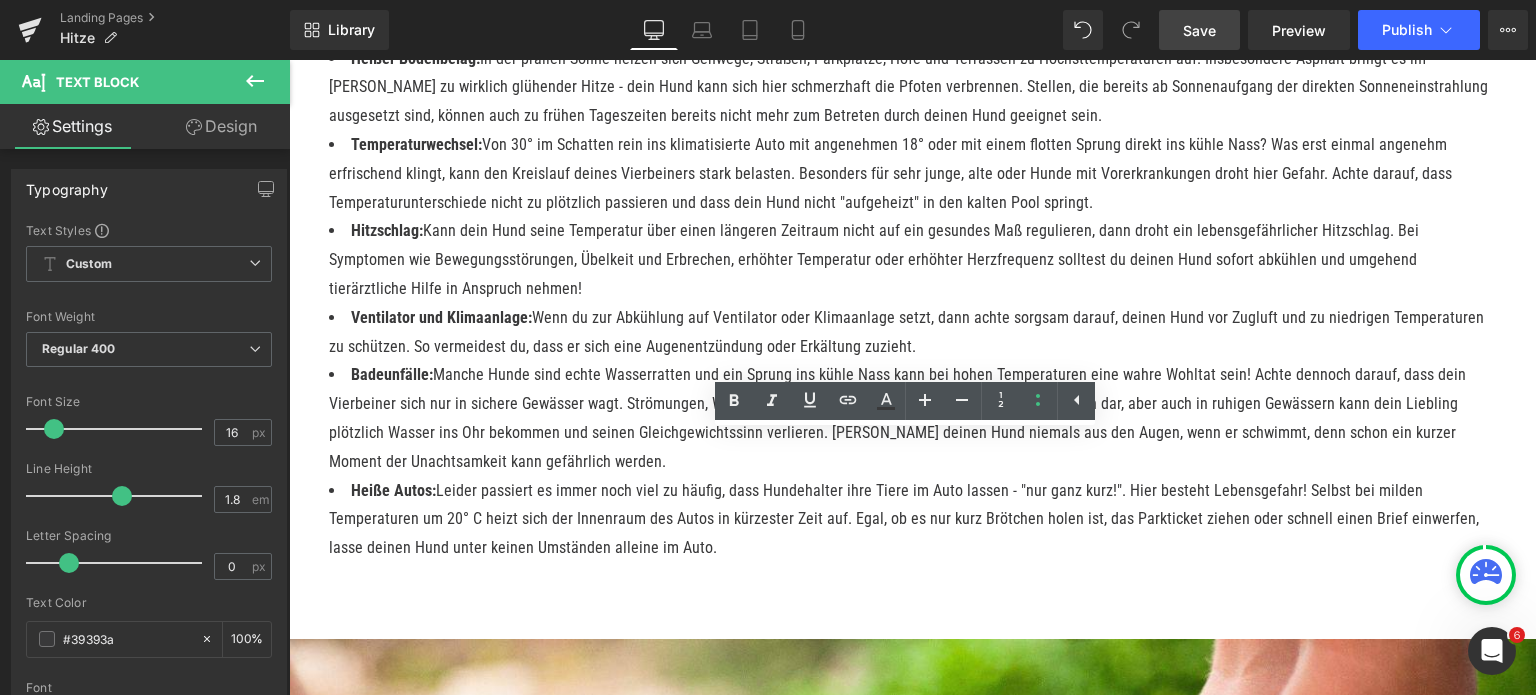 drag, startPoint x: 874, startPoint y: 501, endPoint x: 524, endPoint y: 494, distance: 350.07 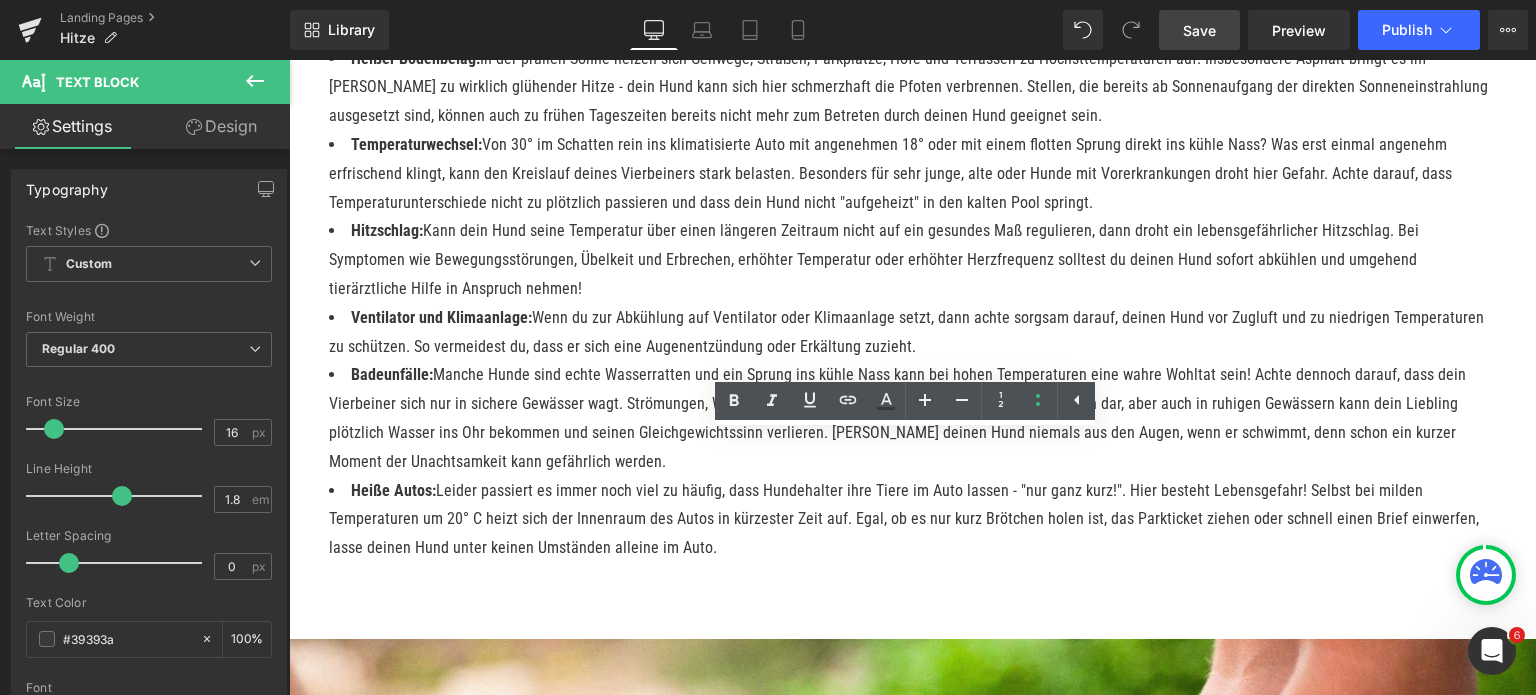 click on "Lorem ipsum dolor sit amet, consectetur adipiscing elit, sed do eiusmod tempor incididunt ut labore et dolore magna aliqua. Ut enim ad minim veniam, quis nostrud exercitation ullamco laboris nisi ut aliquip ex ea commodo consequat. Duis aute irure dolor in reprehenderit in voluptate velit esse cillum dolore eu fugiat nulla pariatur. Excepteur sint occaecat cupidatat non proident, sunt in culpa qui officia deserunt mollit anim id est laborum." at bounding box center [932, 1666] 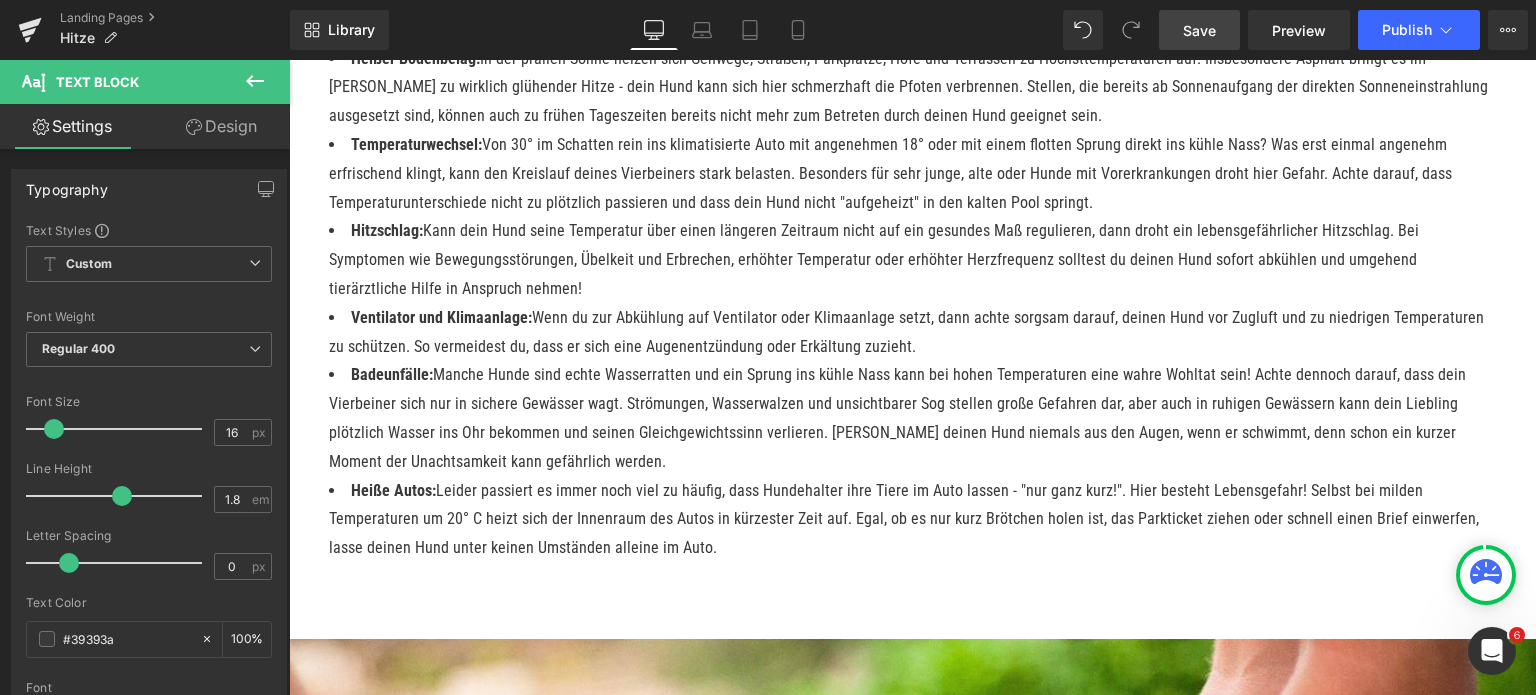 drag, startPoint x: 340, startPoint y: 440, endPoint x: 483, endPoint y: 455, distance: 143.78456 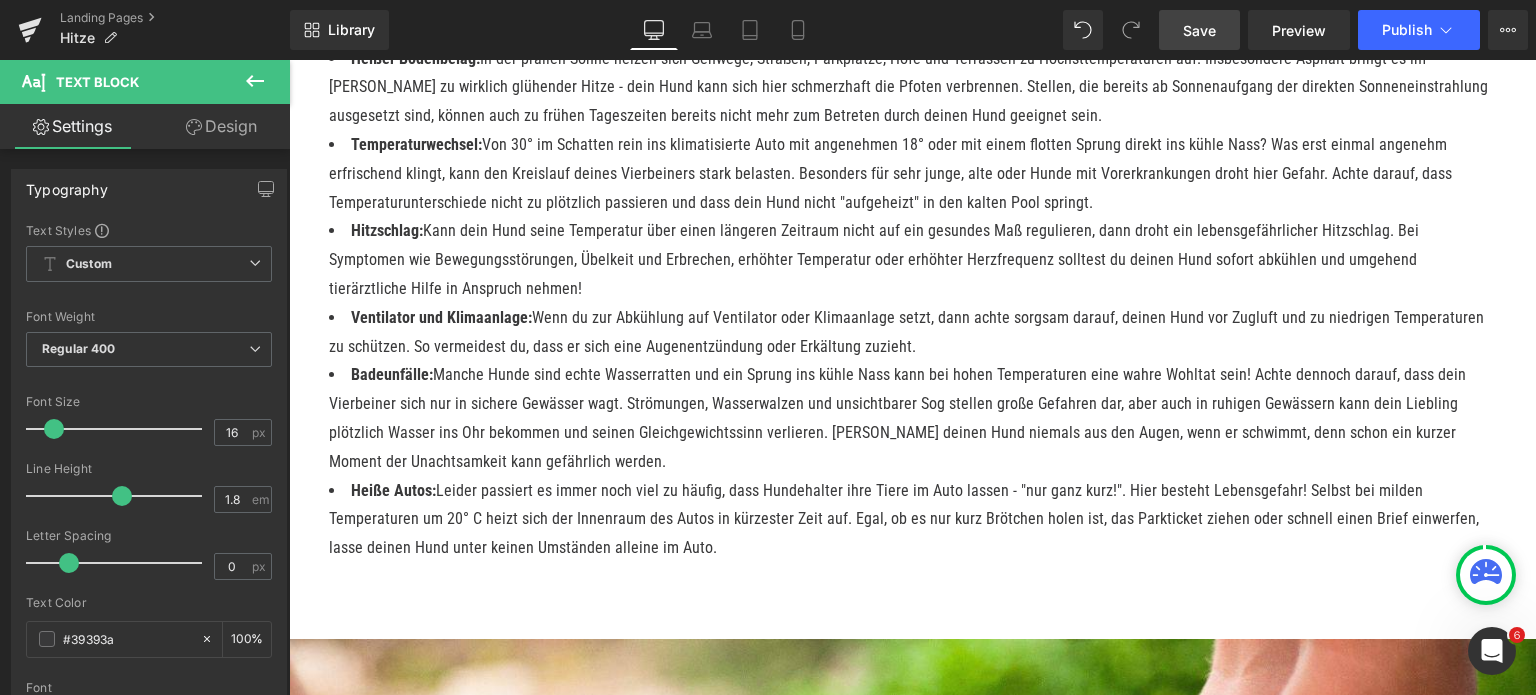 click on "Kühlmatten für Hunde:" at bounding box center [932, 1637] 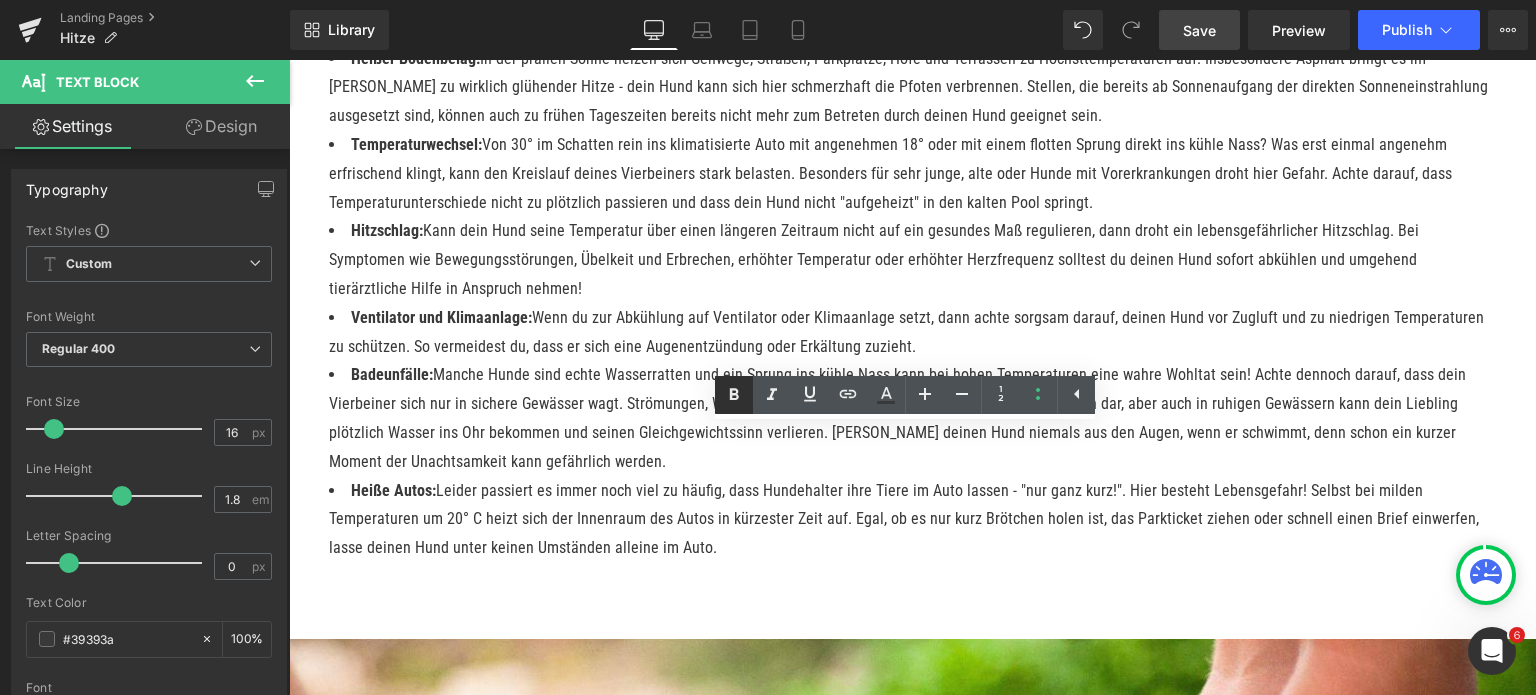 click 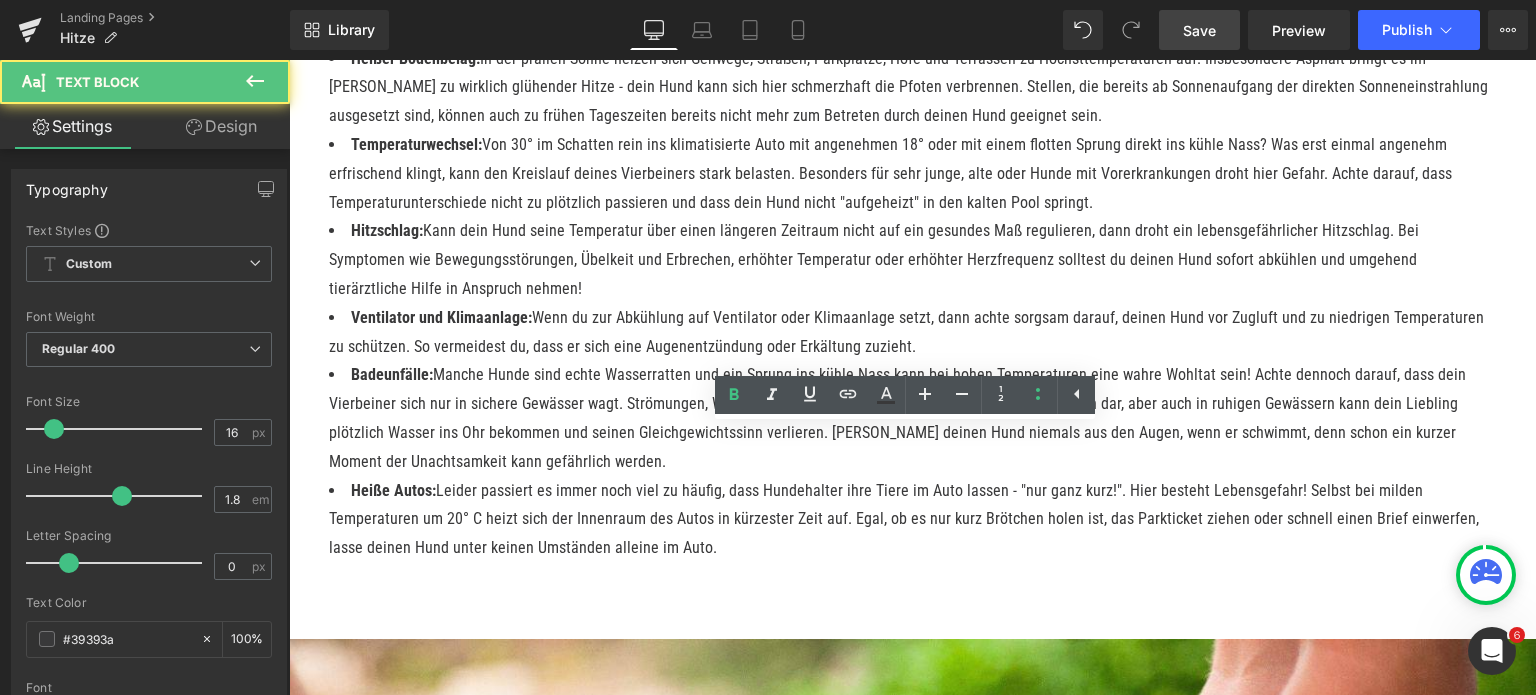 click on "Kühlmatten für Hunde:" at bounding box center [932, 1637] 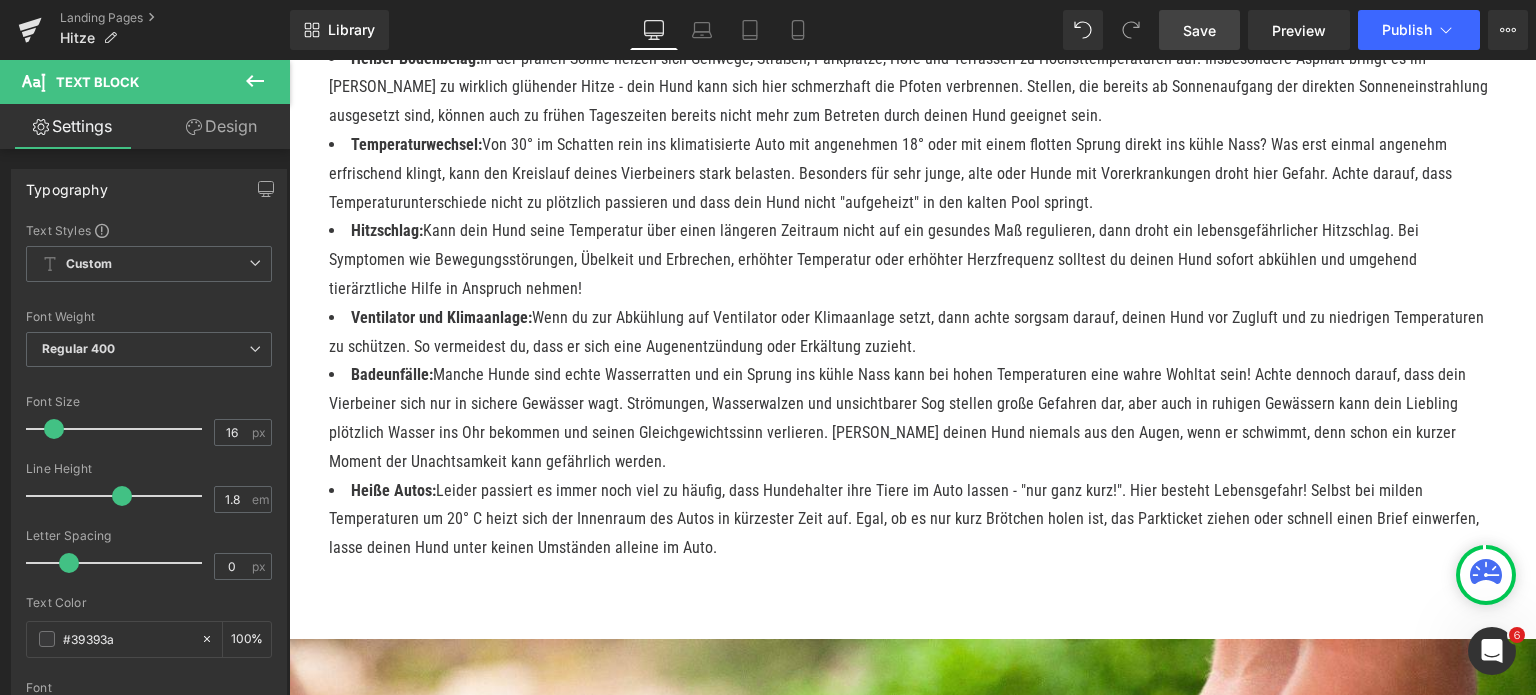 drag, startPoint x: 342, startPoint y: 524, endPoint x: 583, endPoint y: 439, distance: 255.55038 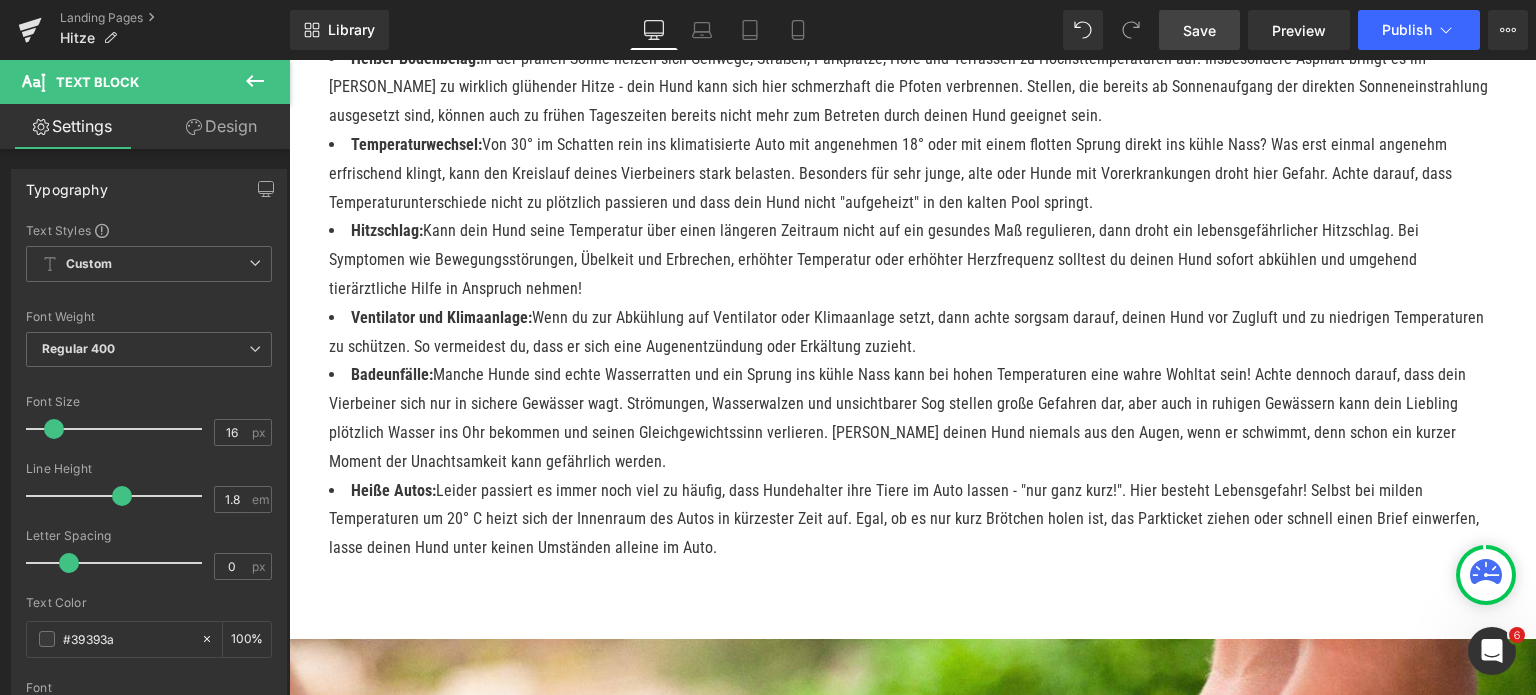 click on "Hundepool und Planschbecken: Die kleinen Wasserstellen bieten Abkühlung, Beschäftigung und Motivation zur Wasseraufnahme in einem." at bounding box center (932, 1724) 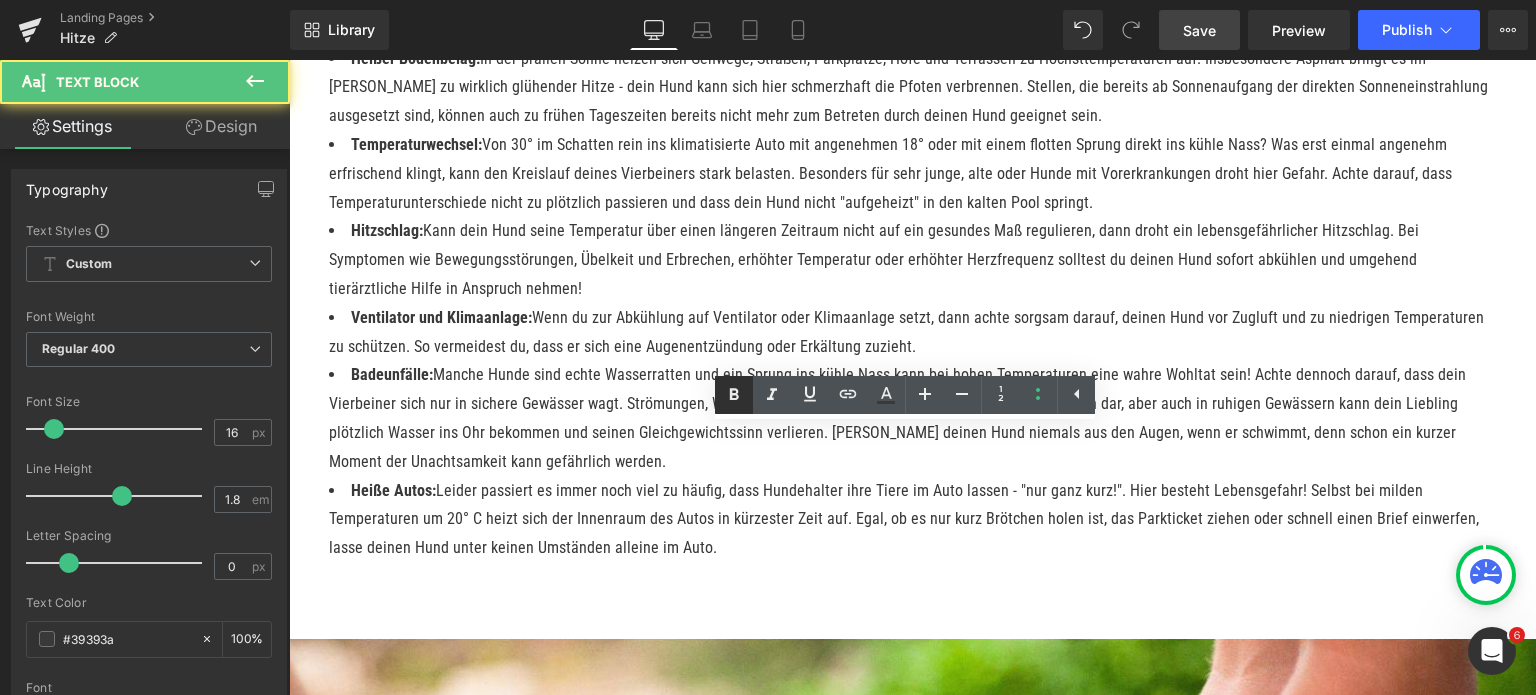click 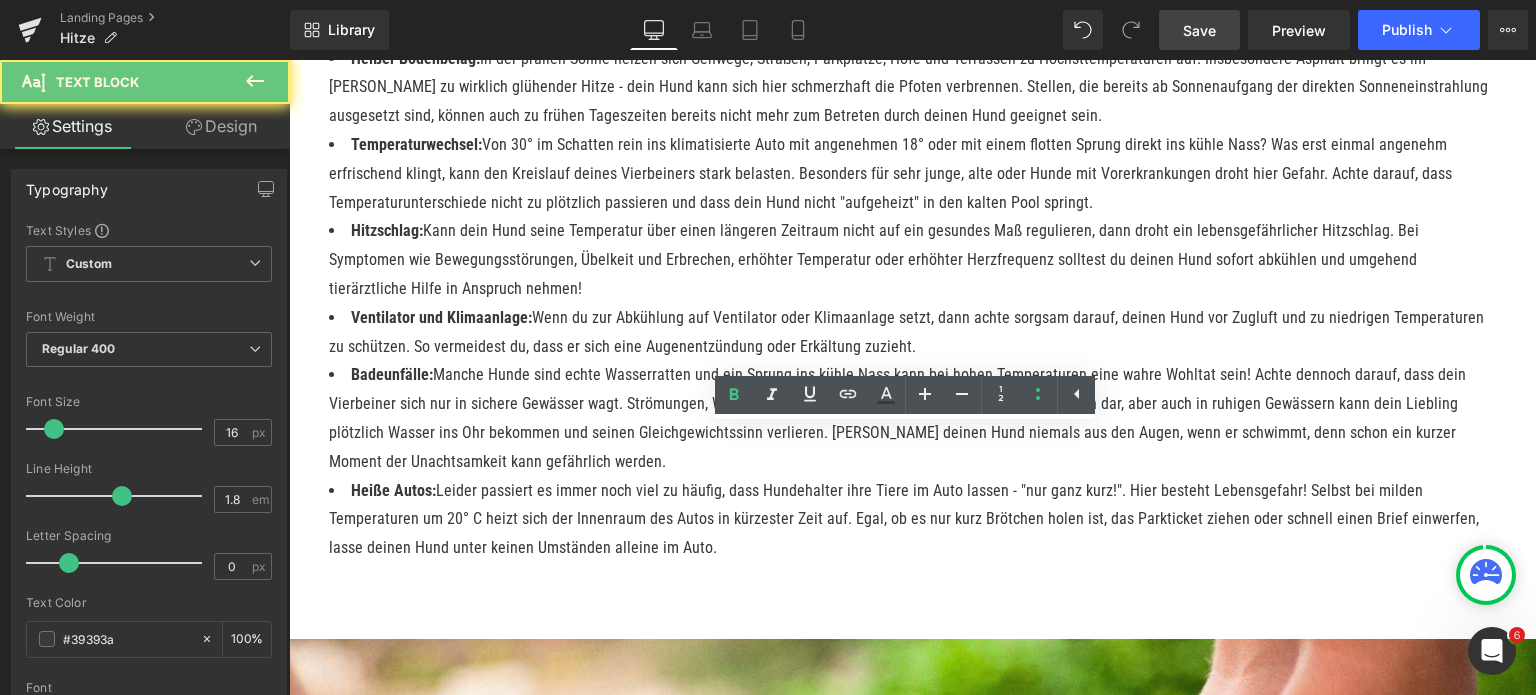 click on "Hundepool und Planschbecken:  Die kleinen Wasserstellen bieten Abkühlung, Beschäftigung und Motivation zur Wasseraufnahme in einem." at bounding box center [932, 1724] 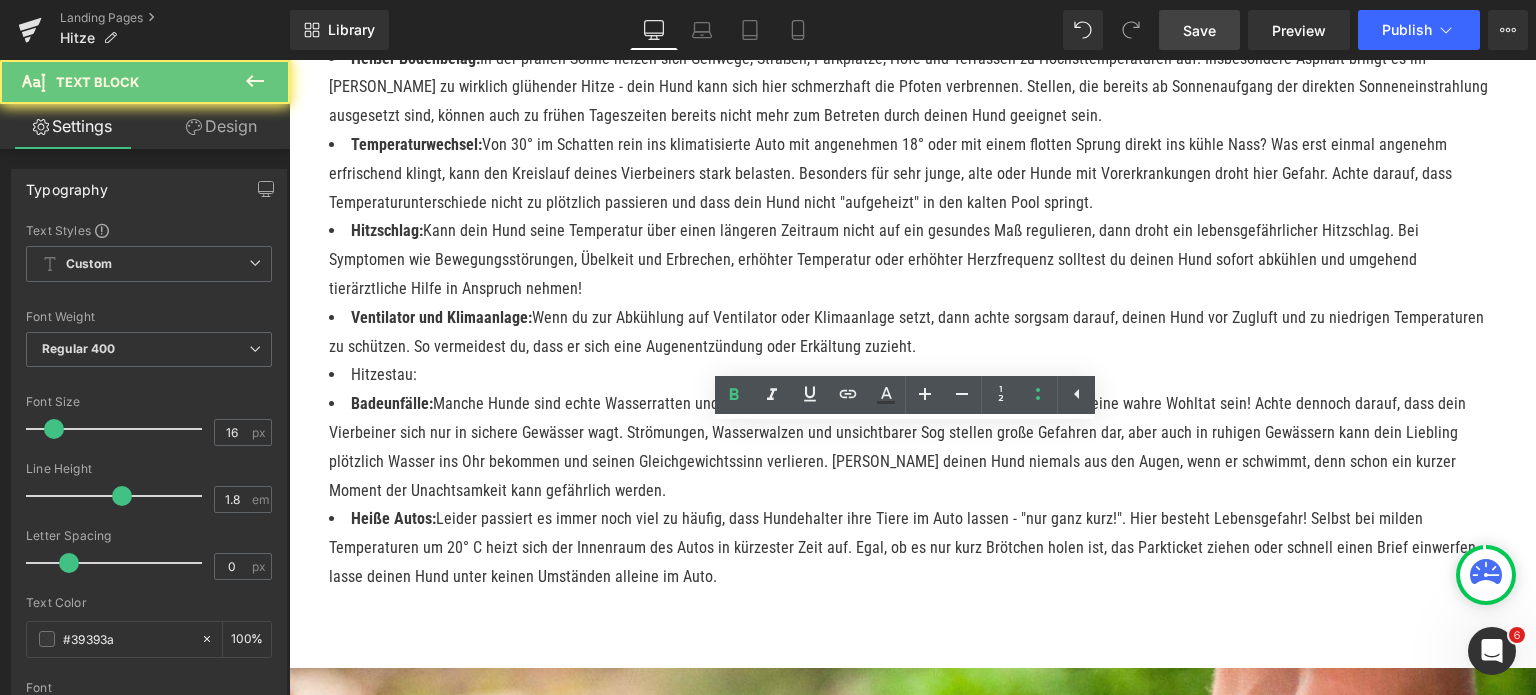 drag, startPoint x: 361, startPoint y: 412, endPoint x: 524, endPoint y: 357, distance: 172.02907 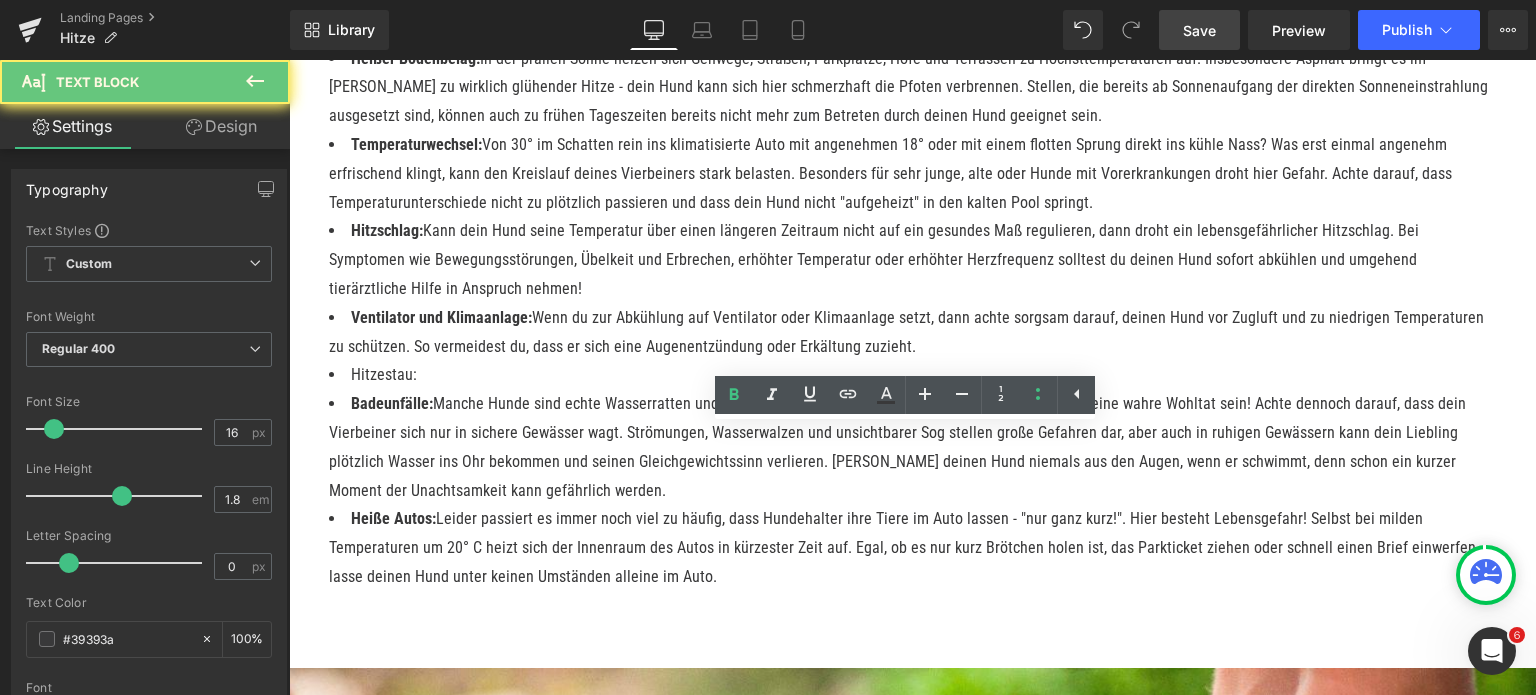 click on "Hitzestau:" at bounding box center (909, 375) 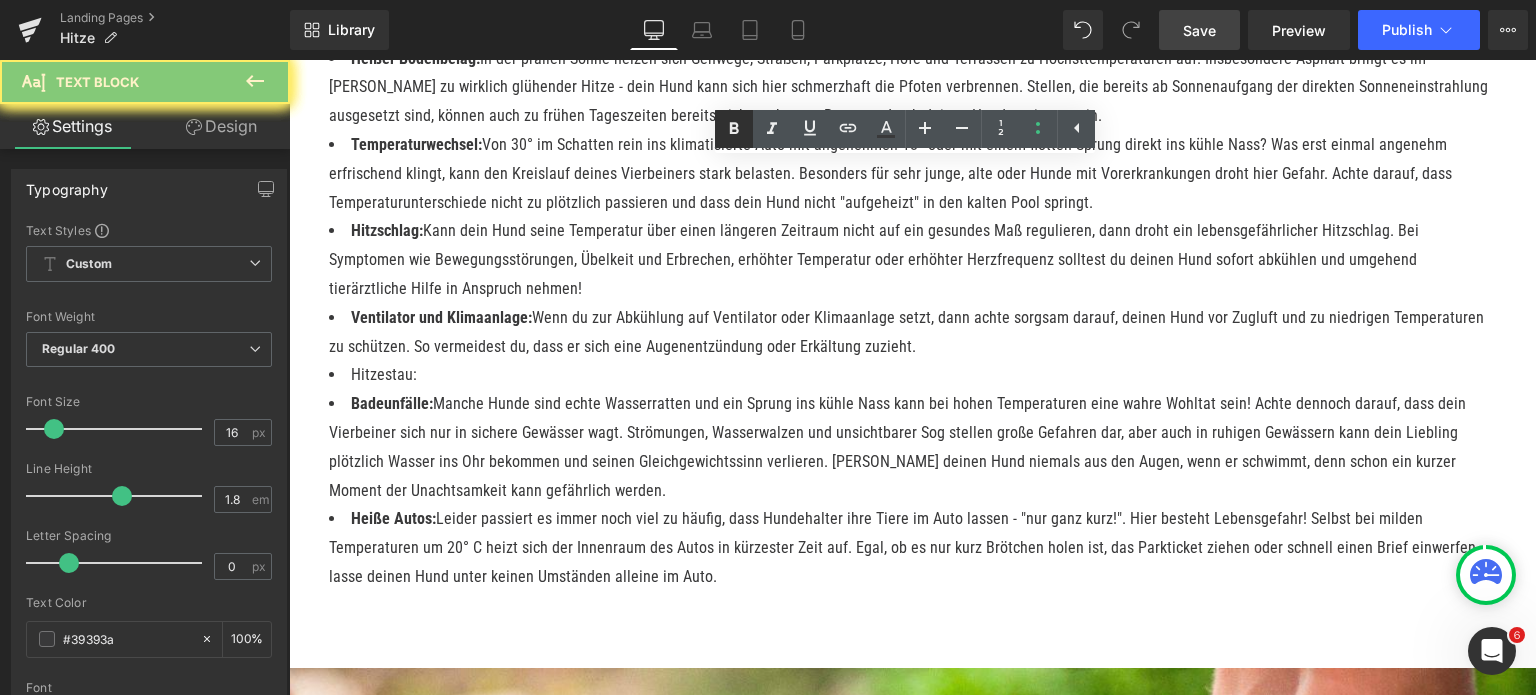 click 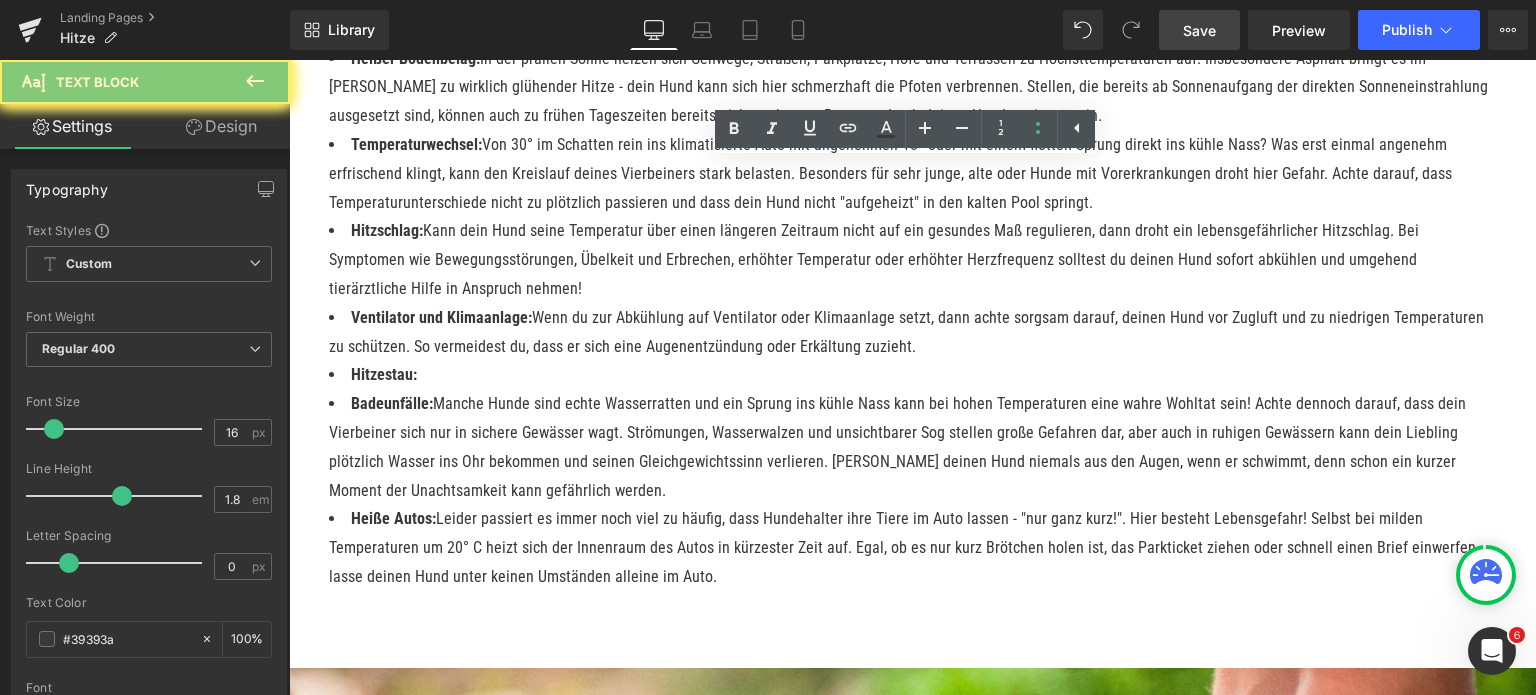 click on "Hitzestau:" at bounding box center (909, 375) 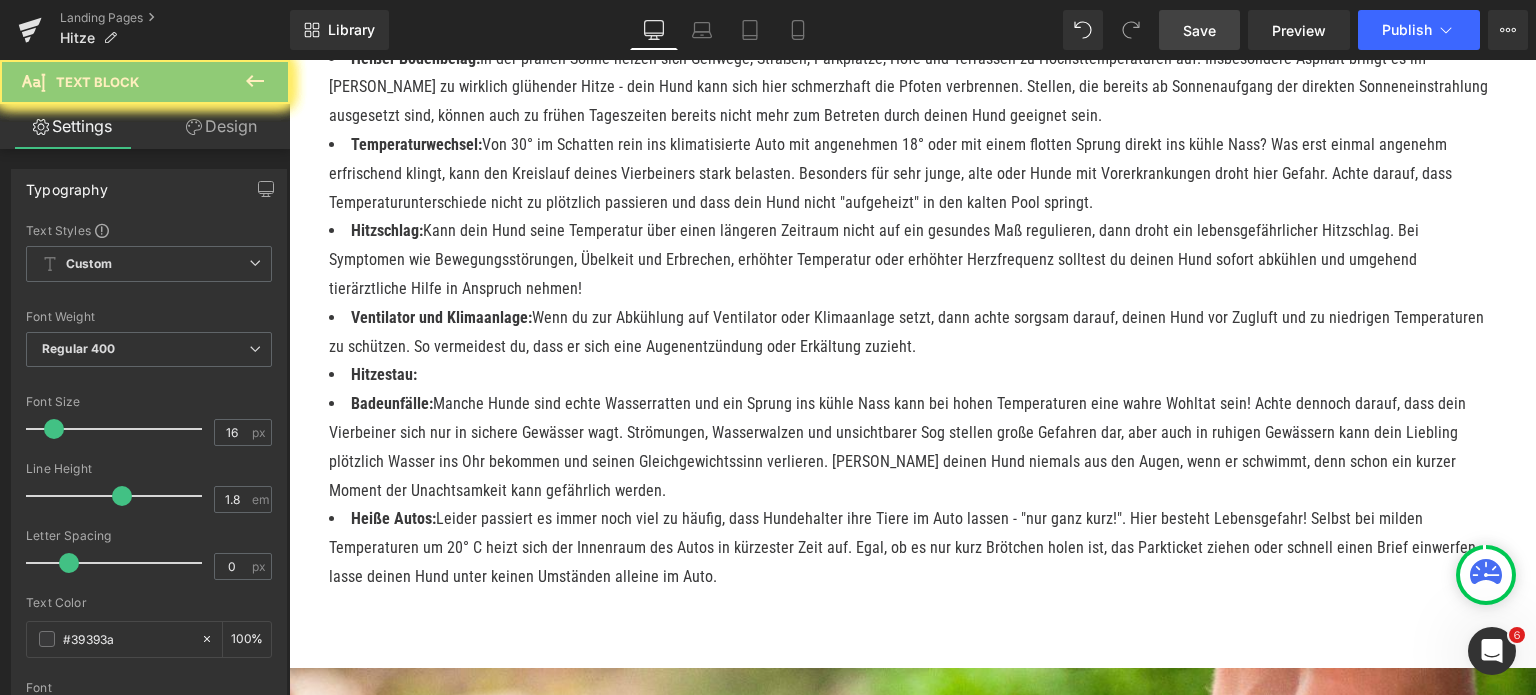 drag, startPoint x: 1195, startPoint y: 29, endPoint x: 908, endPoint y: 36, distance: 287.08536 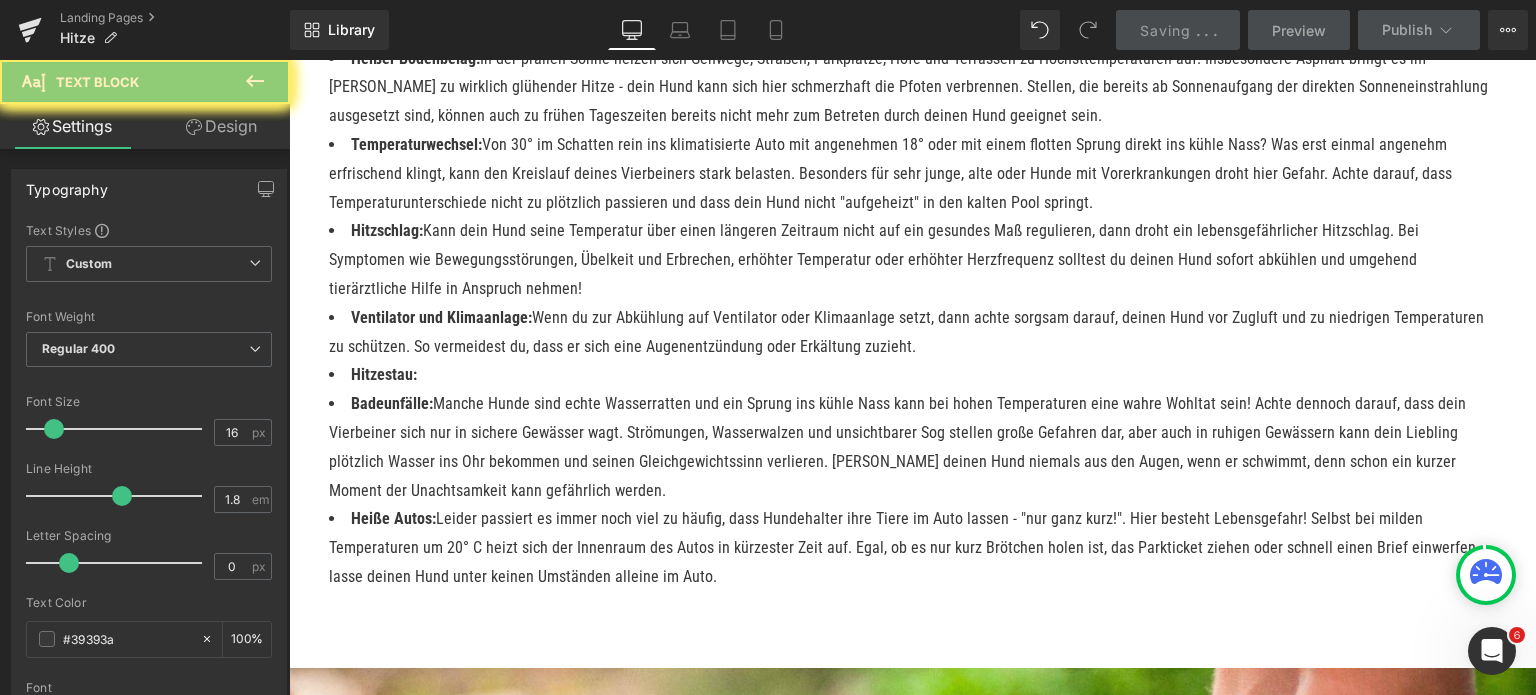 scroll, scrollTop: 2300, scrollLeft: 0, axis: vertical 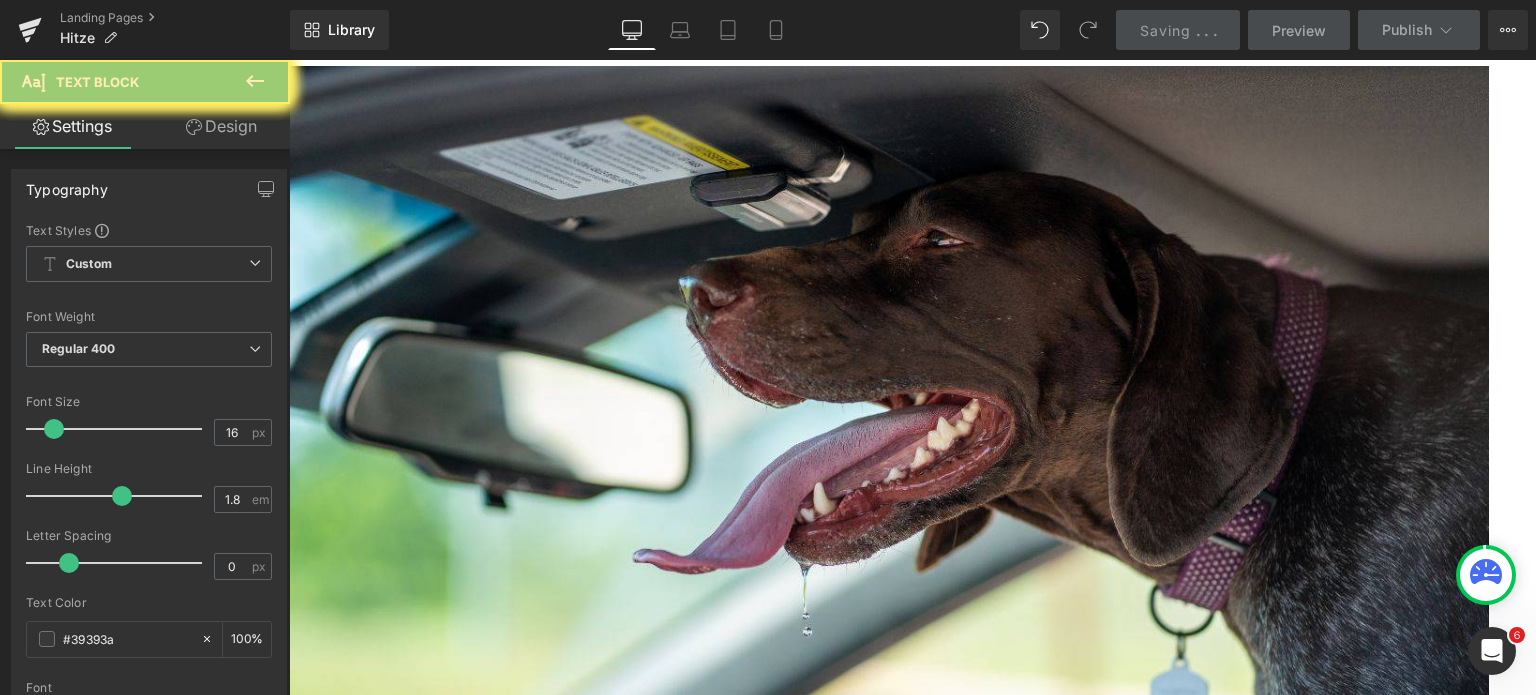 drag, startPoint x: 1035, startPoint y: 188, endPoint x: 526, endPoint y: 65, distance: 523.65063 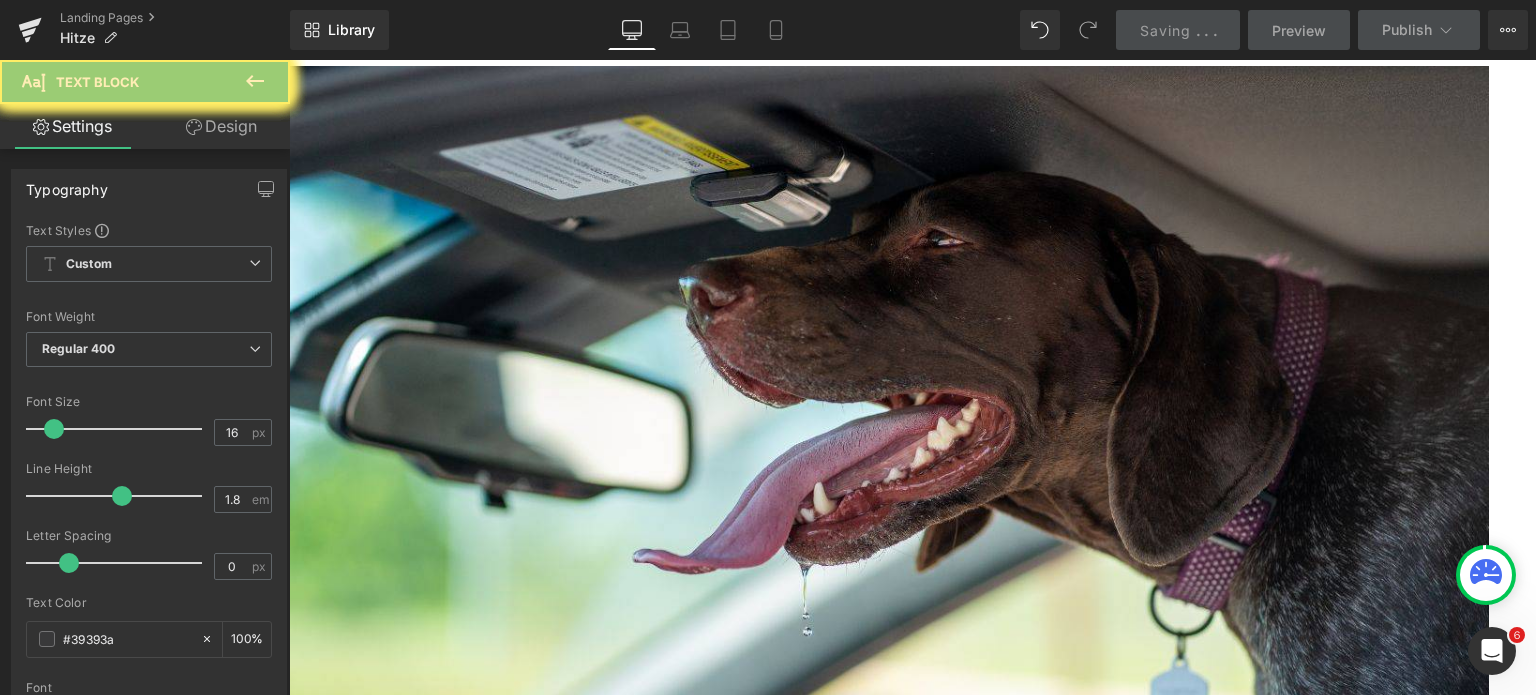 click on "Hundepool und Planschbecken:  Die kleinen Wasserstellen bieten Abkühlung, Beschäftigung und Motivation zur Wasseraufnahme in einem. Perfekt, um an heißen Tagen einen kühlen Kopf zu bewahren - und vielleicht einfach gleich mit deinem Hund gemeinsam die Füße nass zu machen!" at bounding box center (932, 2868) 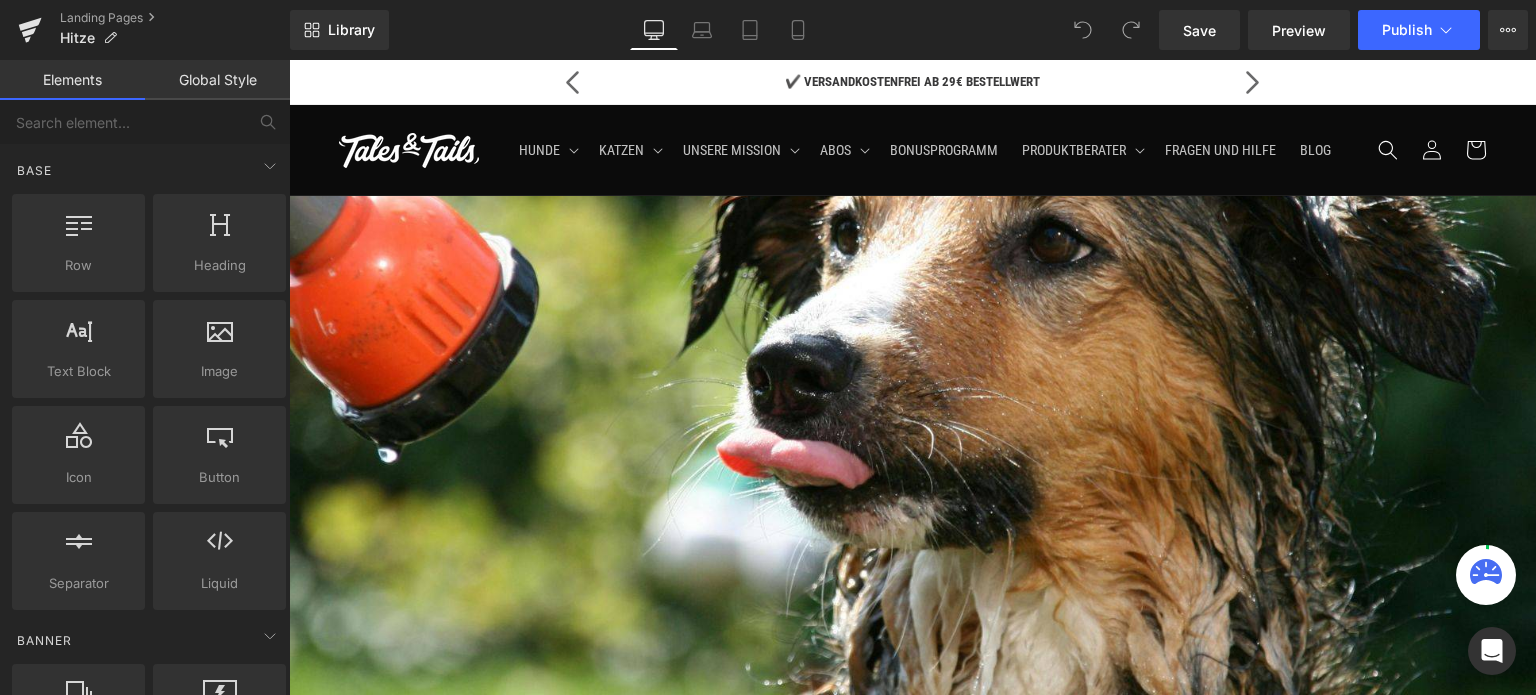scroll, scrollTop: 0, scrollLeft: 0, axis: both 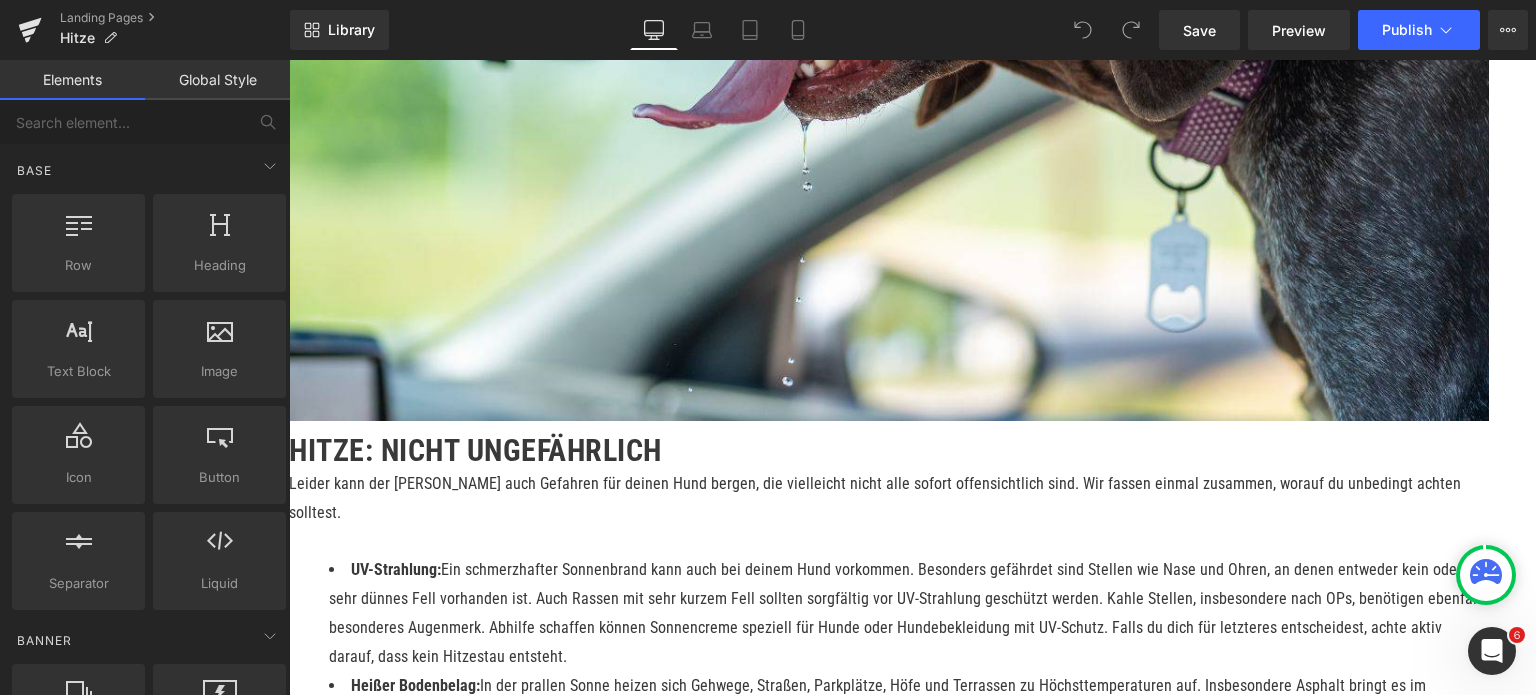 click on "Ventilator und Klimaanlage:  Wenn du zur Abkühlung auf Ventilator oder Klimaanlage setzt, dann achte sorgsam darauf, deinen Hund vor Zugluft und zu niedrigen Temperaturen zu schützen. So vermeidest du, dass er sich eine Augenentzündung oder Erkältung zuzieht." at bounding box center [909, 960] 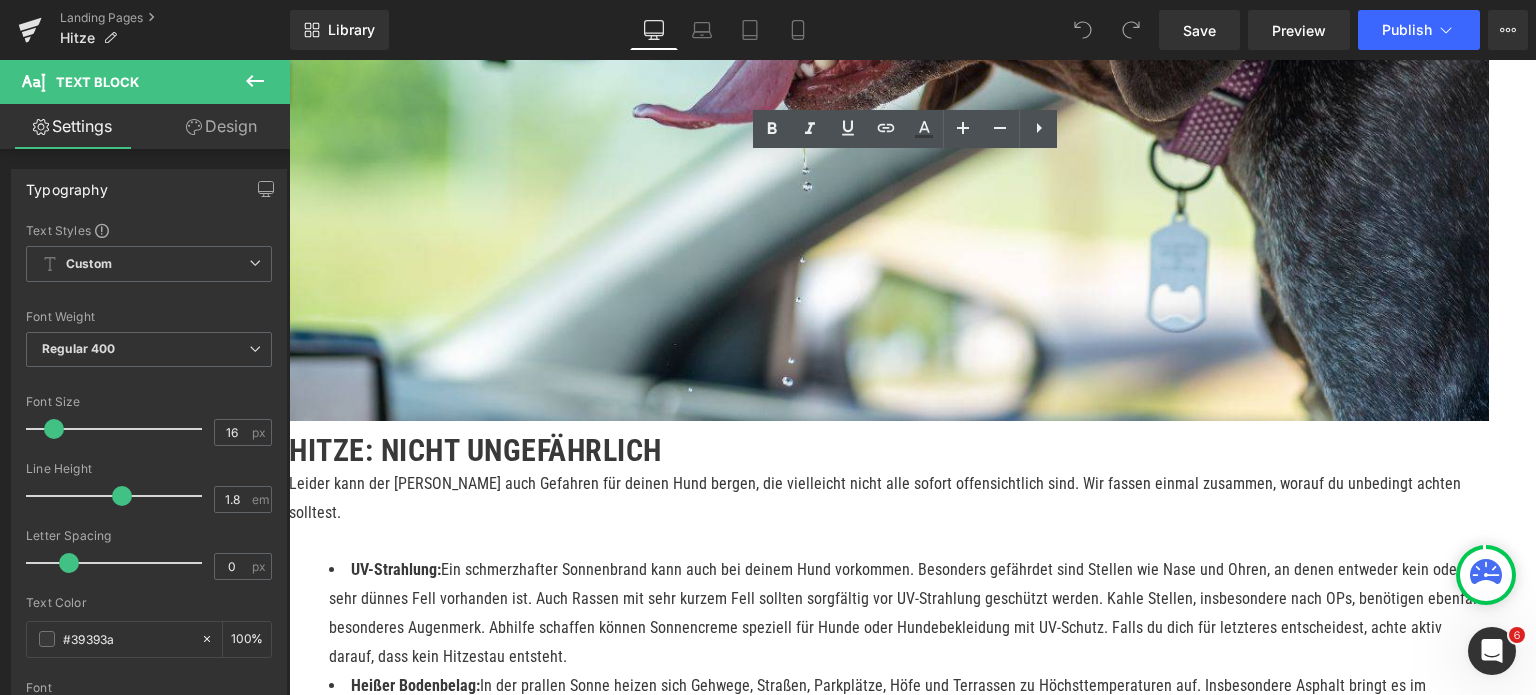 click on "Ventilator und Klimaanlage:  Wenn du zur Abkühlung auf Ventilator oder Klimaanlage setzt, dann achte sorgsam darauf, deinen Hund vor Zugluft und zu niedrigen Temperaturen zu schützen. So vermeidest du, dass er sich eine Augenentzündung oder Erkältung zuzieht." at bounding box center (909, 960) 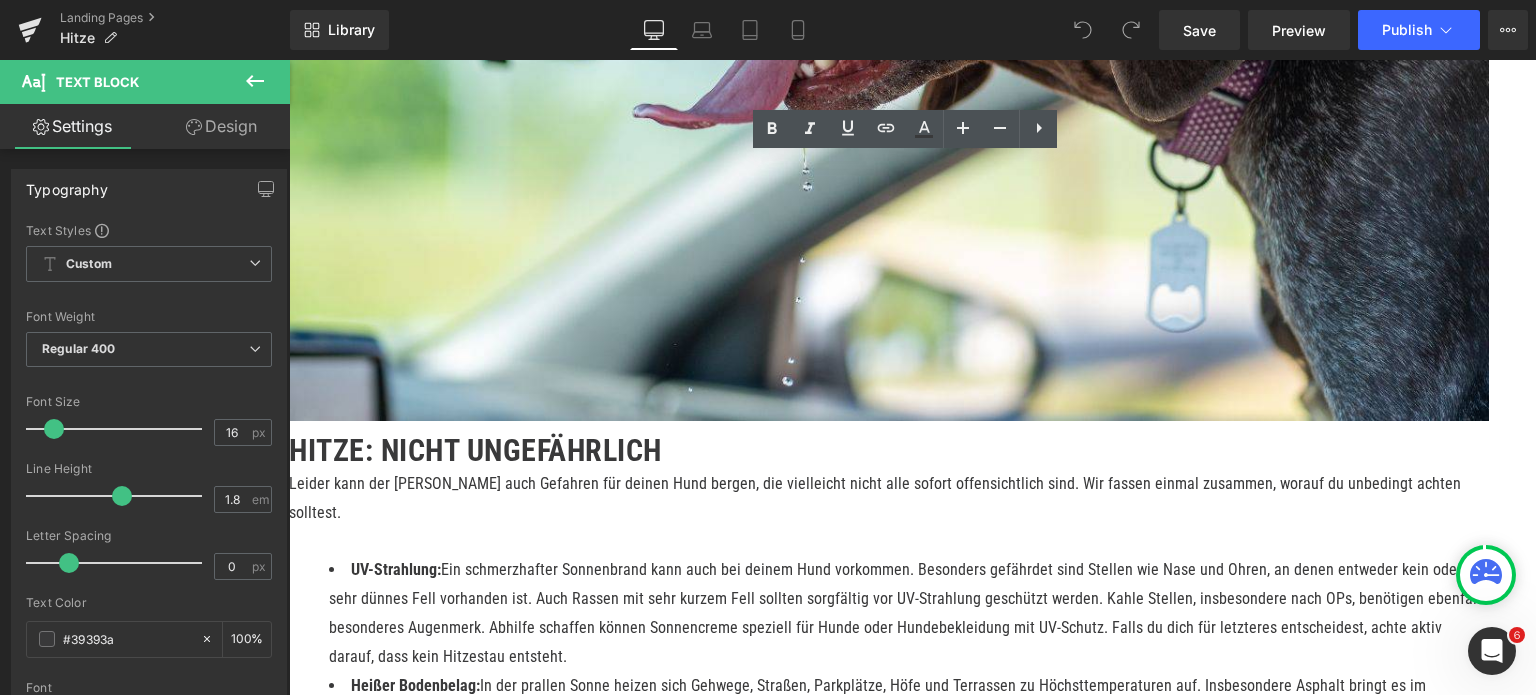 type 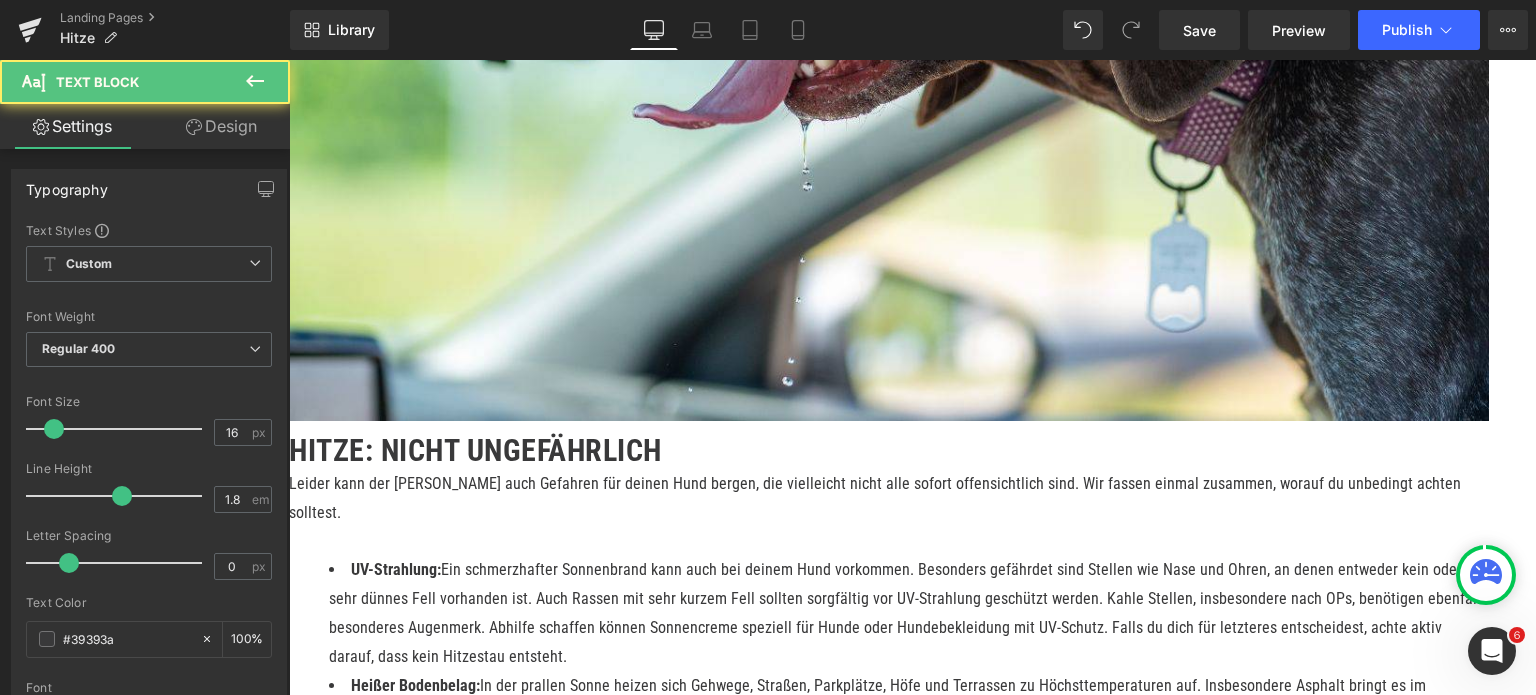 drag, startPoint x: 342, startPoint y: 413, endPoint x: 404, endPoint y: 423, distance: 62.801273 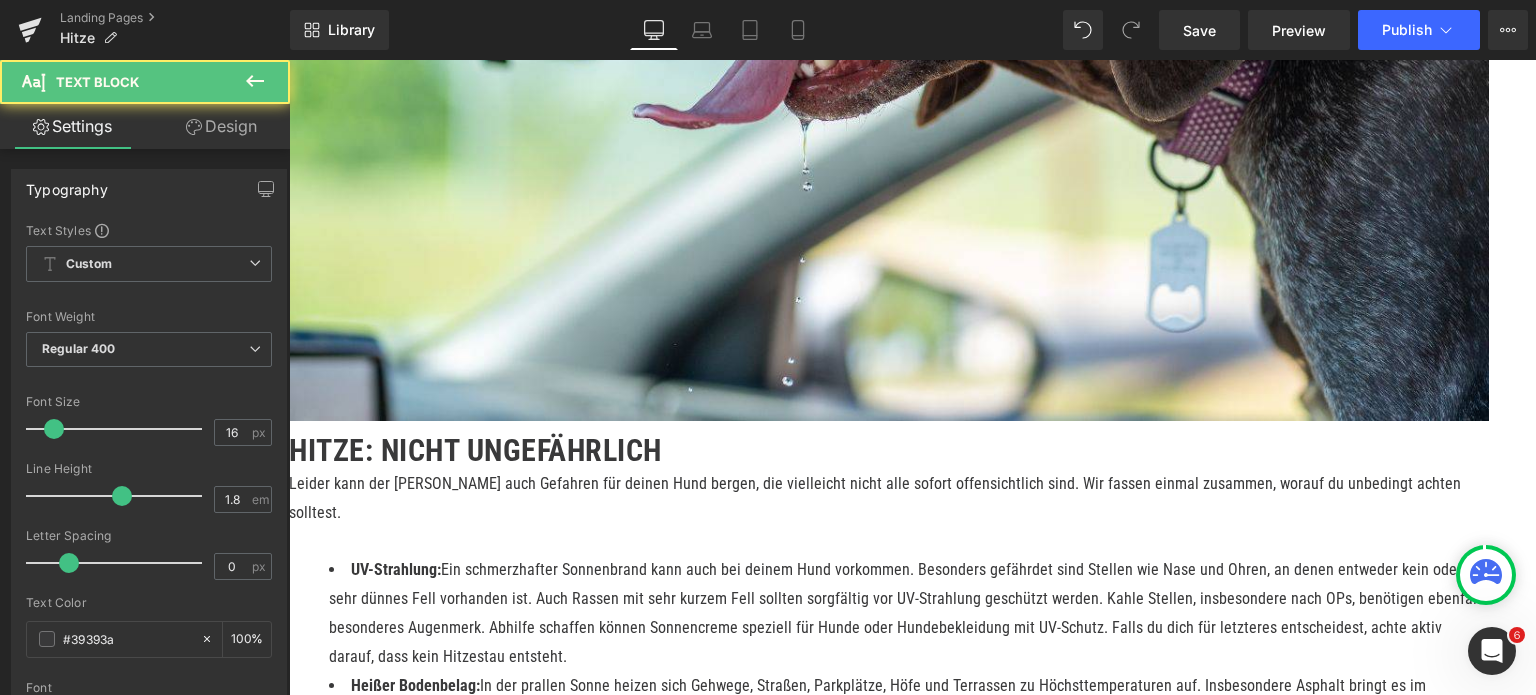 click on "Hitzestau:" at bounding box center (909, 1002) 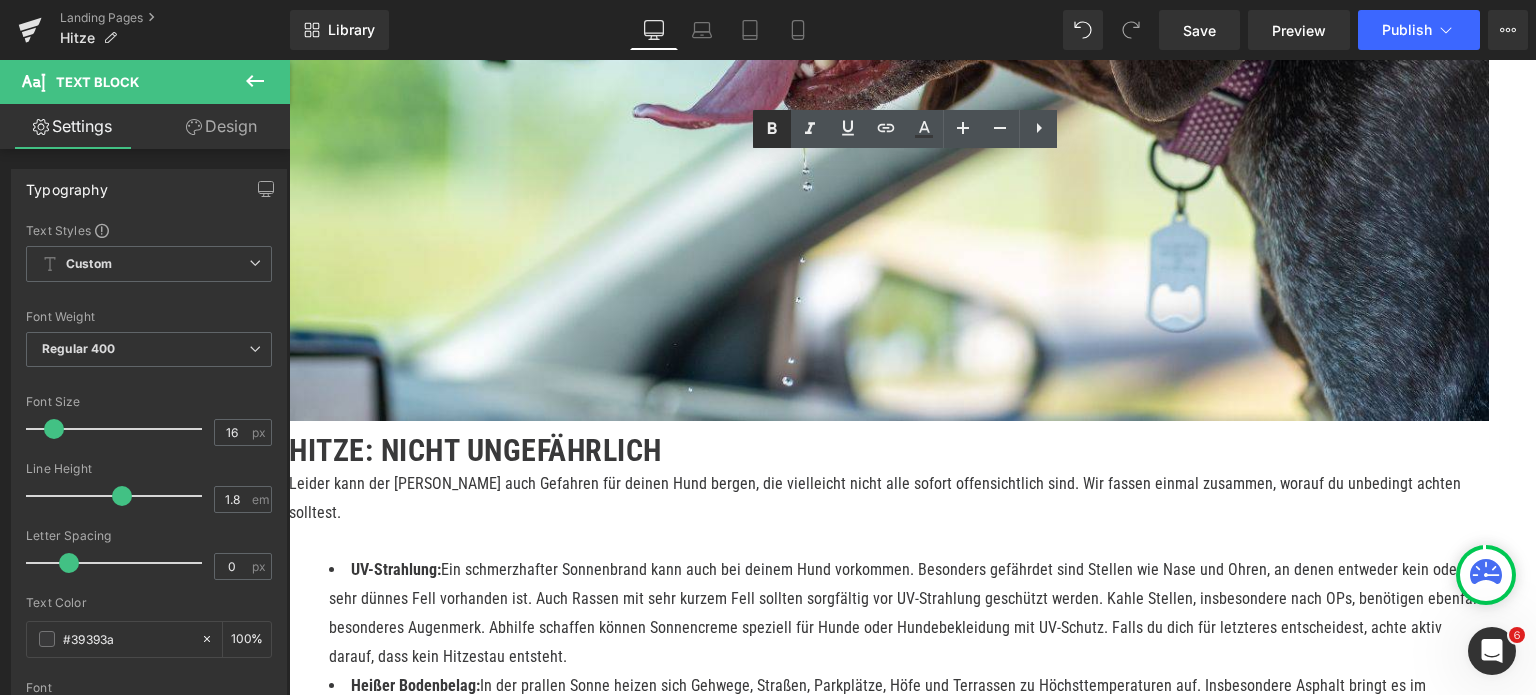 click 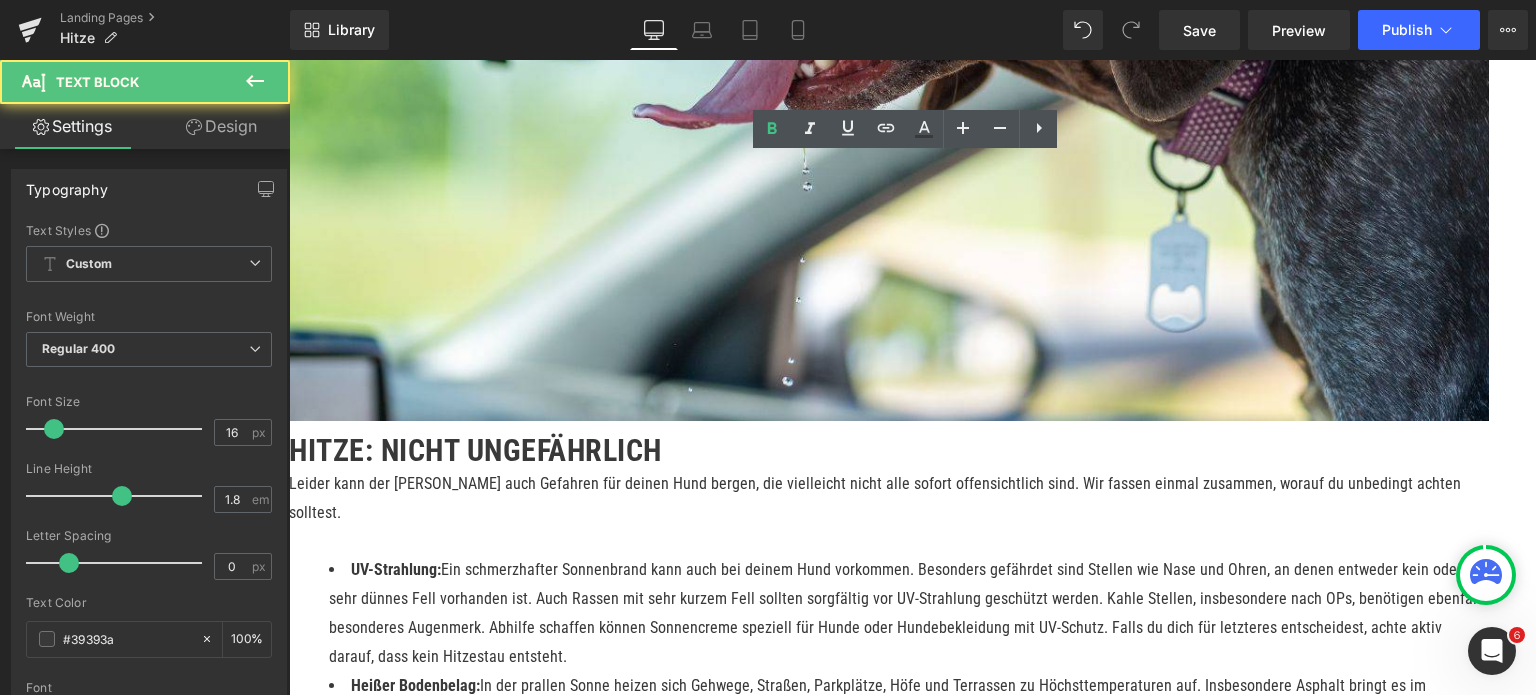 click on "Hitzestau:" at bounding box center (909, 1002) 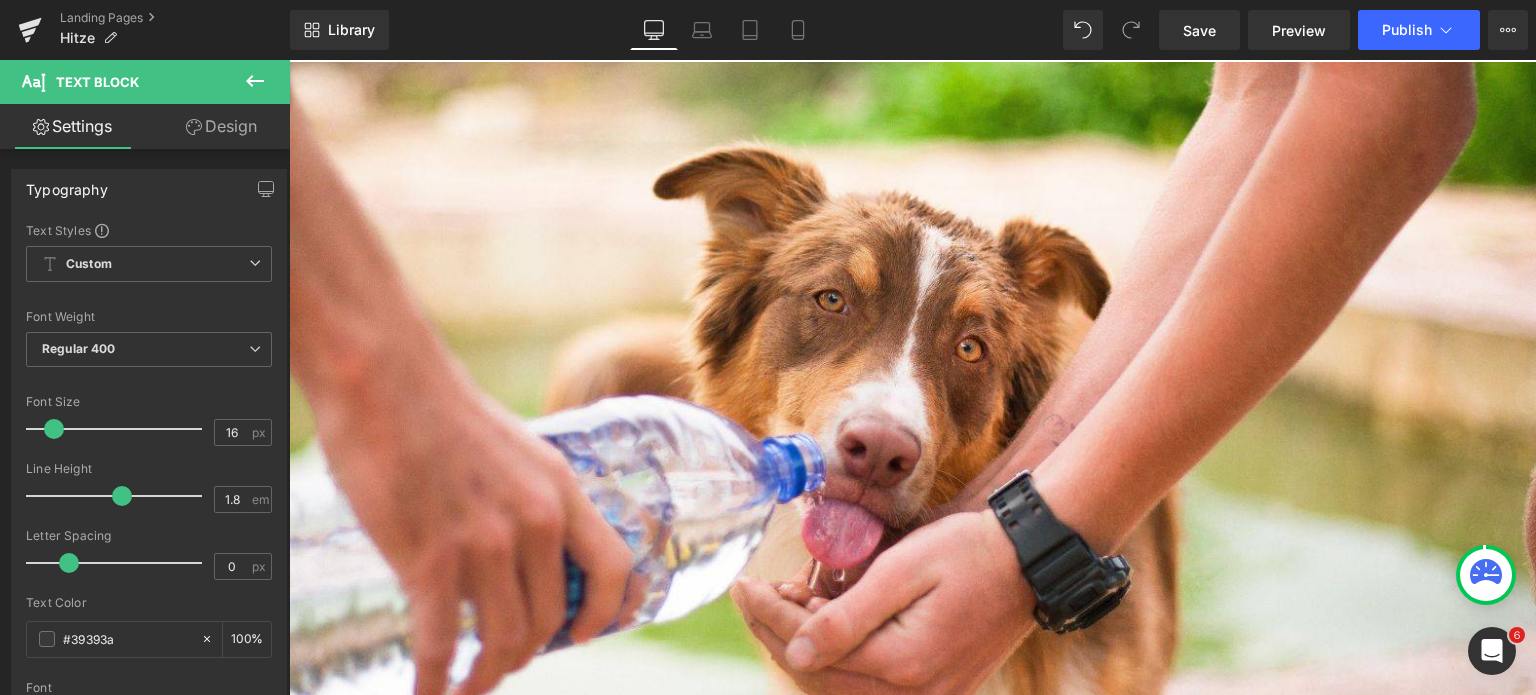 scroll, scrollTop: 3500, scrollLeft: 0, axis: vertical 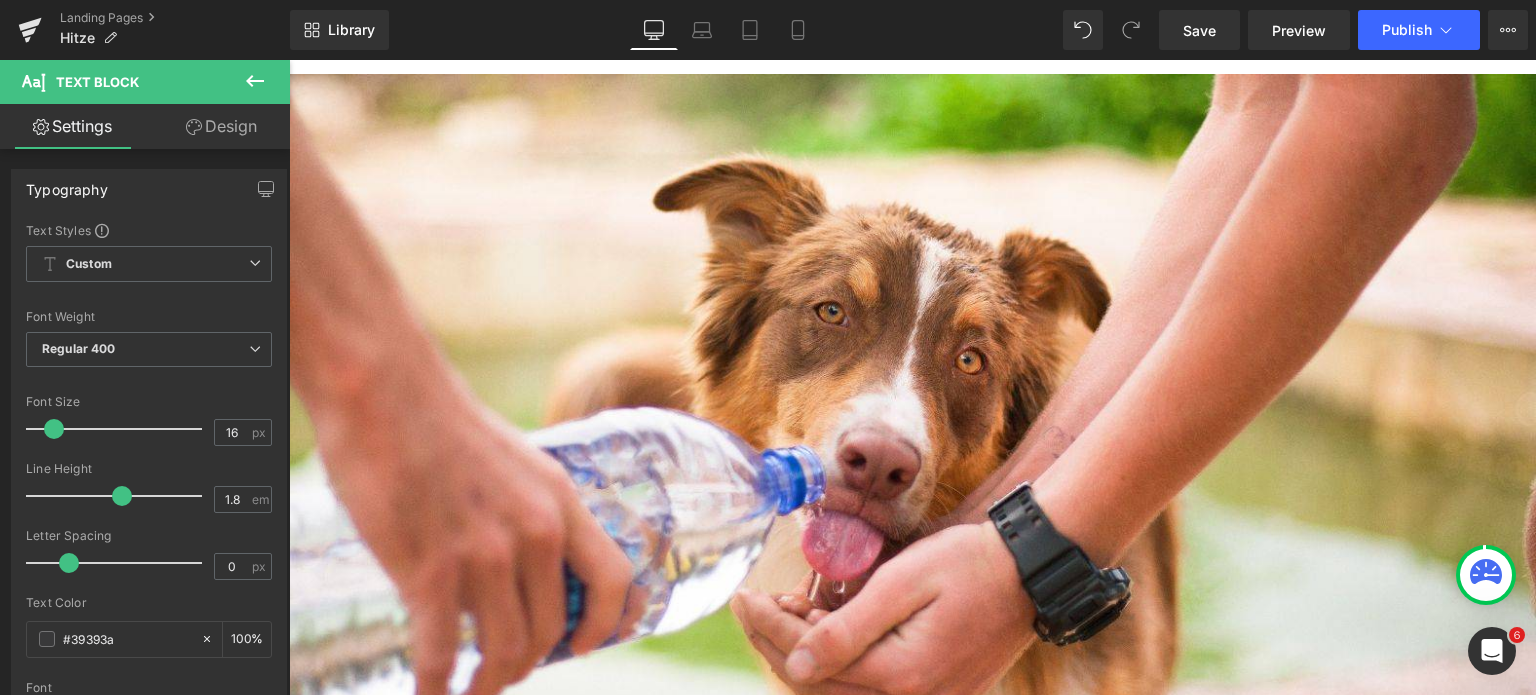 click on "Ganz klar: Bei Hitze braucht dein Hund Abkühlung und eine Unterstützung seiner Temperaturregulation. Wichtig ist hier jedoch, dass du stets darauf achtest, die Abkühlung angemessen und auf sichere Art zu bieten. Wir verraten dir, was dein Hund bei heißem Wetter wirklich braucht." at bounding box center [912, 982] 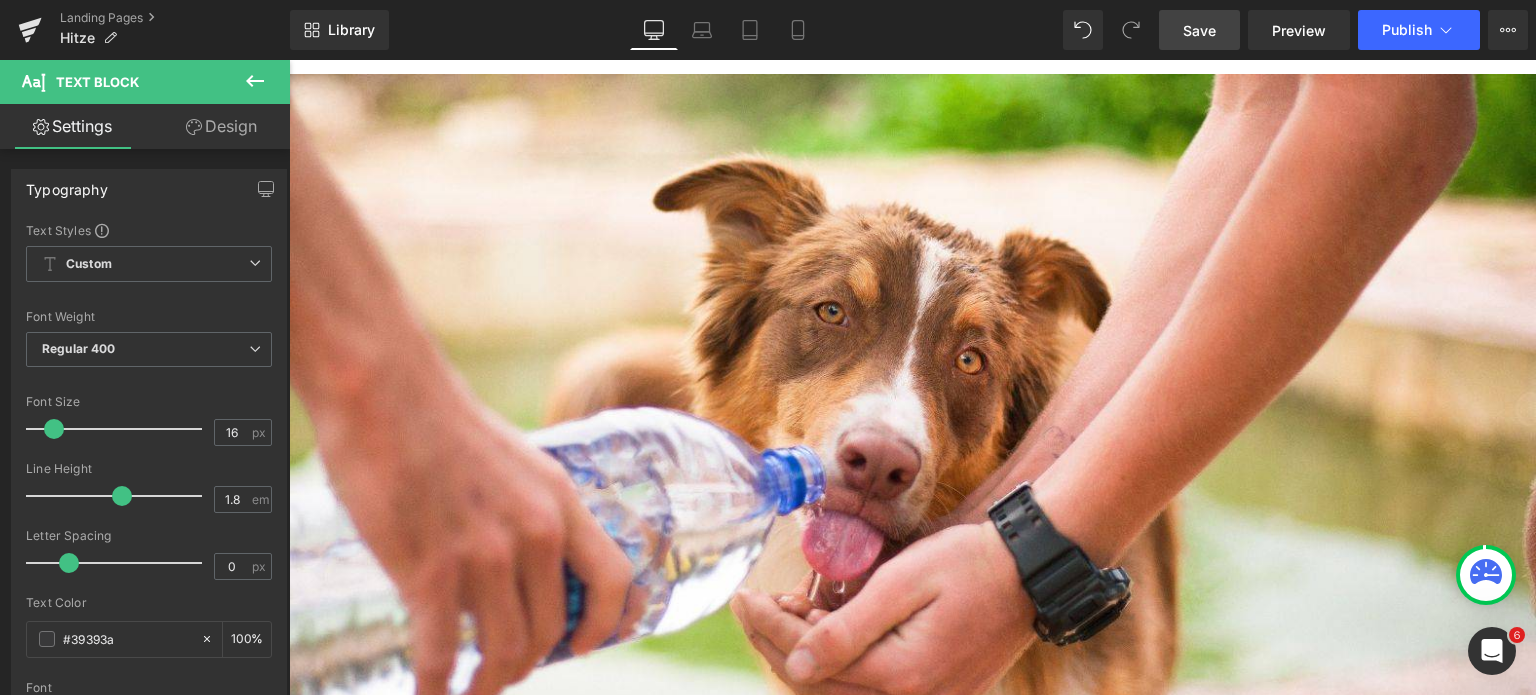 drag, startPoint x: 1201, startPoint y: 31, endPoint x: 889, endPoint y: 46, distance: 312.36038 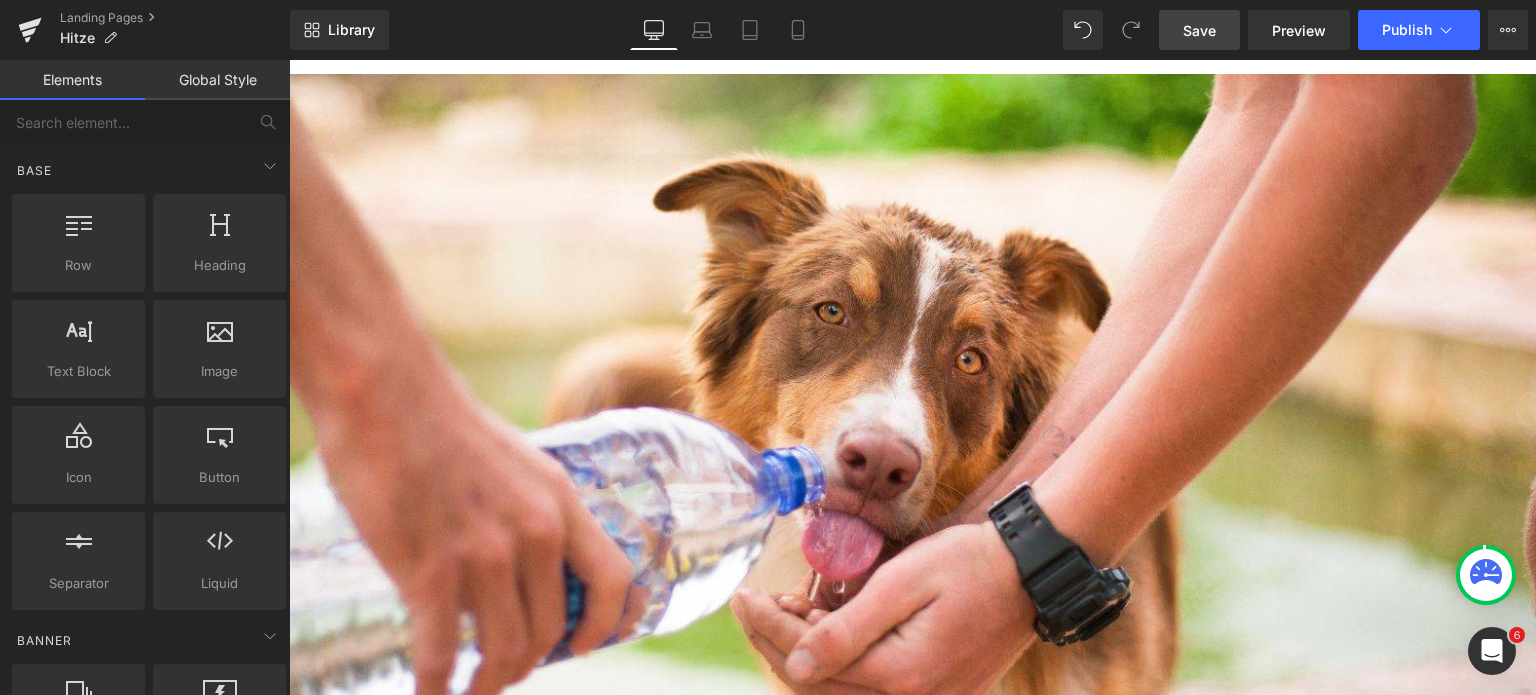 click on "Sommer, Sonne, Hitzewelle: So kann dein Hund heiße Tage genießen Heading         Row
Hero Banner
Hero Banner         Hitze macht auch deinem Hund zu schaffen Heading         Image         Endlich ist er wieder zurück: Der Sommer! Die Tage sind länger, die Grillsaison läuft auf Hochtouren, das Freibad ruft und niemanden hält es drinnen - Zeit, sich zu freuen. Allerdings kann das schöne Wetter auch Nachteile mit sich bringen. Daher ist es jetzt wichtig, dass du für deinen Hund ein paar besondere Regeln beachtest: Text Block         stelle mehrfach täglich frisches Wasser bereit und achte sorgfältig darauf, dass dein Hund genug trinkt stelle sicher, dass dein Hund immer einen kühlen und schattigen Rückzugsort hat, an dem er sich erholen kann unser Geheimtipp: Text Block" at bounding box center (912, 2500) 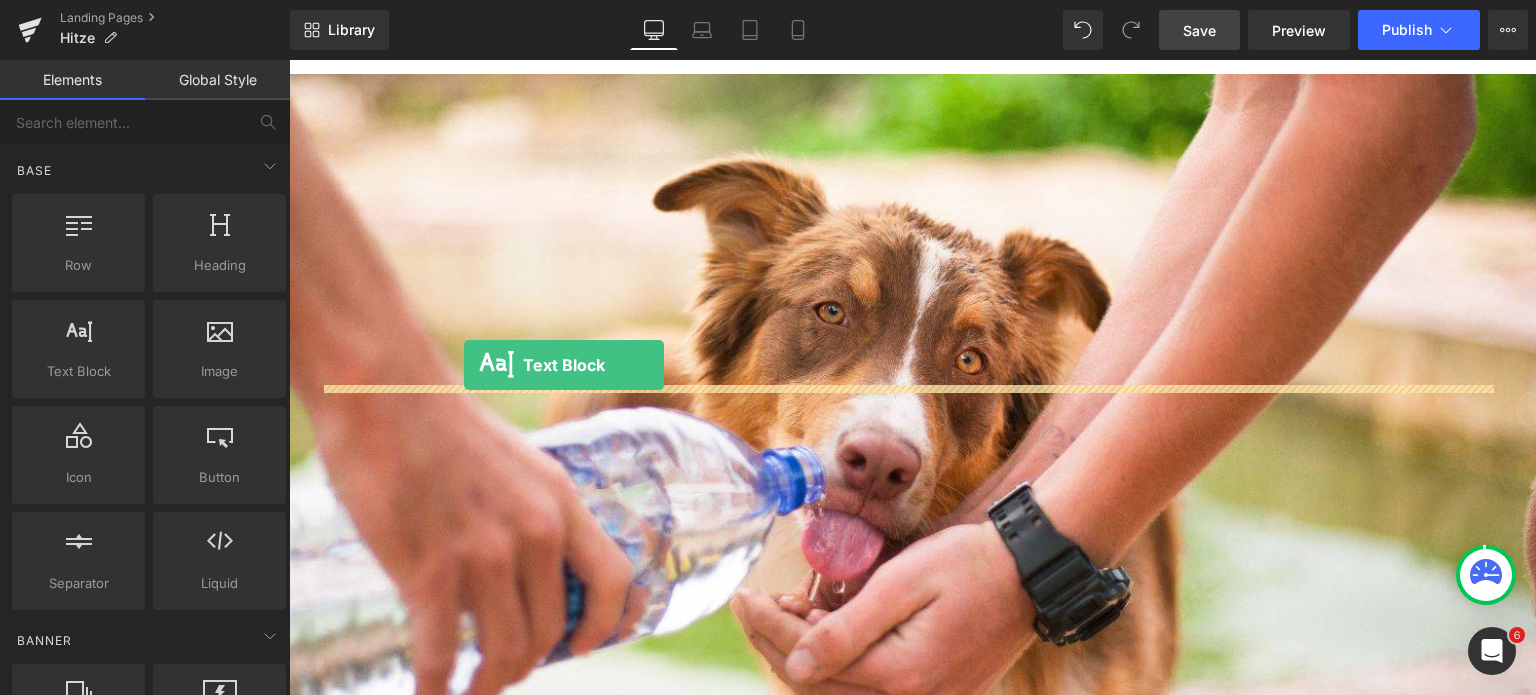 drag, startPoint x: 360, startPoint y: 396, endPoint x: 464, endPoint y: 365, distance: 108.52189 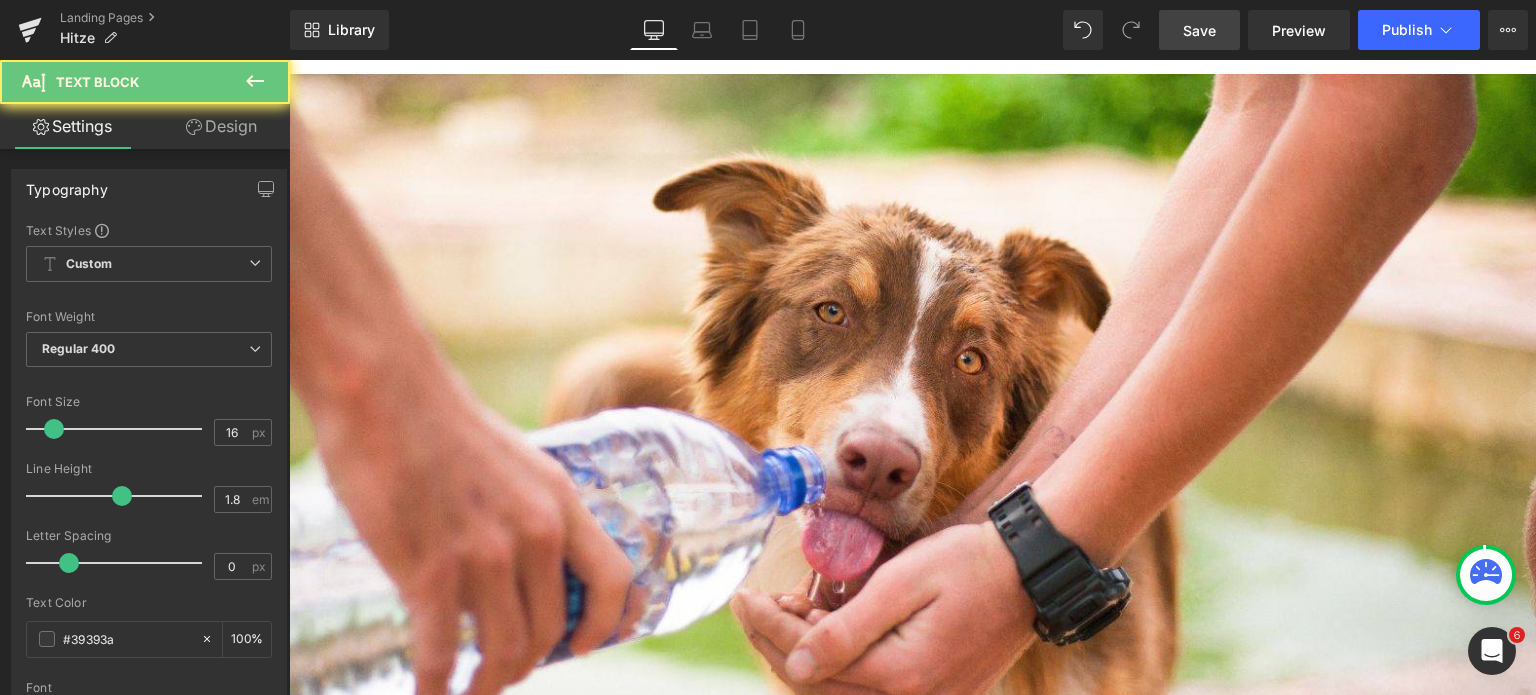 click on "Lorem ipsum dolor sit amet, consectetur adipiscing elit, sed do eiusmod tempor incididunt ut labore et dolore magna aliqua. Ut enim ad minim veniam, quis nostrud exercitation ullamco laboris nisi ut aliquip ex ea commodo consequat. Duis aute irure dolor in reprehenderit in voluptate velit esse cillum dolore eu fugiat nulla pariatur. Excepteur sint occaecat cupidatat non proident, sunt in culpa qui officia deserunt mollit anim id est laborum." at bounding box center [912, 1072] 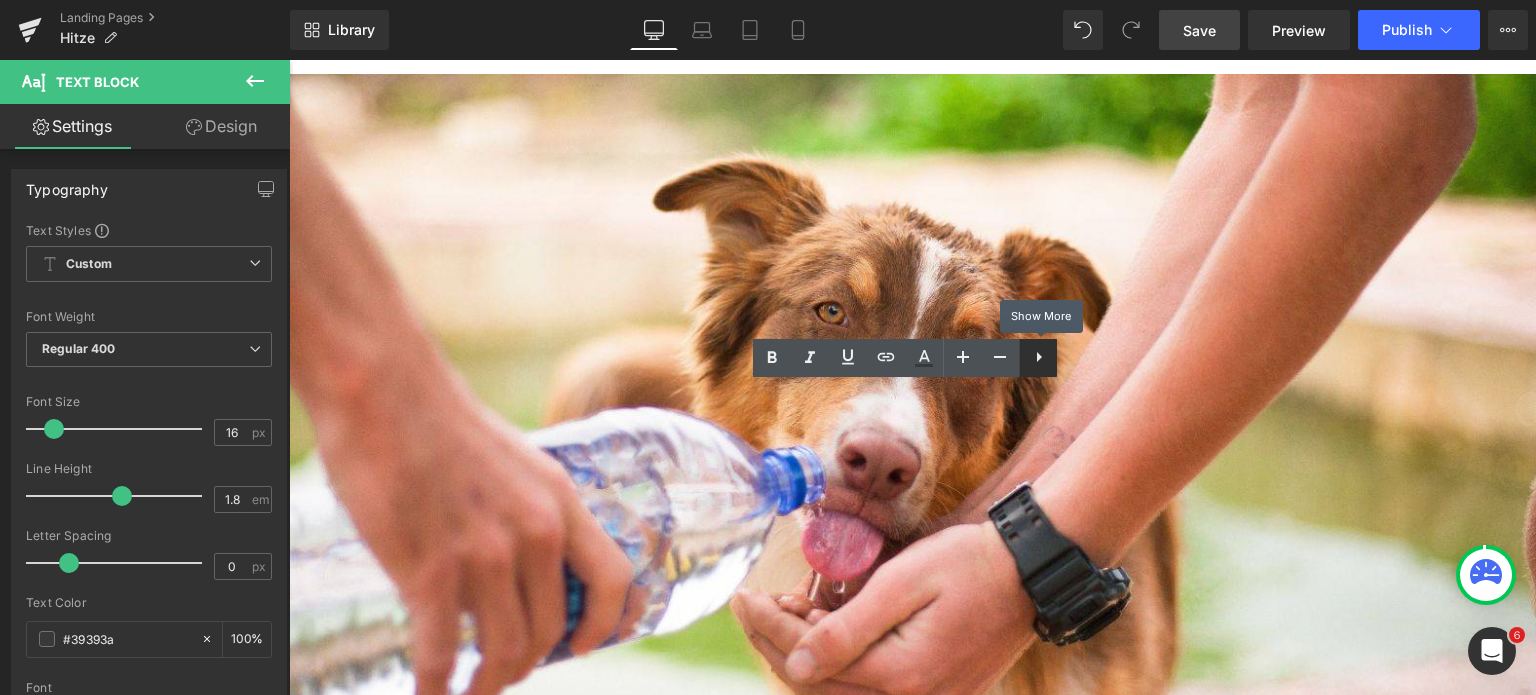 click 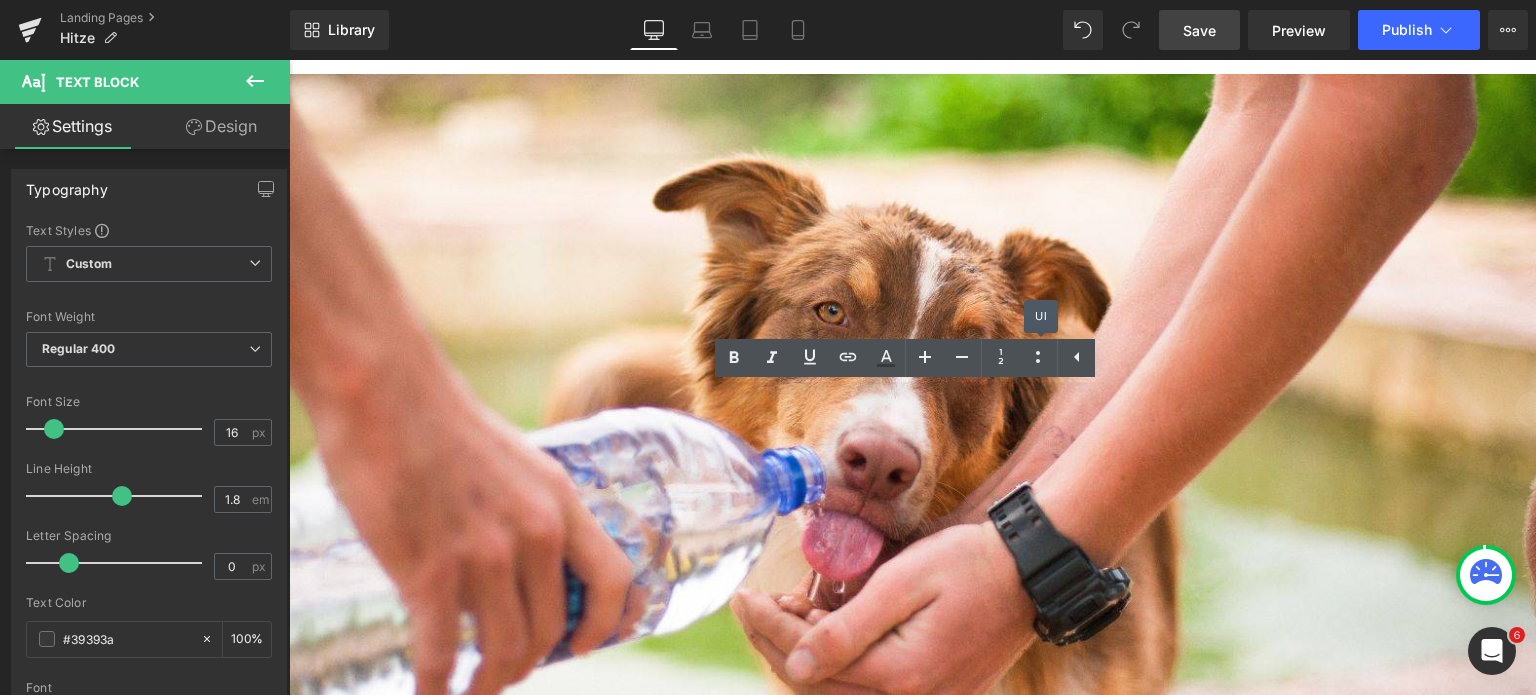 click 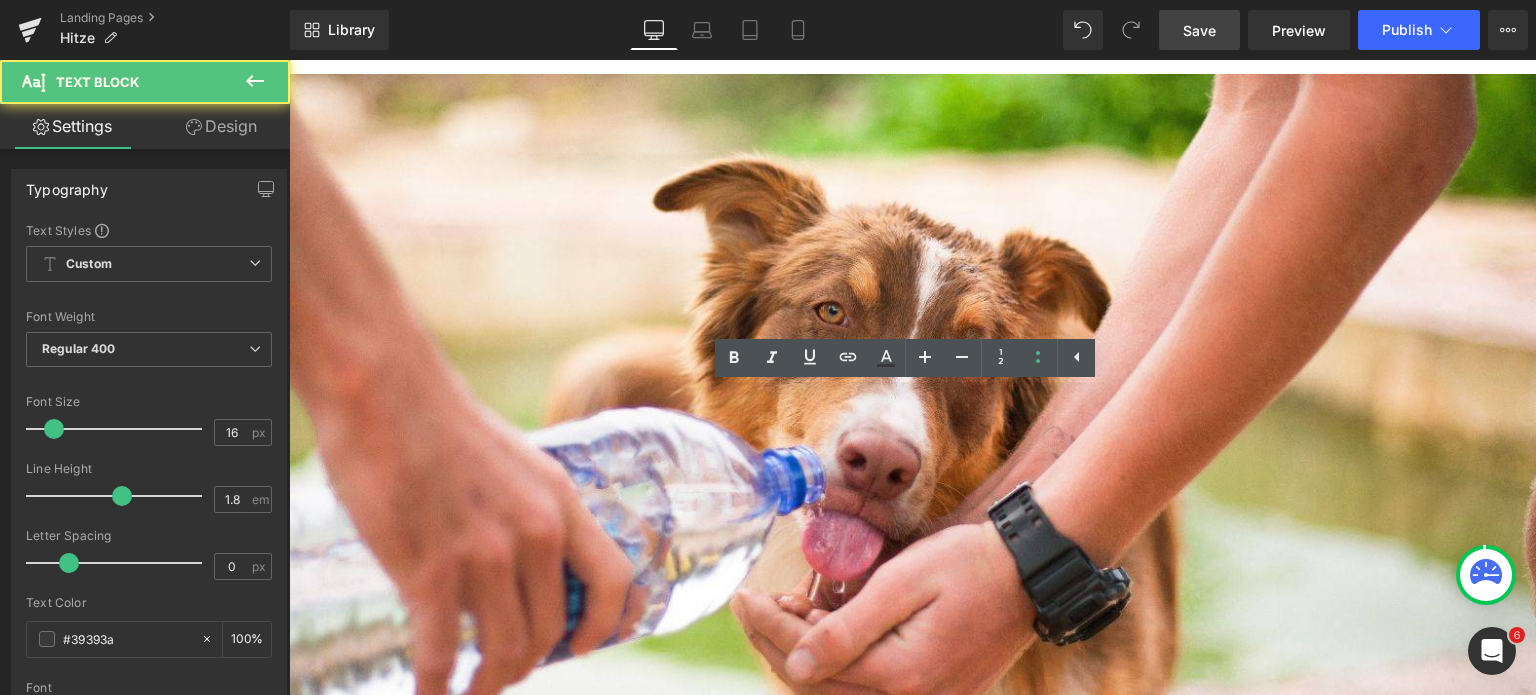 click on "Lorem ipsum dolor sit amet, consectetur adipiscing elit, sed do eiusmod tempor incididunt ut labore et dolore magna aliqua. Ut enim ad minim veniam, quis nostrud exercitation ullamco laboris nisi ut aliquip ex ea commodo consequat. Duis aute irure dolor in reprehenderit in voluptate velit esse cillum dolore eu fugiat nulla pariatur. Excepteur sint occaecat cupidatat non proident, sunt in culpa qui officia deserunt mollit anim id est laborum." at bounding box center [932, 1088] 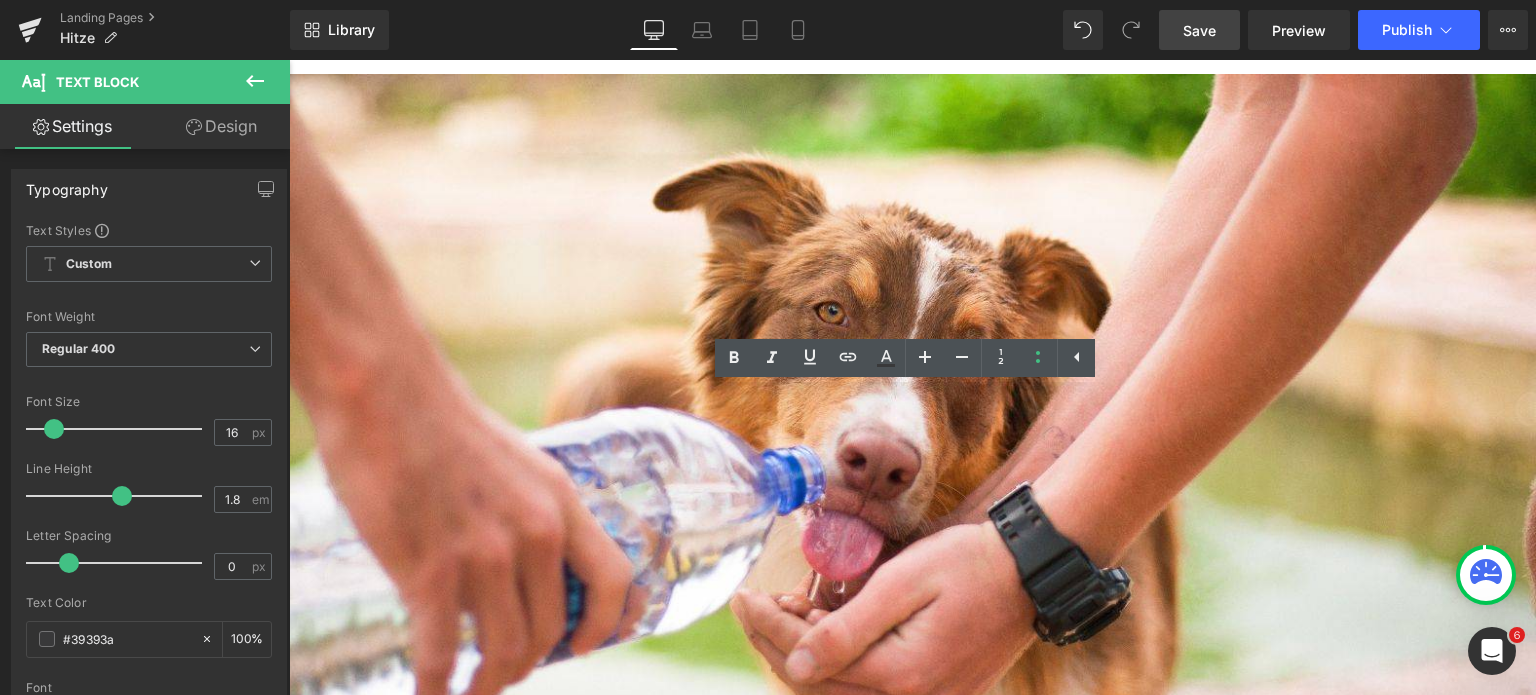 drag, startPoint x: 879, startPoint y: 455, endPoint x: 332, endPoint y: 404, distance: 549.3724 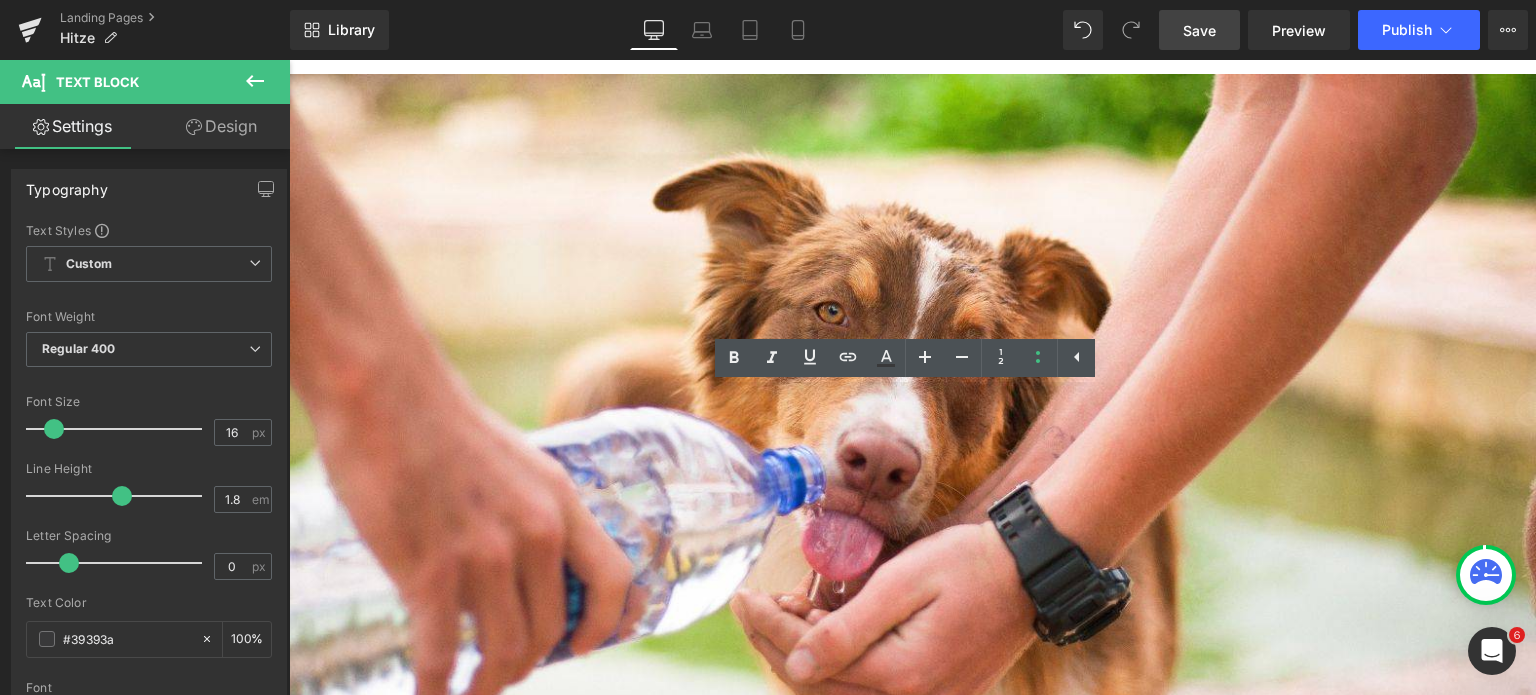 click on "Lorem ipsum dolor sit amet, consectetur adipiscing elit, sed do eiusmod tempor incididunt ut labore et dolore magna aliqua. Ut enim ad minim veniam, quis nostrud exercitation ullamco laboris nisi ut aliquip ex ea commodo consequat. Duis aute irure dolor in reprehenderit in voluptate velit esse cillum dolore eu fugiat nulla pariatur. Excepteur sint occaecat cupidatat non proident, sunt in culpa qui officia deserunt mollit anim id est laborum." at bounding box center (932, 1088) 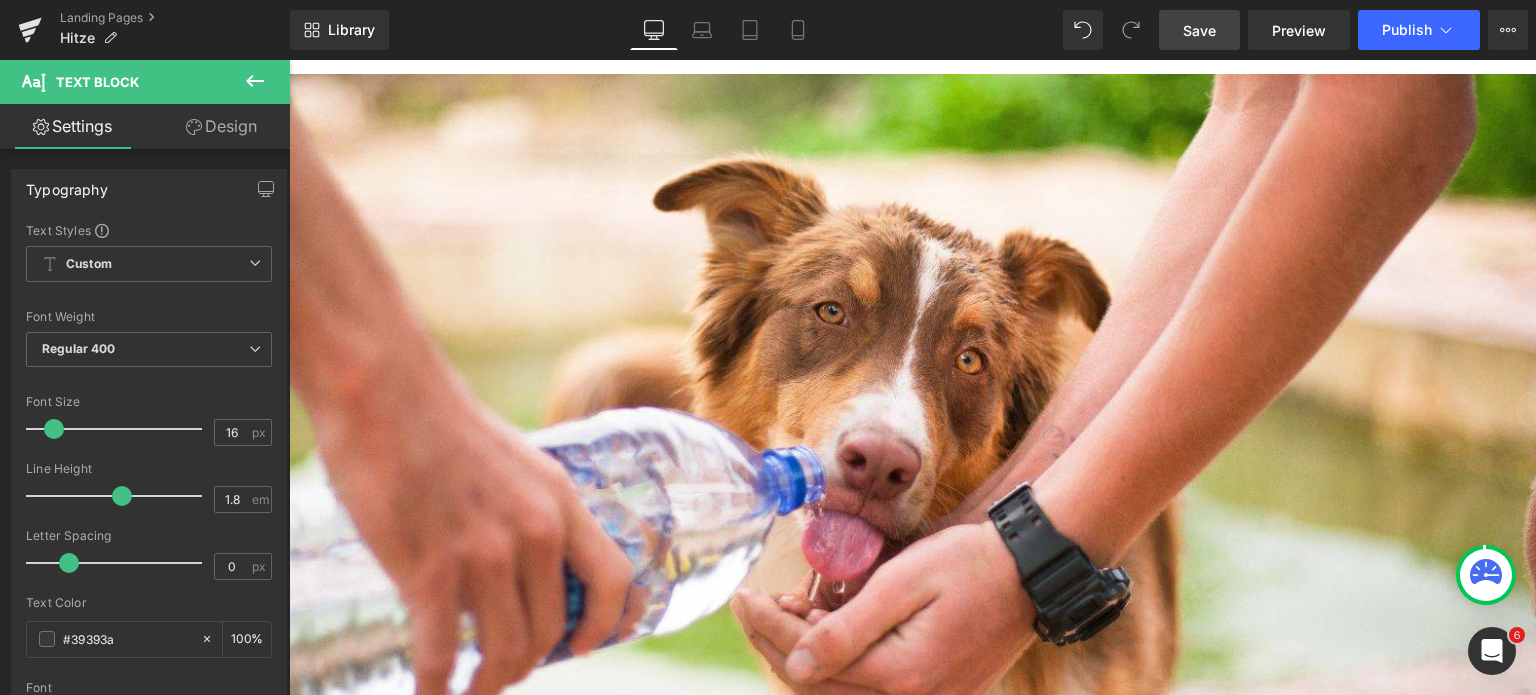 drag, startPoint x: 344, startPoint y: 399, endPoint x: 417, endPoint y: 412, distance: 74.1485 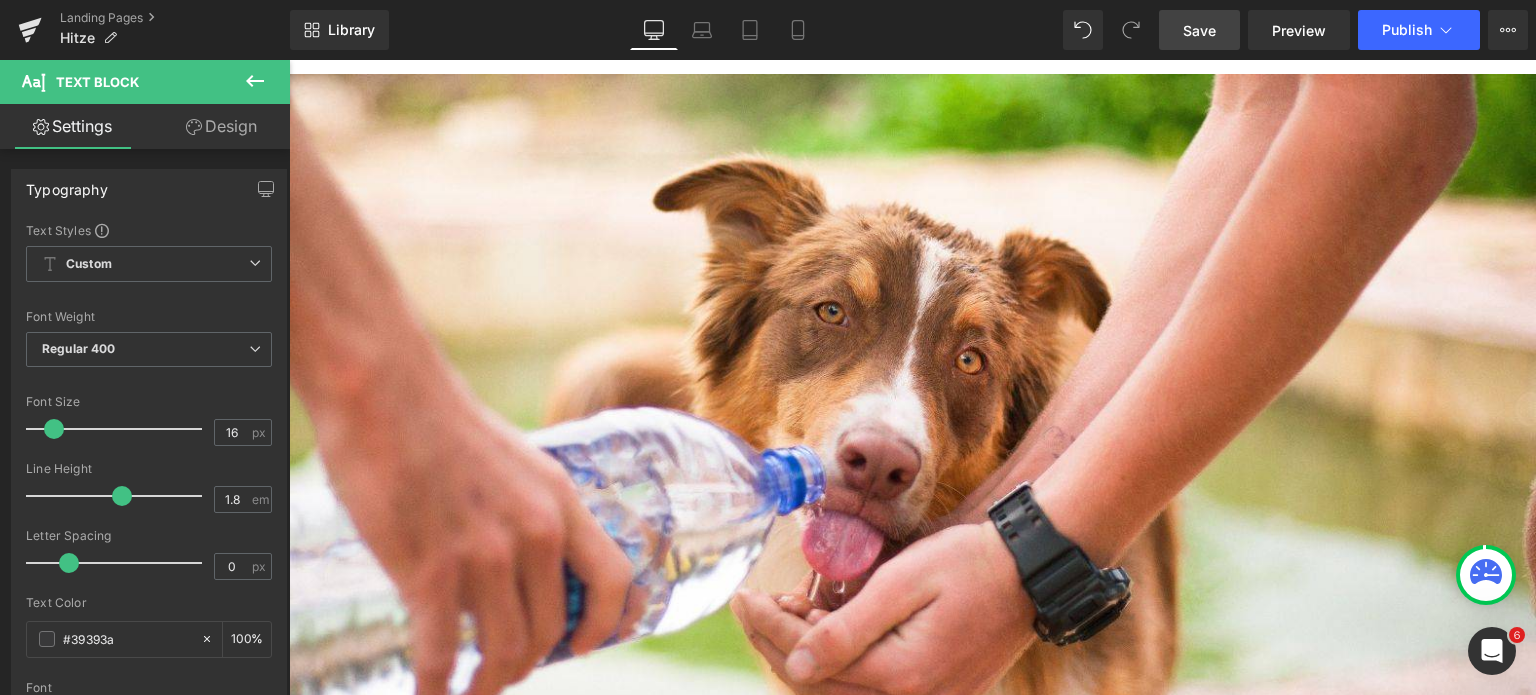 click on "Kühlmatten:" at bounding box center (932, 1059) 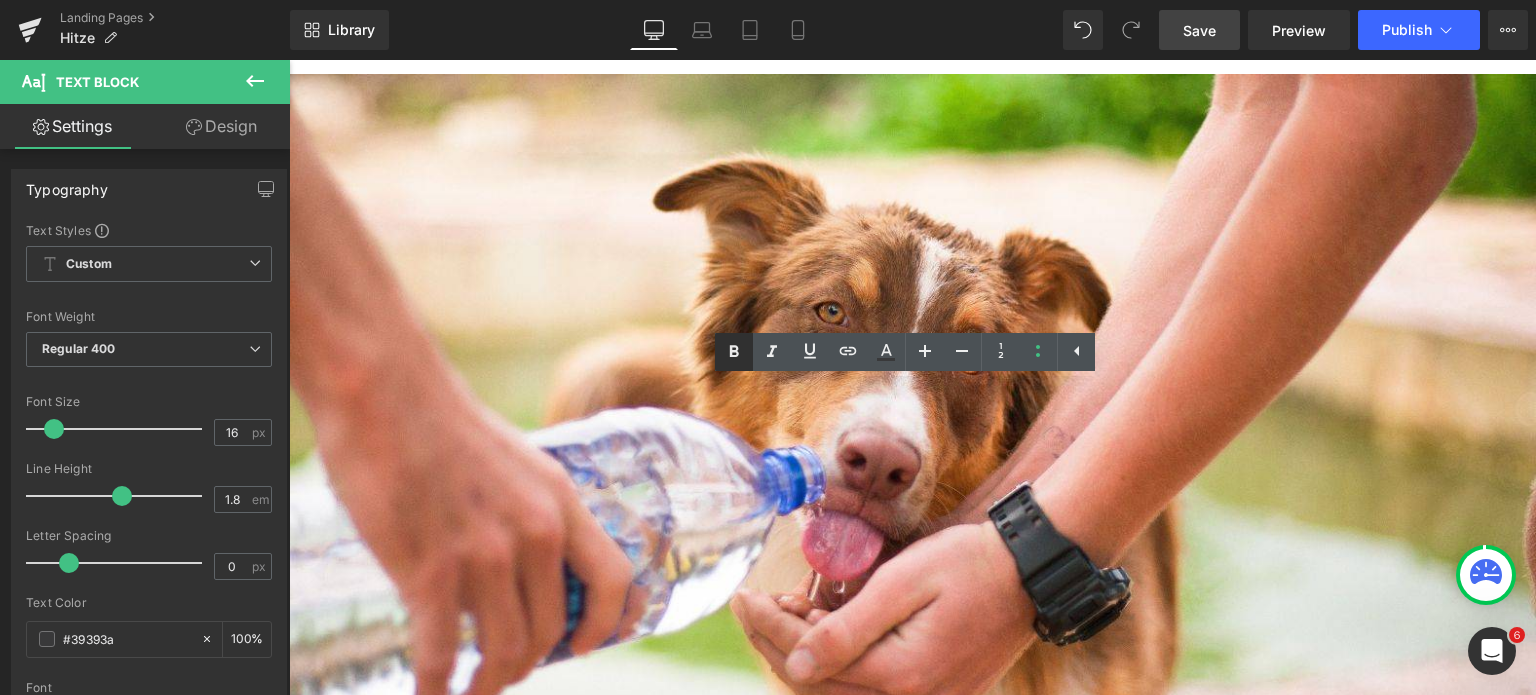 click 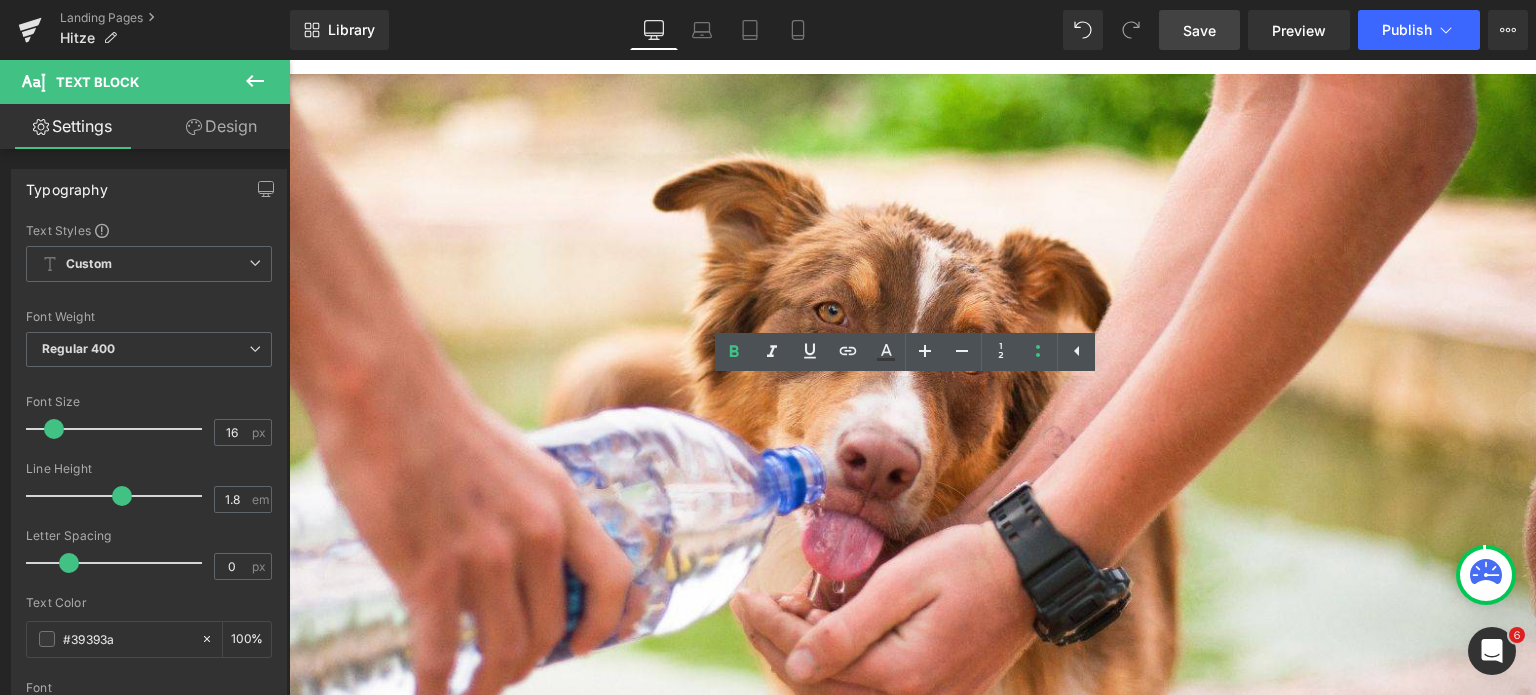 click on "Kühlmatten:" at bounding box center [932, 1059] 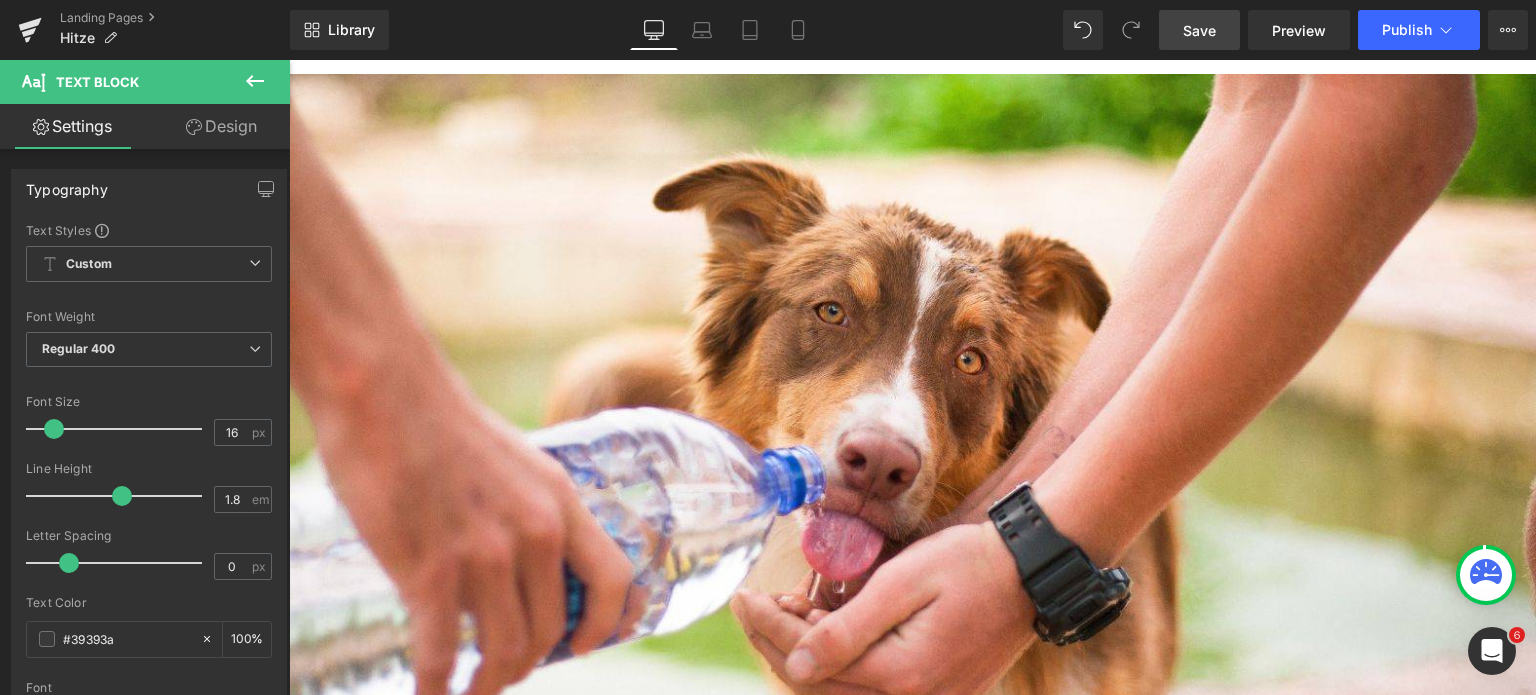 click on "Save" at bounding box center (1199, 30) 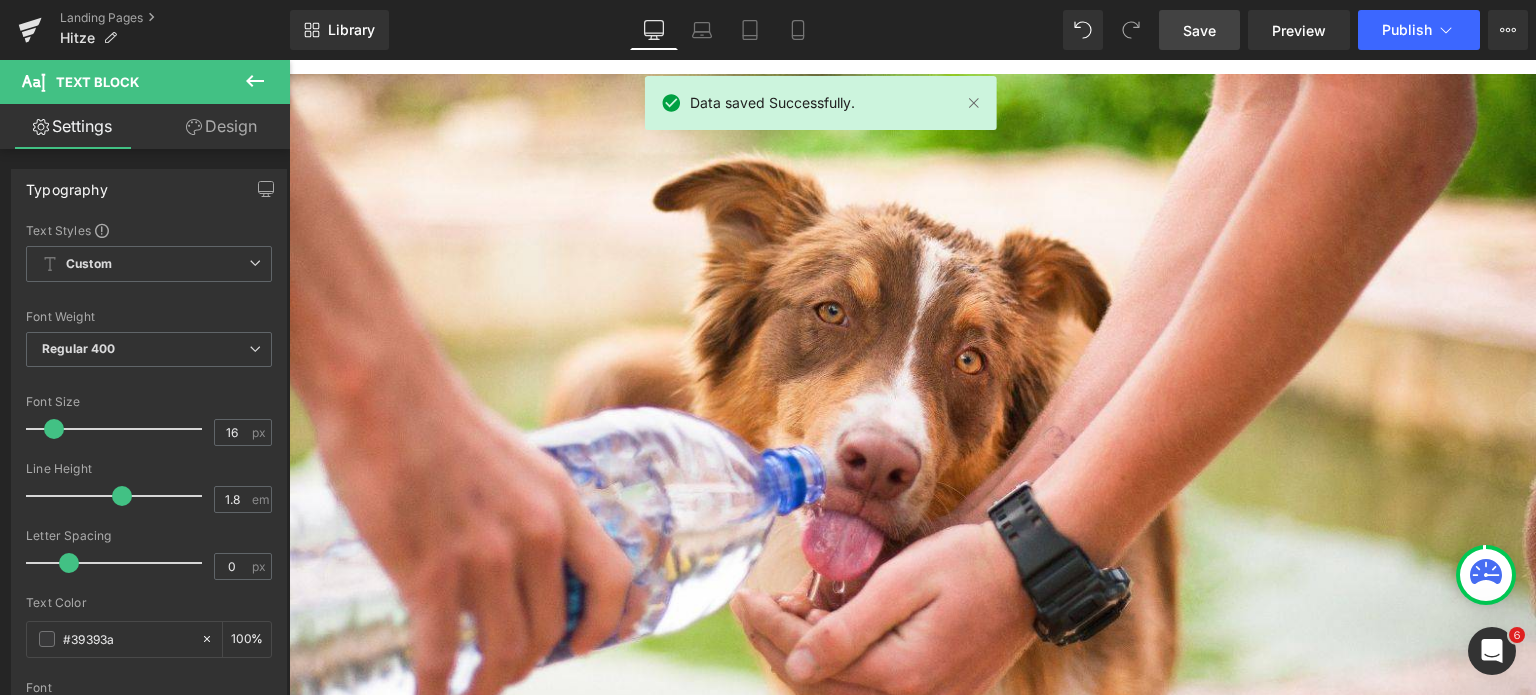 click at bounding box center [932, 1145] 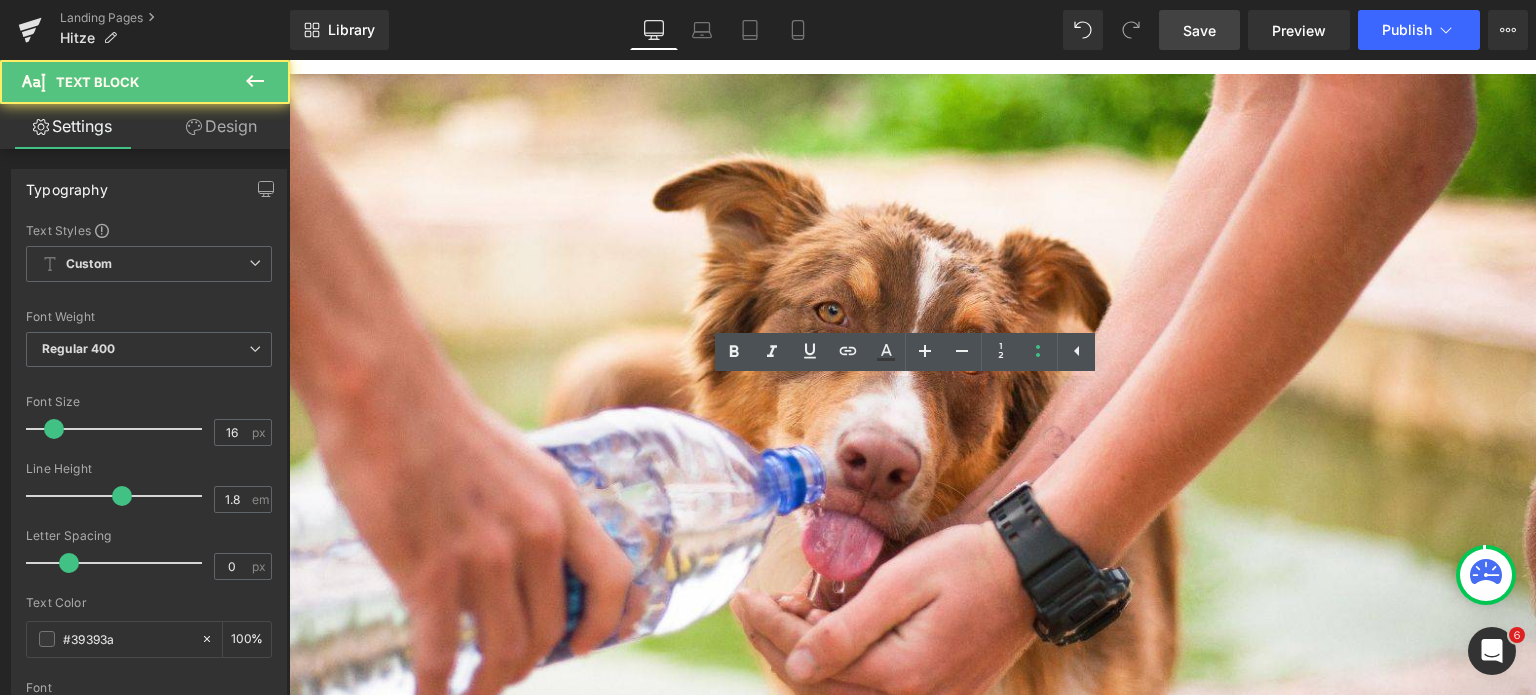 click on "Kühlmatten:  Die kühlenden Unterlagen für Hunde eignen sich perfekt für die Siesta in der Mittagsglut. Kühlmatten erfreuen sich bei heißen Temperaturen großer Beliebtheit, denn sie sind einfach, unkompliziert und stehen schnell zur Verfügung. Vorsicht geboten ist bei Welpen, Senioren oder erkrankten Hunden - hier solltest du darauf achten, dass dein Liebling nicht zu viel des Guten bekommt und möglicherweise auskühlt." at bounding box center [932, 1088] 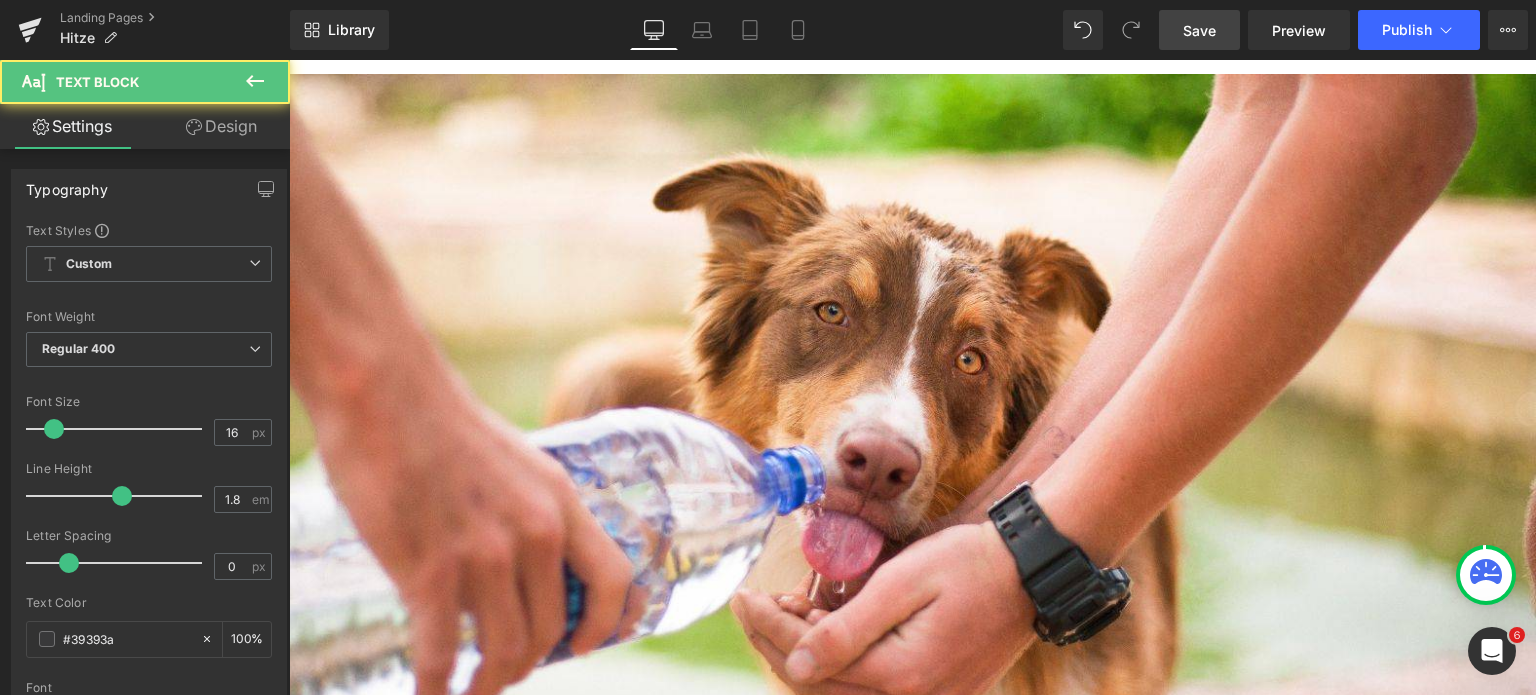 click at bounding box center [932, 1059] 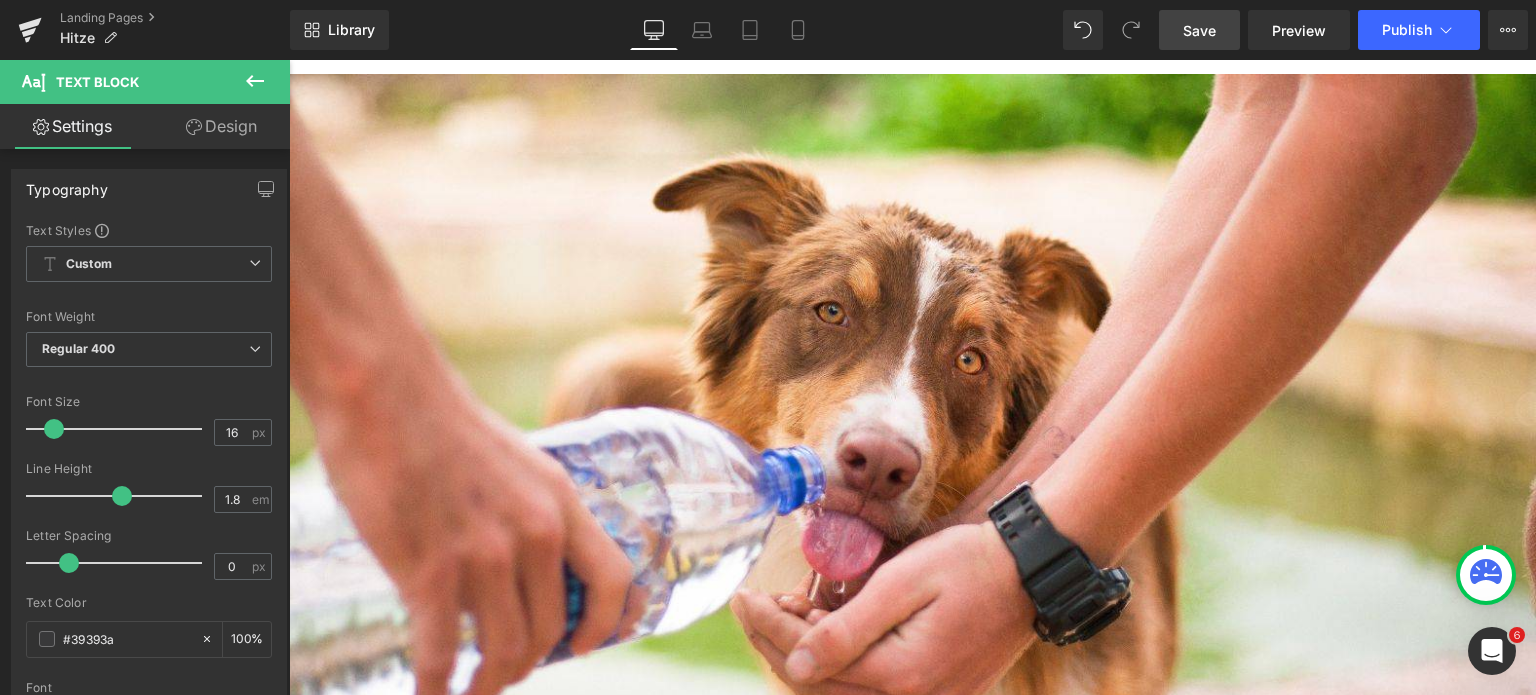 click on "Trinken, trinken, trinken:" at bounding box center (932, 1059) 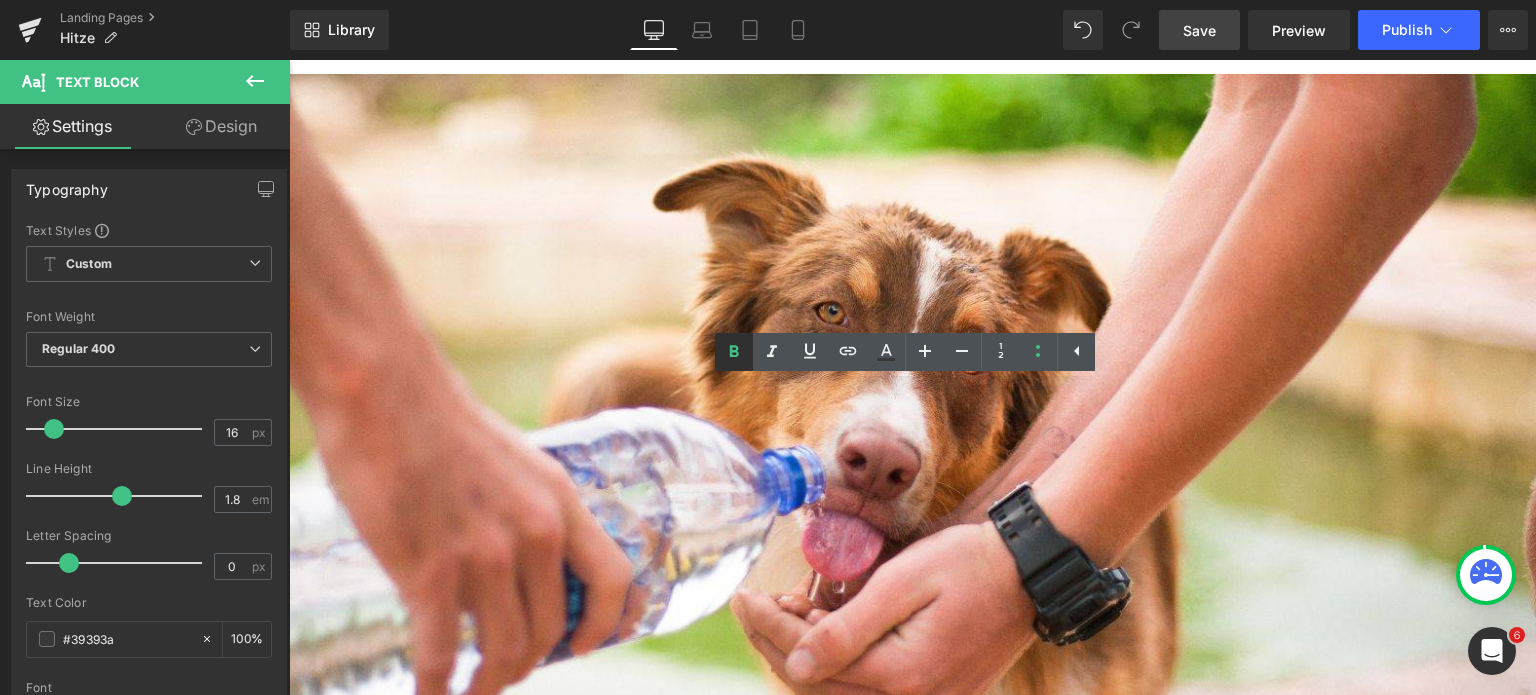 click 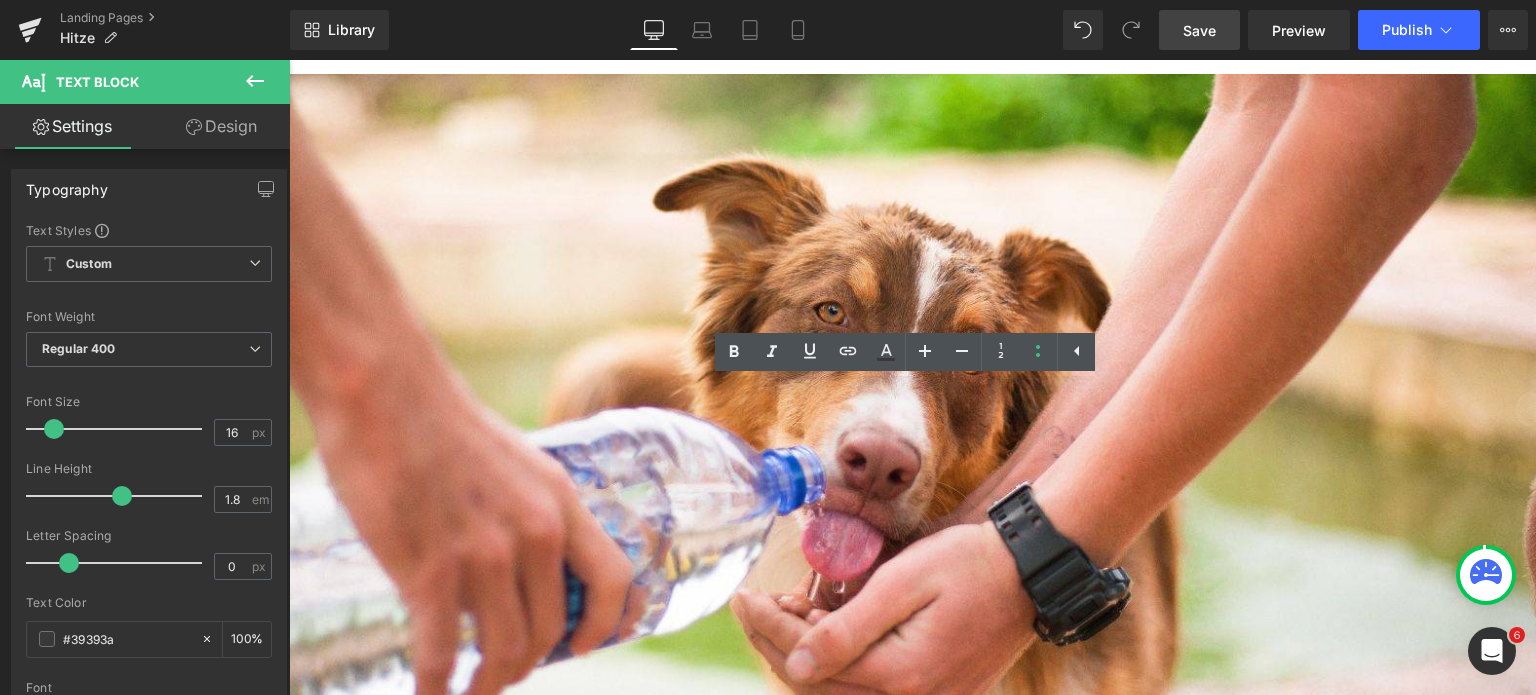 click on "Trinken, trinken, trinken:" at bounding box center (932, 1059) 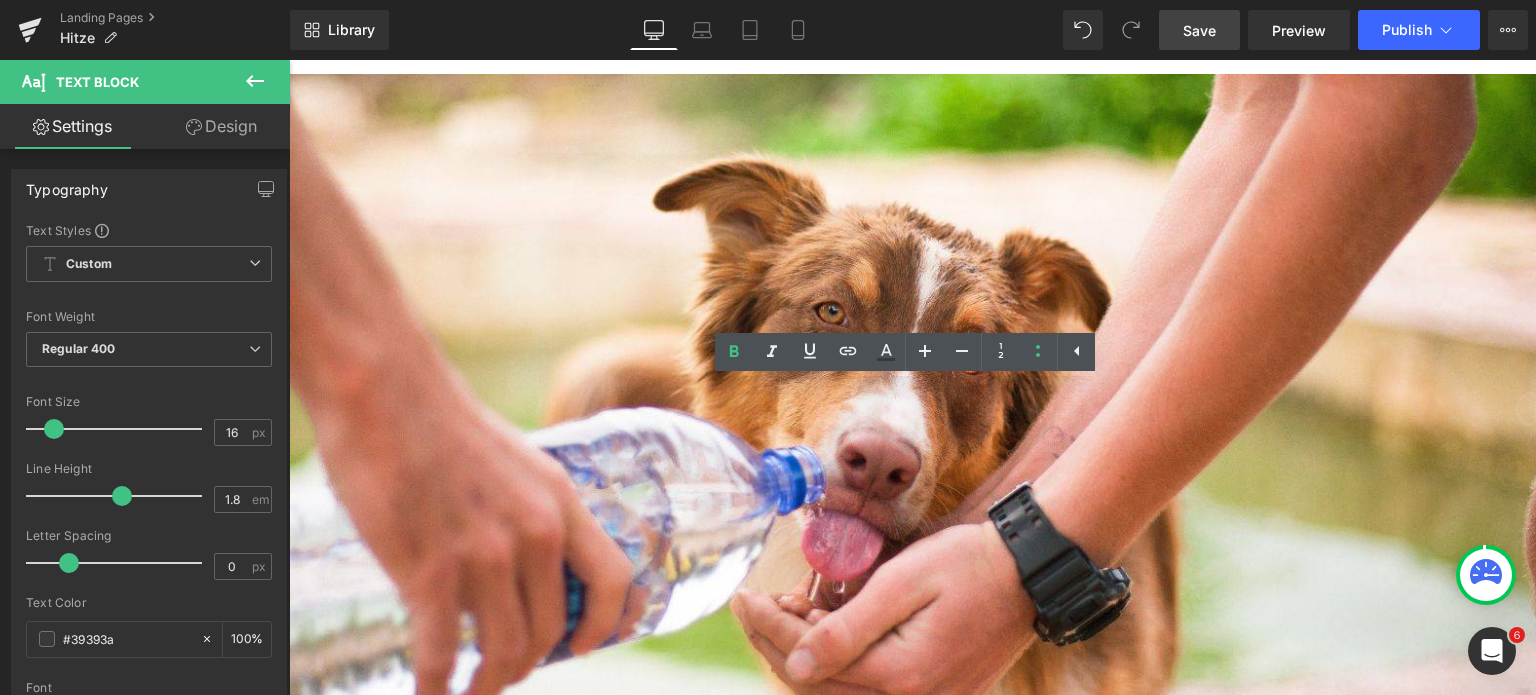 click on "Trinken, trinken, trinken:" at bounding box center [932, 1059] 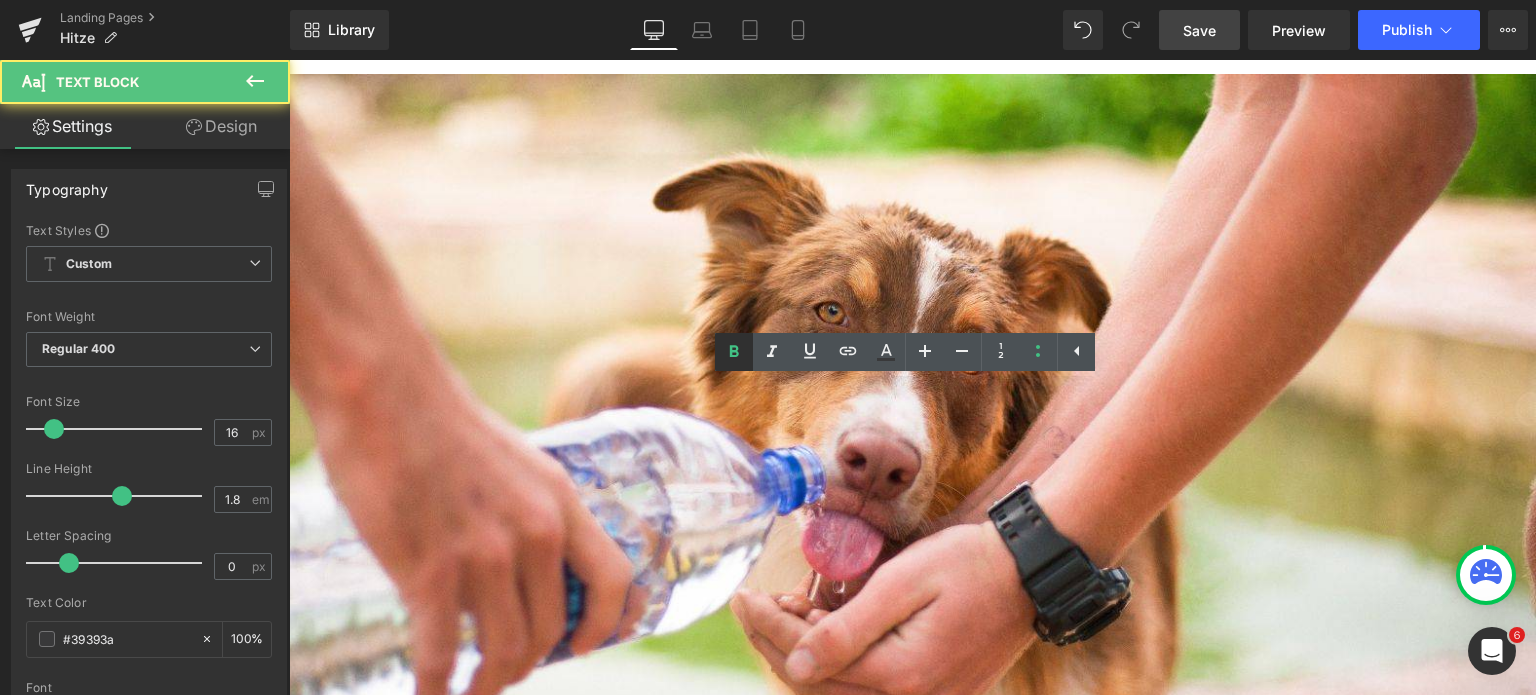 click at bounding box center (734, 352) 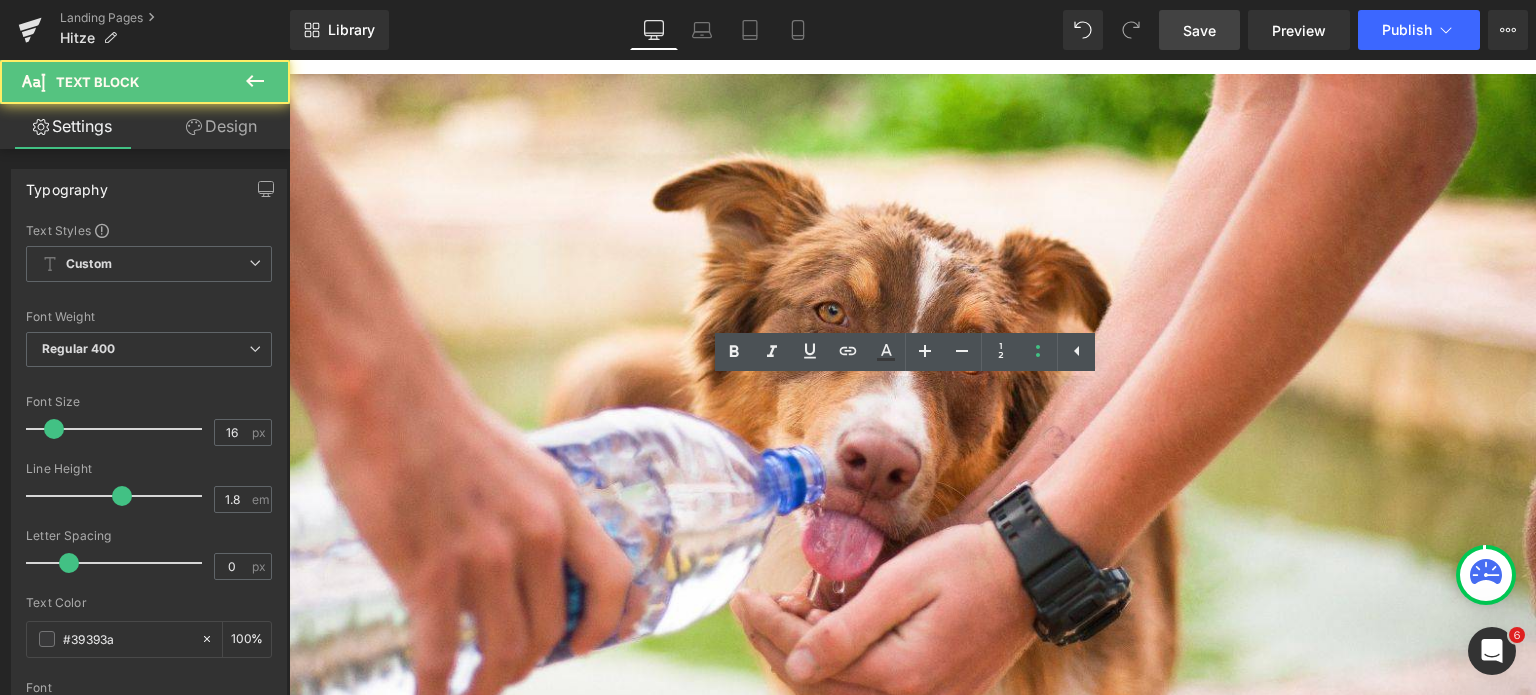 click on "Trinken, trinken, trinken:" at bounding box center [932, 1059] 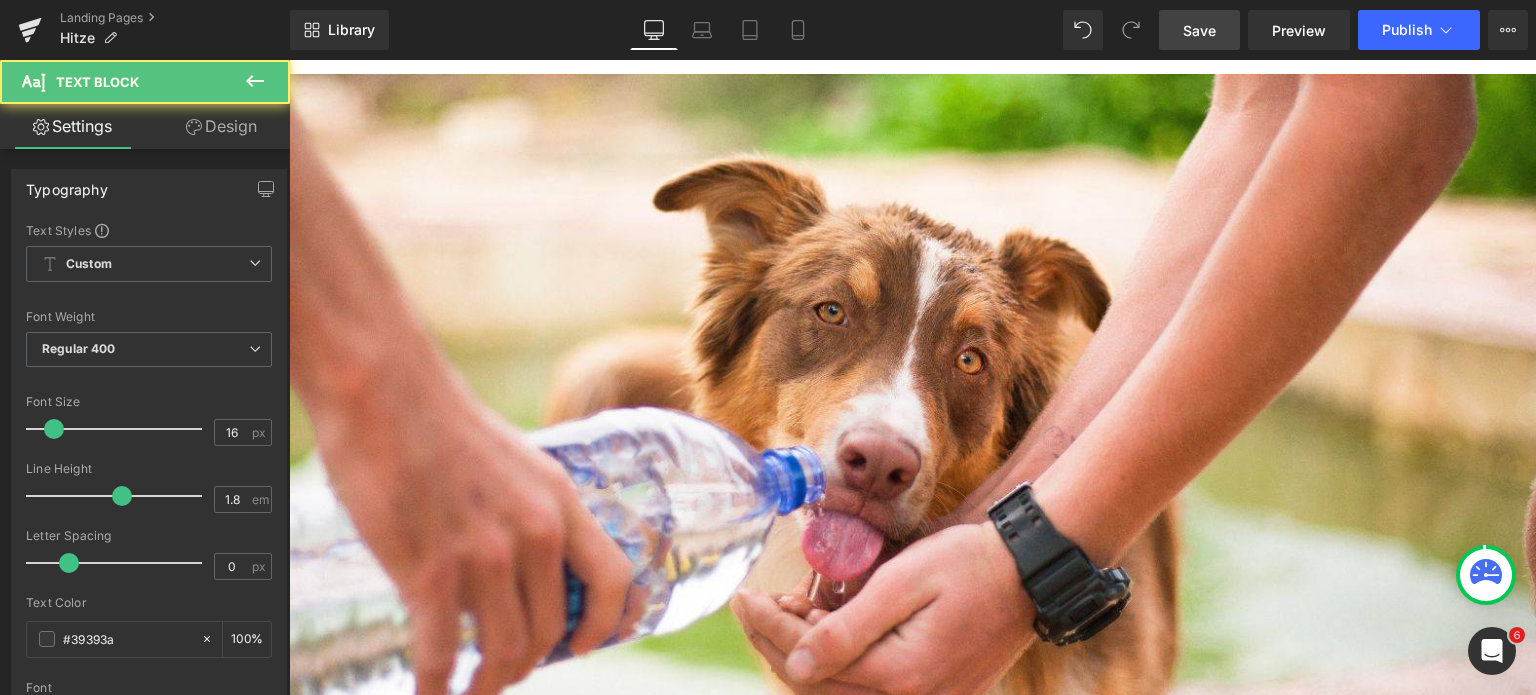 drag, startPoint x: 504, startPoint y: 395, endPoint x: 536, endPoint y: 398, distance: 32.140316 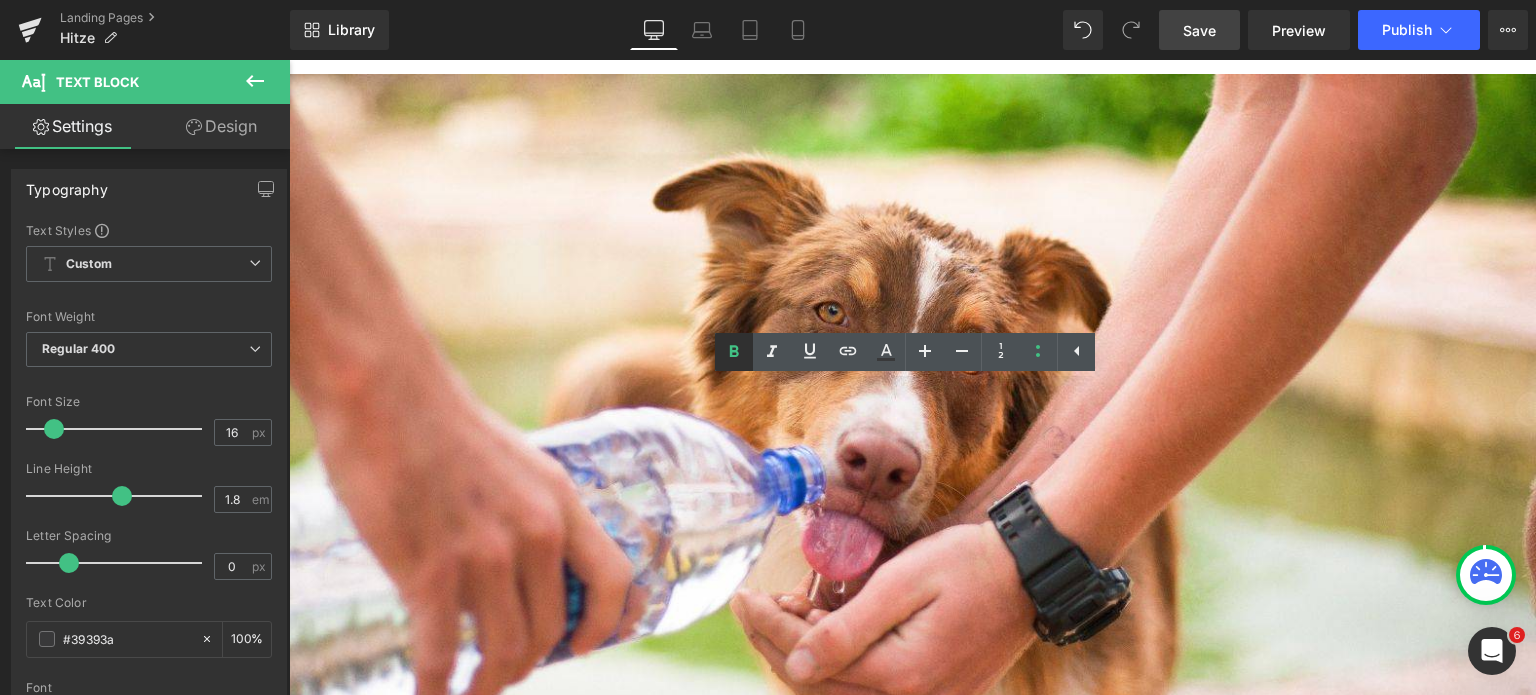 click 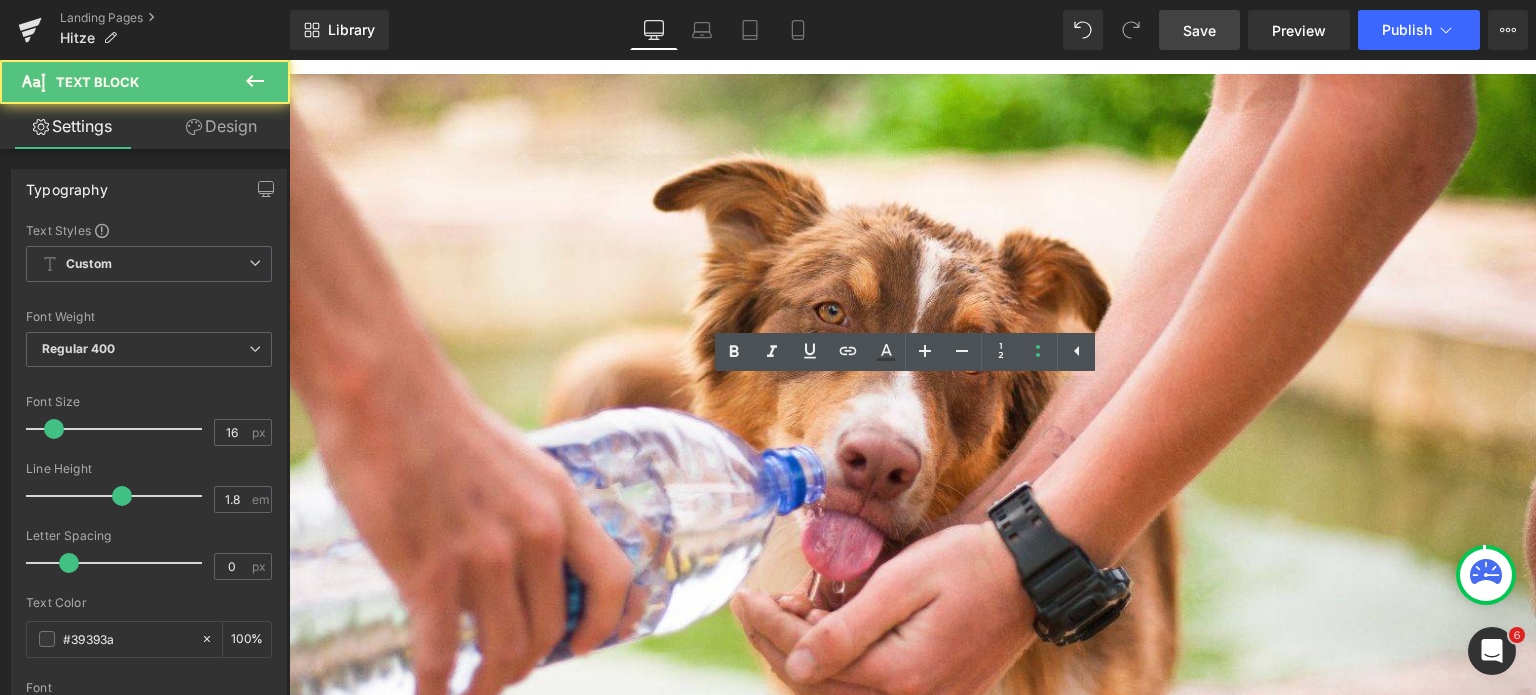 click on "Trinken, trinken, trinken:  Man" at bounding box center (932, 1059) 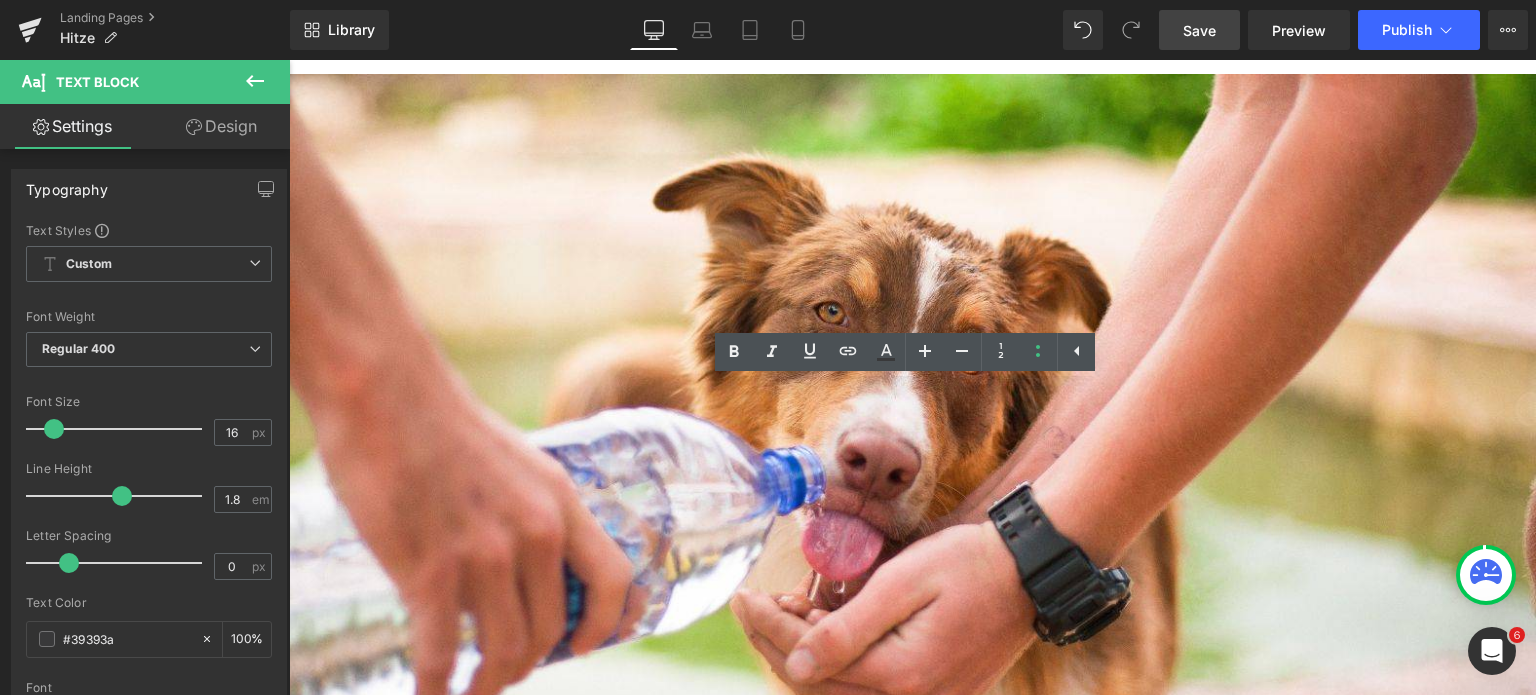 click on "Trinken, trinken, trinken:  Man" at bounding box center (932, 1059) 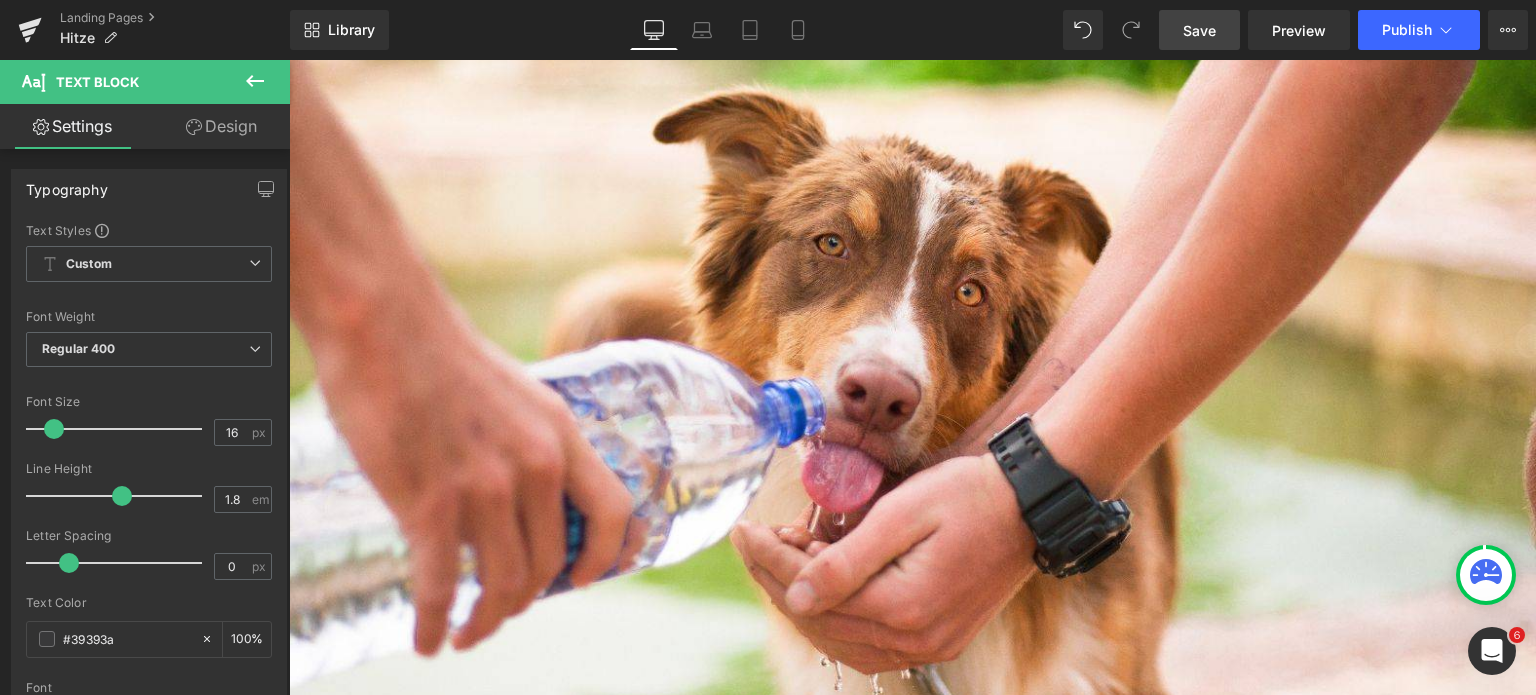 scroll, scrollTop: 3600, scrollLeft: 0, axis: vertical 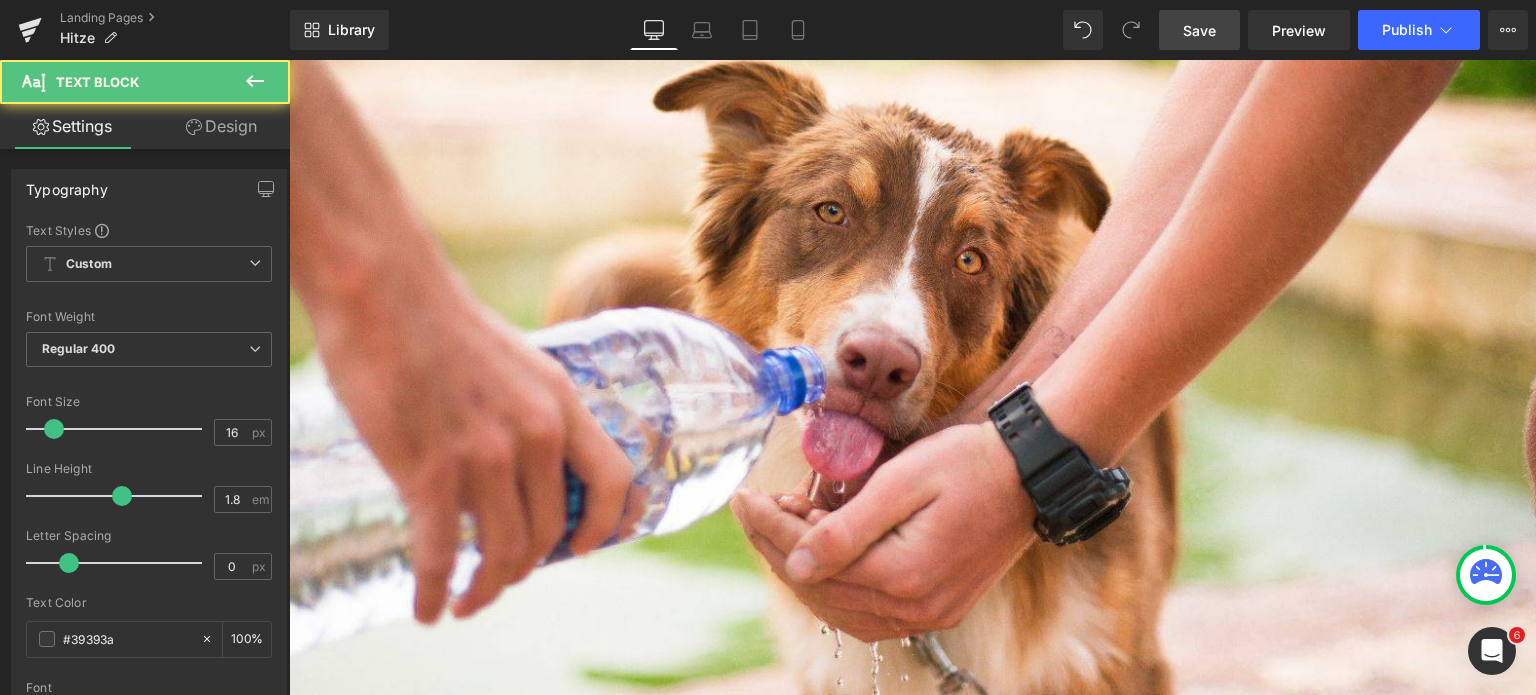 click at bounding box center [932, 1132] 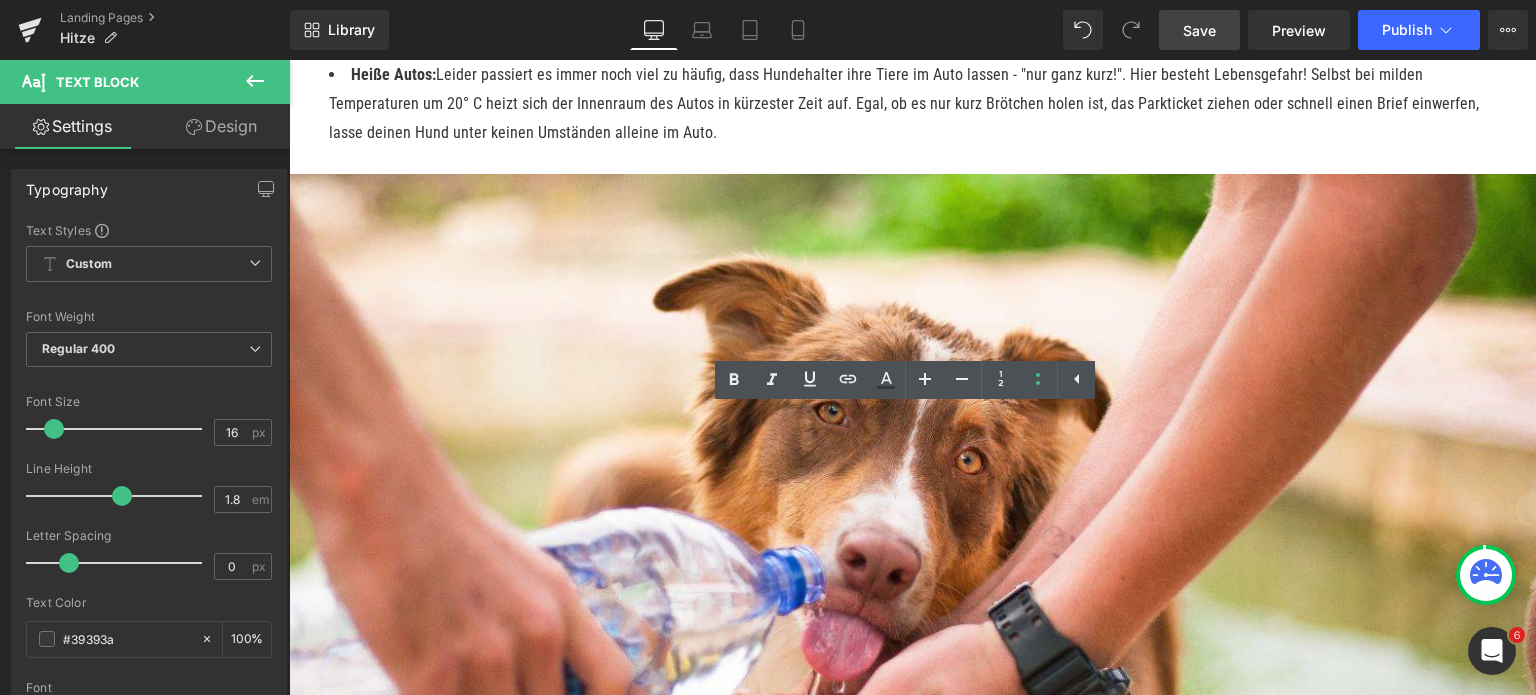 scroll, scrollTop: 3700, scrollLeft: 0, axis: vertical 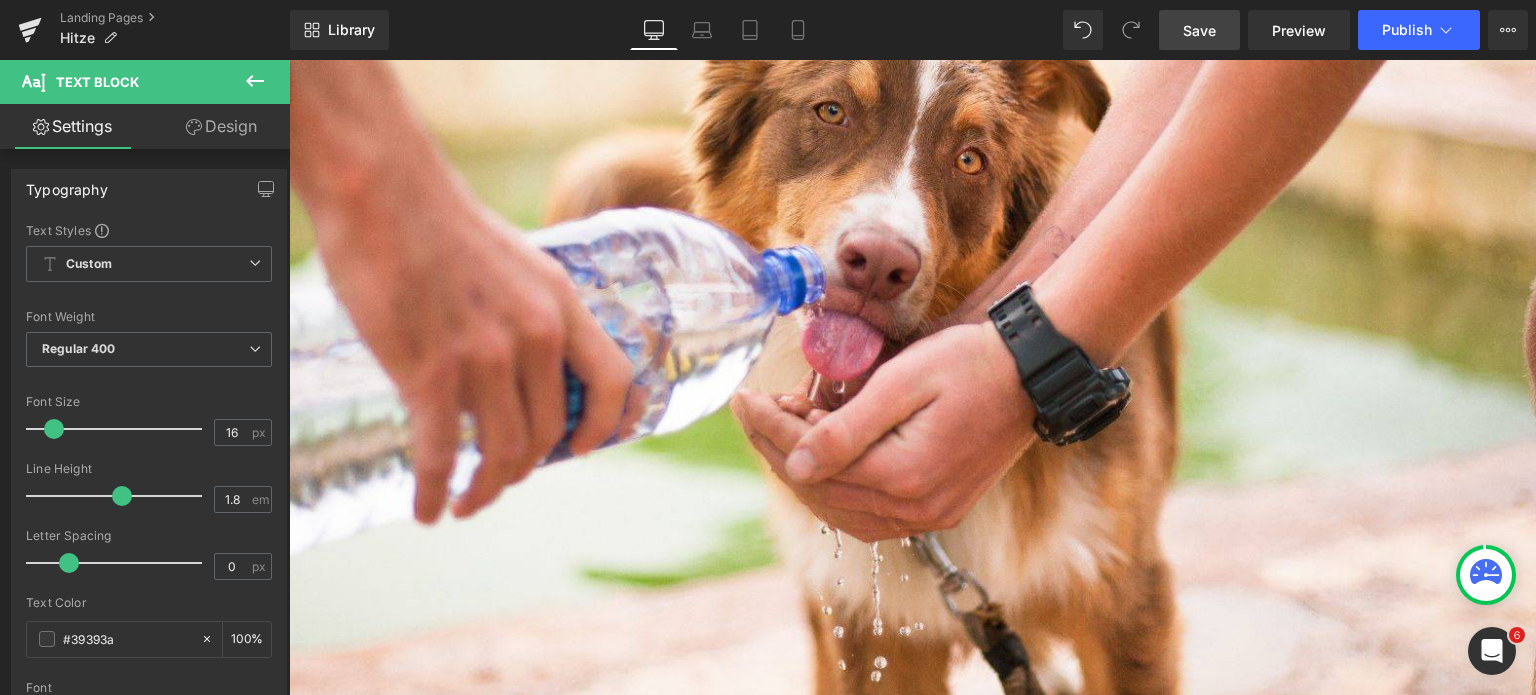 drag, startPoint x: 341, startPoint y: 372, endPoint x: 440, endPoint y: 379, distance: 99.24717 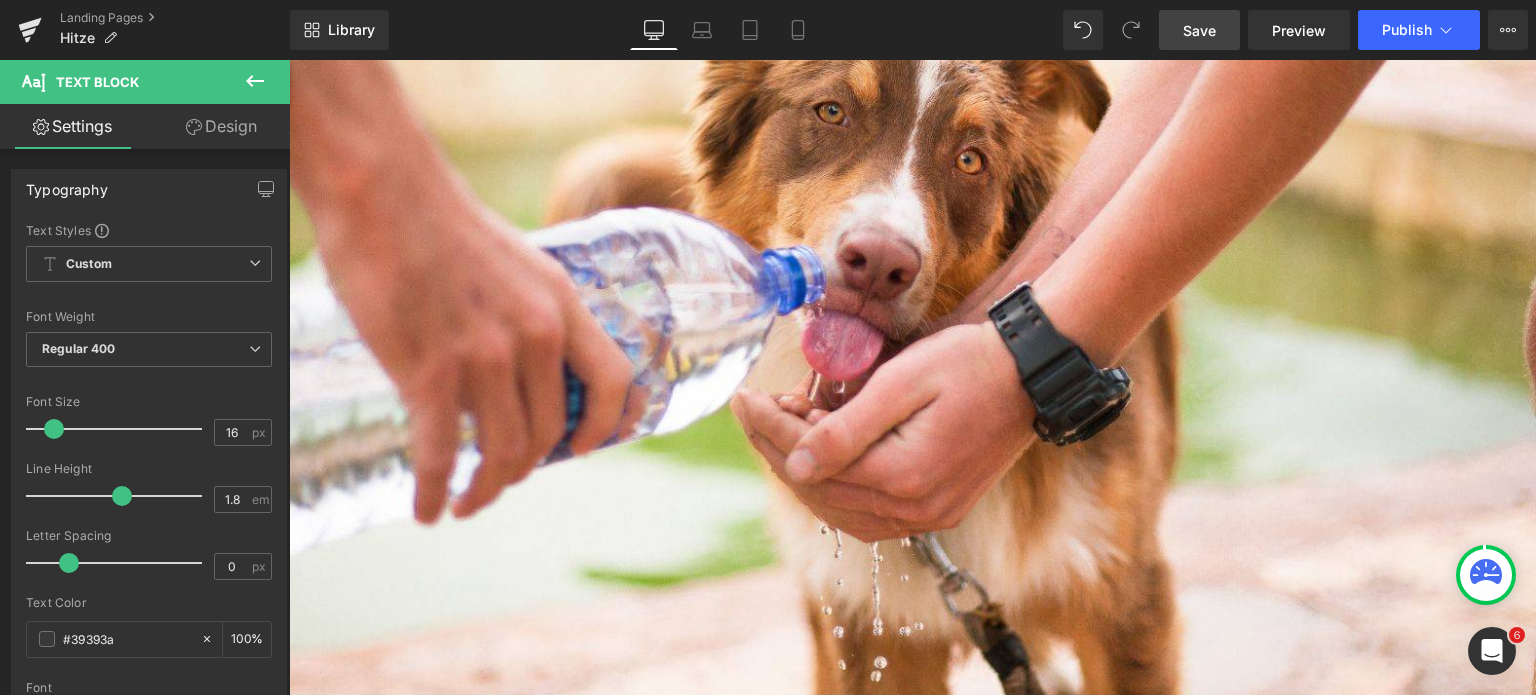 click on "Planschbecken:" at bounding box center (932, 1032) 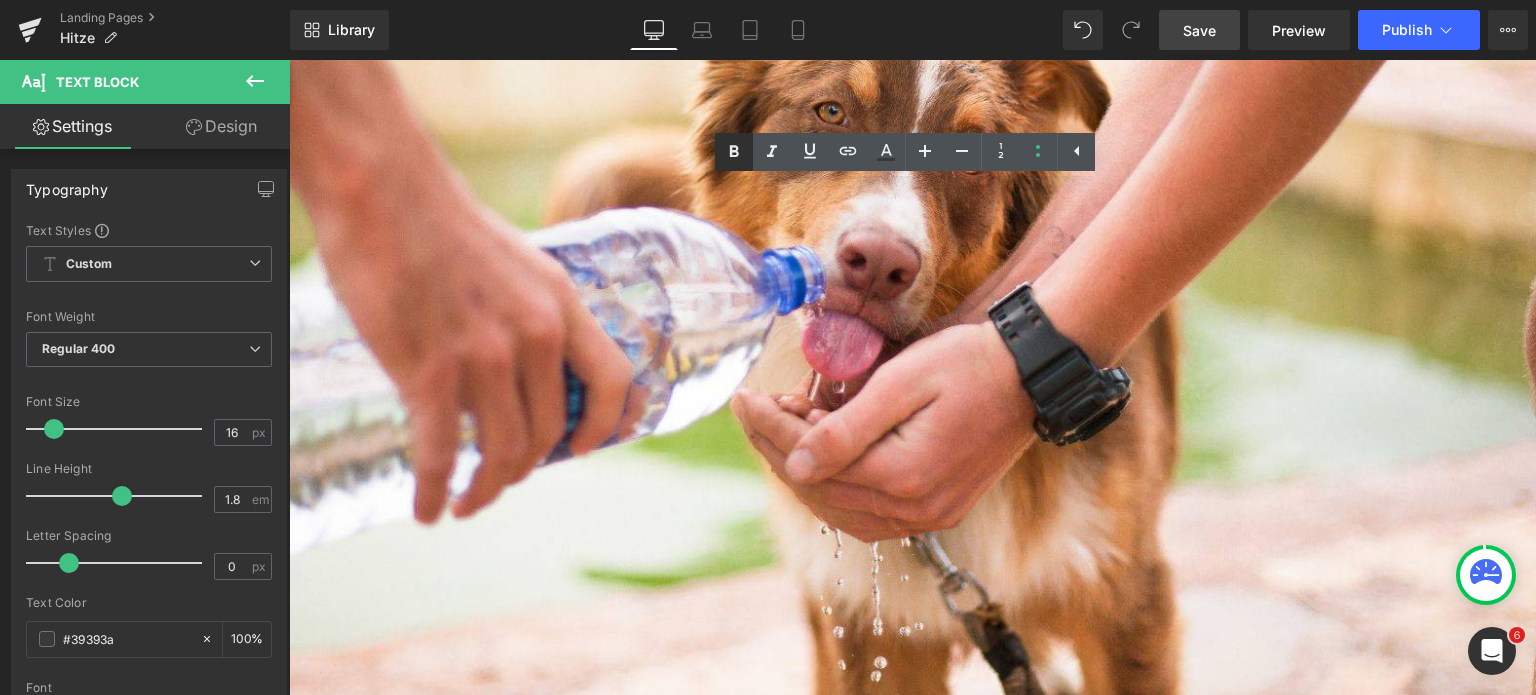 click 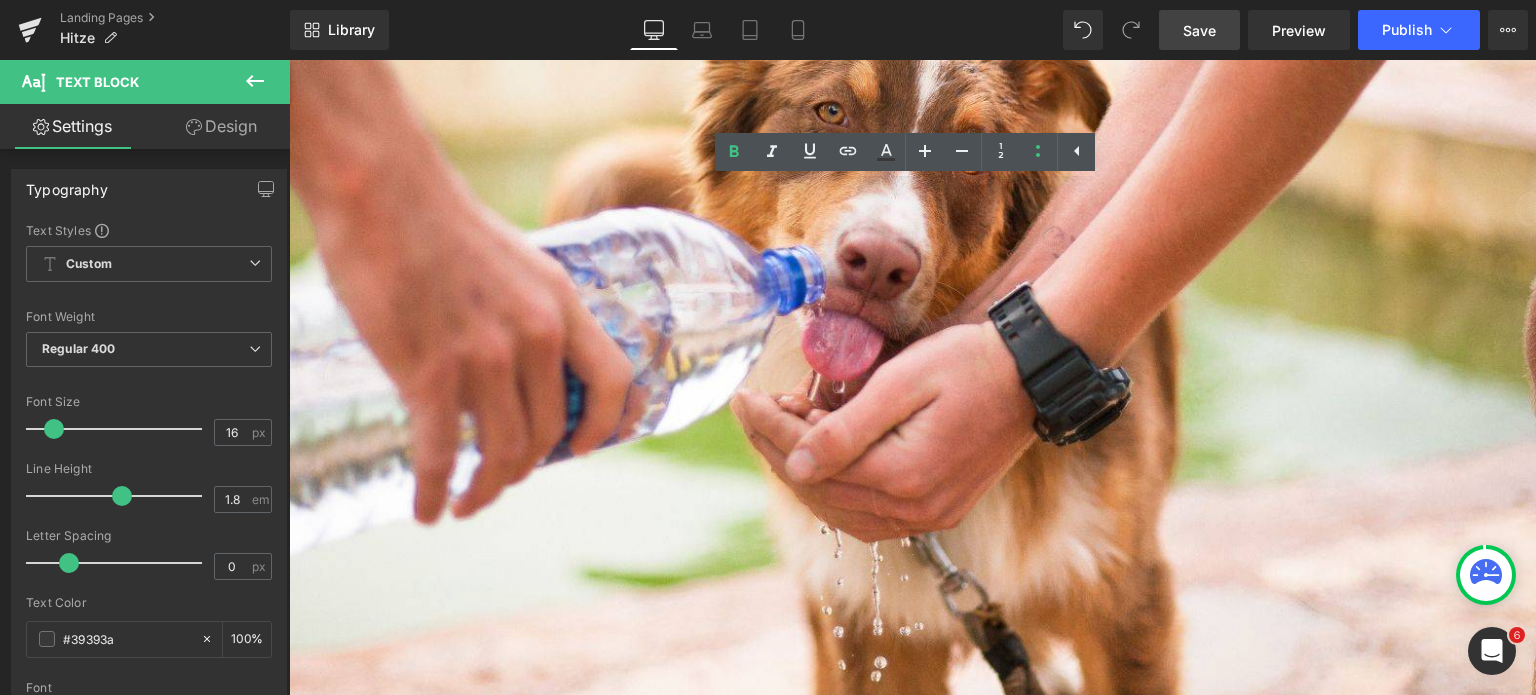 click on "Planschbecken:" at bounding box center (932, 1032) 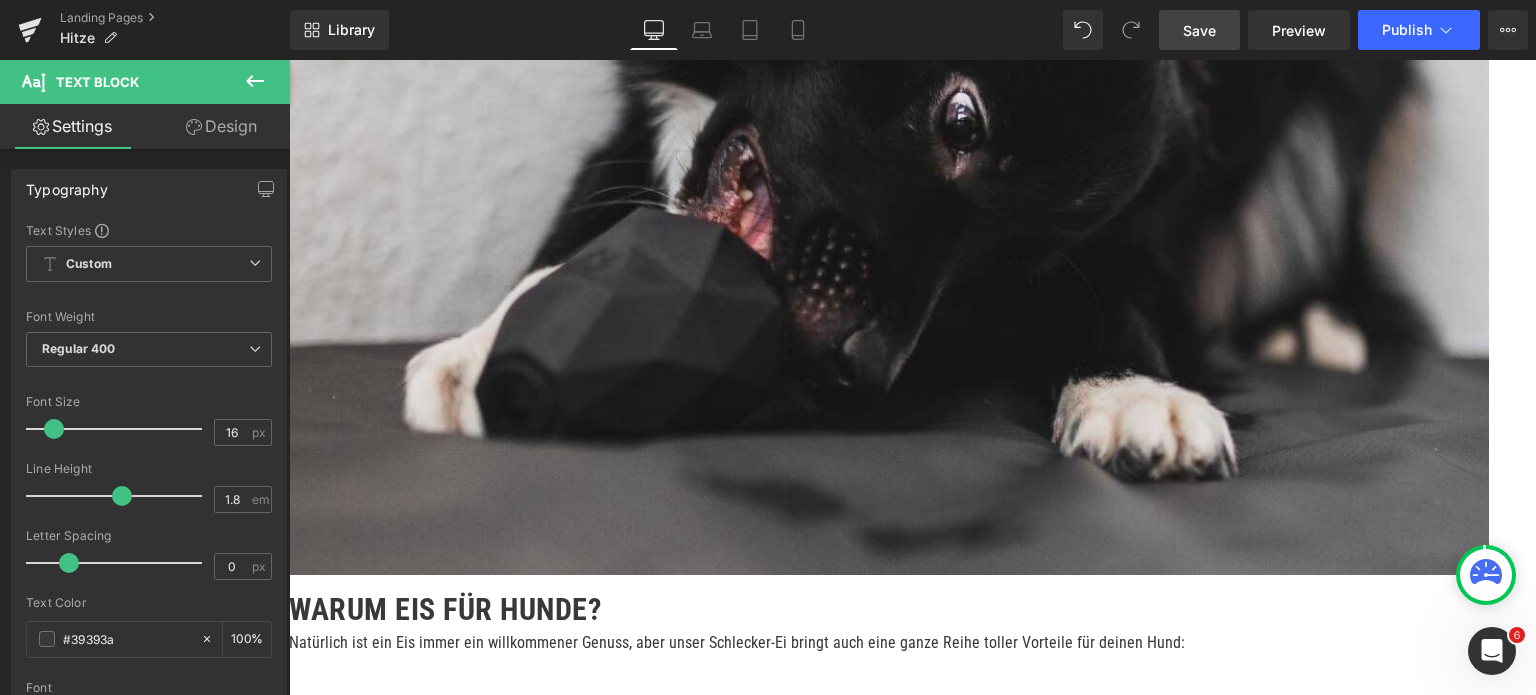 scroll, scrollTop: 5200, scrollLeft: 0, axis: vertical 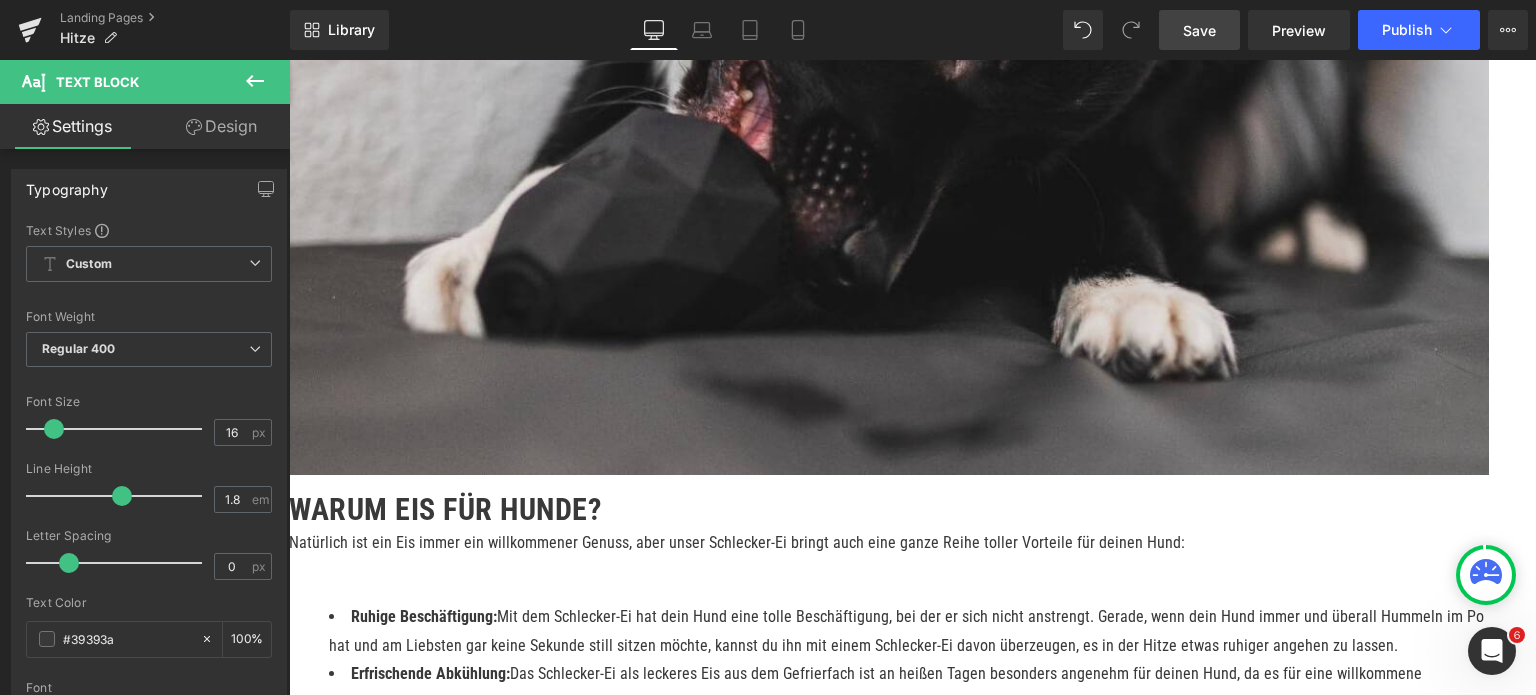 click on "Viele weitere tolle Eis-Rezepte für deinen Hund haben wir extra für dich in unserer Gratis-Broschüre zum Schlecker-Ei-Sommerpaket zusammengestellt! Ganz egal, ob Fisch, Fleisch, Joghurt oder Gemüse, wir haben für jede Schnauze das perfekte Rezept. So macht der [PERSON_NAME] richtig Spaß!" at bounding box center [889, 2691] 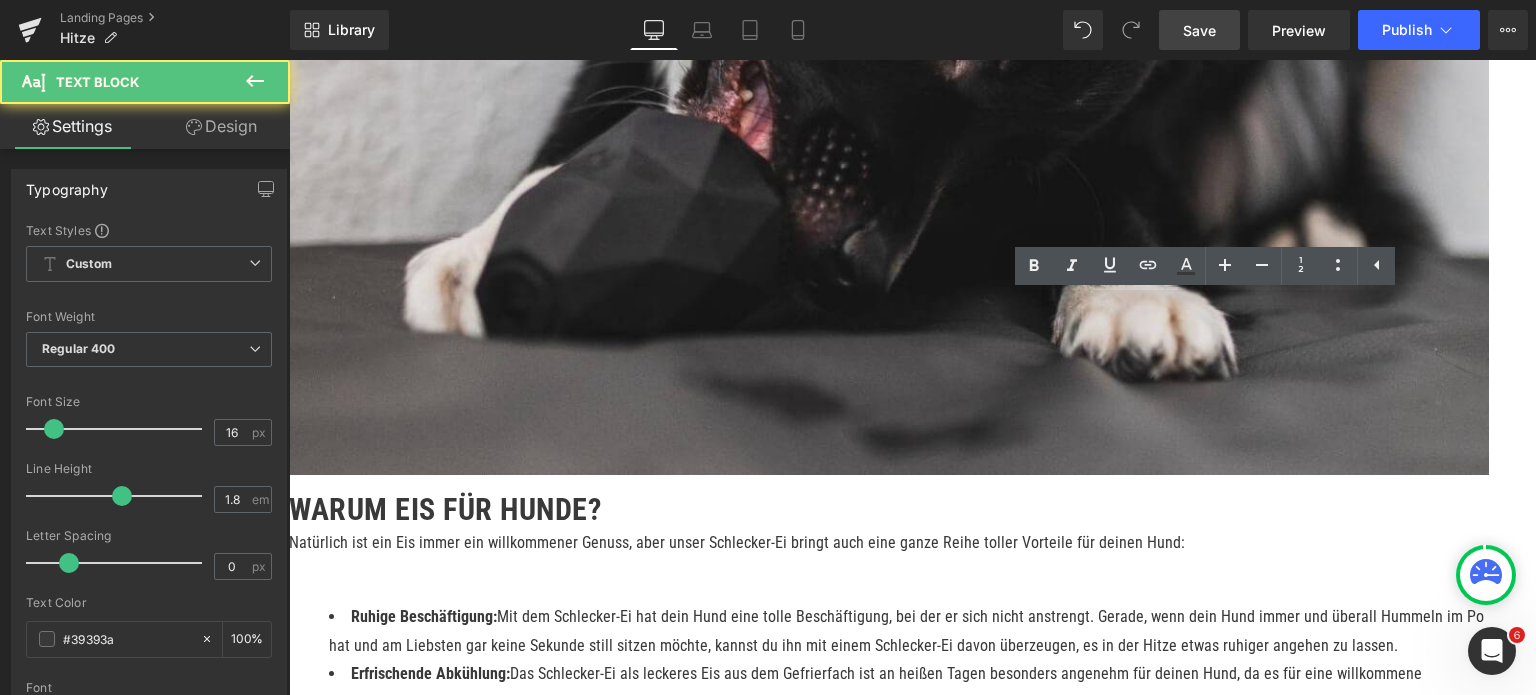 click on "Viele weitere tolle Eis-Rezepte für deinen Hund haben wir extra für dich in unserer Gratis-Broschüre zum Schlecker-Ei-Sommerpaket zusammengestellt! Ganz egal, ob Fisch, Fleisch, Joghurt oder Gemüse, wir haben für jede Schnauze das perfekte Rezept. So macht der [PERSON_NAME] richtig Spaß!" at bounding box center (889, 2691) 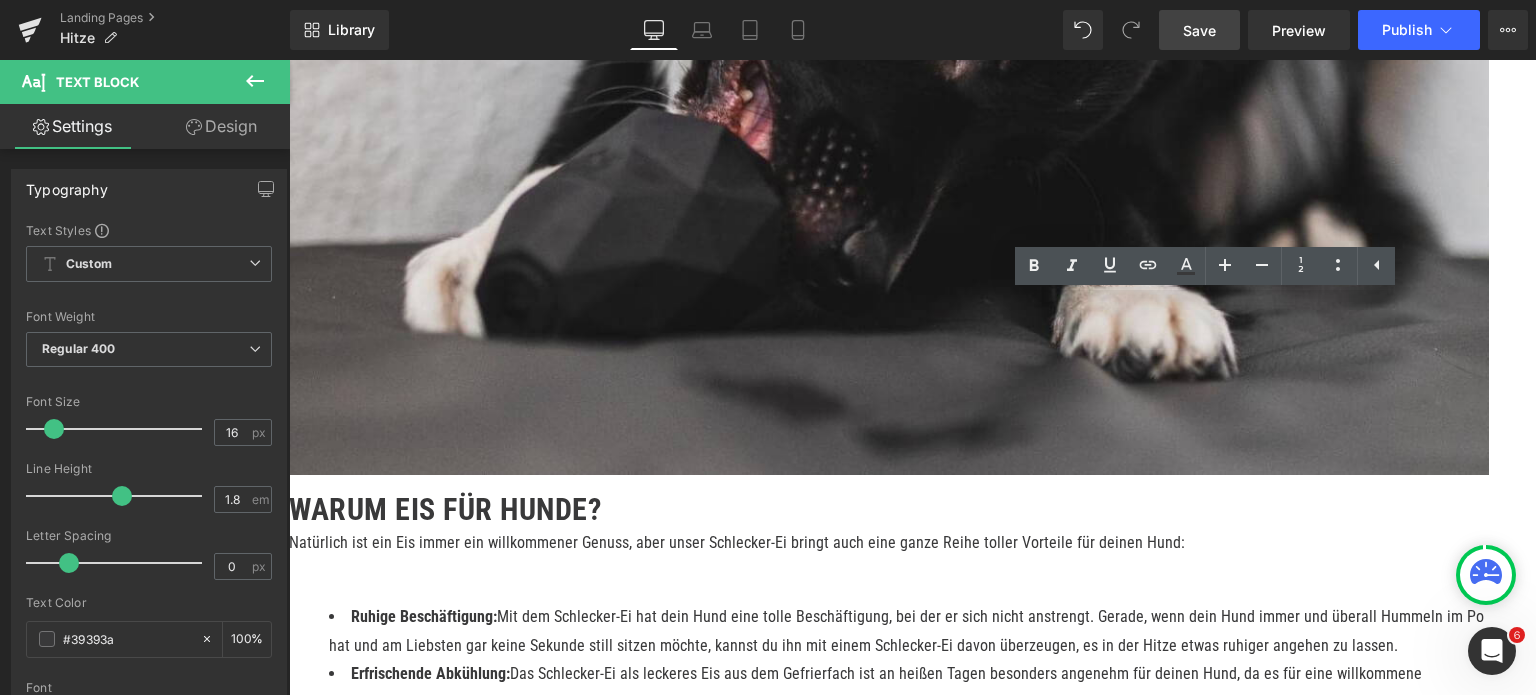 click on "Viele weitere tolle Eis-Rezepte für deinen Hund haben wir extra für dich in unserer Gratis-Broschüre zum Schlecker-Ei-Sommerpaket zusammengestellt! Ganz egal, ob Fisch, Fleisch, Joghurt oder Gemüse, wir haben für jede Schnauze das perfekte Rezept. So macht der [PERSON_NAME] richtig Spaß!" at bounding box center [889, 2691] 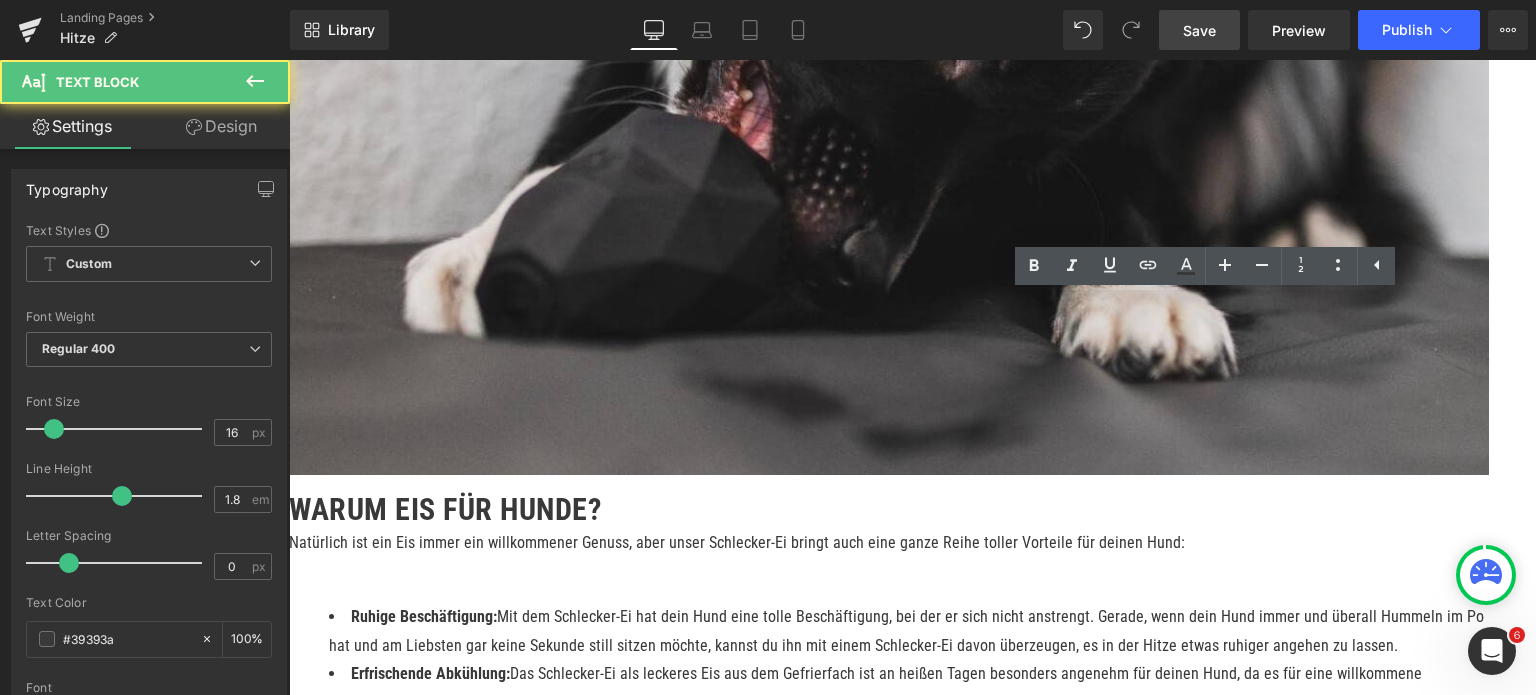 click on "Image         Das beste Eis für Hunde schnell selbst gemacht Heading         Text Block         Freust du dich bei strahlendem Sonnenschein und blauem Himmel über ein leckeres Eis? Dein Hund auch! Wie du deinem vierbeinigen Liebling ganz einfach ein tolles Hunde-Eis selbst machen kannst, verraten wir dir hier: Text Block         Rezept für schnelles Hunde-Eis Heading         Befülle dein Schlecker-Ei mit unserem zucker- und getreidefreien soften Trockenfutter " Jetzt gibt's LammBaZamba ! " oder " Noch ganz Fisch im Kopp?! " Weiche es kurz mit Wasser ein Lasse dann das Wasser ablaufen Stelle dein Schlecker-Ei ins Gefrierfach. Tipp: Wenn es tropft, dann stelle das Ei in einen Becher Nach etwa 4-5 Stunden ist aus dem Schlecker-Ei ein erfrischendes Schlecker-Eis für deinen Hund geworden! Mhmmmm, so lecker... Text Block         Text Block         Row" at bounding box center (889, 1824) 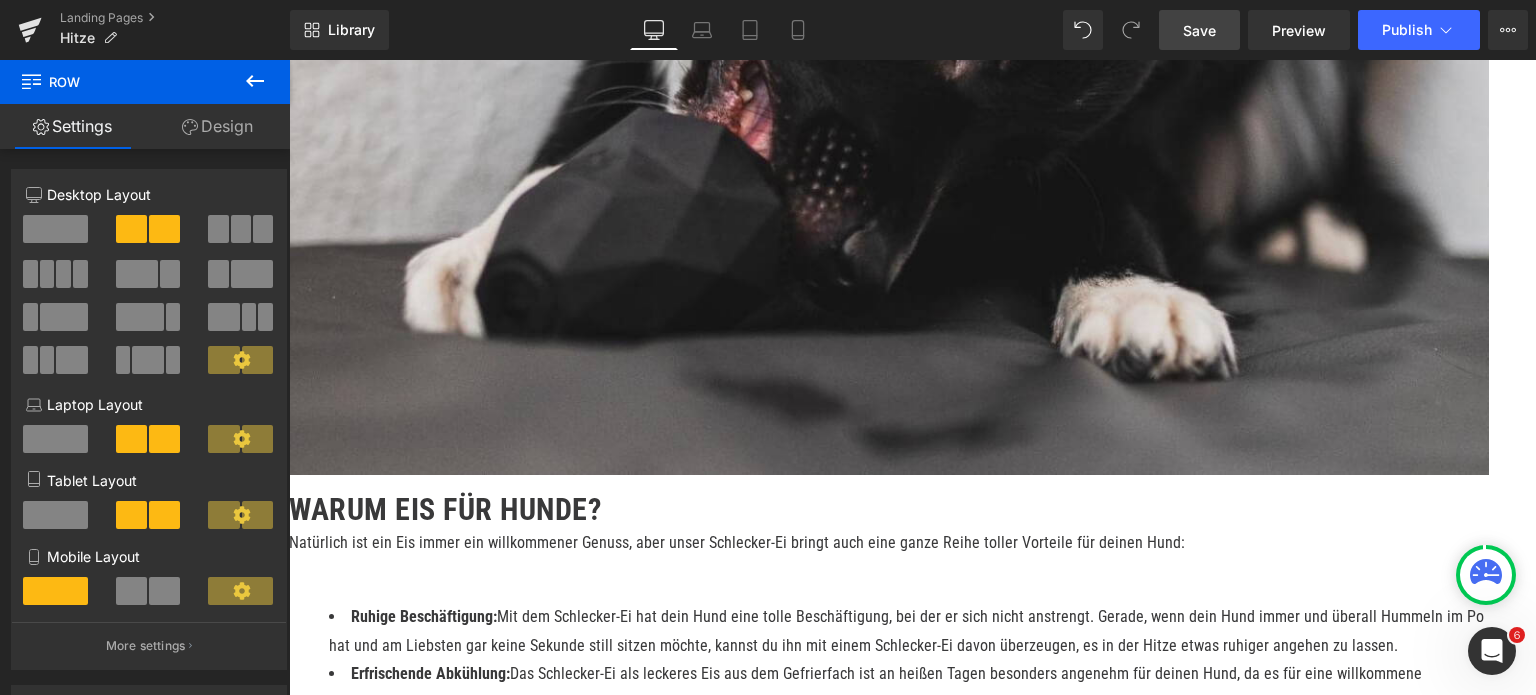 click 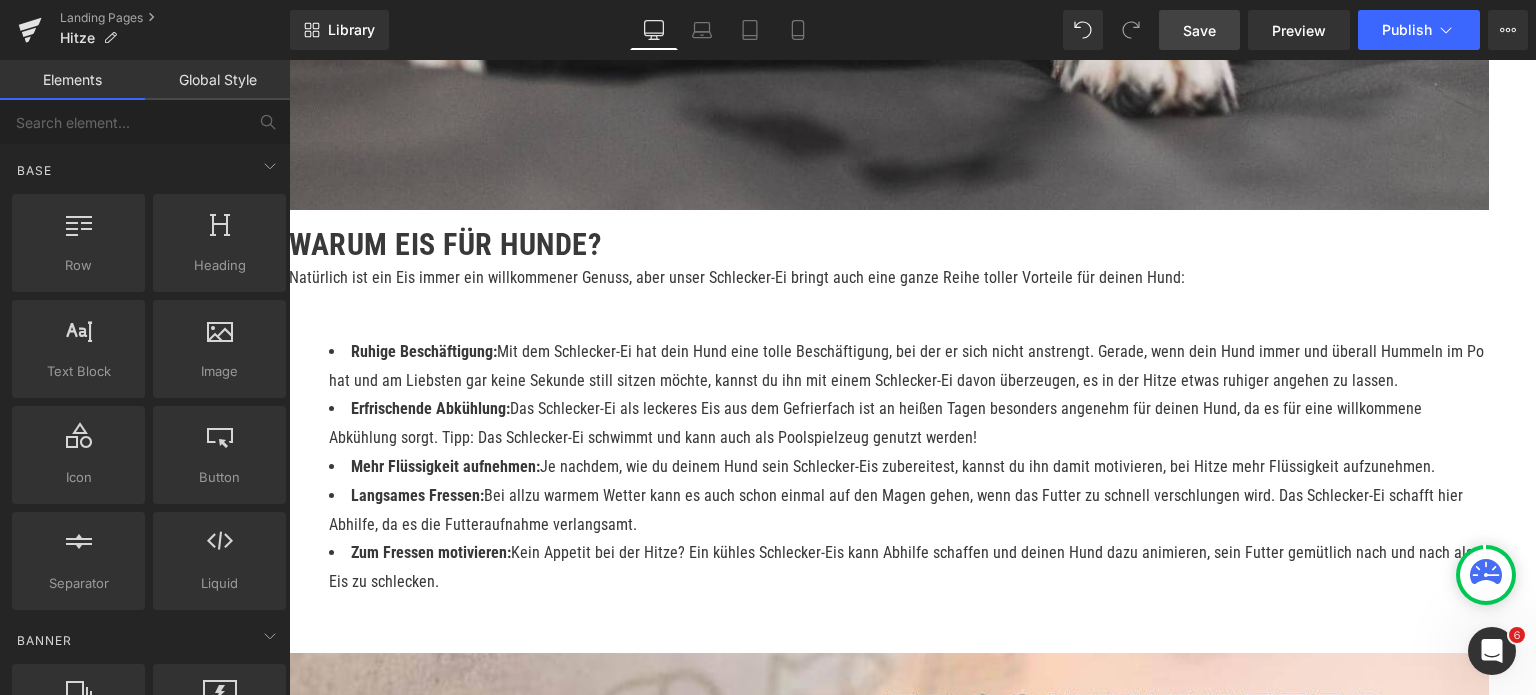 scroll, scrollTop: 5500, scrollLeft: 0, axis: vertical 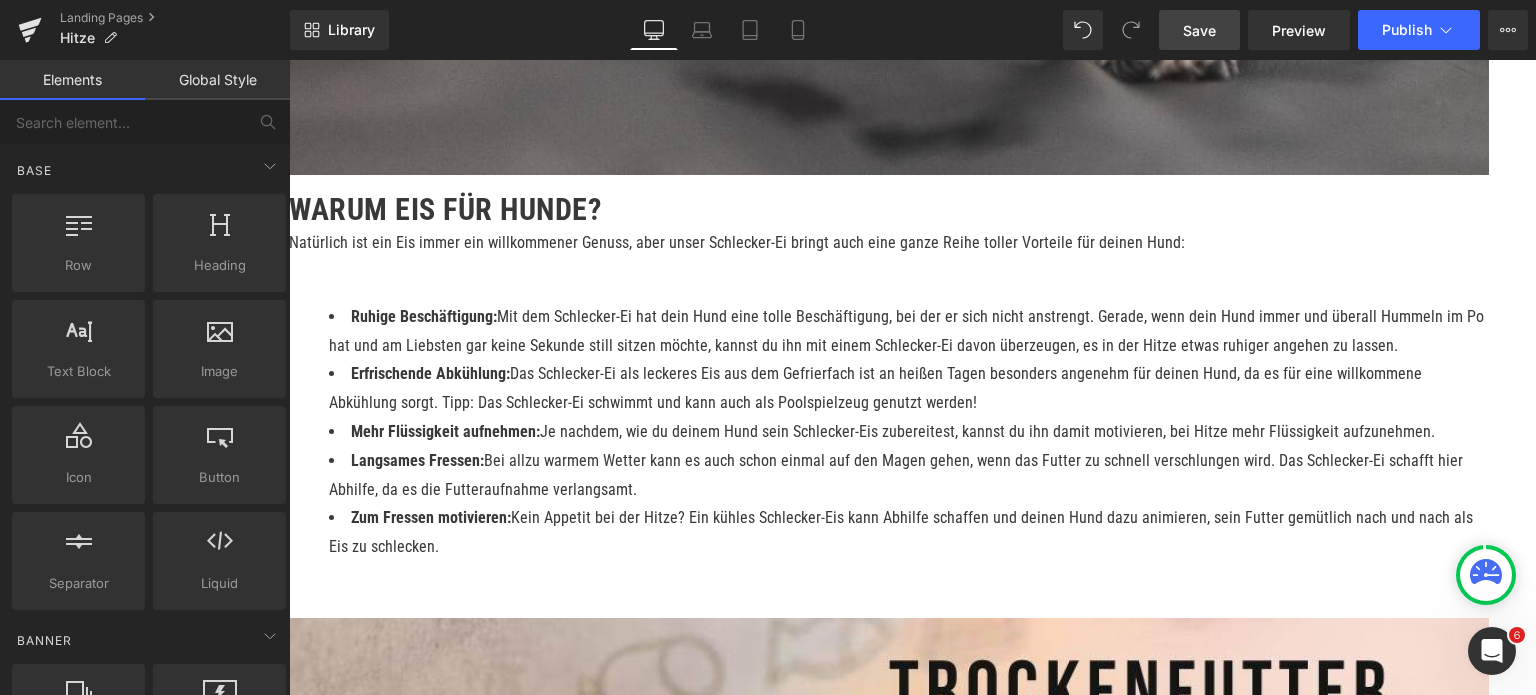 click on "Zutaten:  Körniger Frischkäse, zucker- und getreidefreies Monoprotein-Nassfutter, gekochte und gestampfte Süßkartoffel, Hanföl aus unserem Sommerpaket" at bounding box center (889, 2485) 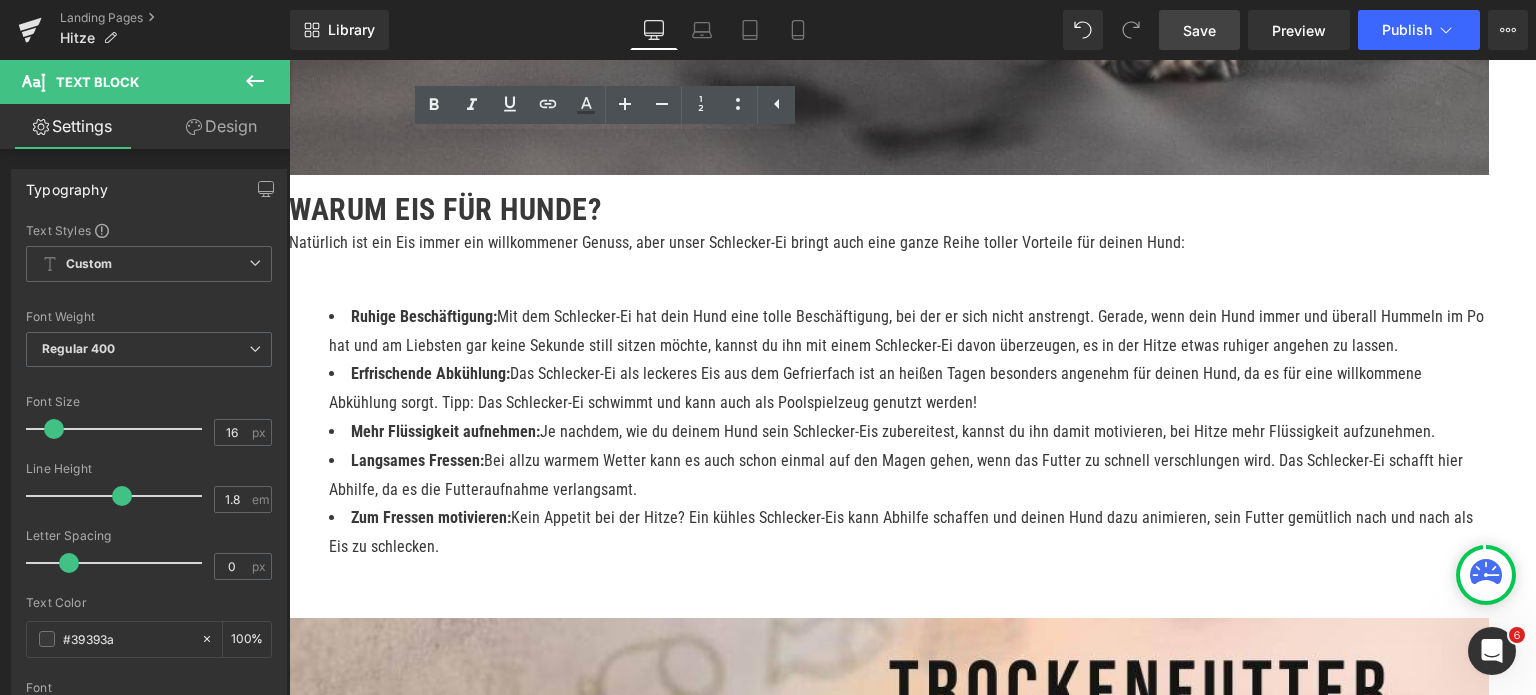 drag, startPoint x: 616, startPoint y: 179, endPoint x: 791, endPoint y: 182, distance: 175.02571 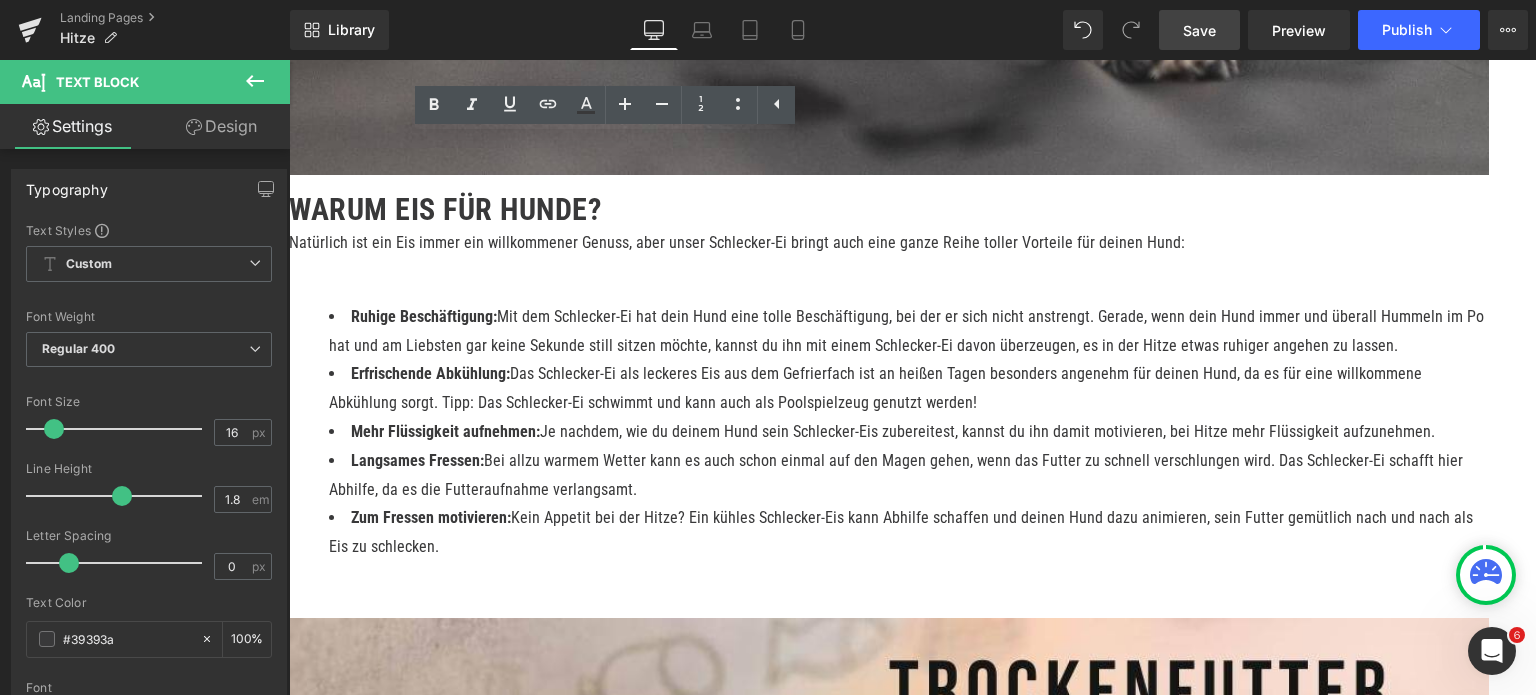 click on "Zutaten:  Körniger Frischkäse, zucker- und getreidefreies Monoprotein-Nassfutter, gekochte und gestampfte Süßkartoffel, Hanföl aus unserem Sommerpaket" at bounding box center [889, 2485] 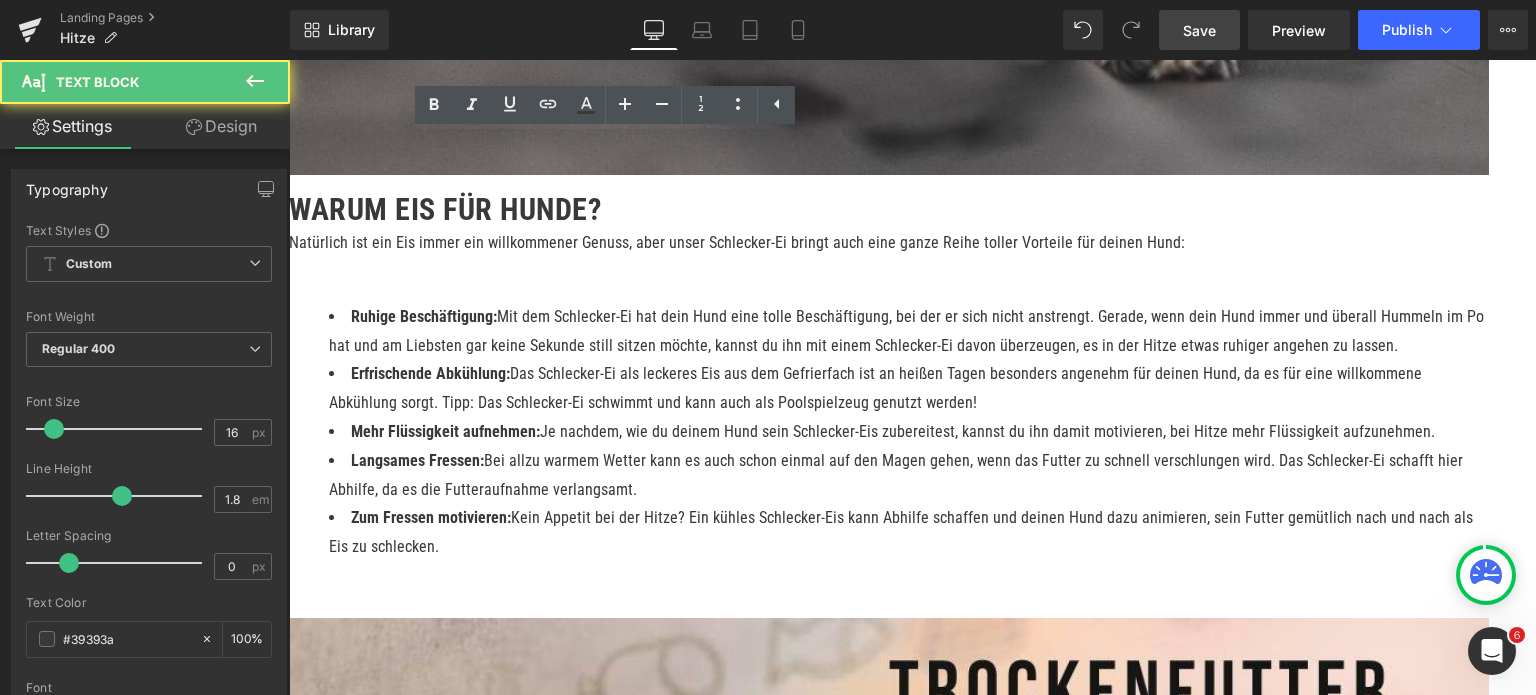 click on "Zutaten:  Körniger Frischkäse, zucker- und getreidefreies Monoprotein-Nassfutter, gekochte und gestampfte Süßkartoffel, Hanföl aus unserem Sommerpaket" at bounding box center (889, 2485) 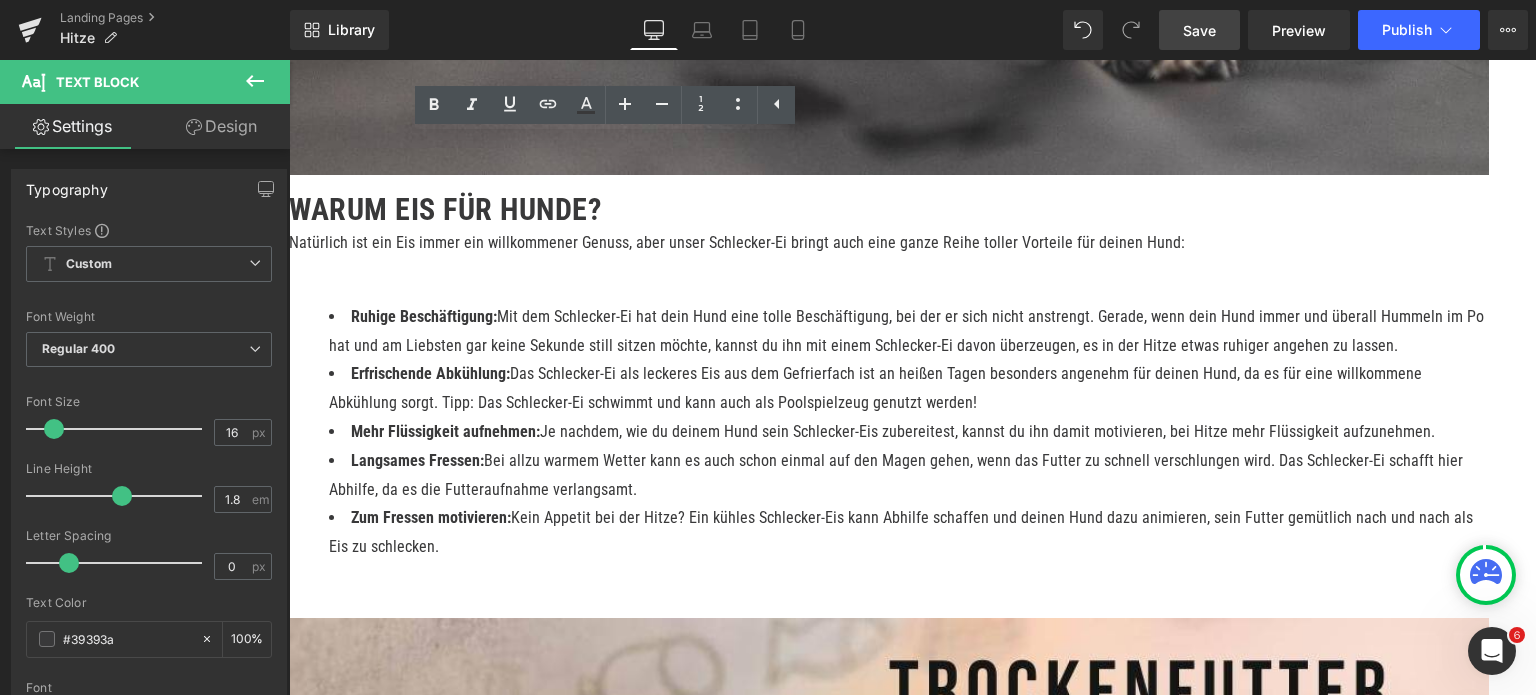 drag, startPoint x: 793, startPoint y: 182, endPoint x: 613, endPoint y: 195, distance: 180.46883 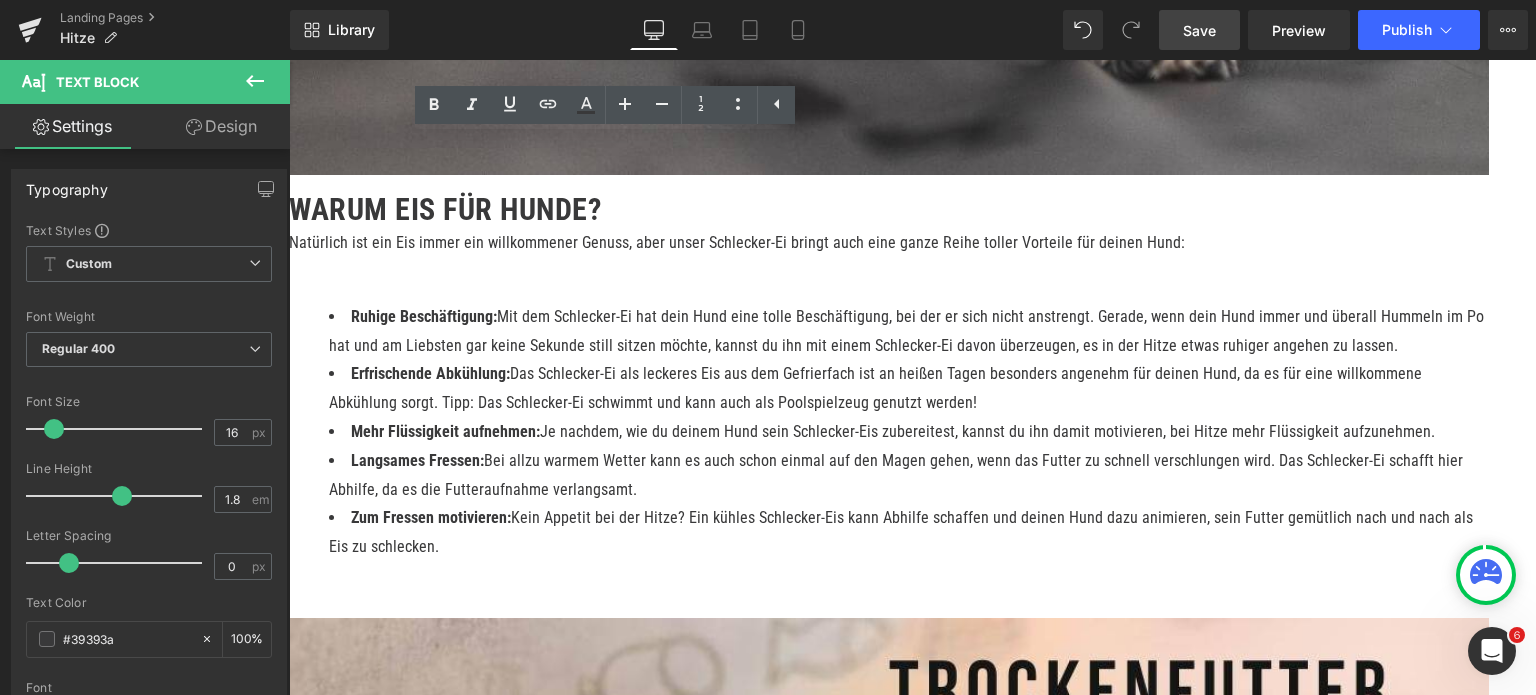 click on "Zutaten:  Körniger Frischkäse, zucker- und getreidefreies Monoprotein-Nassfutter, gekochte und gestampfte Süßkartoffel, Hanföl aus unserem Sommerpaket" at bounding box center [889, 2485] 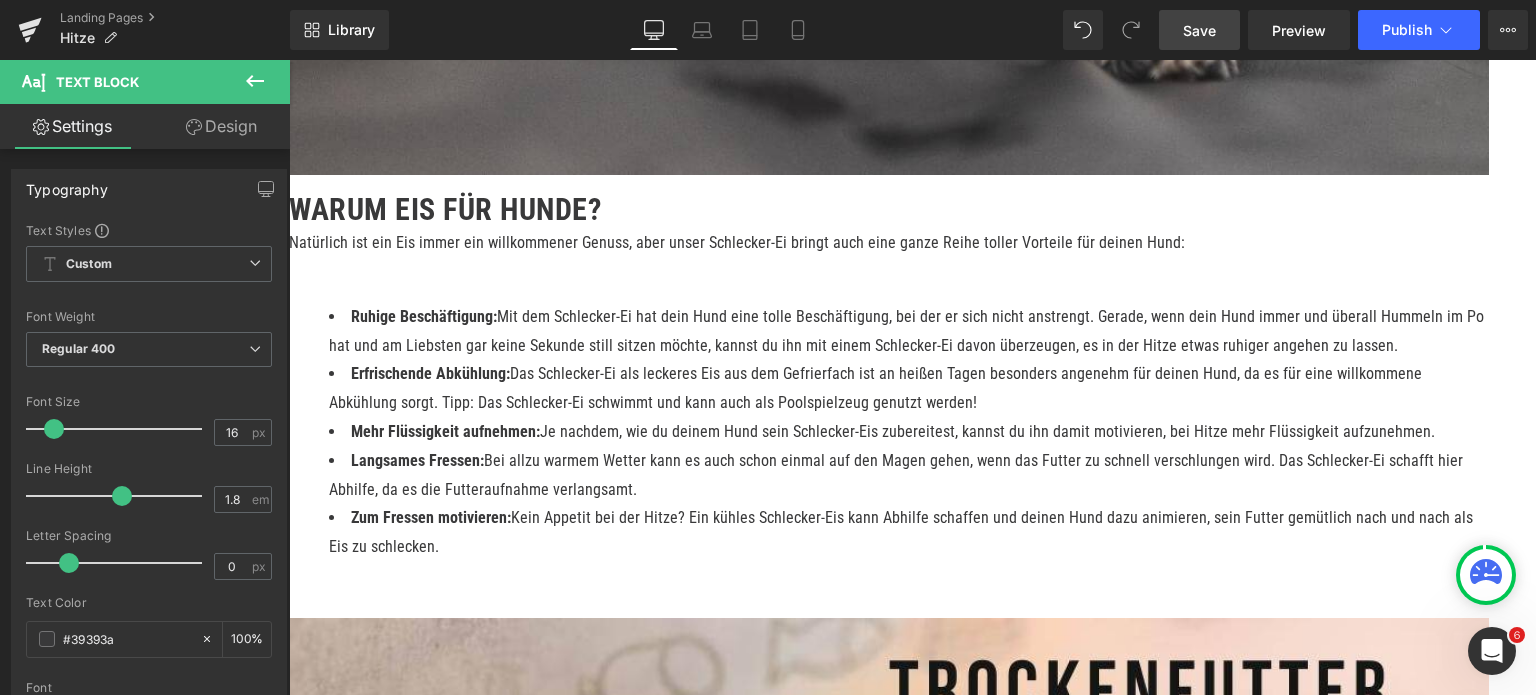 click on "Zutaten:  Körniger Frischkäse, zucker- und getreidefreies Monoprotein-Nassfutter, gekochte und gestampfte Süßkartoffel, Hanföl" at bounding box center (889, 2485) 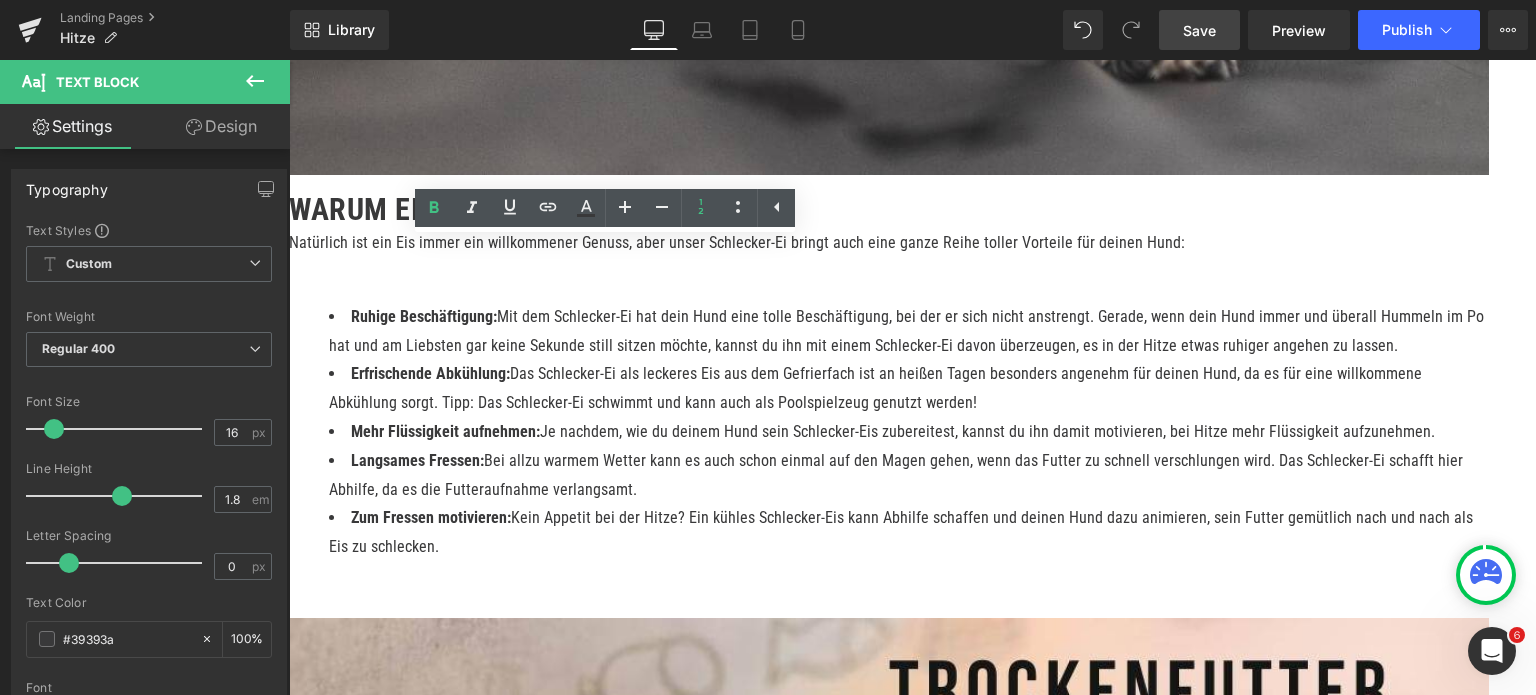 drag, startPoint x: 724, startPoint y: 312, endPoint x: 801, endPoint y: 263, distance: 91.26884 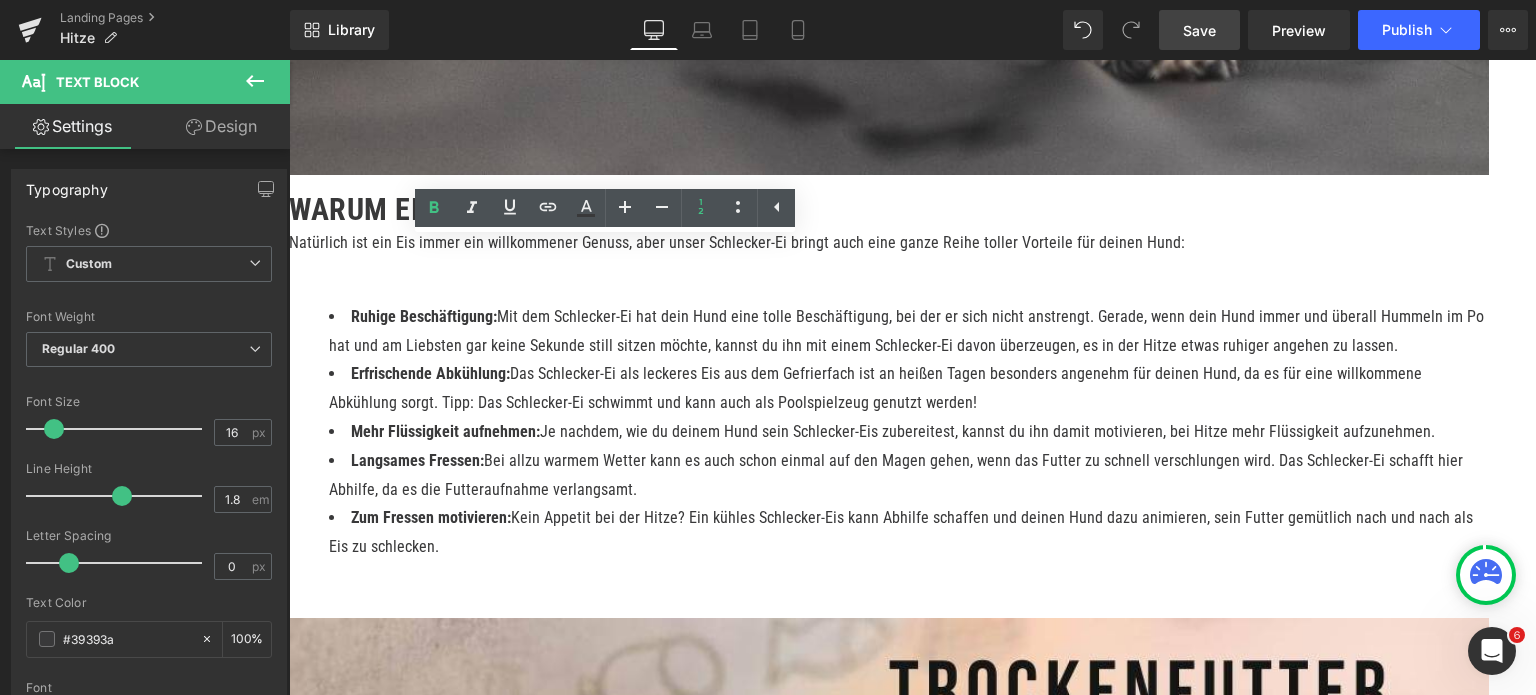 click on "Vermische den körnigen Frischkäse mit dem Süßkartoffelbrei und unserem Nassfutter " Rama Lamma Ding Dong " - wer lieber Hirsch oder Ziege mag, nimmt stattdessen " Auf der Phirsch " oder " So seh'n Zieger aus "" at bounding box center [909, 2587] 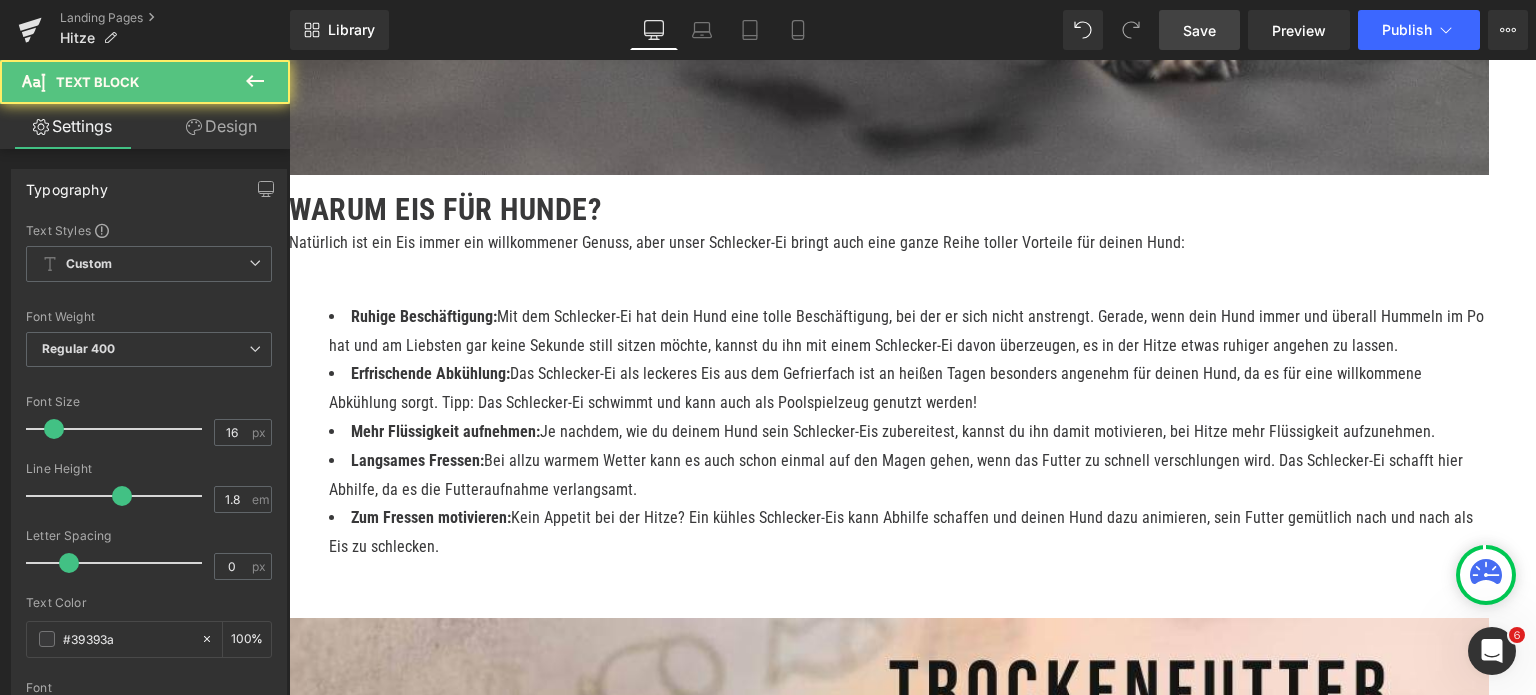 drag, startPoint x: 470, startPoint y: 280, endPoint x: 539, endPoint y: 283, distance: 69.065186 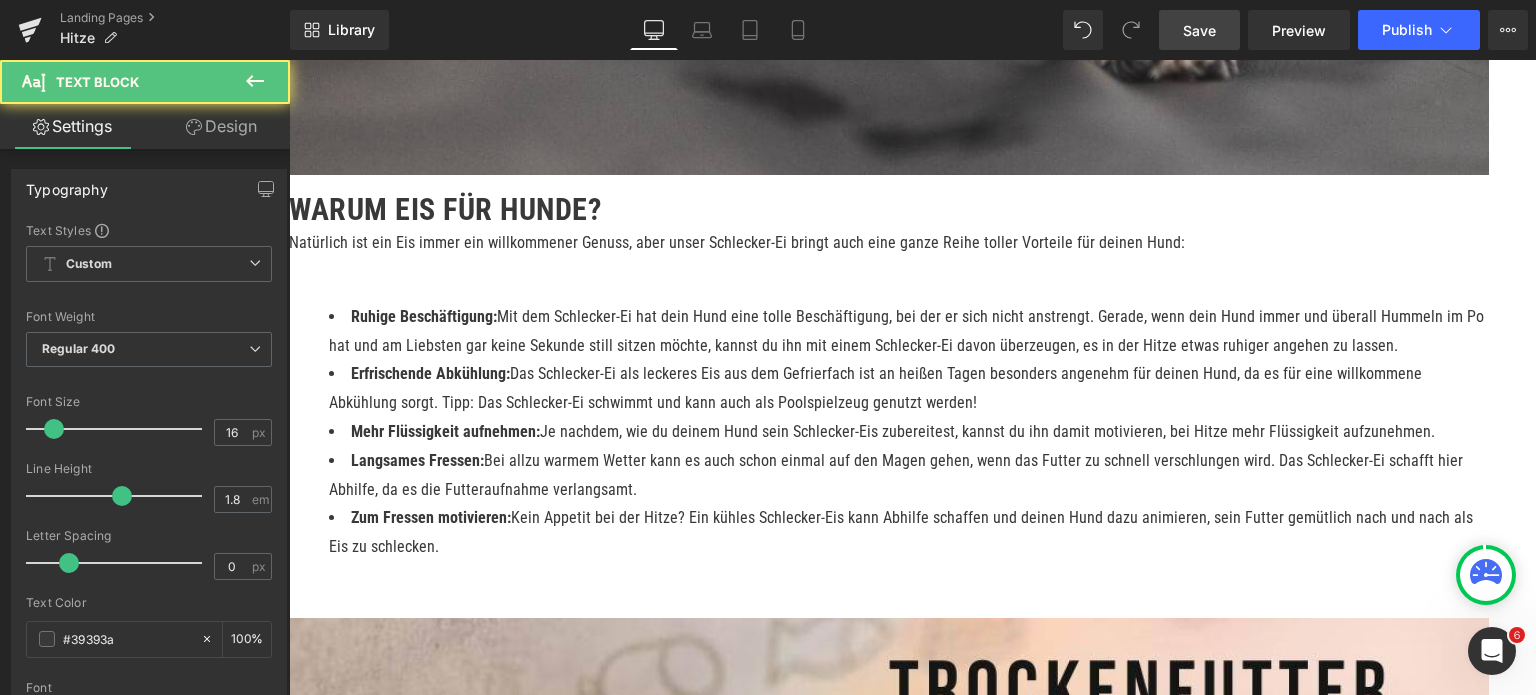 click on "Vermische den körnigen Frischkäse mit dem Süßkartoffelbrei und einem unserer leckeren Nassfutter" at bounding box center [909, 2573] 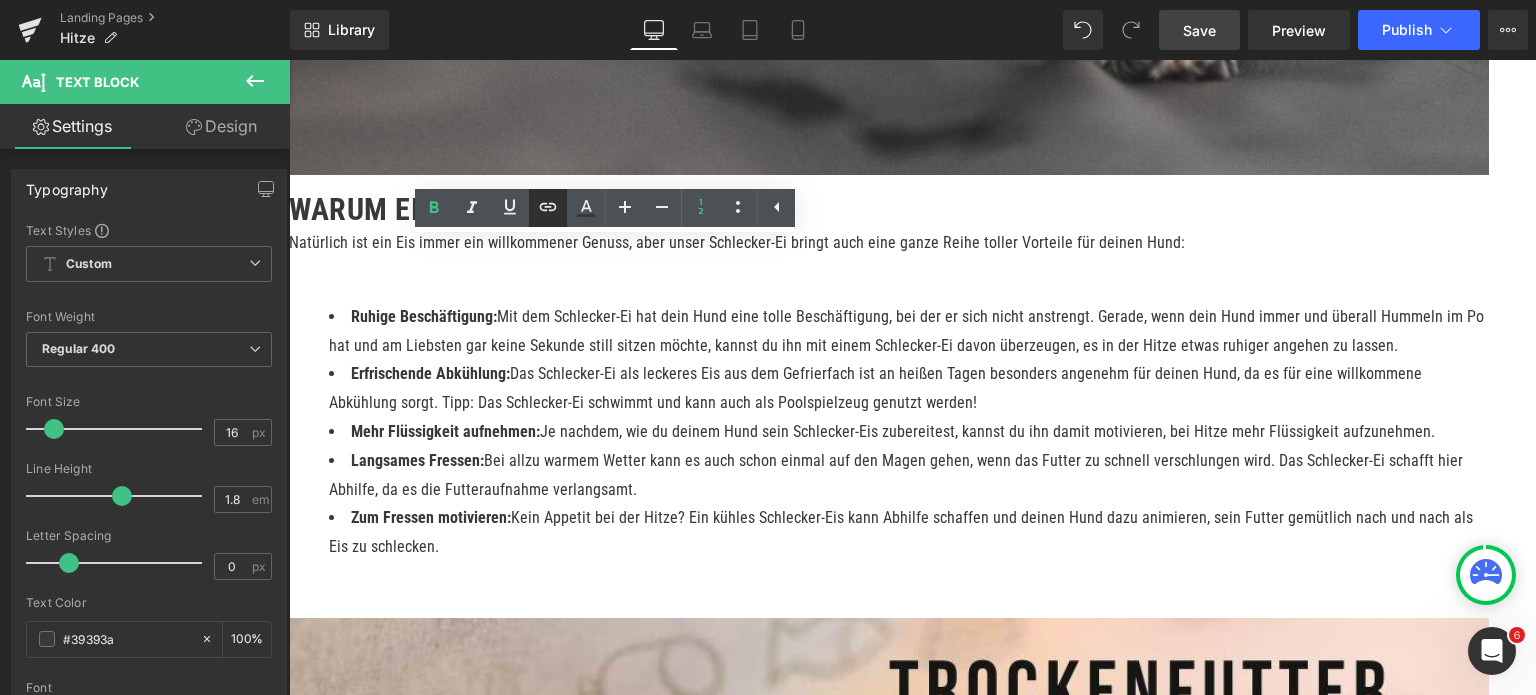 click 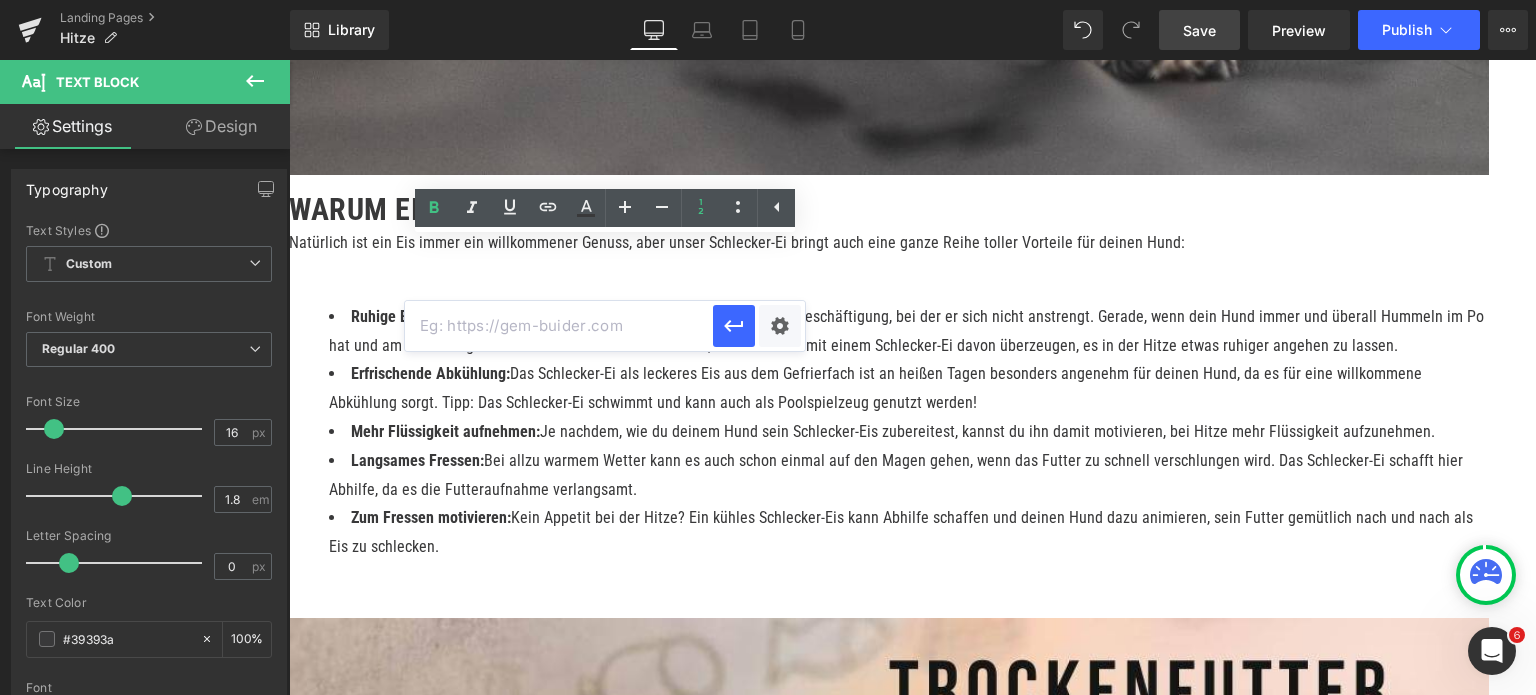 click at bounding box center [559, 326] 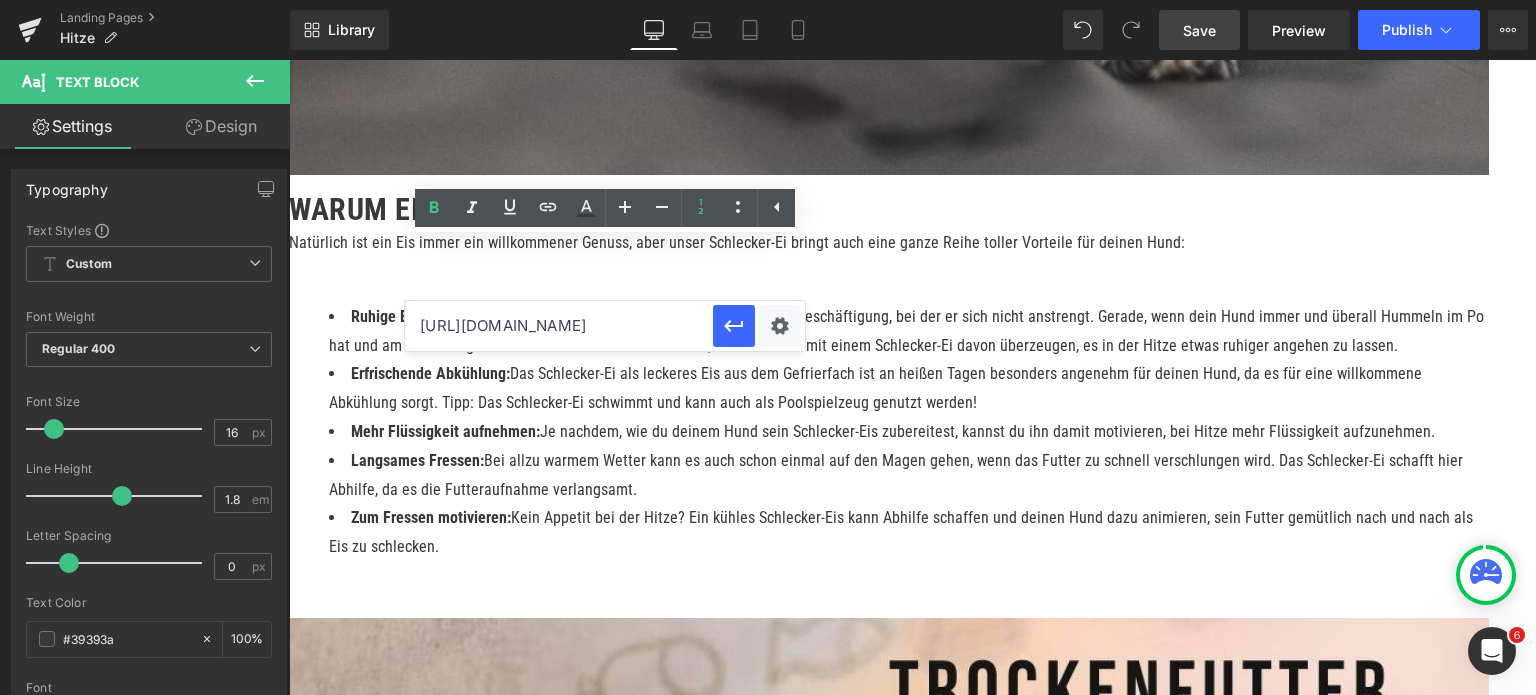 scroll, scrollTop: 0, scrollLeft: 56, axis: horizontal 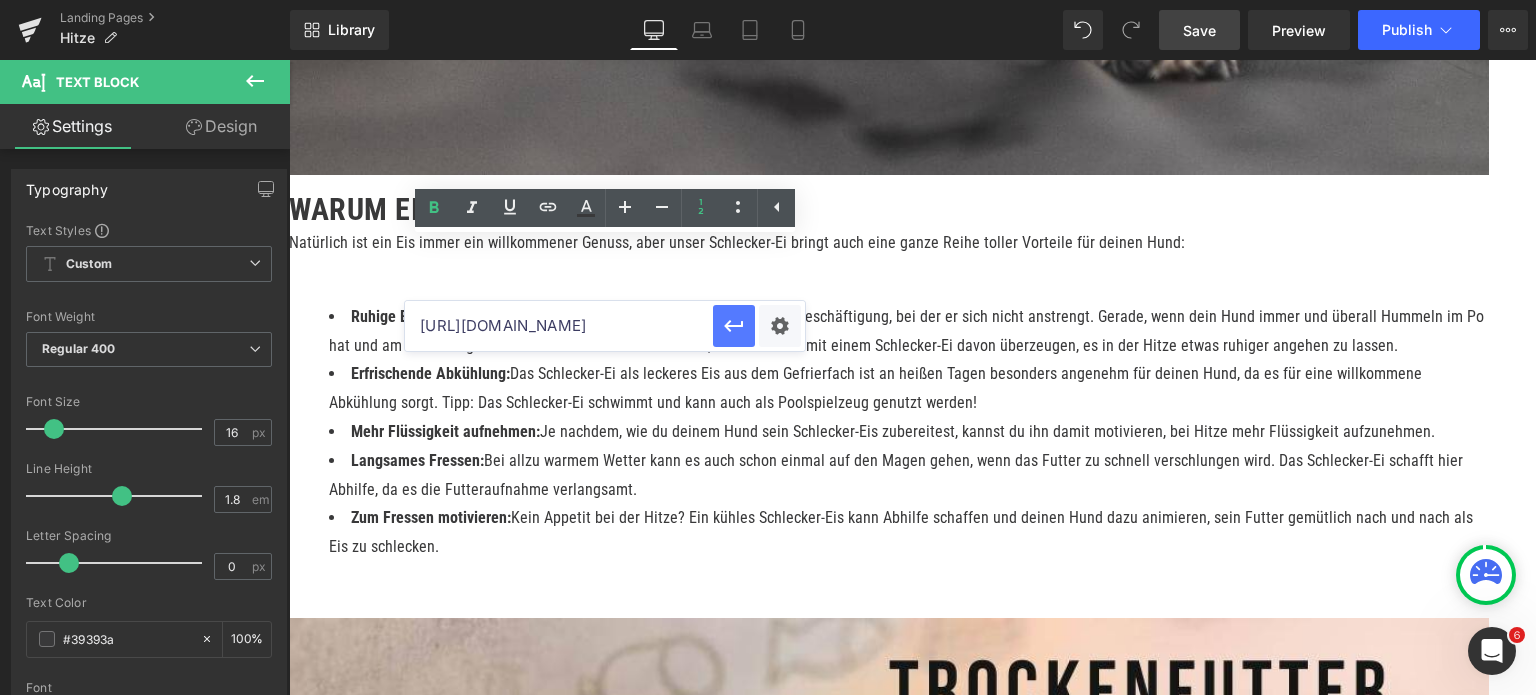 click 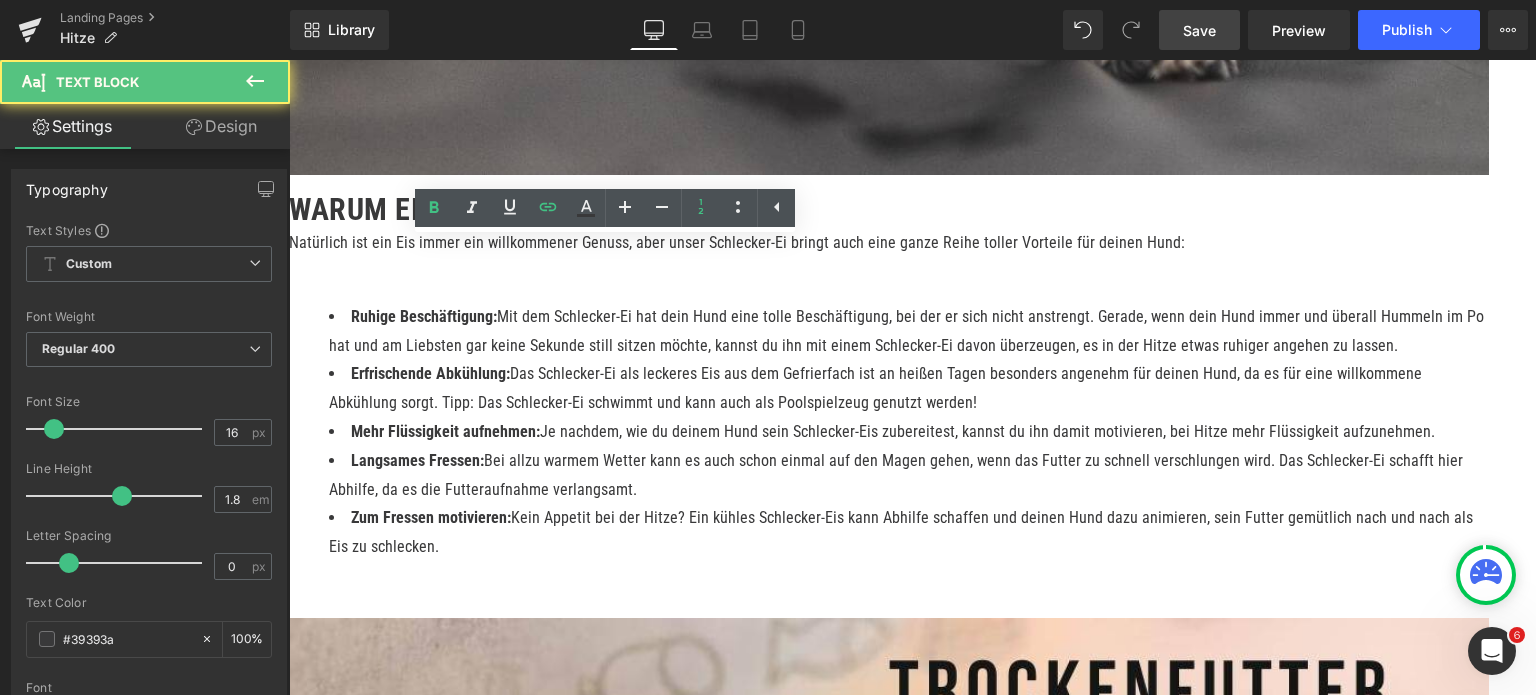 click on "Gib' einen Teelöffel Hanföl " Für höchste Hanforderungen " mit dazu und rühre ihn unter die Masse" at bounding box center (909, 2631) 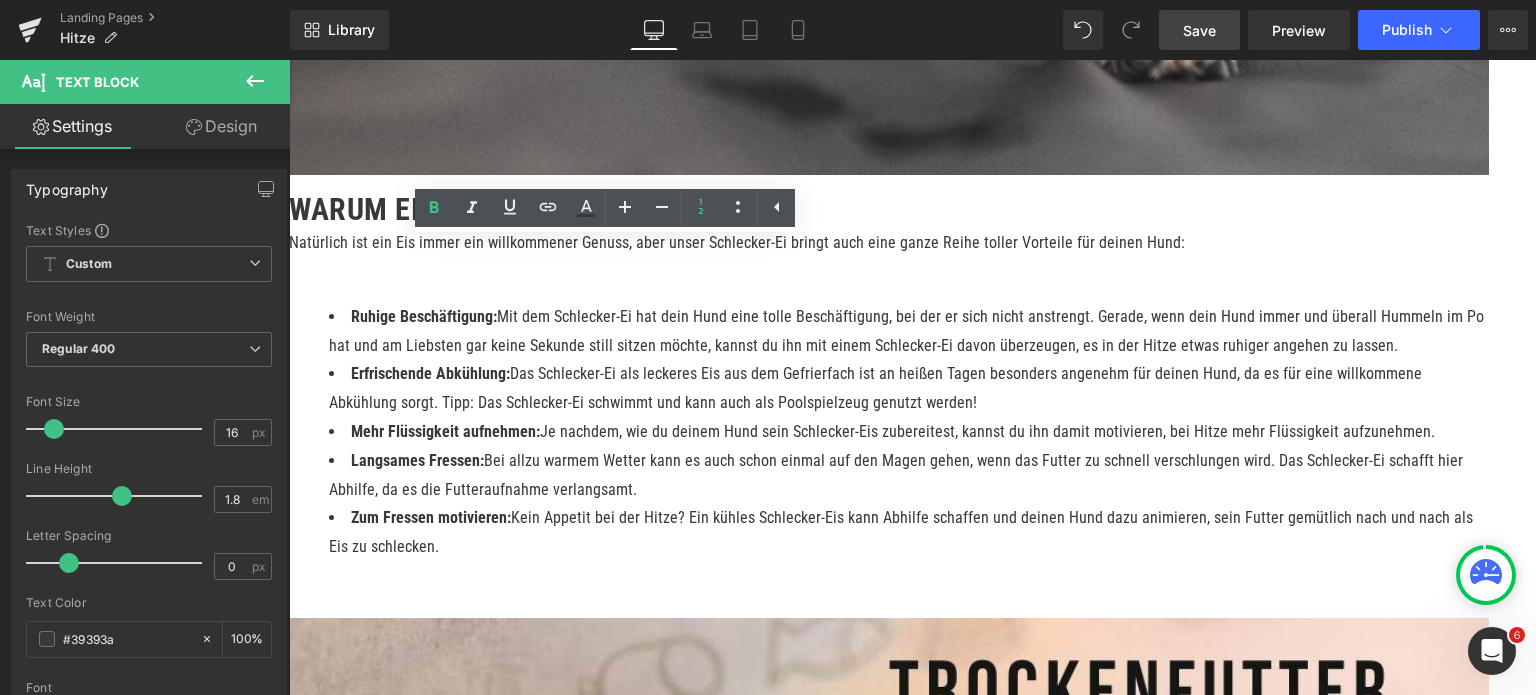 click on "Gib' einen Teelöffel Hanföl " Für höchste Hanforderungen " mit dazu und rühre ihn unter die Masse" at bounding box center [909, 2631] 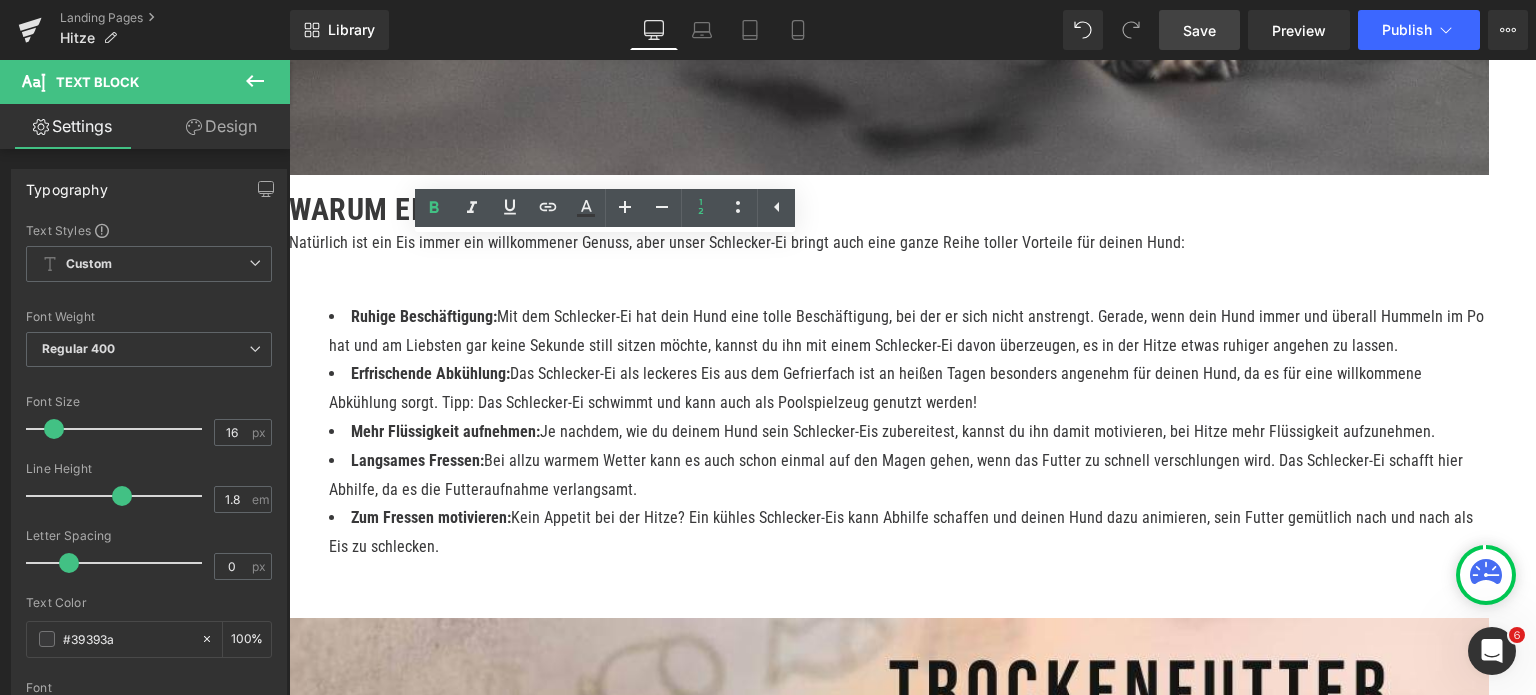 drag, startPoint x: 500, startPoint y: 341, endPoint x: 739, endPoint y: 344, distance: 239.01883 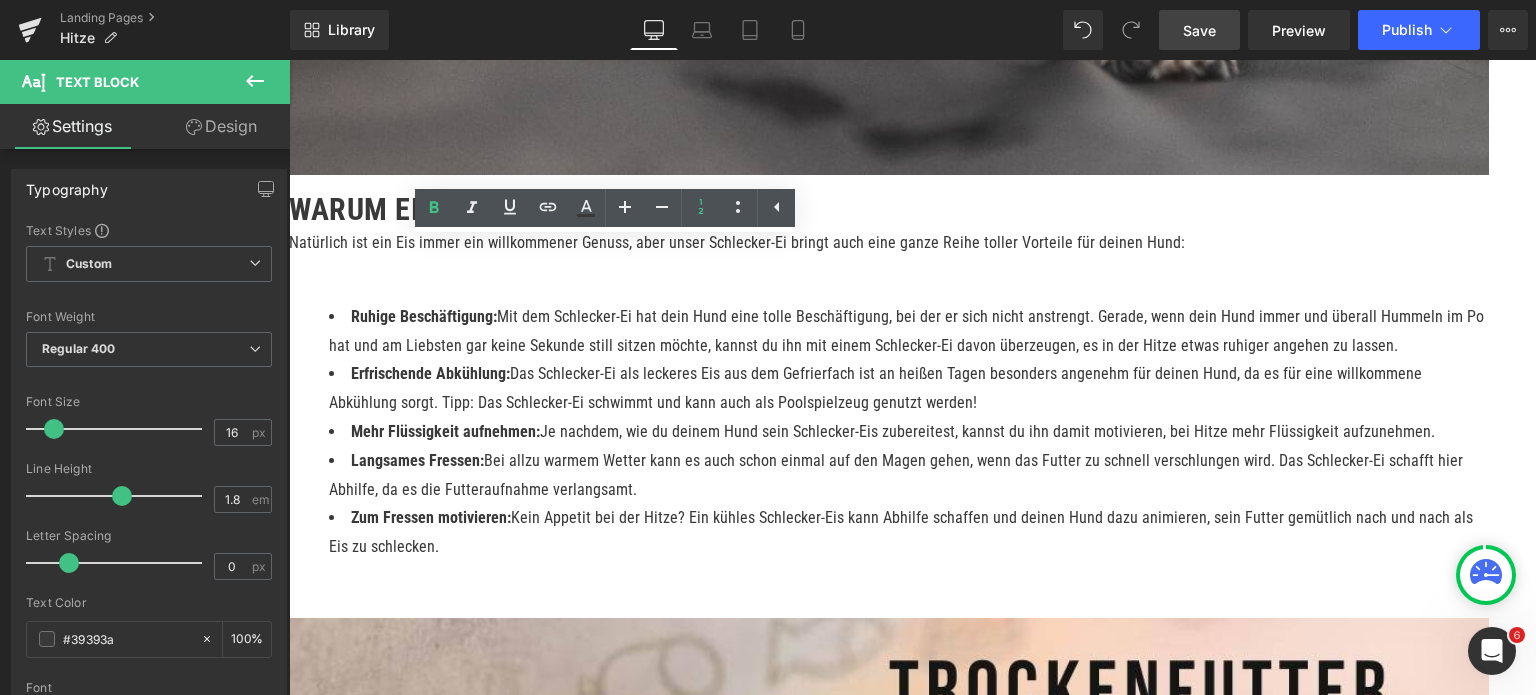 click on "Gib' einen Teelöffel Hanföl " Für höchste Hanforderungen " mit dazu und rühre ihn unter die Masse" at bounding box center (659, 2615) 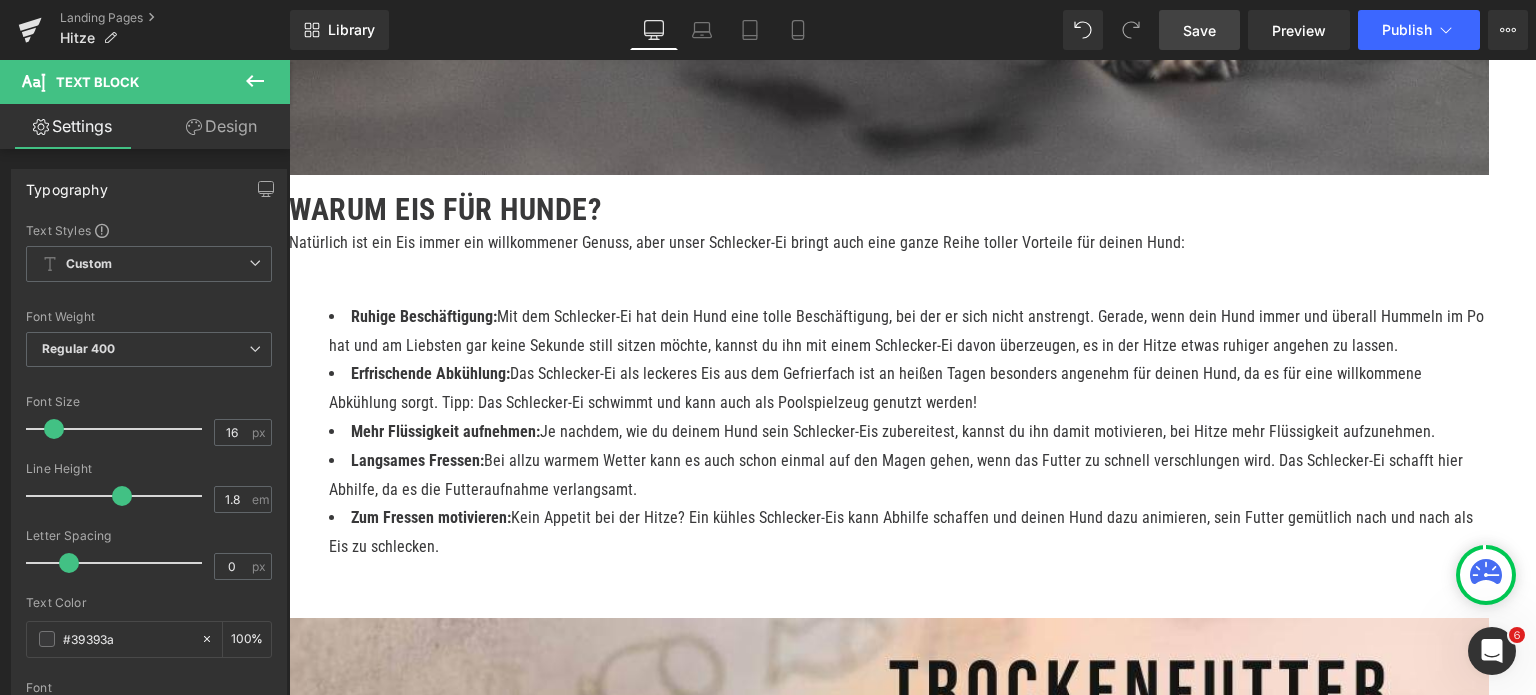 drag, startPoint x: 501, startPoint y: 334, endPoint x: 670, endPoint y: 331, distance: 169.02663 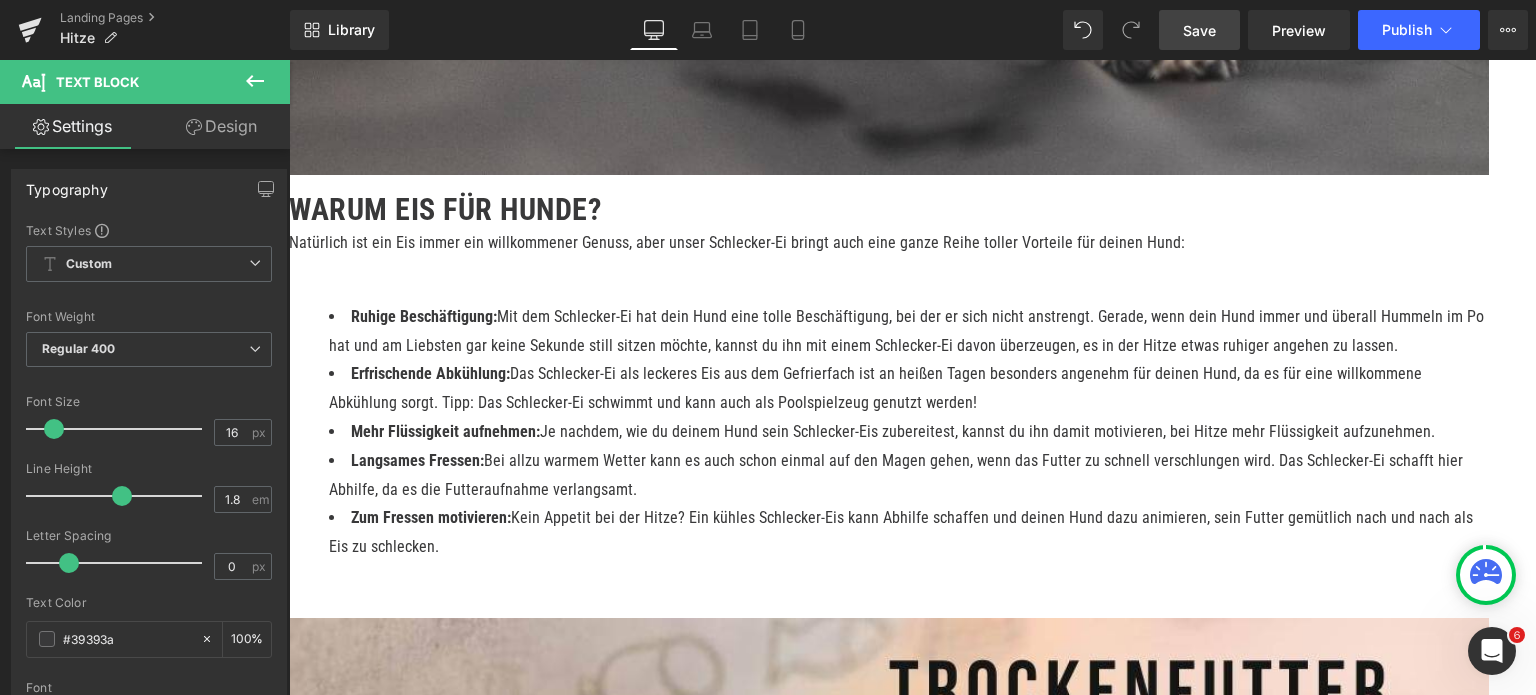 click on "Gib' einen Teelöffel Öl zur Nahrungsergänzung  mit dazu und rühre ihn unter die Masse" at bounding box center [623, 2615] 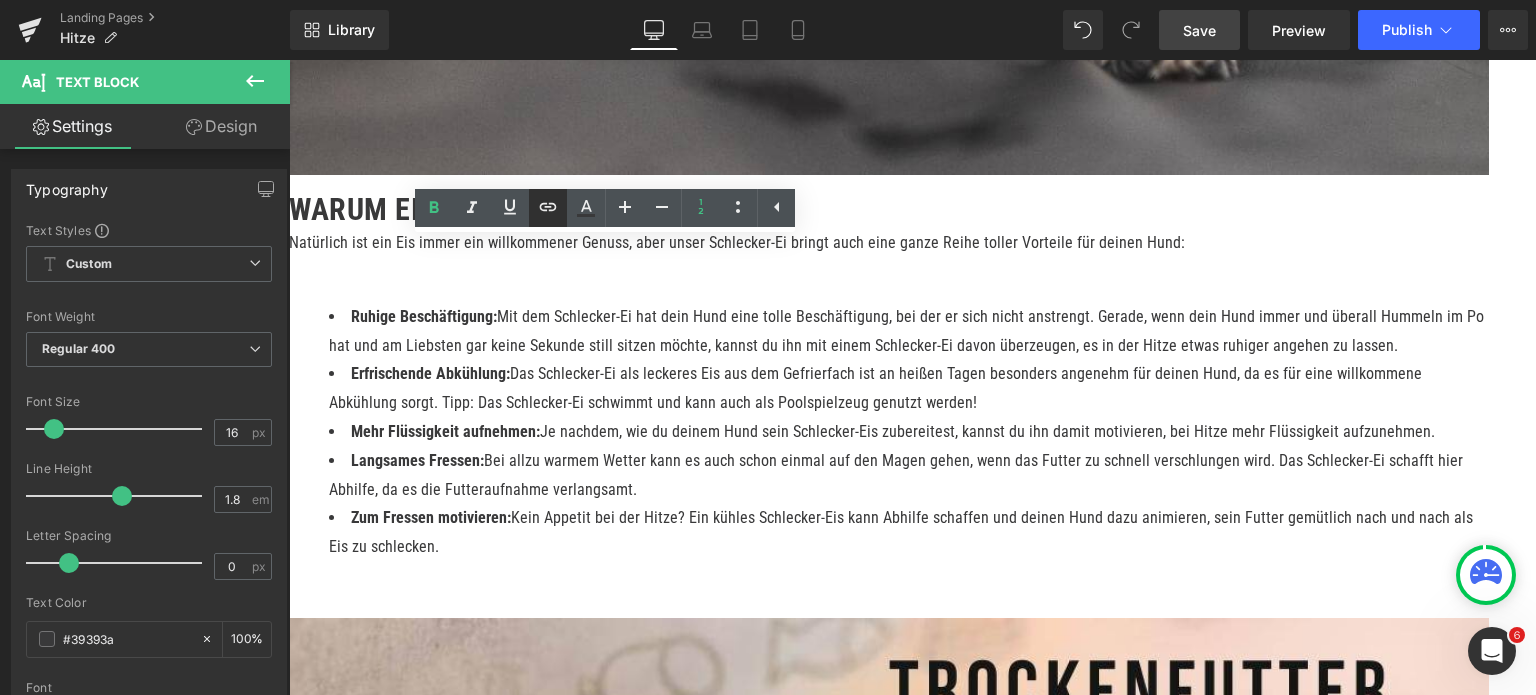 click 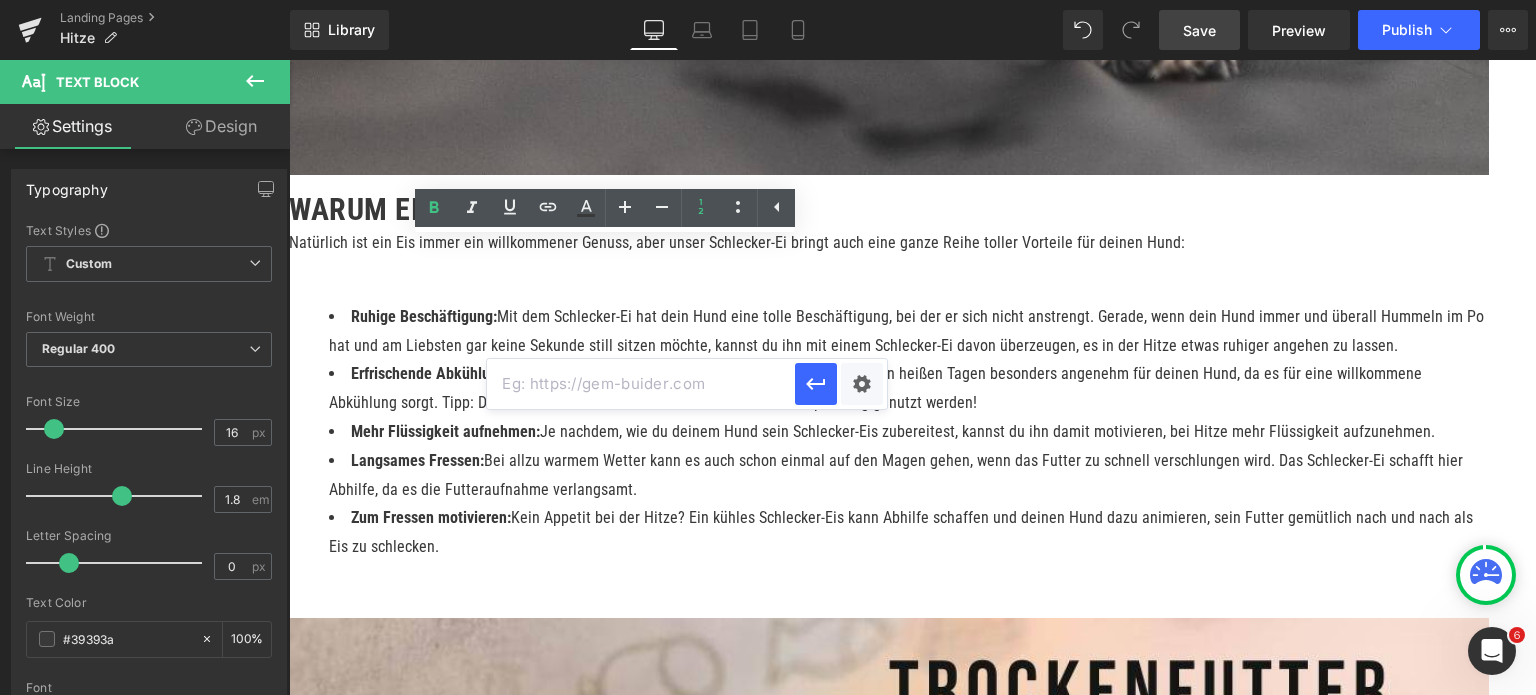 click at bounding box center [641, 384] 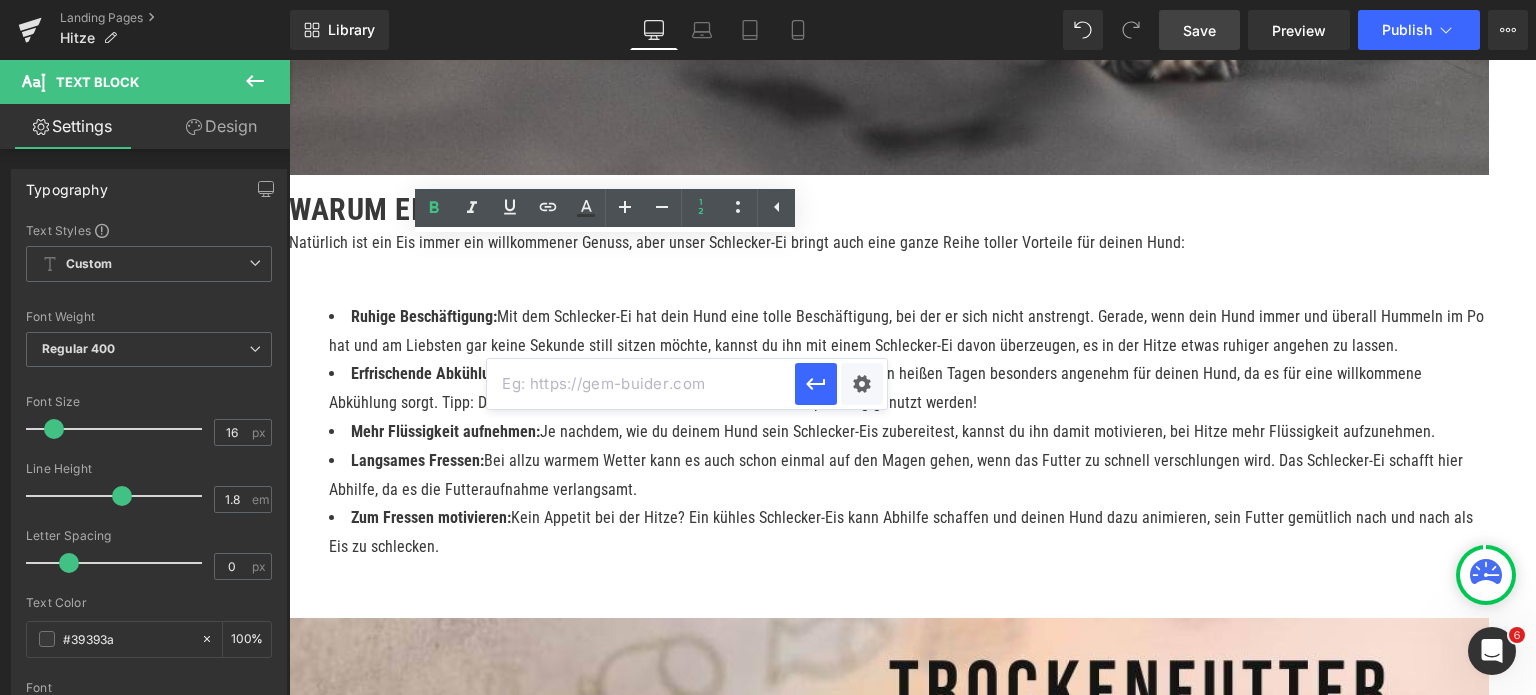 paste on "https://talesandtails.de/collections/nahrungserganzung" 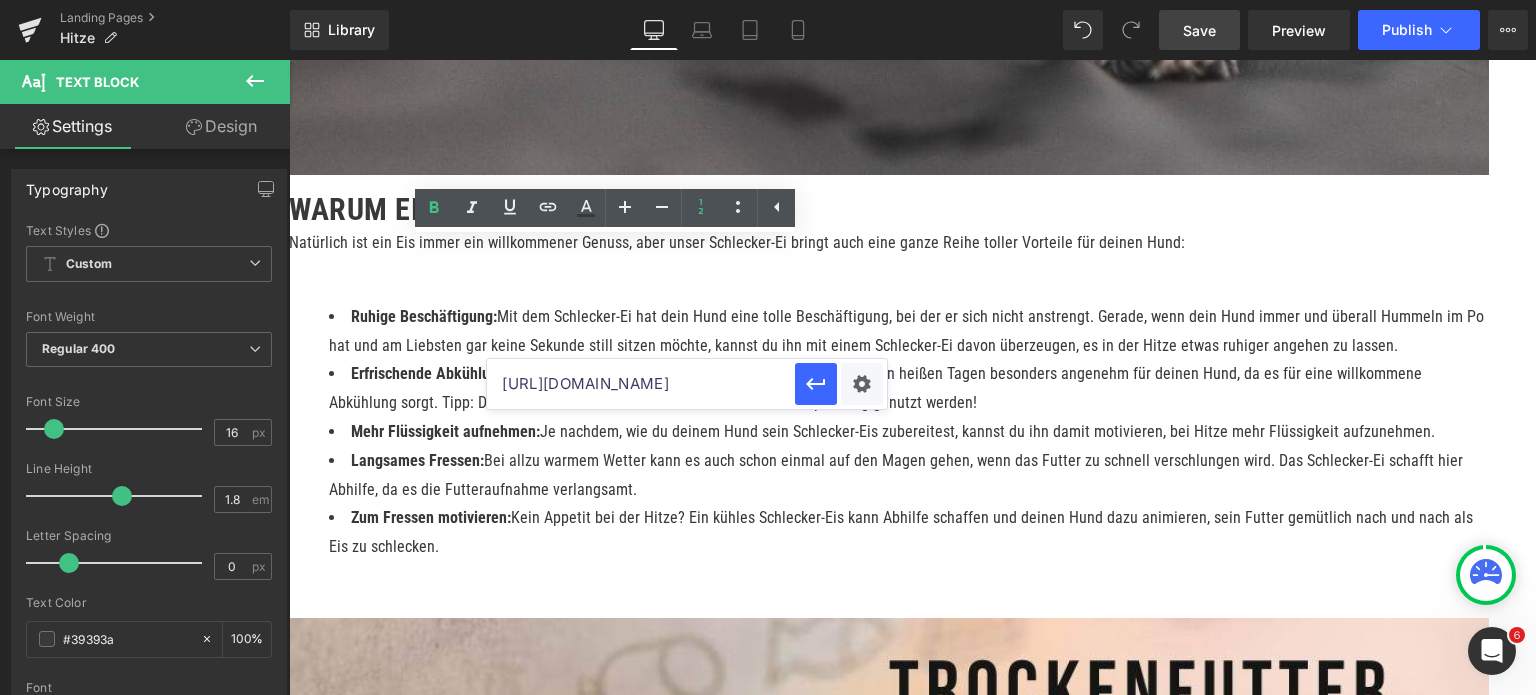 scroll, scrollTop: 0, scrollLeft: 129, axis: horizontal 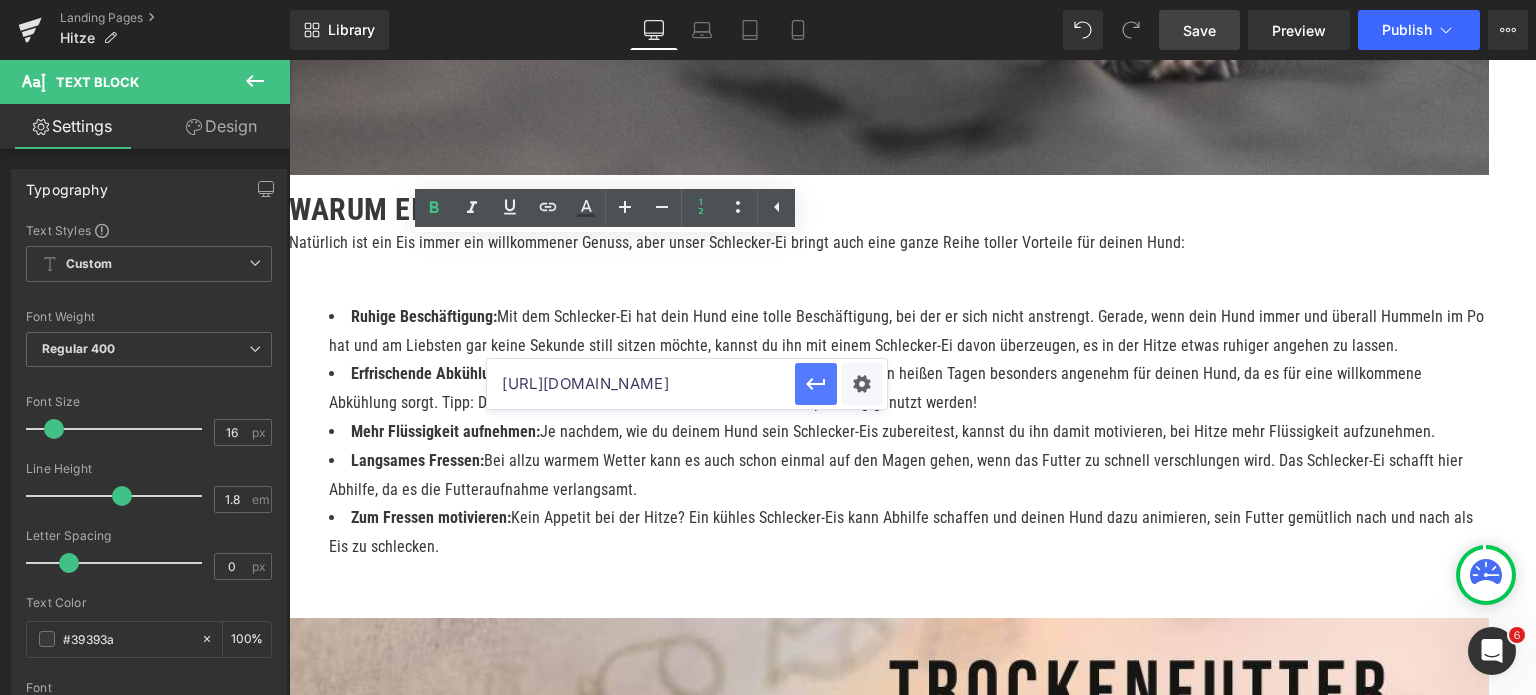 type on "https://talesandtails.de/collections/nahrungserganzung" 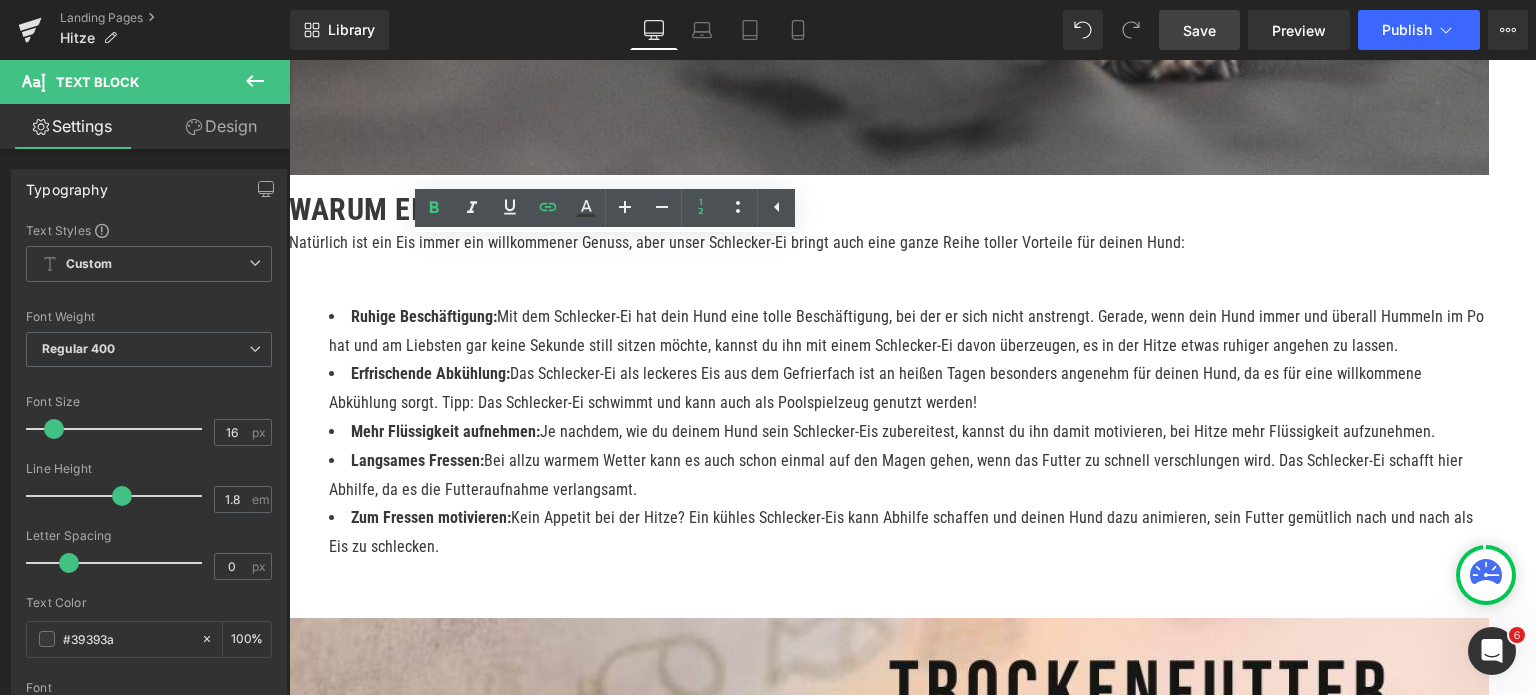 click on "Nach 5-8 Stunden kannst du deinen Vierbeiner mit einem leckeren Schlecker-Eis verwöhnen. Wuff!" at bounding box center [909, 2760] 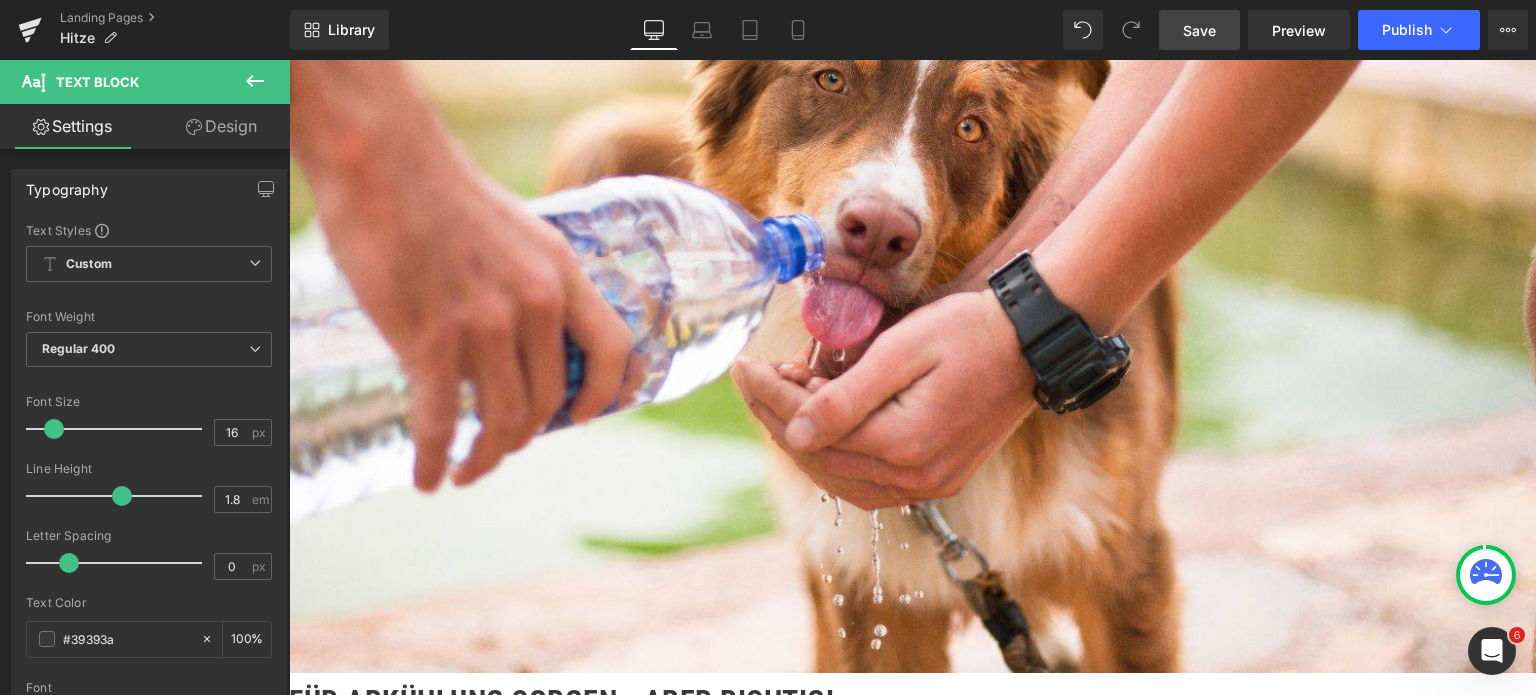 scroll, scrollTop: 3700, scrollLeft: 0, axis: vertical 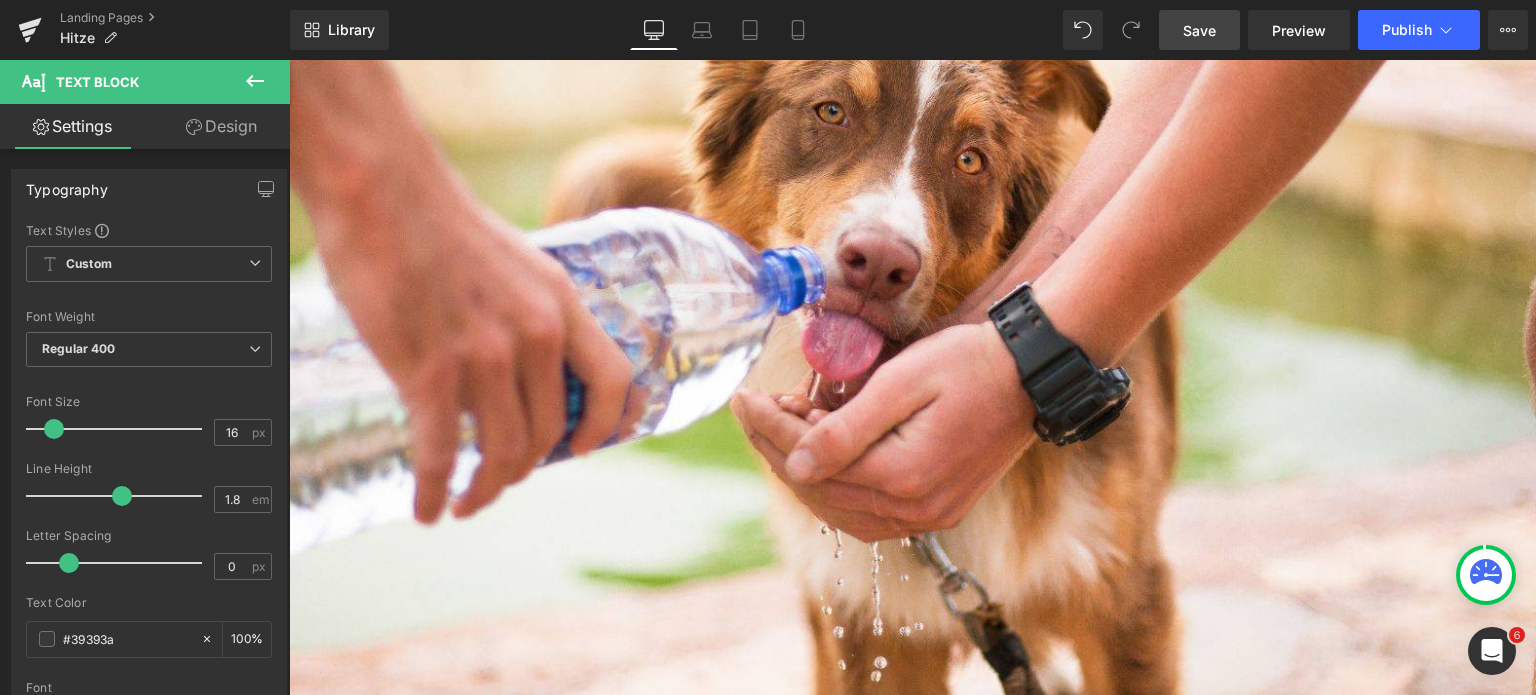 click on "Planschbecken:  Abkühlung, Spaß und Wasseraufnahme in einem - mit einem Planschbecken bietest du deinem Liebling schnell und ohne viel Aufwand einen echten Mehrwert an heißen Tagen." at bounding box center (932, 1047) 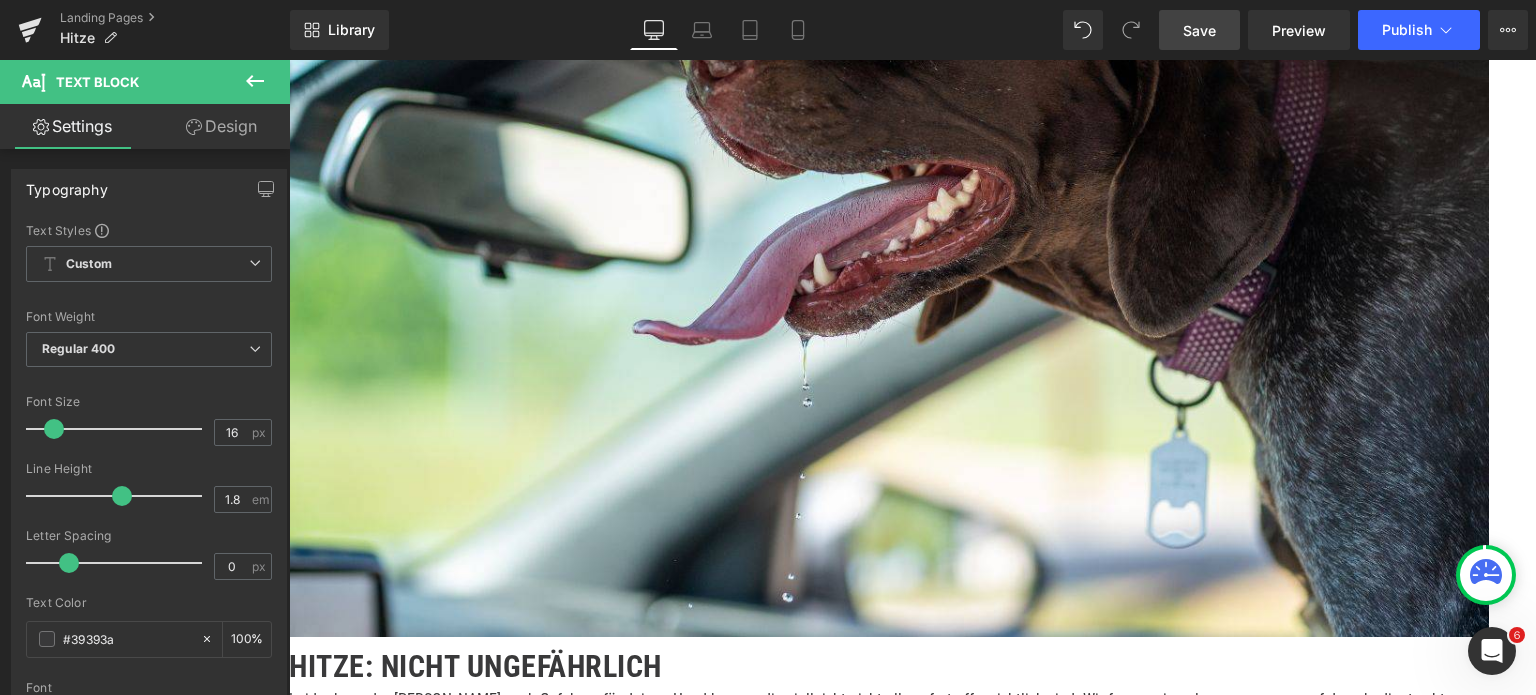 scroll, scrollTop: 2100, scrollLeft: 0, axis: vertical 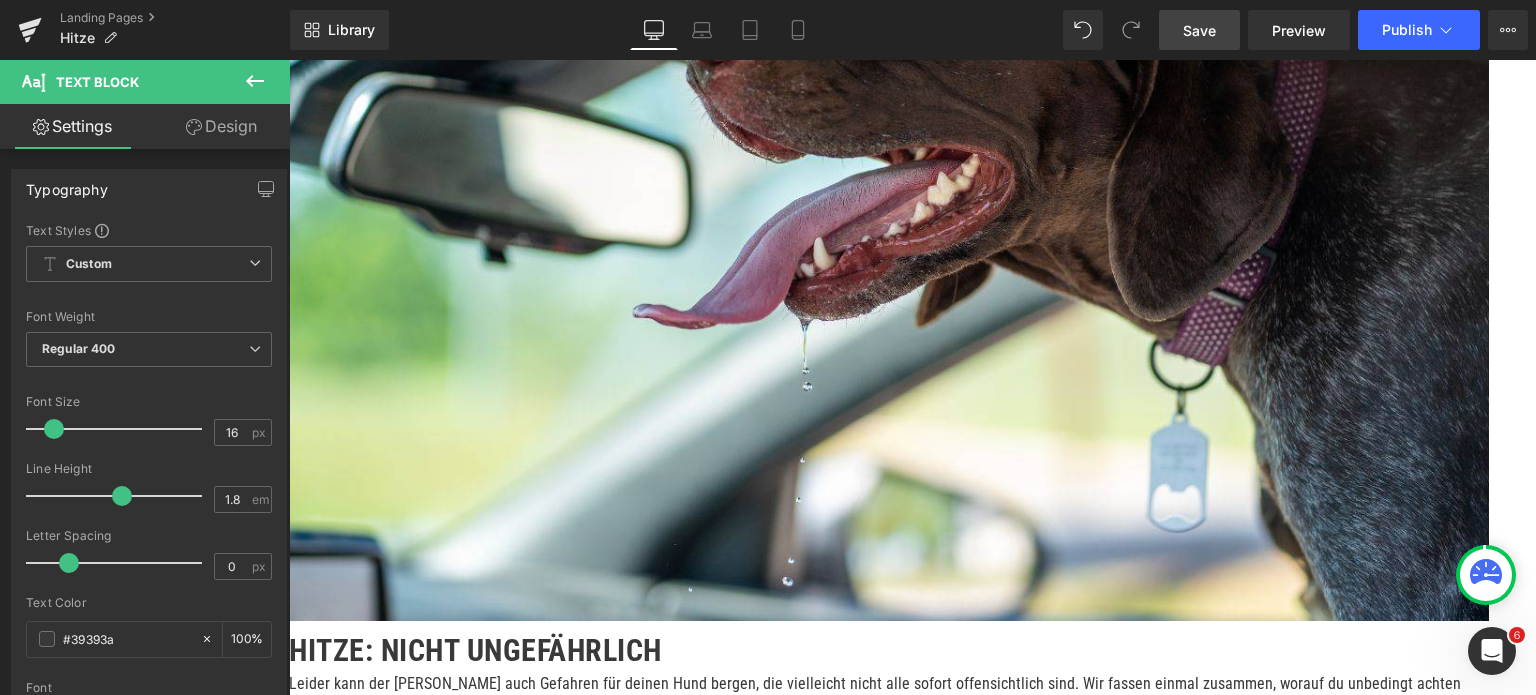 click on "Save" at bounding box center (1199, 30) 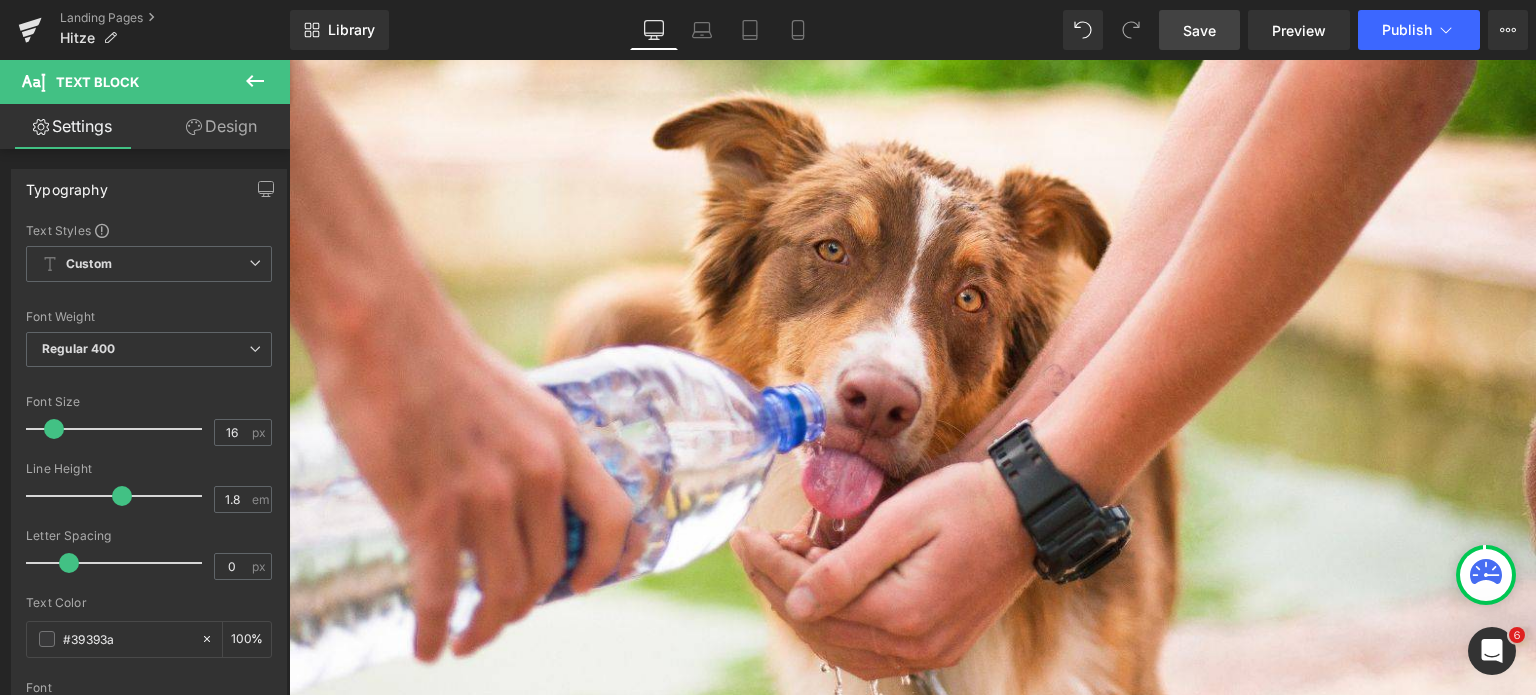 scroll, scrollTop: 3600, scrollLeft: 0, axis: vertical 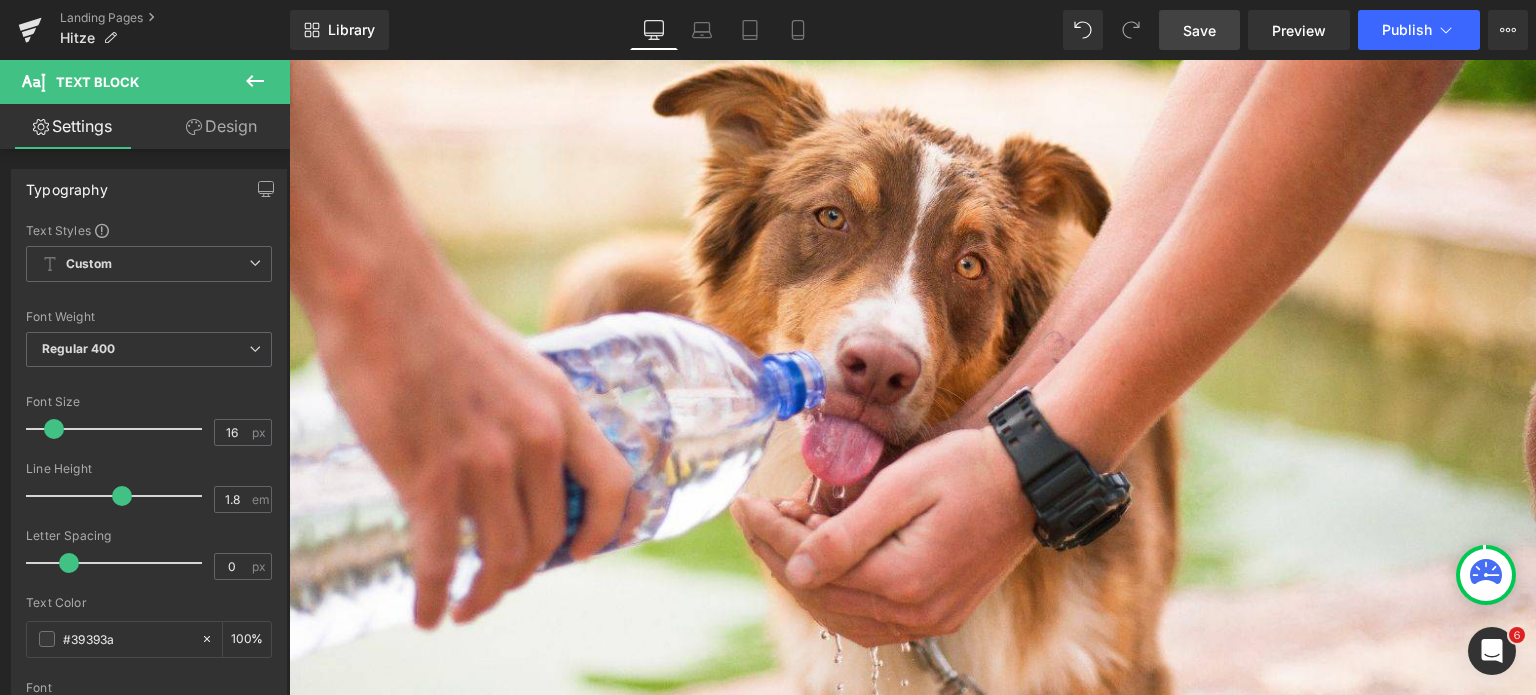 click on "Planschbecken:  Abkühlung, Spaß und Wasseraufnahme in einem - mit einem Planschbecken bietest du deinem Liebling schnell und ohne viel Aufwand einen echten Mehrwert an heißen Tagen." at bounding box center (932, 1152) 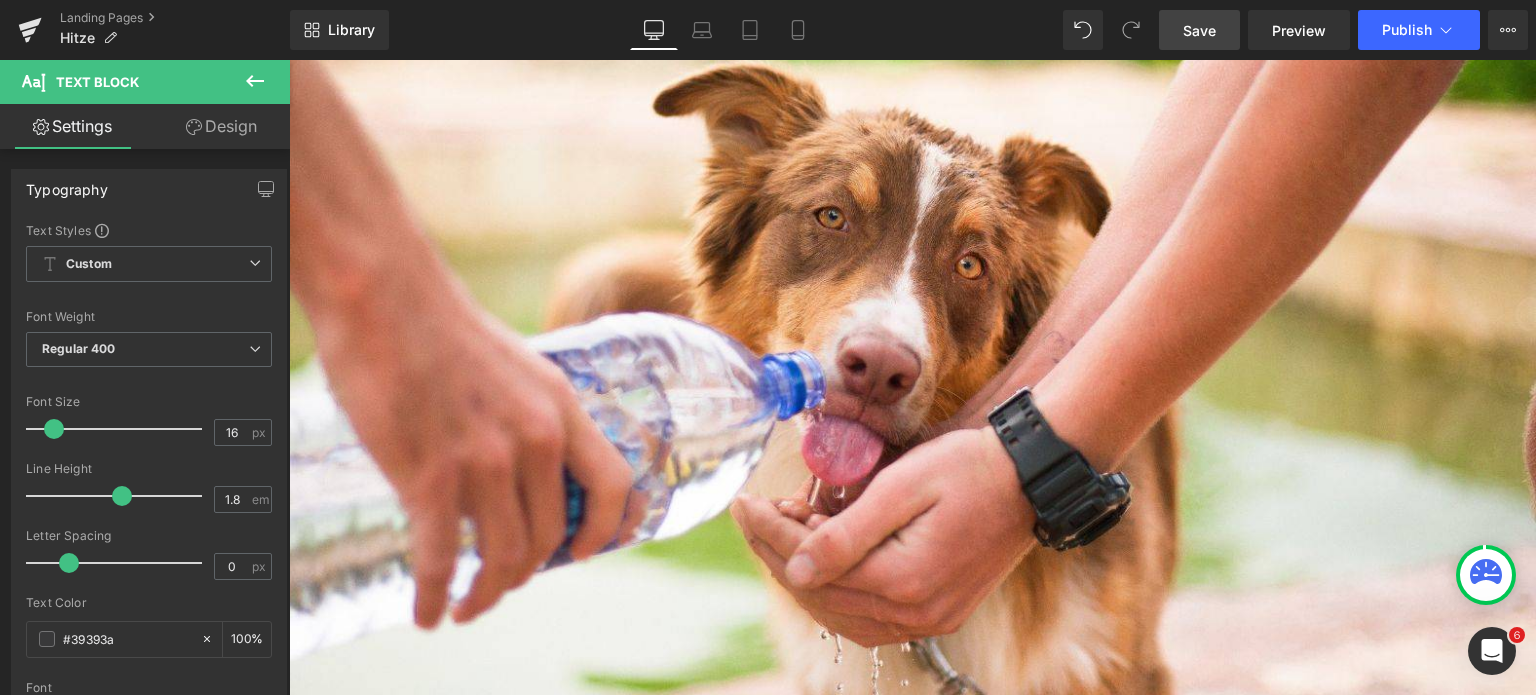 drag, startPoint x: 340, startPoint y: 524, endPoint x: 442, endPoint y: 527, distance: 102.044106 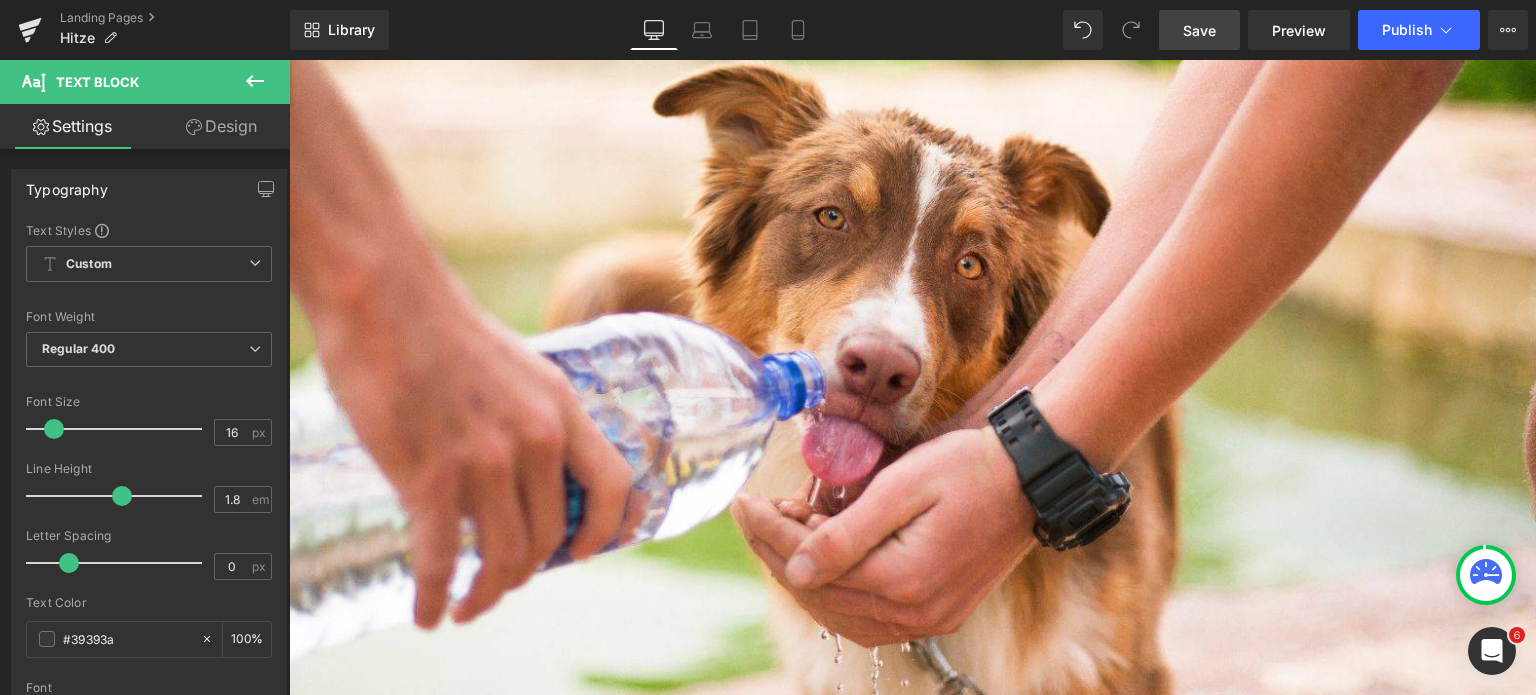 click on "Fell befeuchten:" at bounding box center (932, 1194) 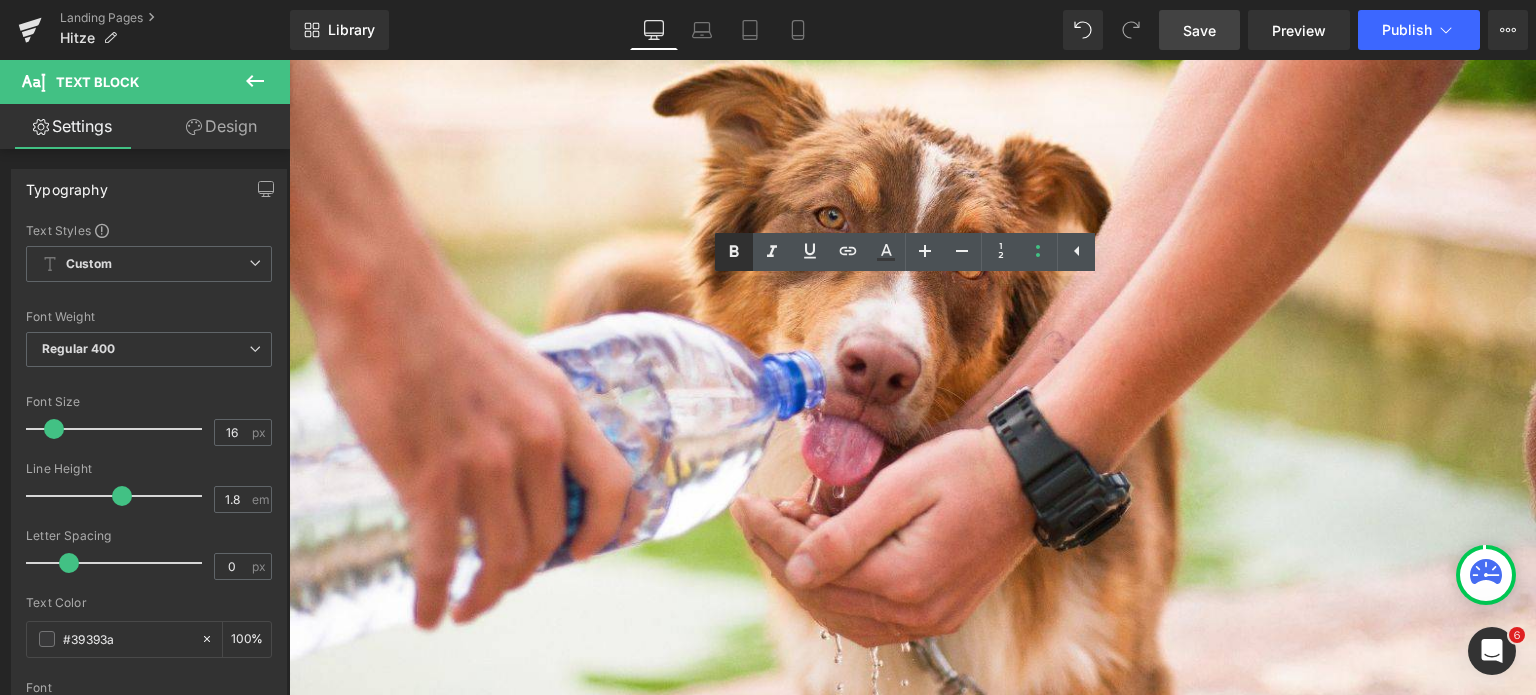 click 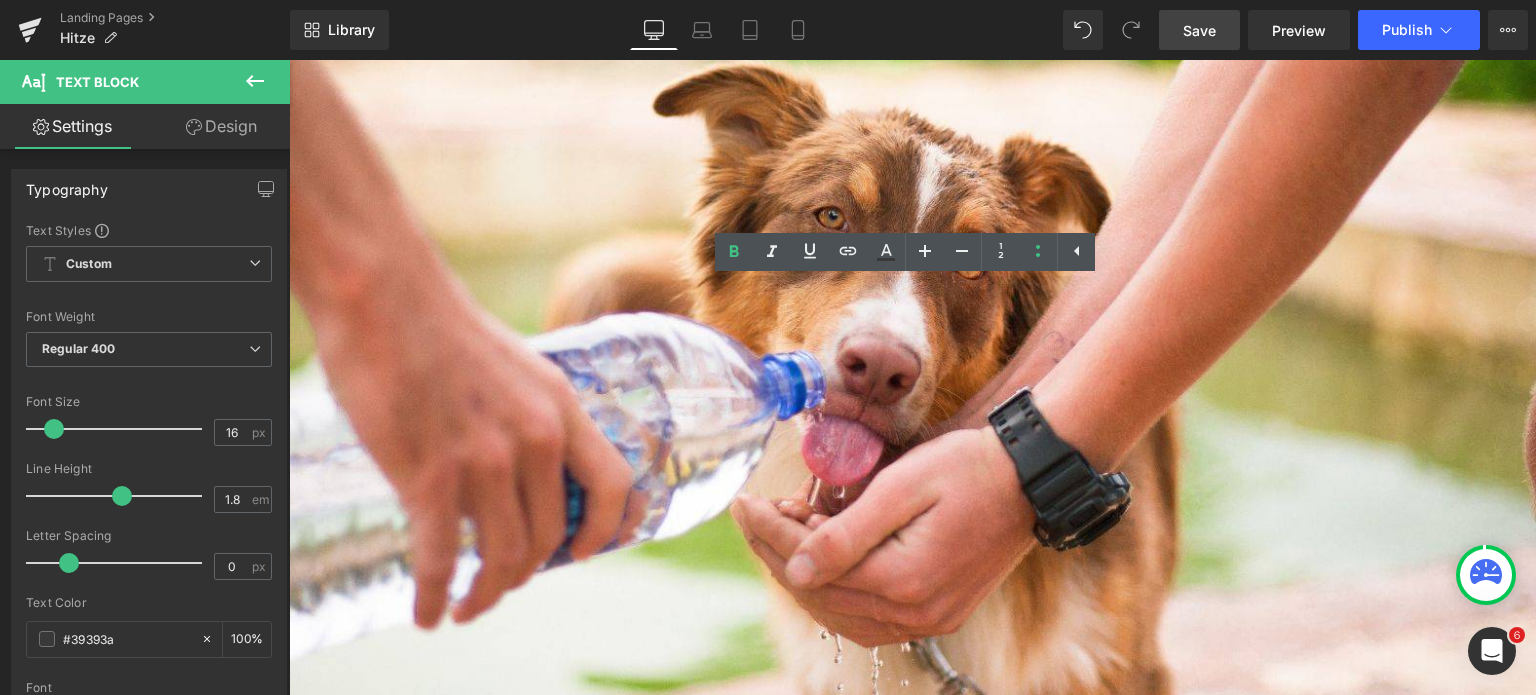 click on "Fell befeuchten:" at bounding box center (932, 1194) 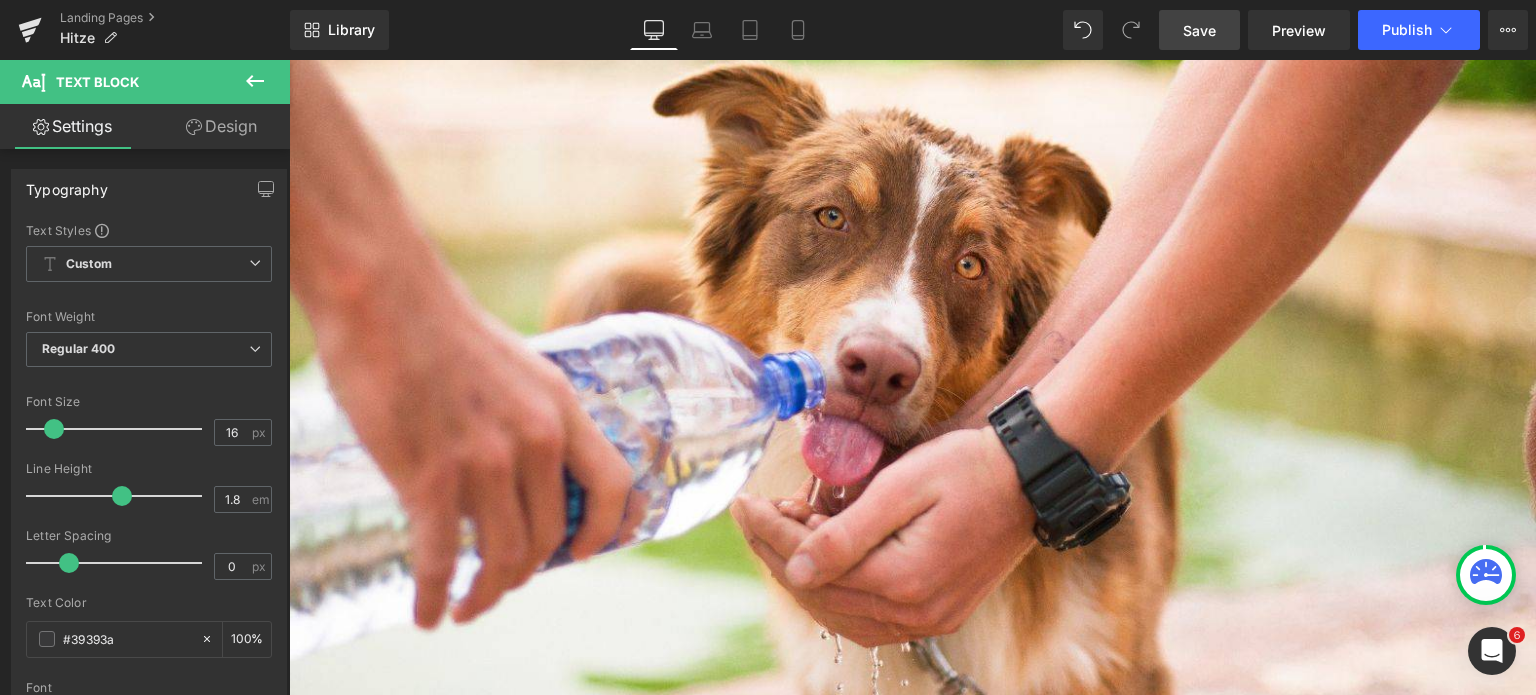 drag, startPoint x: 341, startPoint y: 556, endPoint x: 515, endPoint y: 559, distance: 174.02586 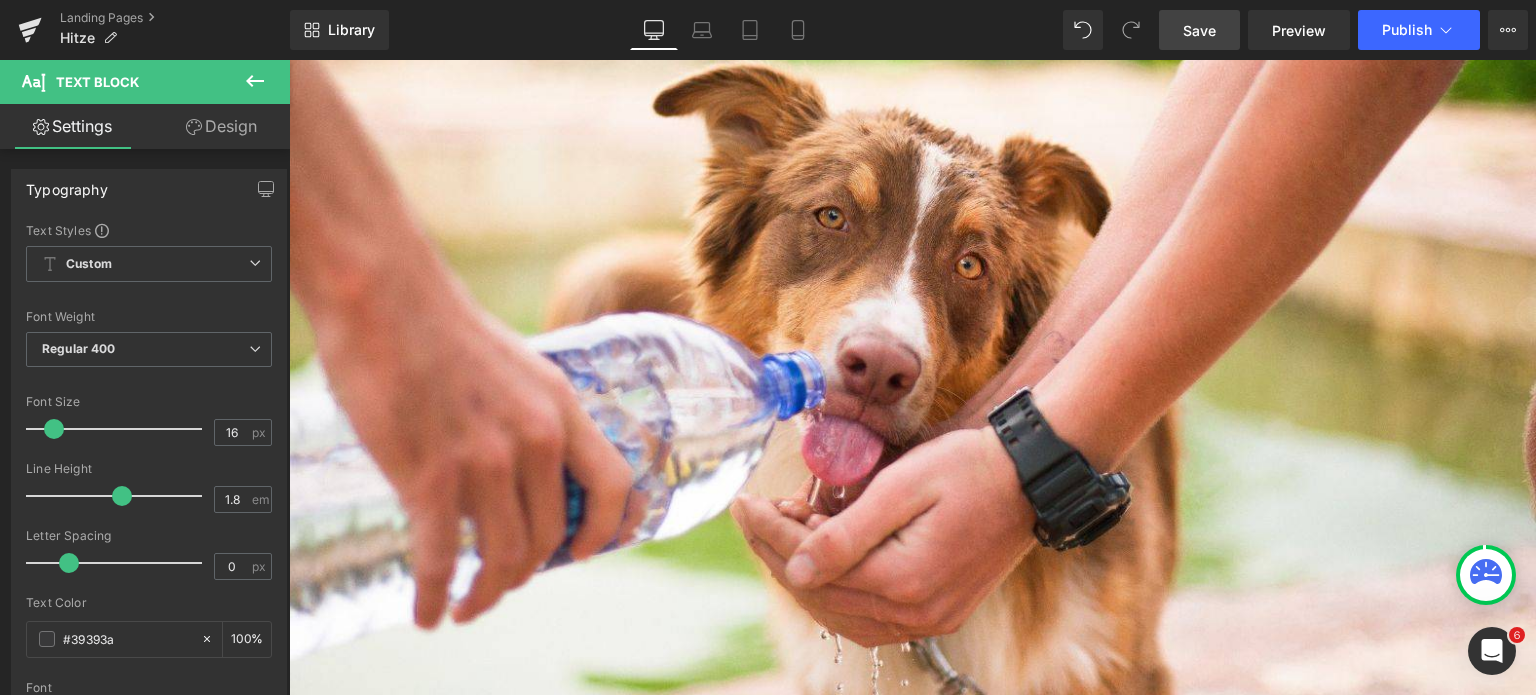 click on "Erfrischung zum Schlecken:" at bounding box center (932, 1223) 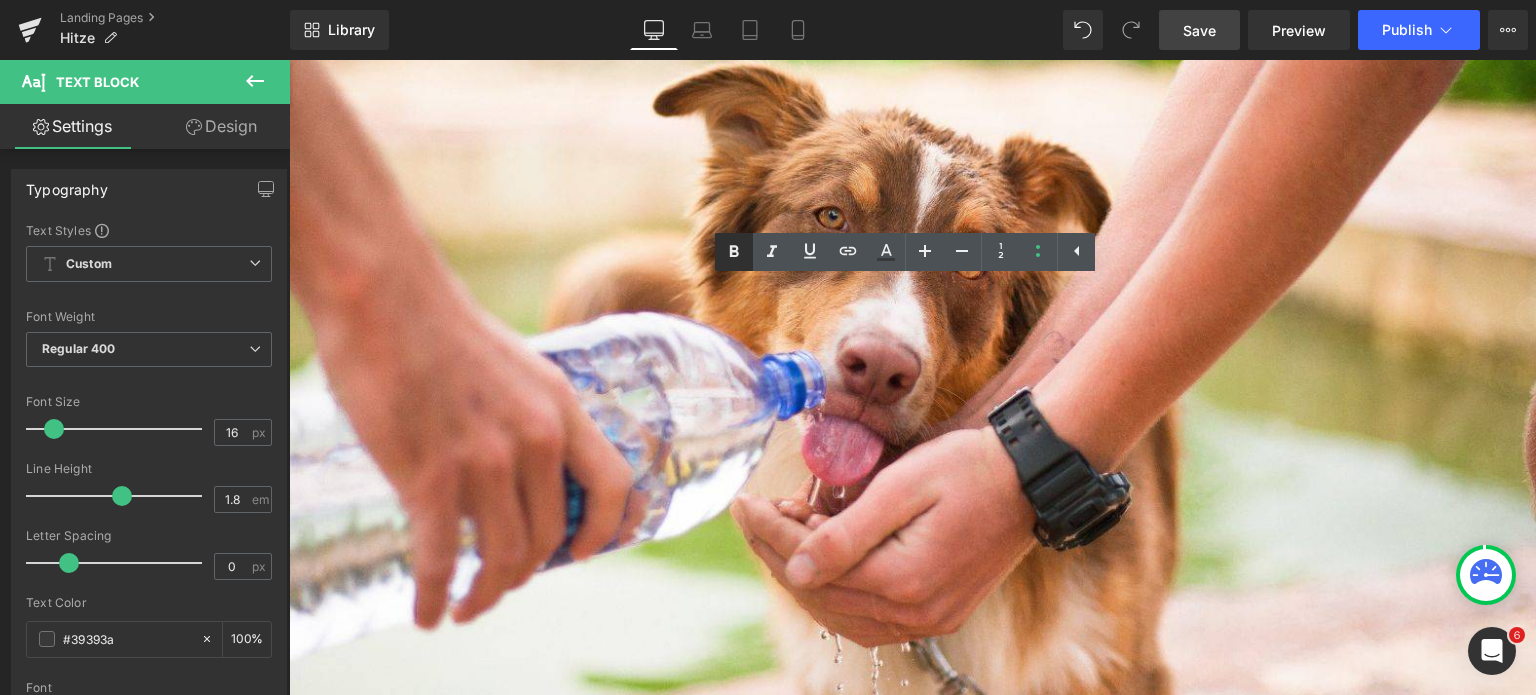 click 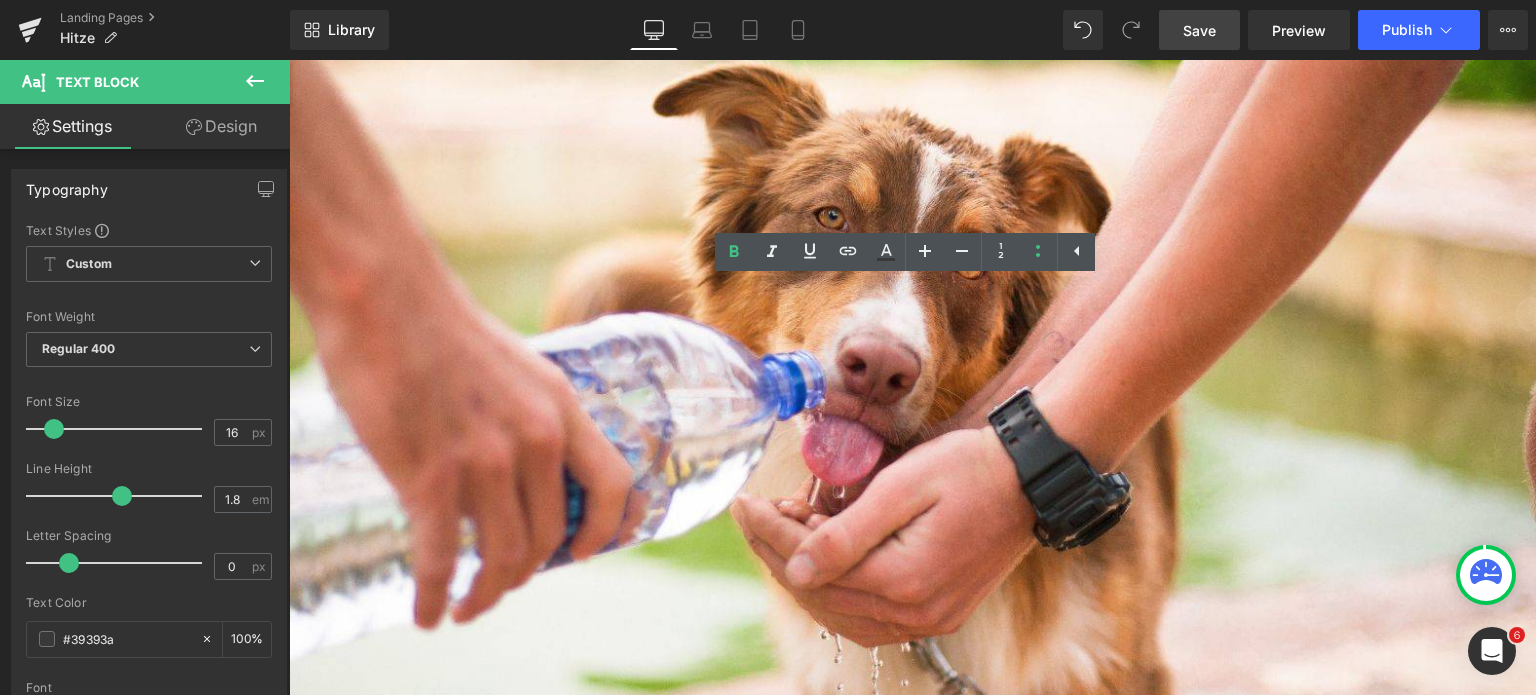 click on "Erfrischung zum Schlecken:" at bounding box center [932, 1223] 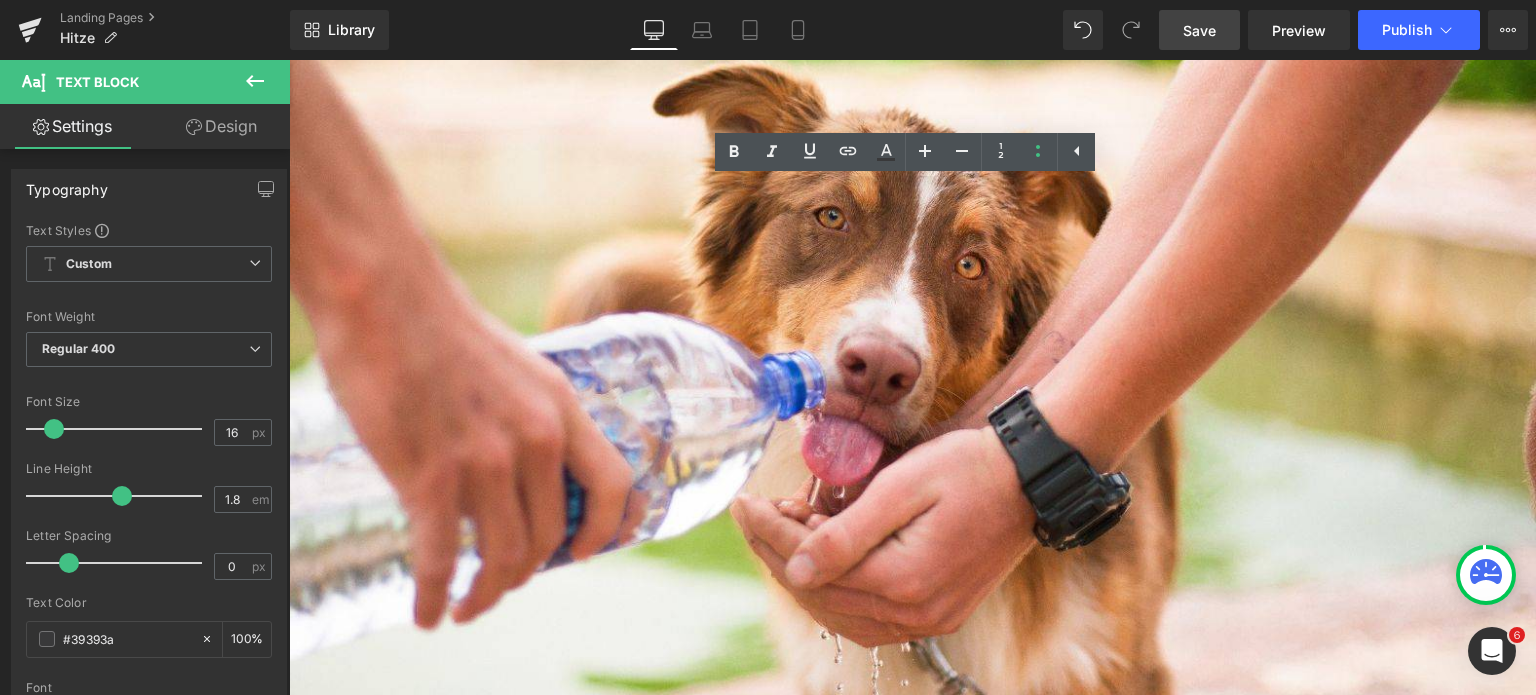scroll, scrollTop: 3700, scrollLeft: 0, axis: vertical 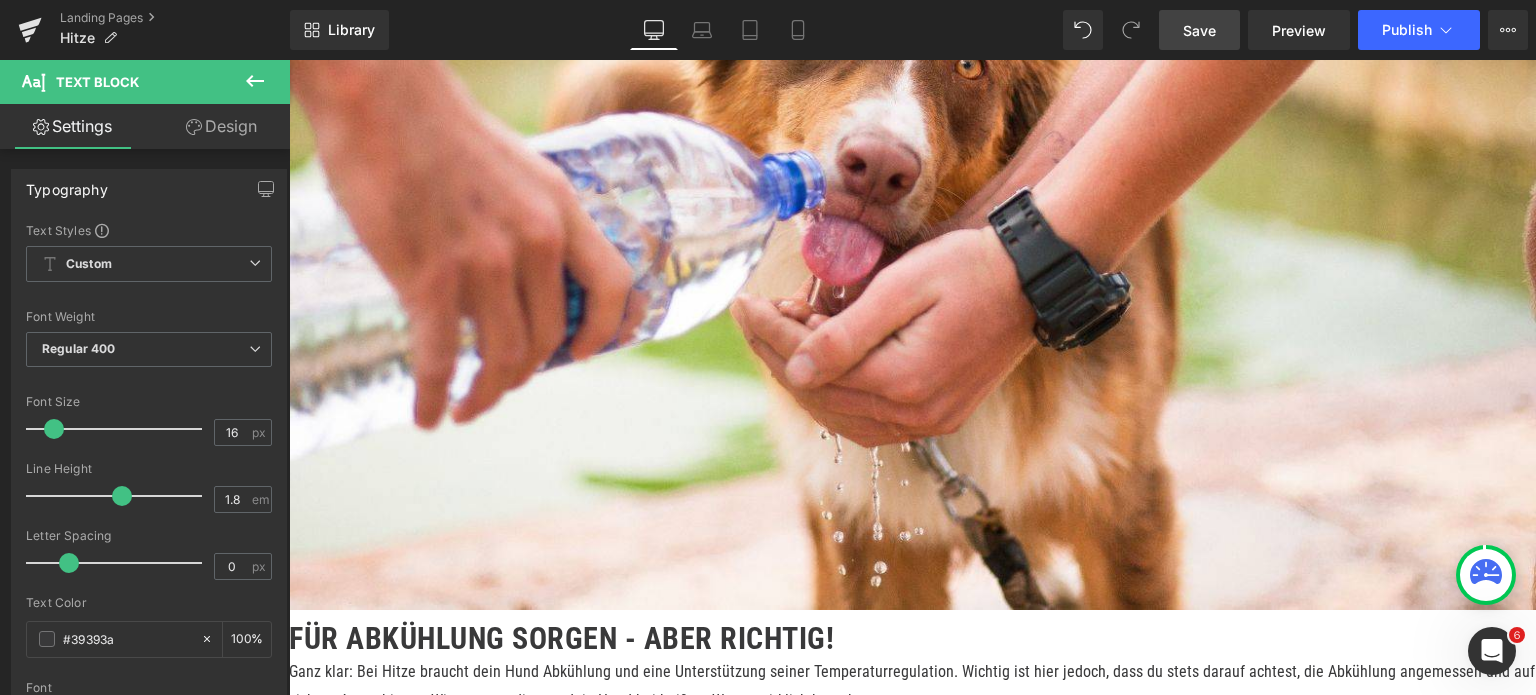 click on "Save" at bounding box center [1199, 30] 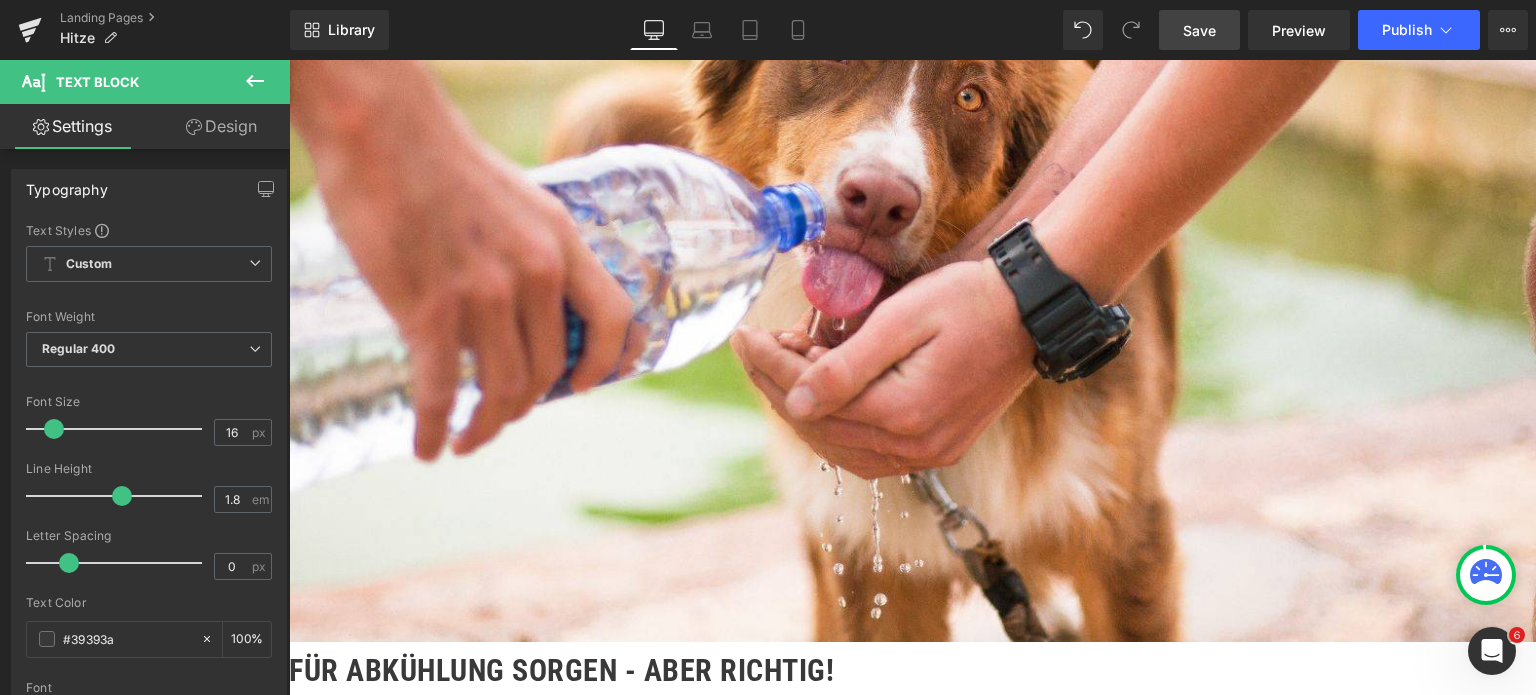 scroll, scrollTop: 3800, scrollLeft: 0, axis: vertical 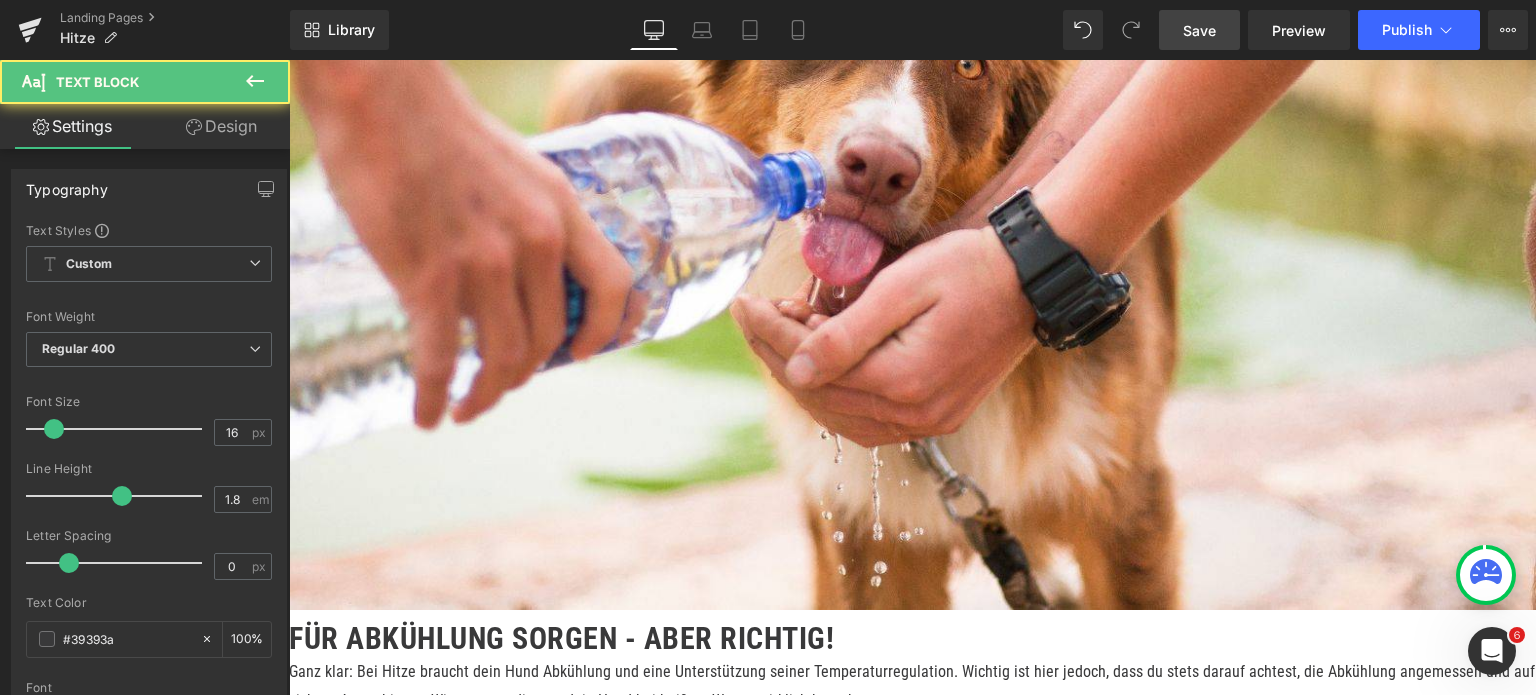 click on "Erfrischung zum Schlecken:  Mit kühlen Schleckmatten oder Eis für Hunde kannst du deinem Vierbeiner bei heißem Wetter eine echte Freude bereiten und ihn gleichzeitig entspannt beschäftigen." at bounding box center (932, 1038) 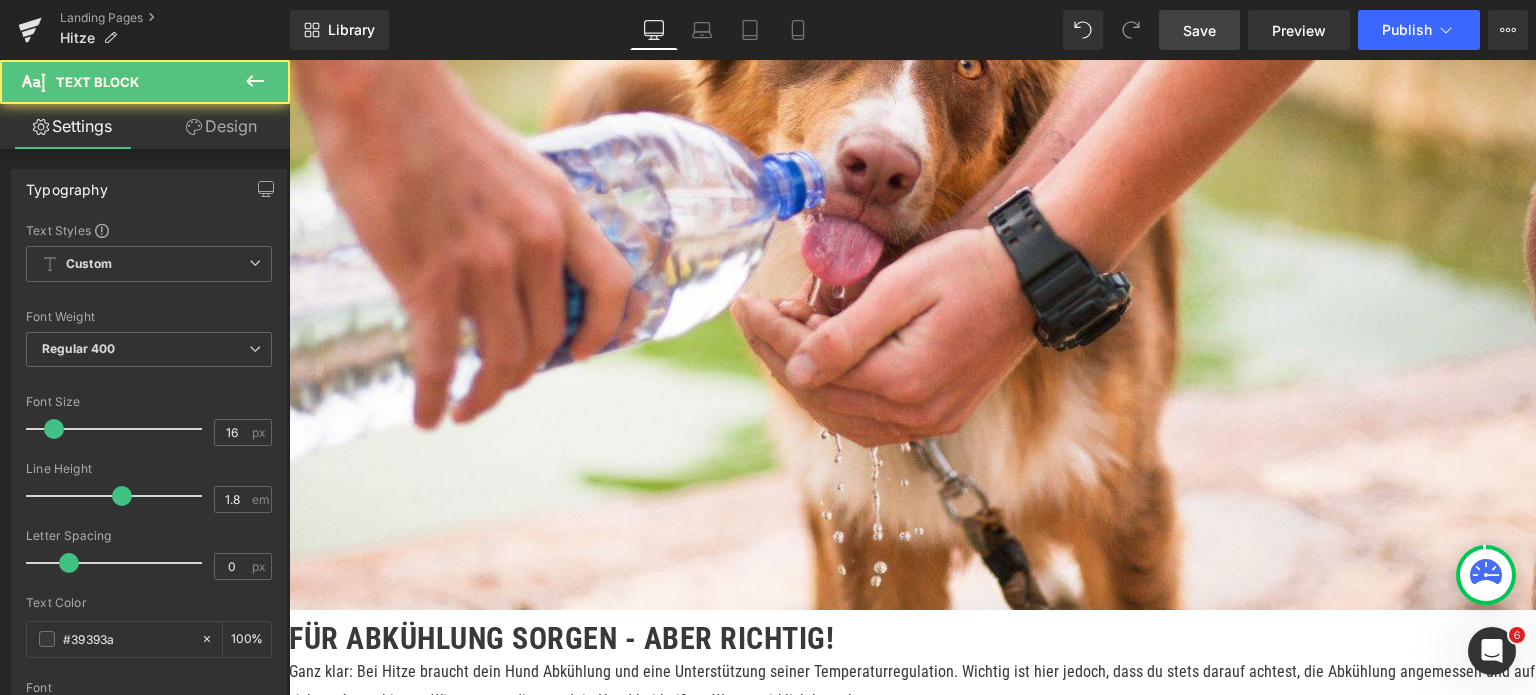 drag, startPoint x: 340, startPoint y: 416, endPoint x: 424, endPoint y: 429, distance: 85 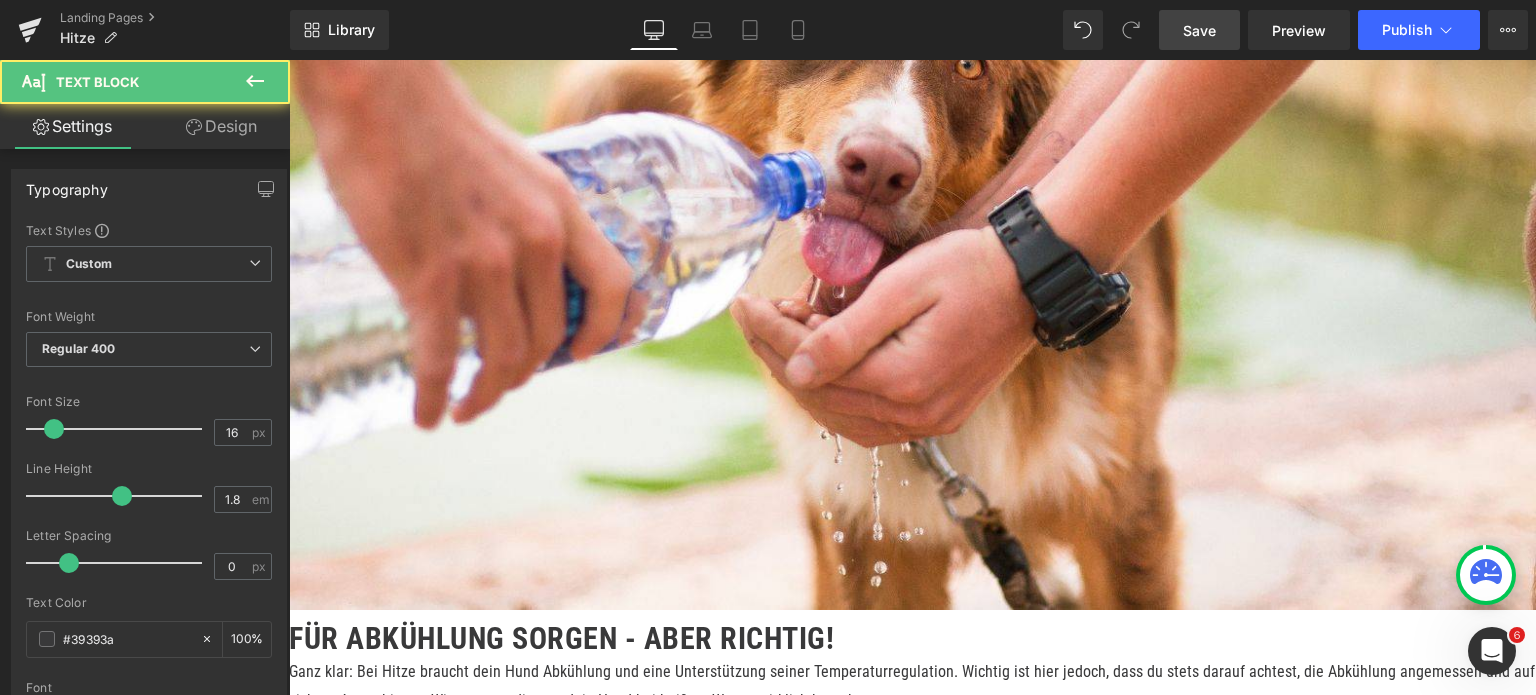click on "Ruhetraining:" at bounding box center (932, 1081) 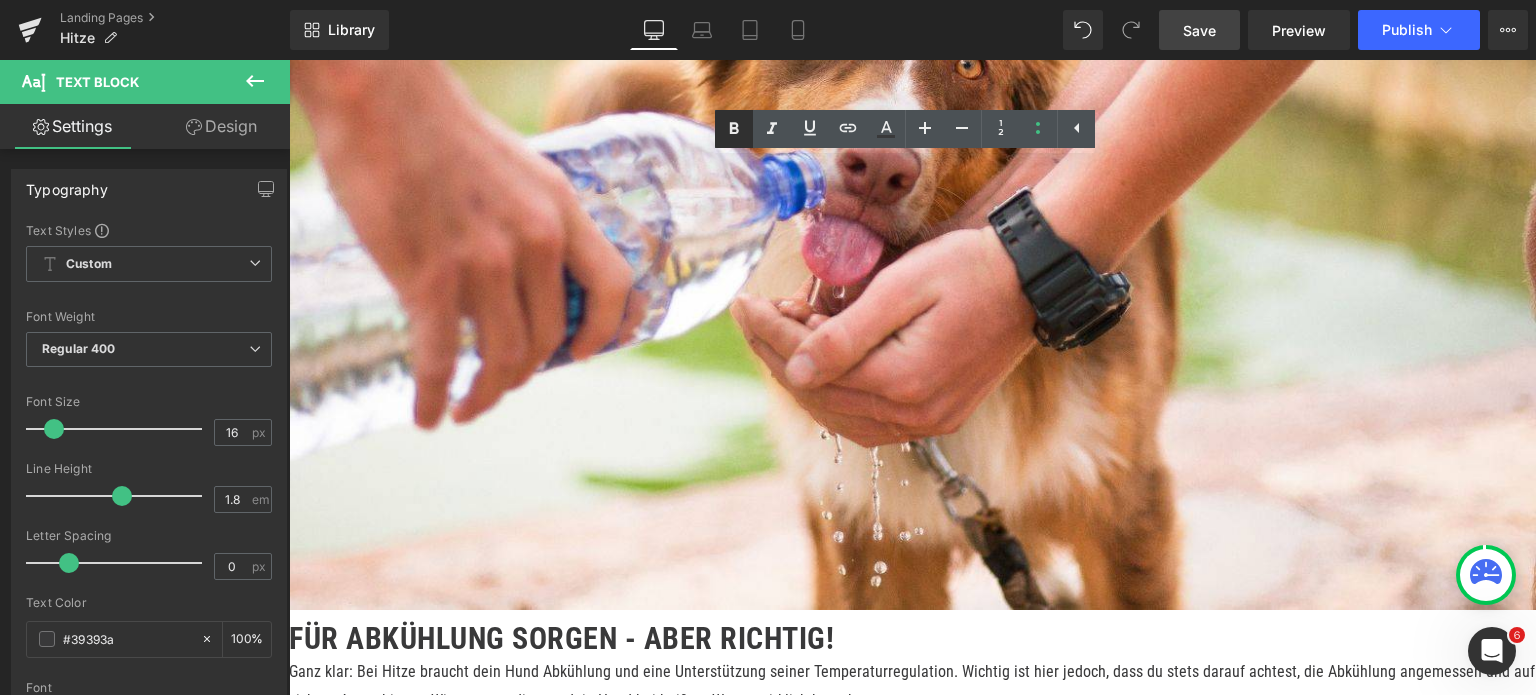 click 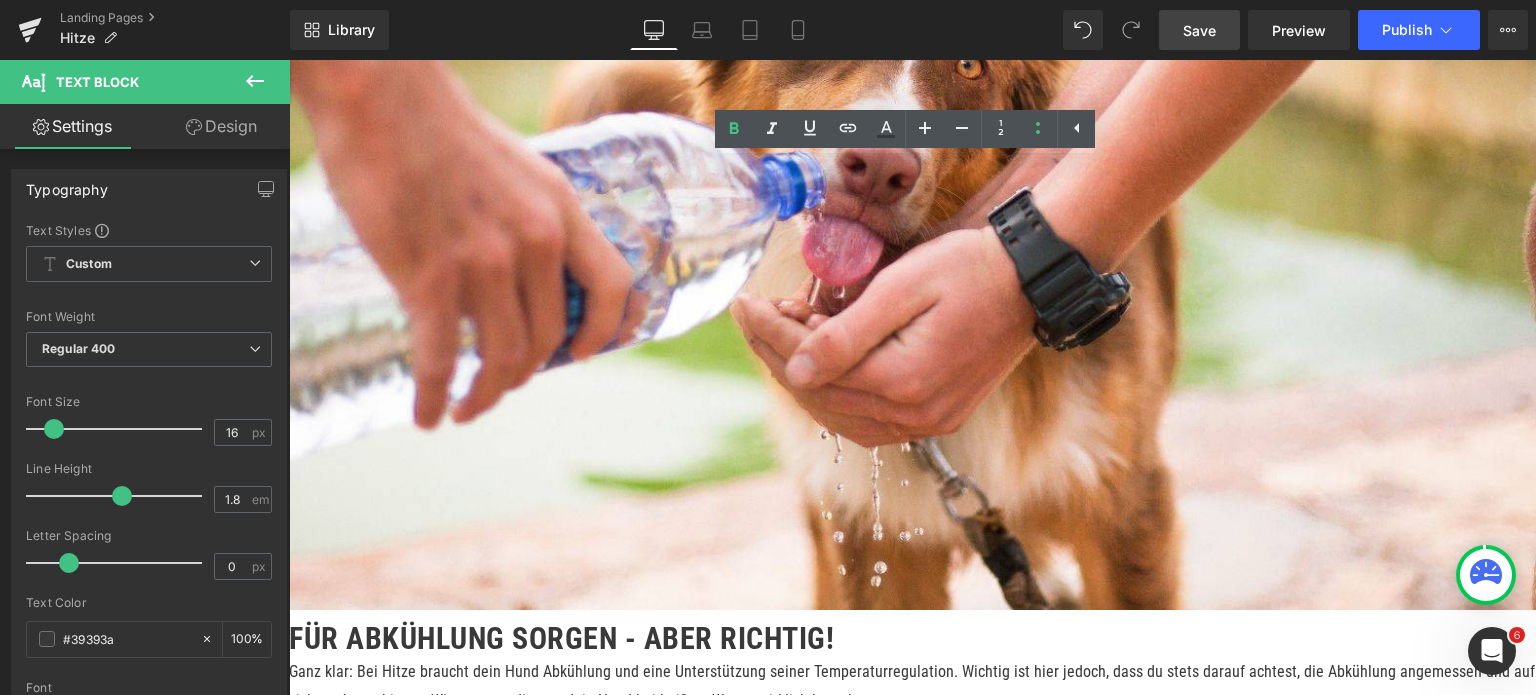 click on "Ruhetraining:" at bounding box center [932, 1081] 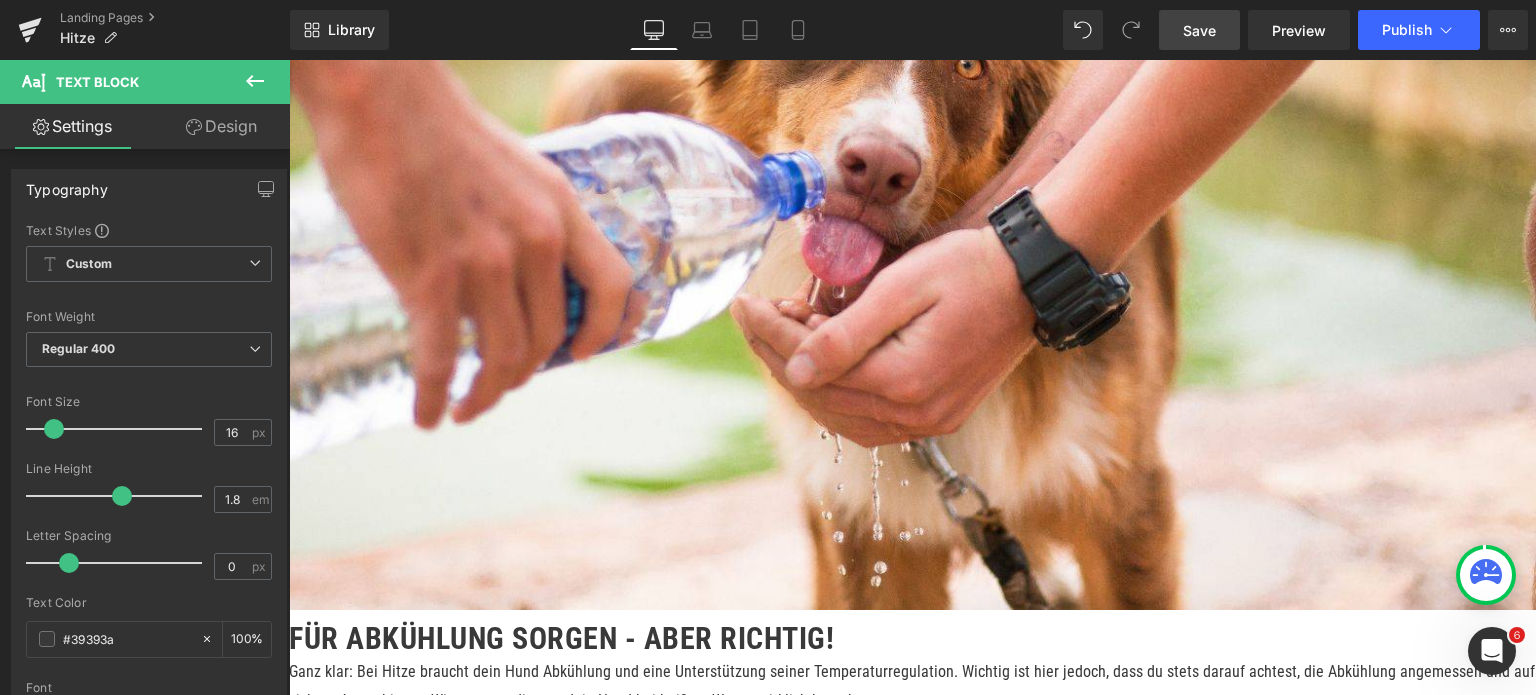drag, startPoint x: 342, startPoint y: 443, endPoint x: 408, endPoint y: 447, distance: 66.1211 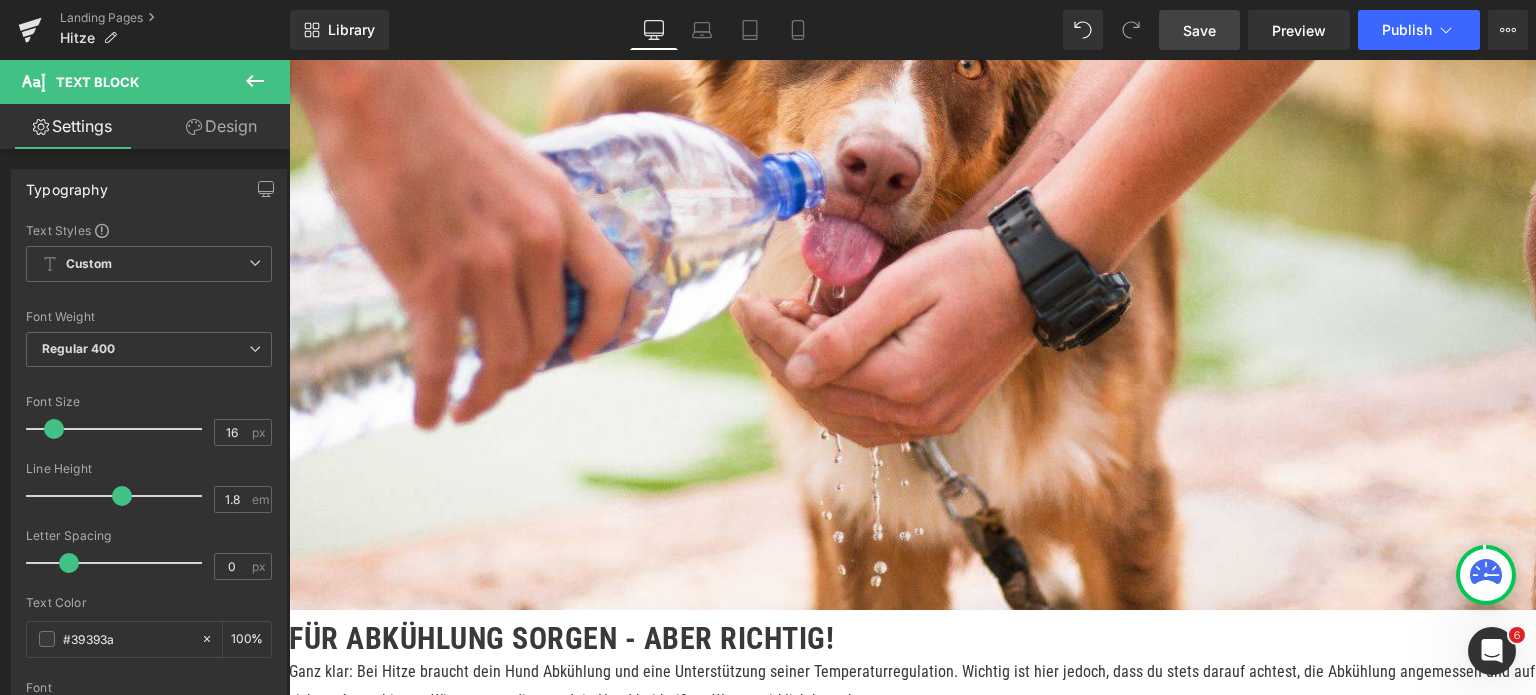 click on "Fellpflege:" at bounding box center (932, 1110) 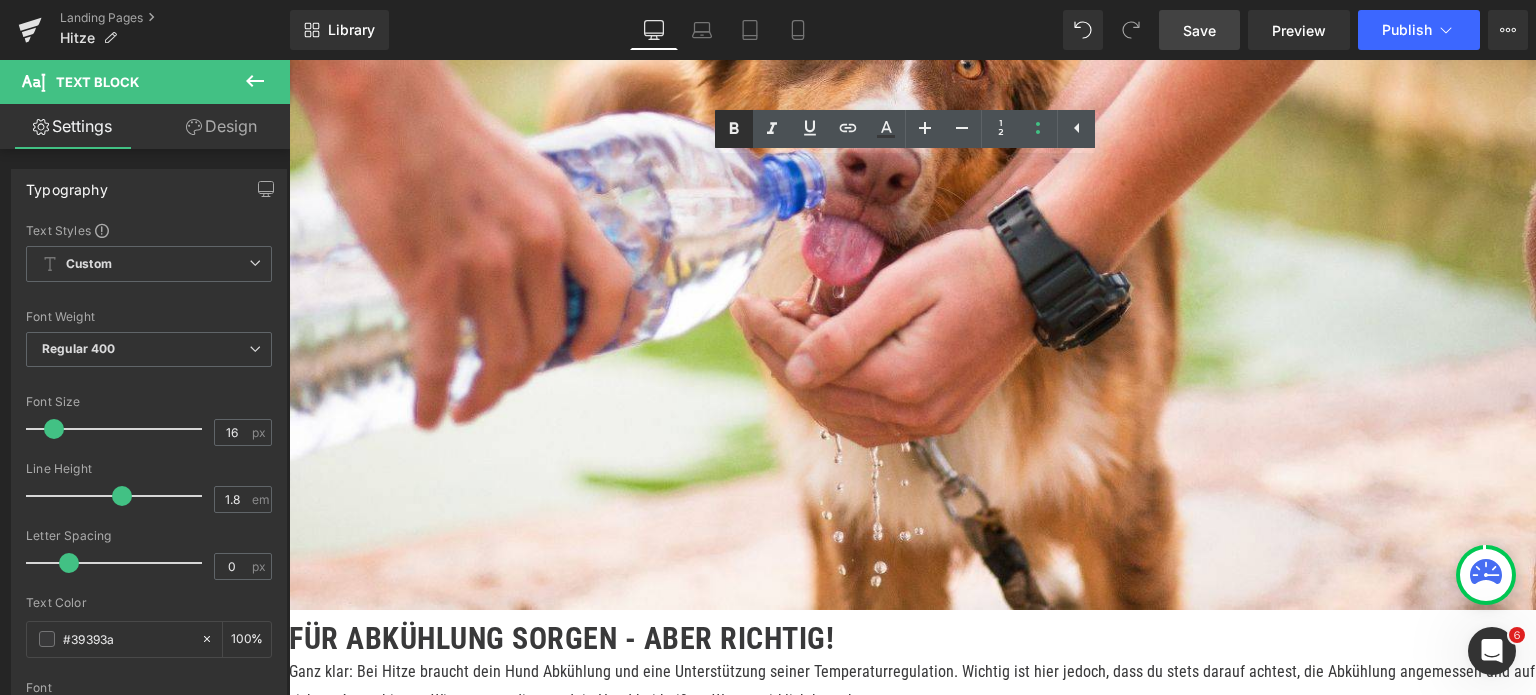 click 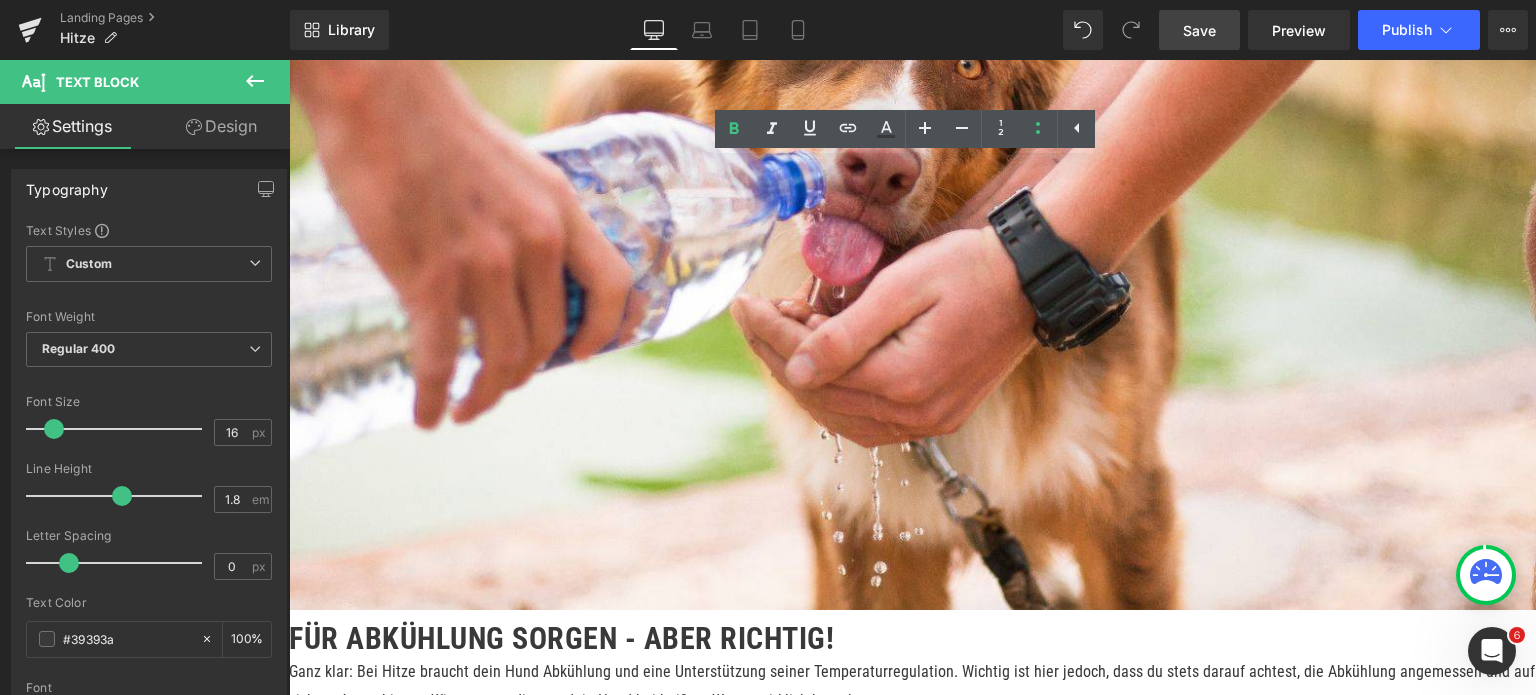 click on "Fellpflege:" at bounding box center (932, 1110) 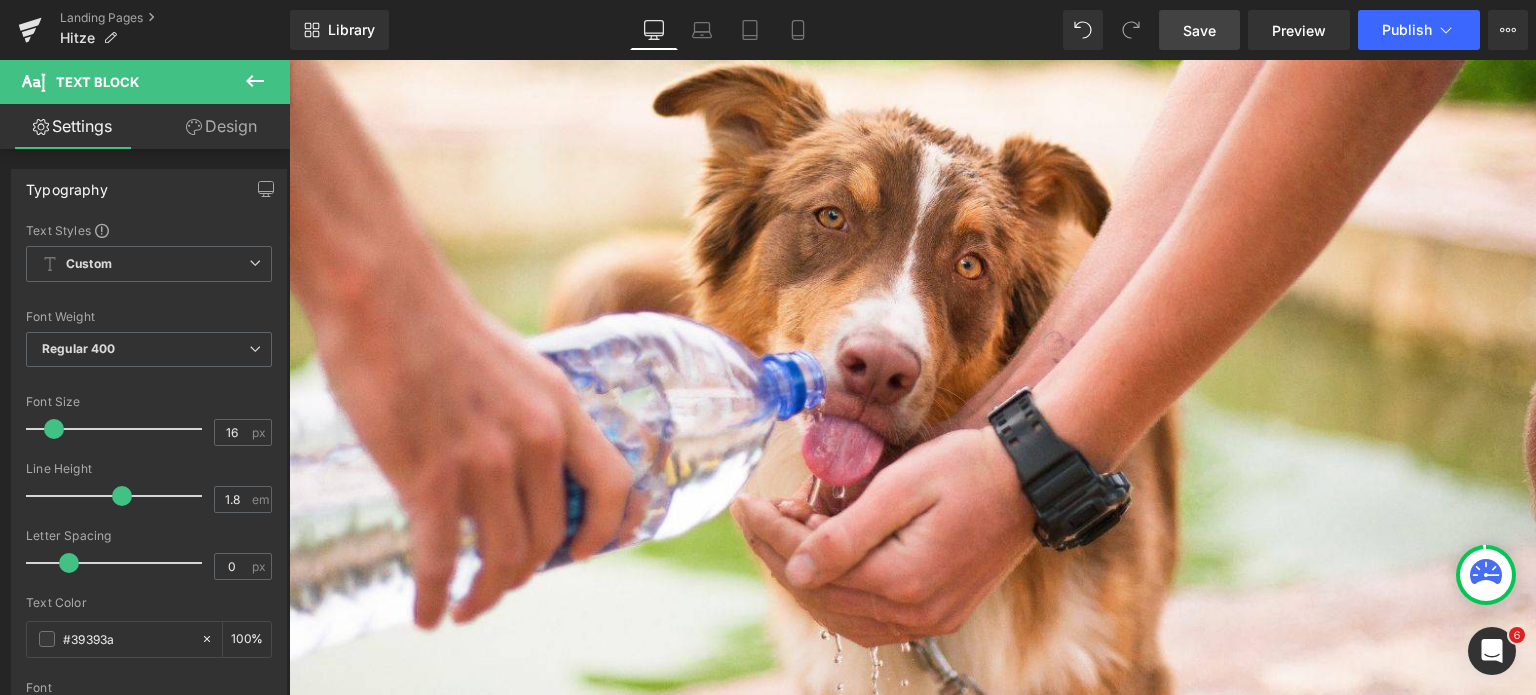 scroll, scrollTop: 3800, scrollLeft: 0, axis: vertical 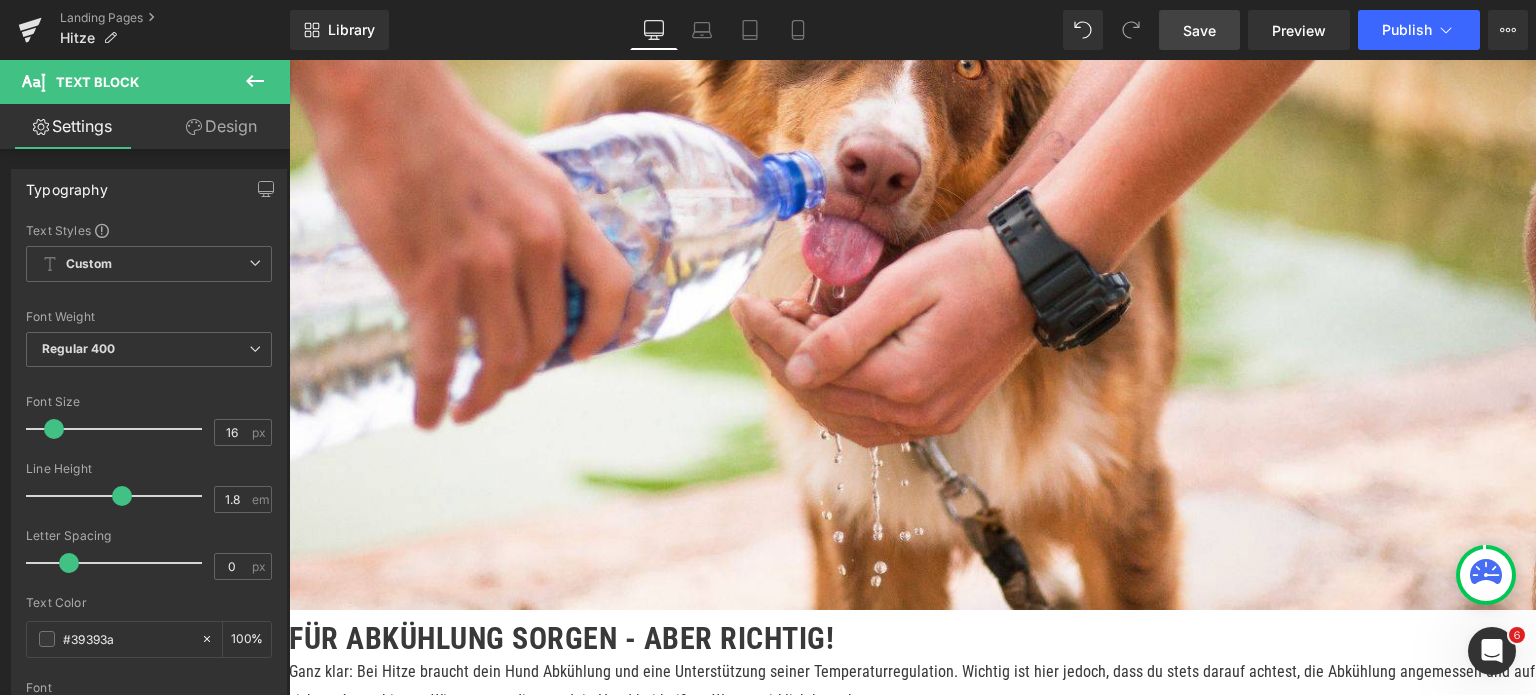 click on "Ruhetraining:  Die heißen Tage eignen sich perfekt, um mit deinem Liebling Ruhe zu üben." at bounding box center (932, 1081) 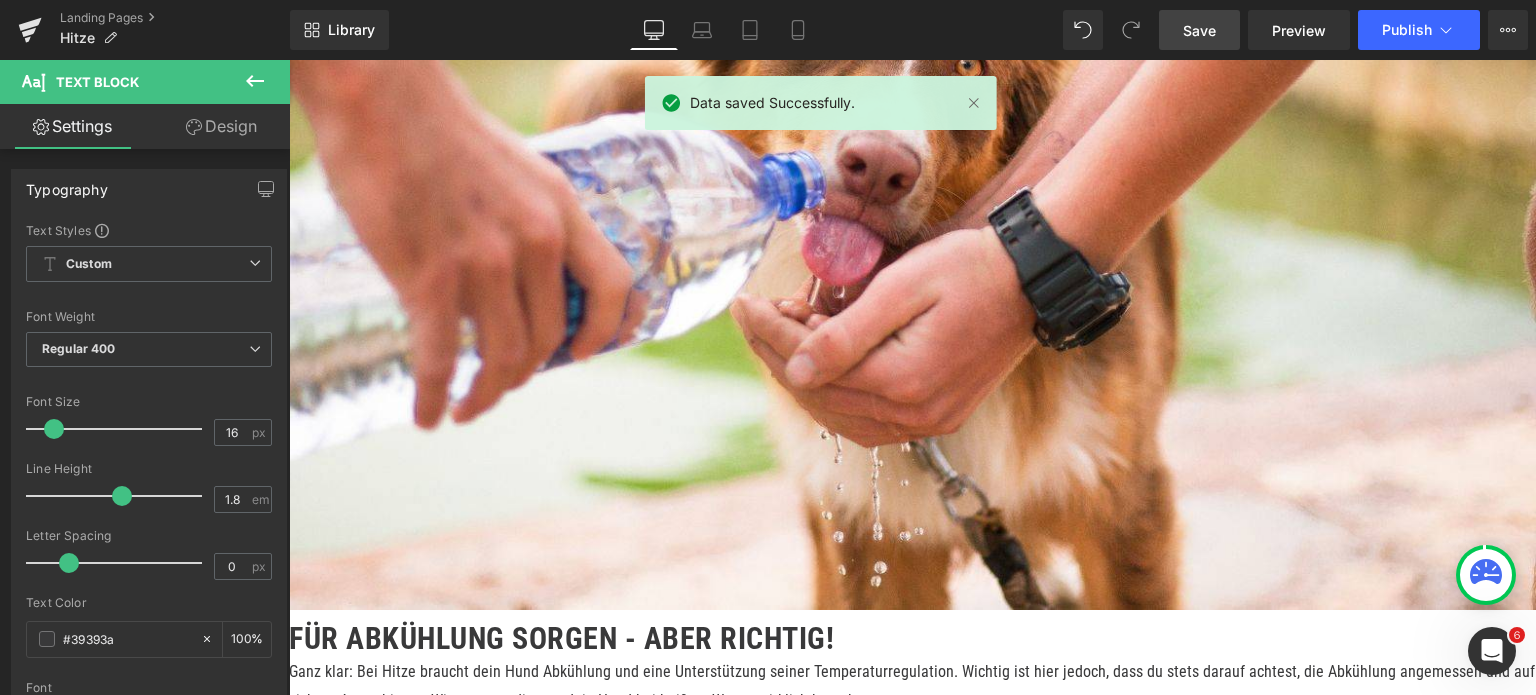 click on "Ruhetraining:  Die heißen Tage eignen sich perfekt, um mit deinem Liebling Ruhe zu üben." at bounding box center [932, 1081] 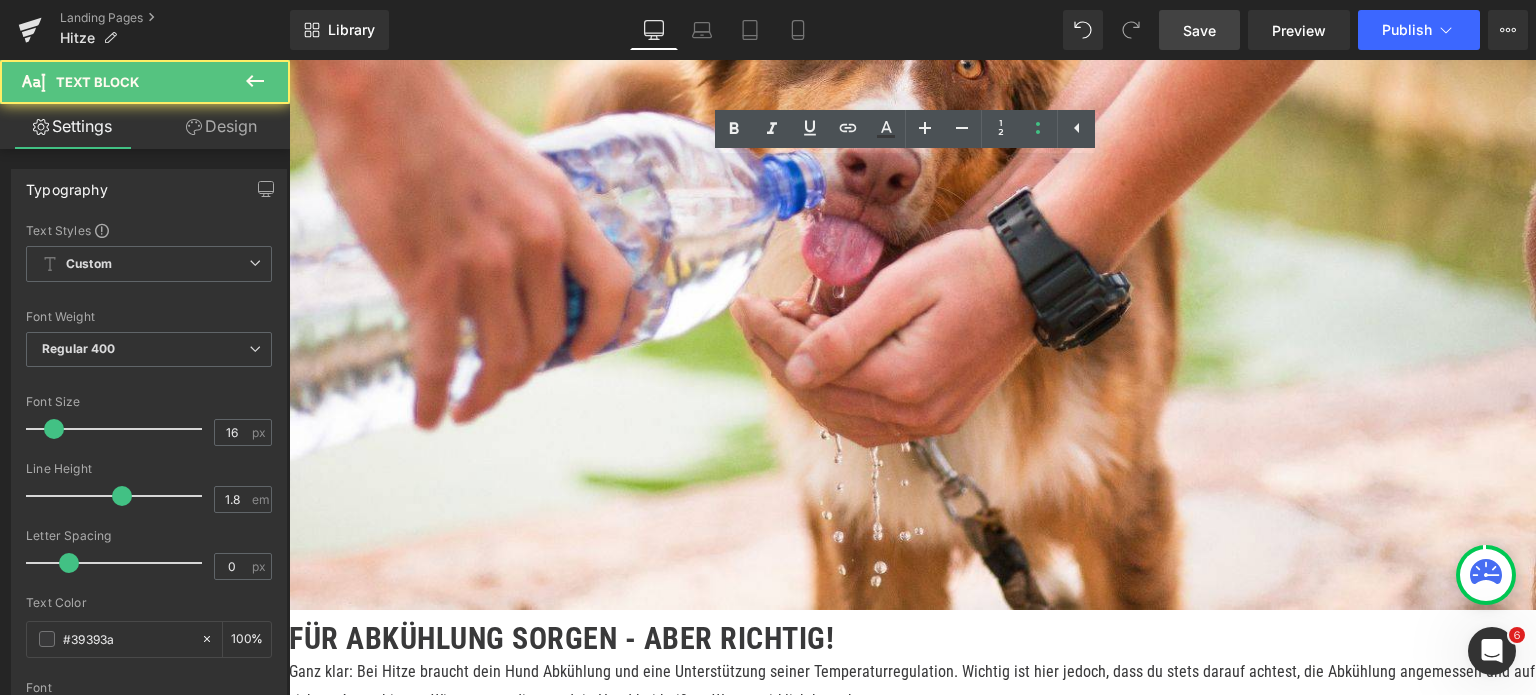 click on "Ruhetraining:  Die heißen Tage eignen sich perfekt, um mit deinem Liebling Ruhe zu üben." at bounding box center [932, 1081] 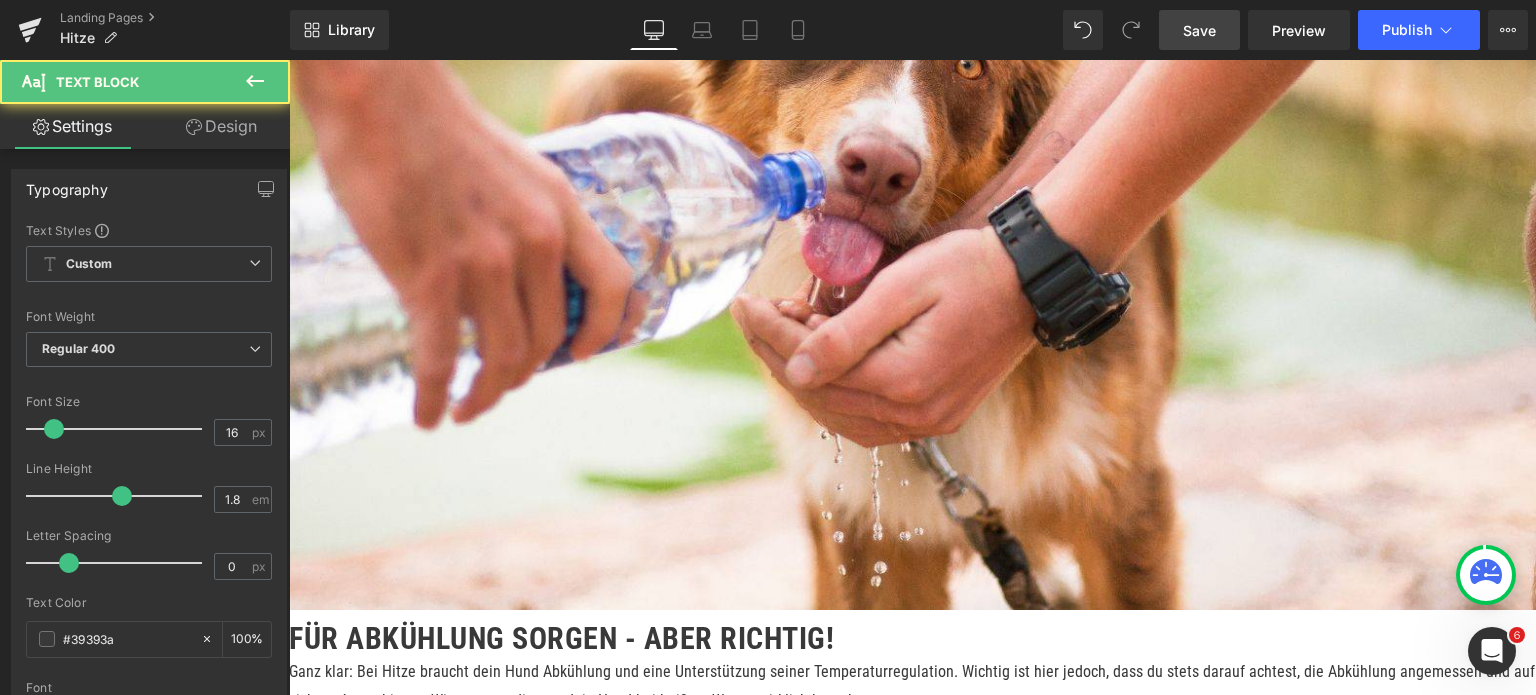 click on "Ruhetraining:  Die heißen Tage eignen sich perfekt, um mit deinem Liebling Ruhe zu üben." at bounding box center [932, 1081] 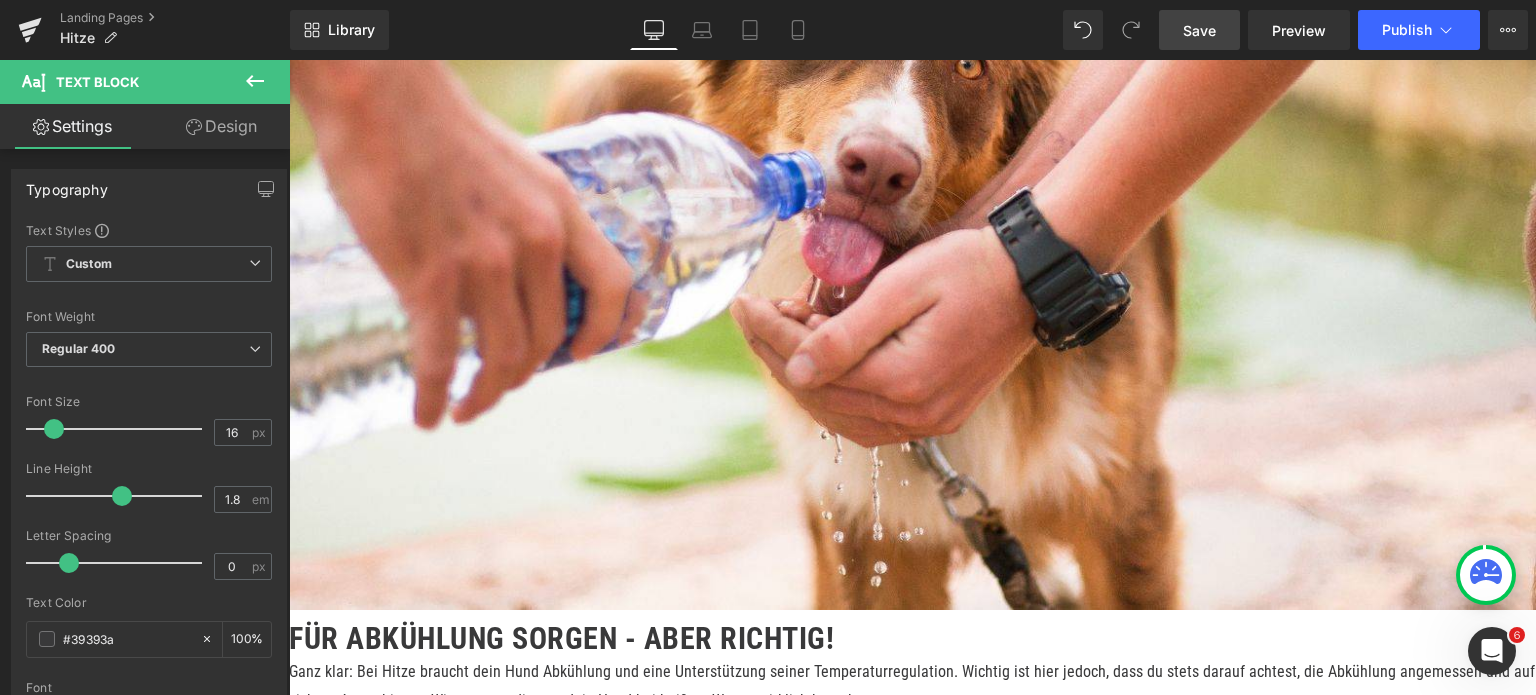 click on "Save" at bounding box center (1199, 30) 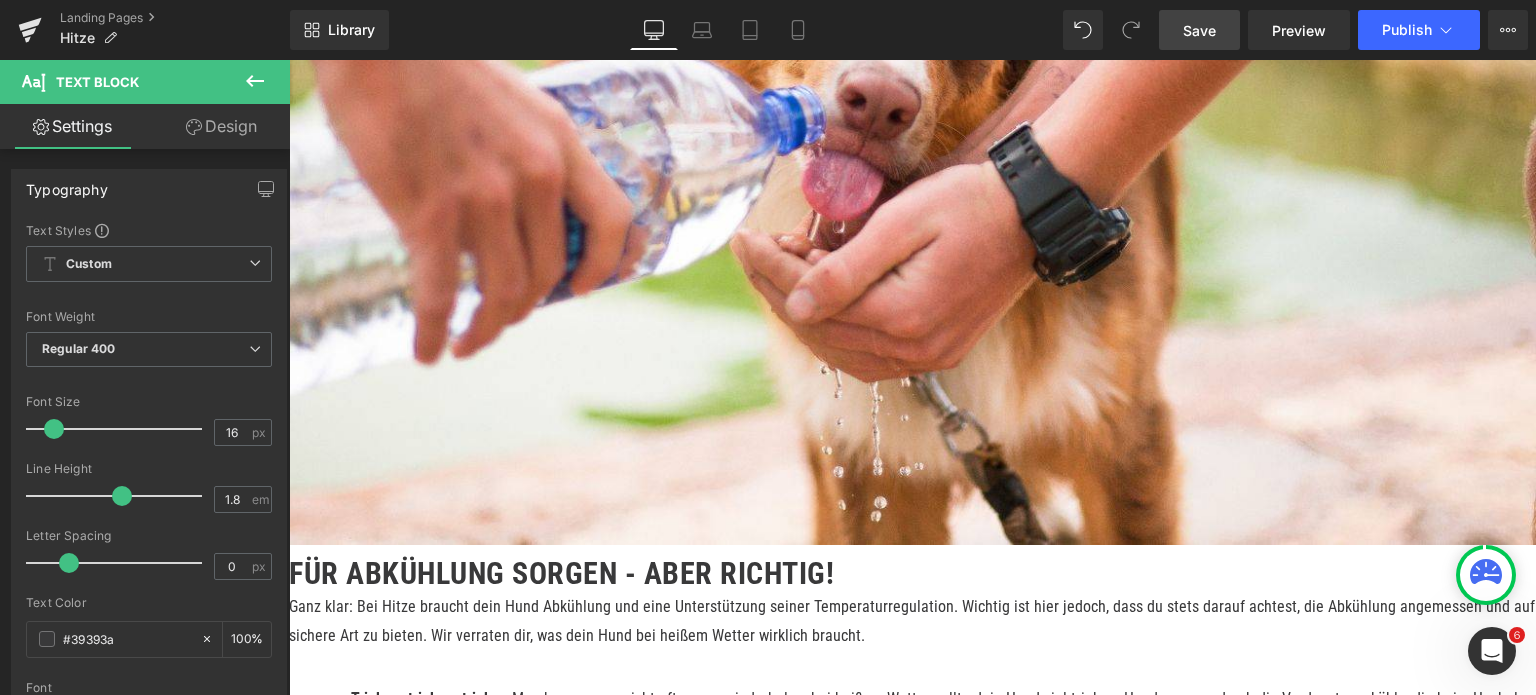 scroll, scrollTop: 3900, scrollLeft: 0, axis: vertical 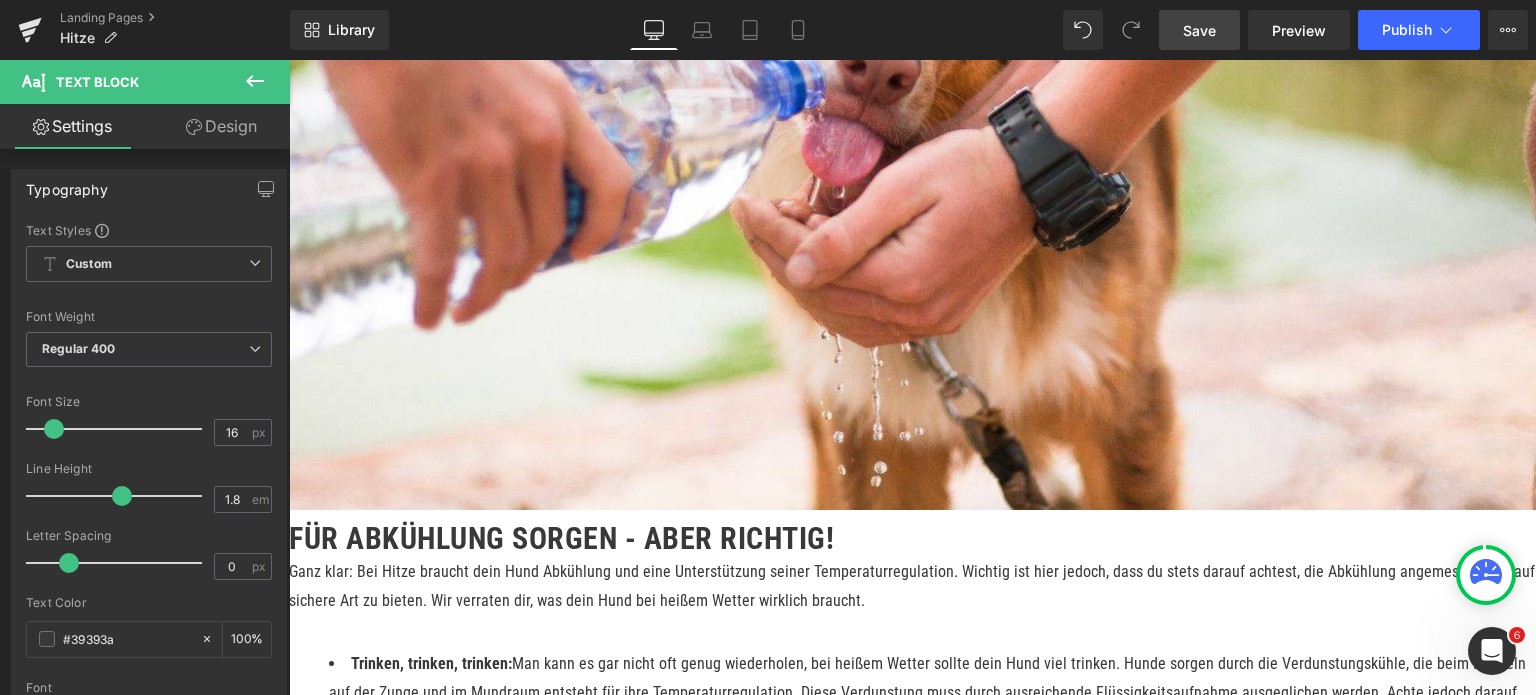 click on "Fellpflege:  Gerade bei langhaarigen Rassen und Hunden mit viel Unterwolle lohnt es sich, bei heißem Wetter besonders sorgfältig auf die Fellpflege zu achten. Sorgfältiges Ausbürsten und in manchen Fällen auch Scheren können dabei helfen, bei allzu hohen Temperaturen eine Überhitzung zu vermeiden." at bounding box center [932, 1053] 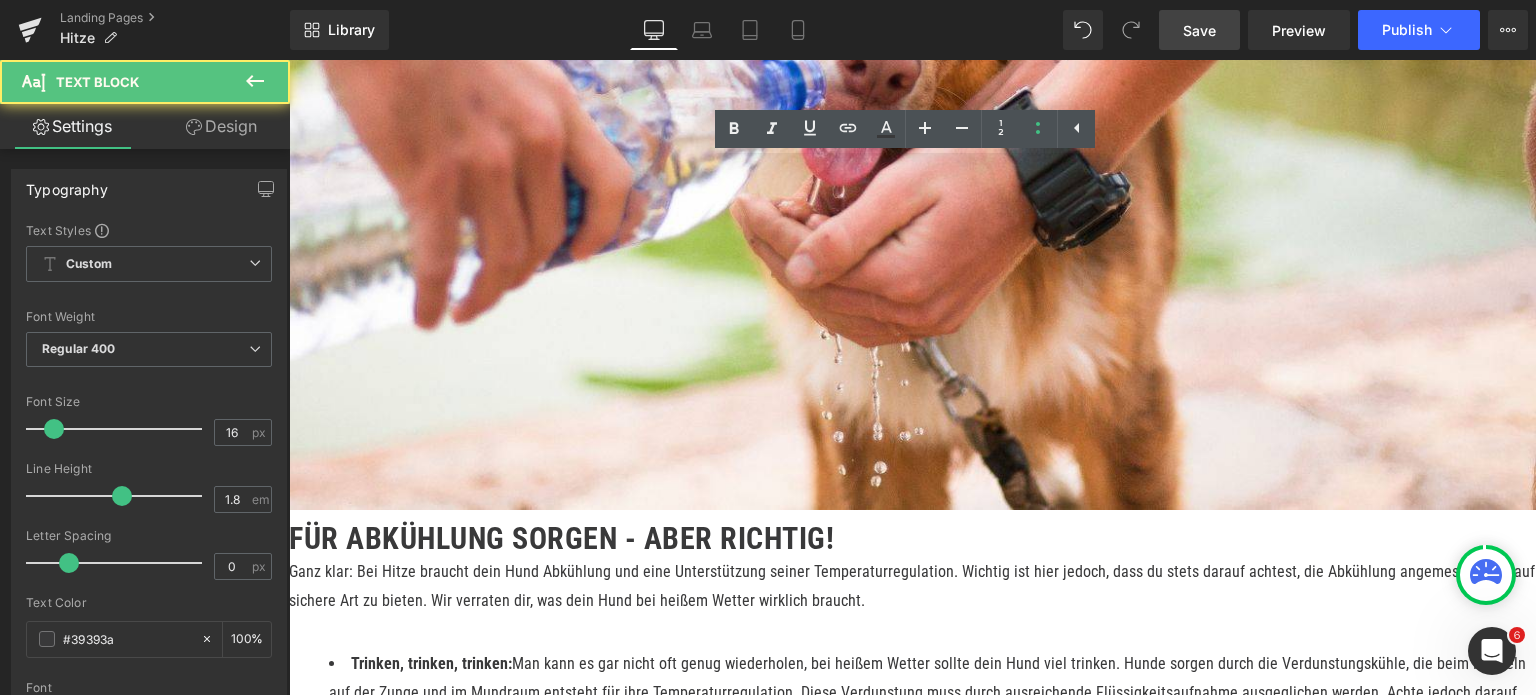 click on "Erfrischung zum Schlecken:  Mit kühlen Schleckmatten oder Eis für Hunde kannst du deinem Vierbeiner bei heißem Wetter eine echte Freude bereiten und ihn gleichzeitig entspannt beschäftigen." at bounding box center (932, 938) 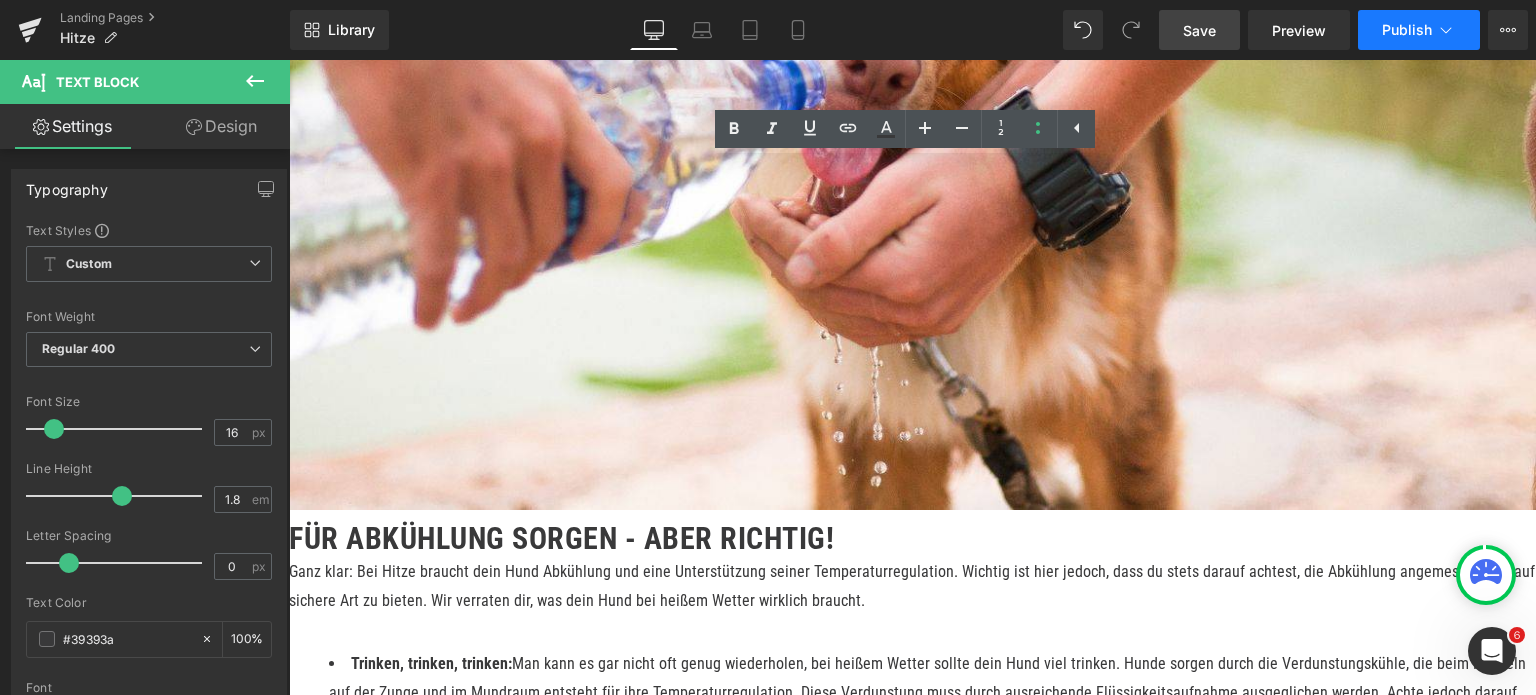 click on "Publish" at bounding box center [1407, 30] 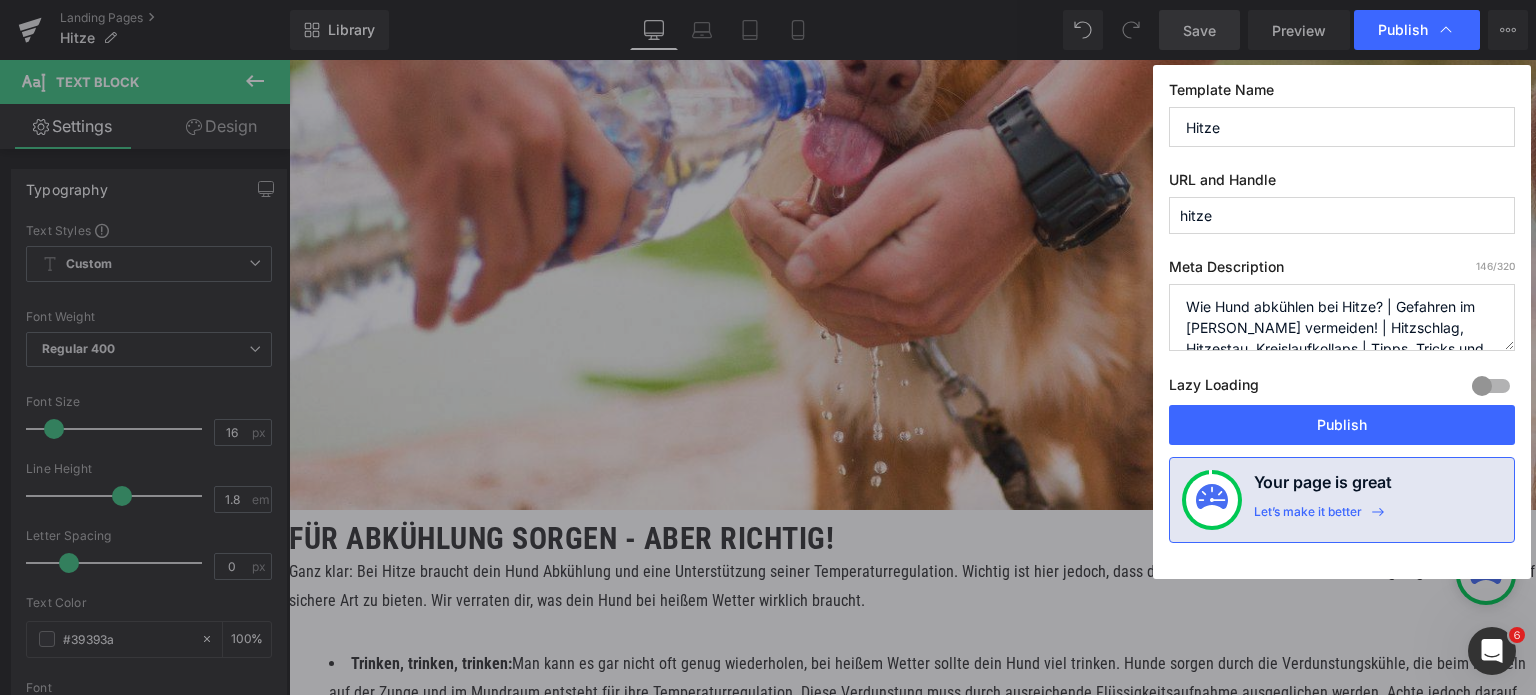 click on "Hitze" at bounding box center [1342, 127] 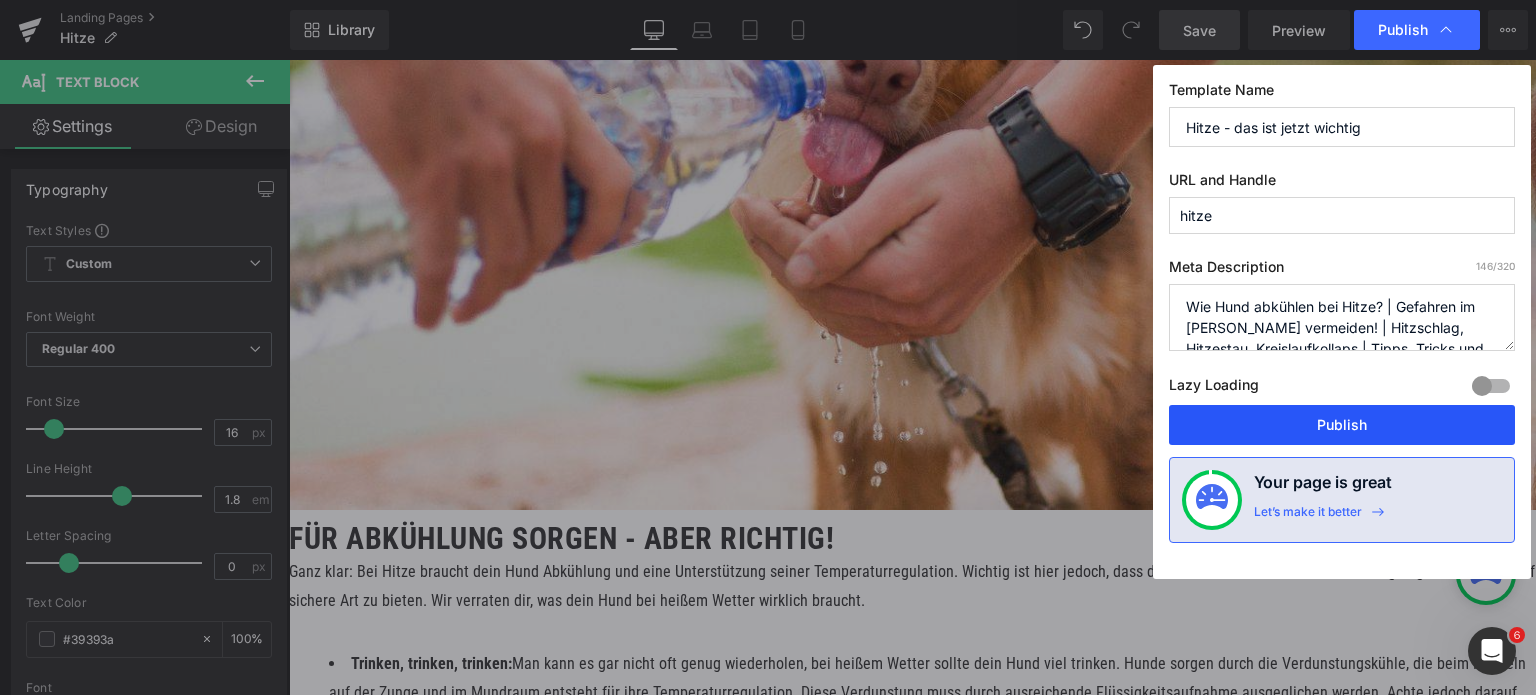 type on "Hitze - das ist jetzt wichtig" 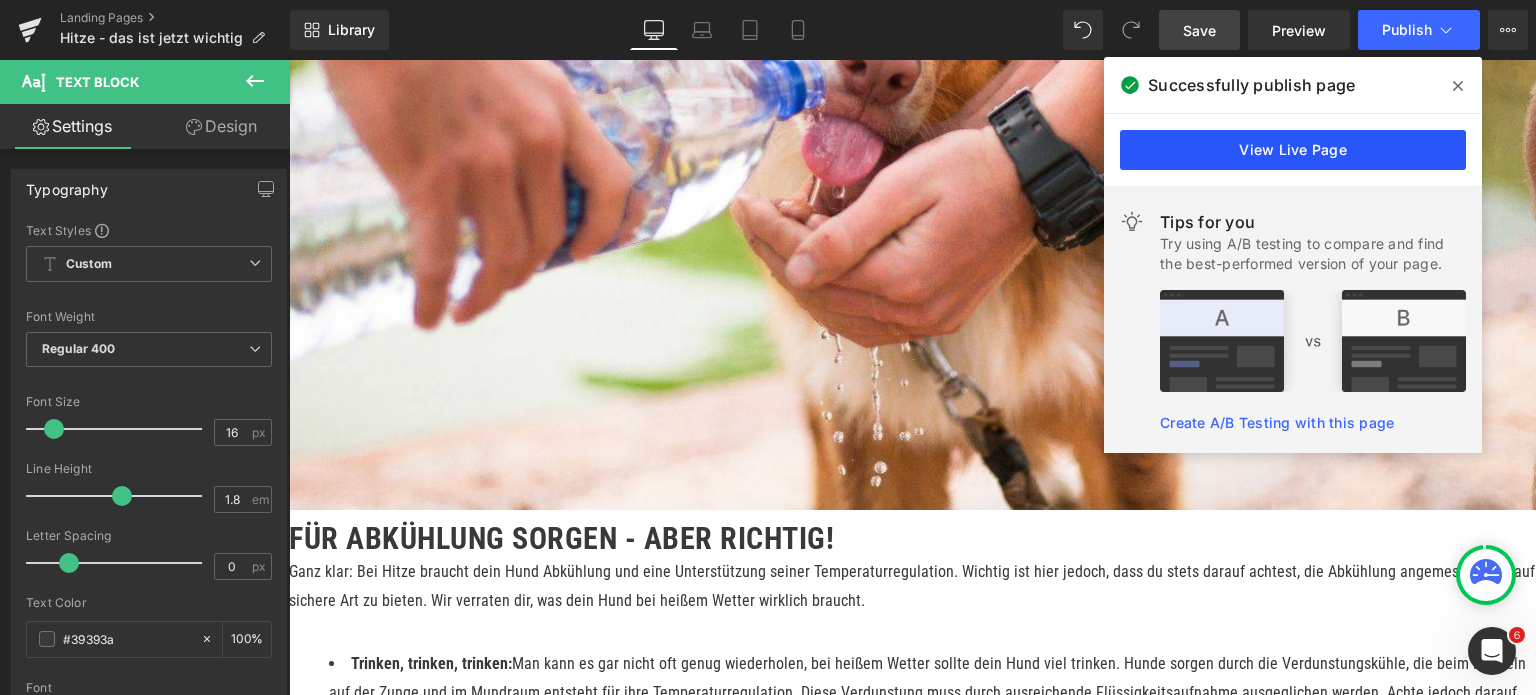 click on "View Live Page" at bounding box center (1293, 150) 